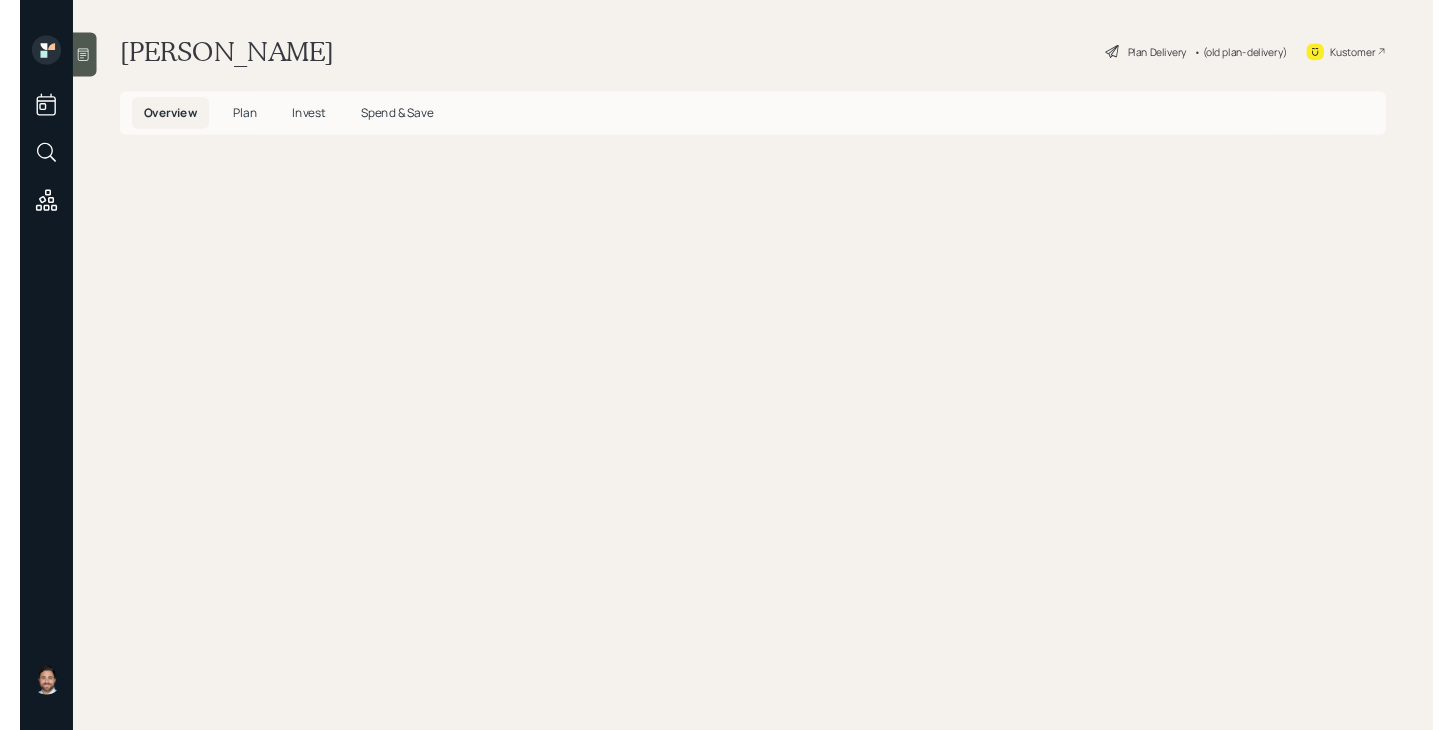 scroll, scrollTop: 0, scrollLeft: 0, axis: both 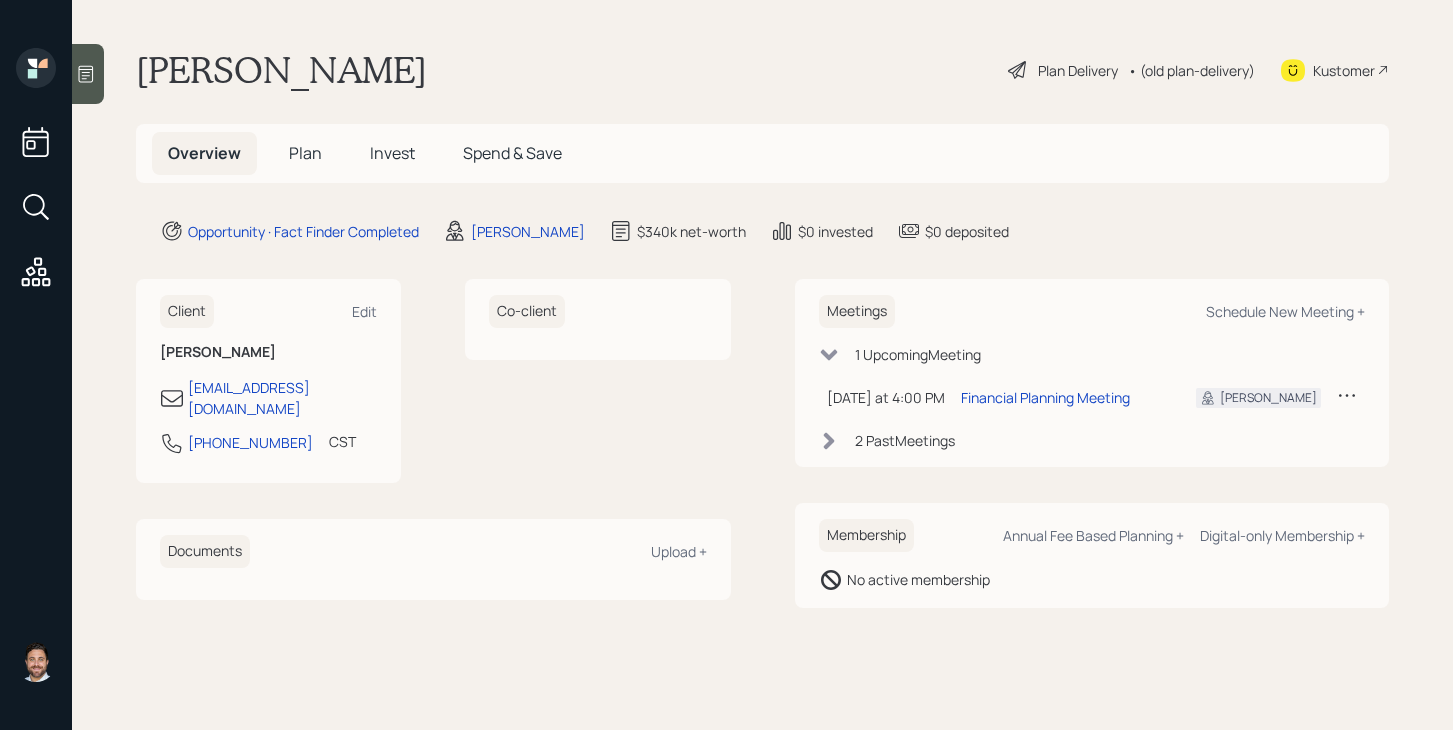 click on "Plan" at bounding box center (305, 153) 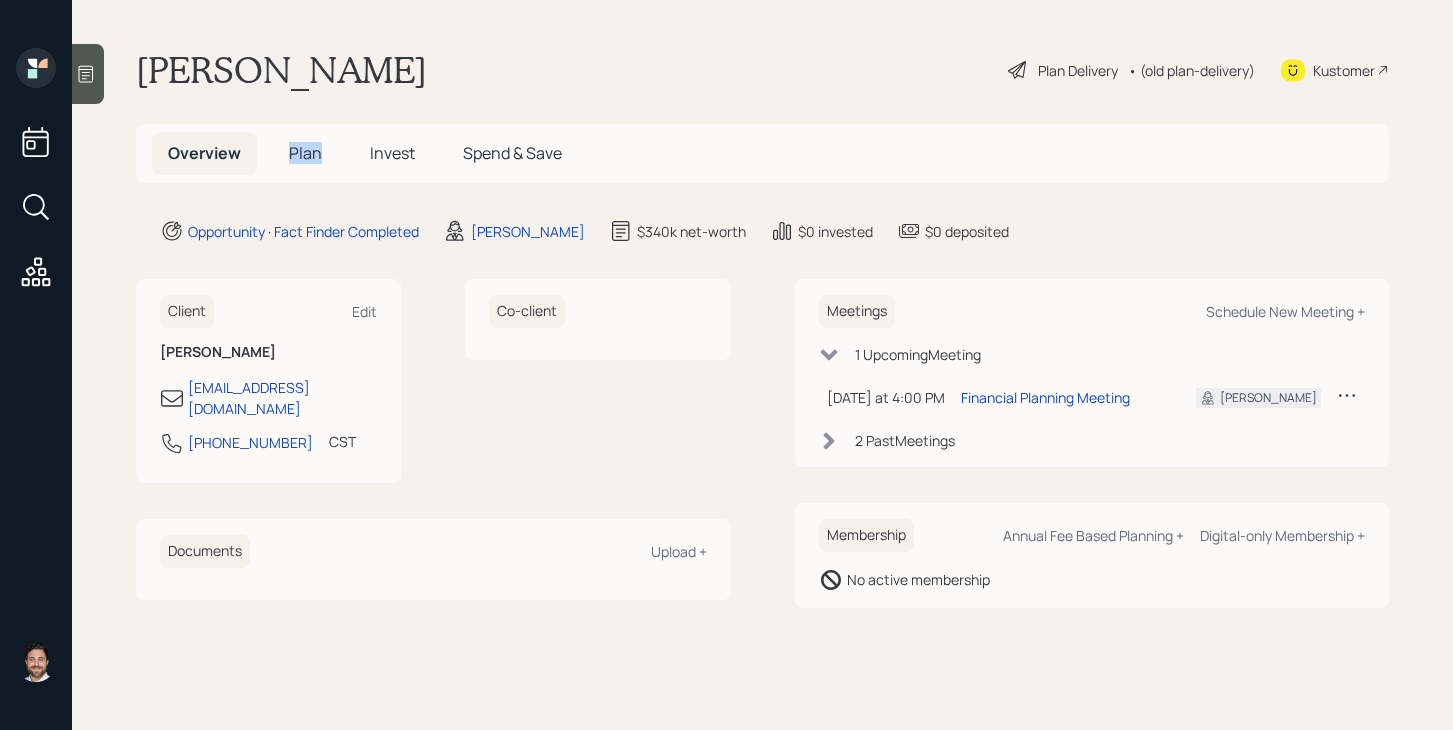 click on "Plan" at bounding box center [305, 153] 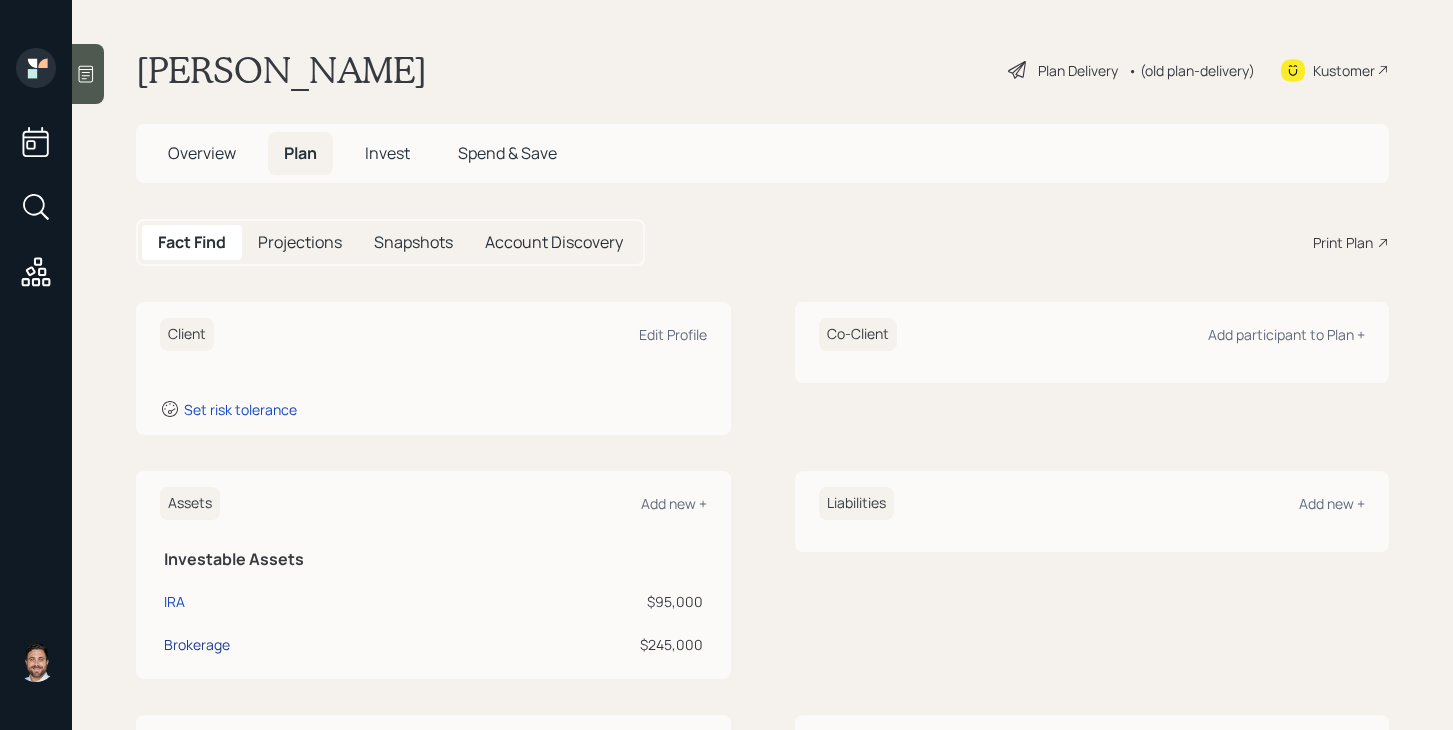 click on "Brokerage" at bounding box center (197, 644) 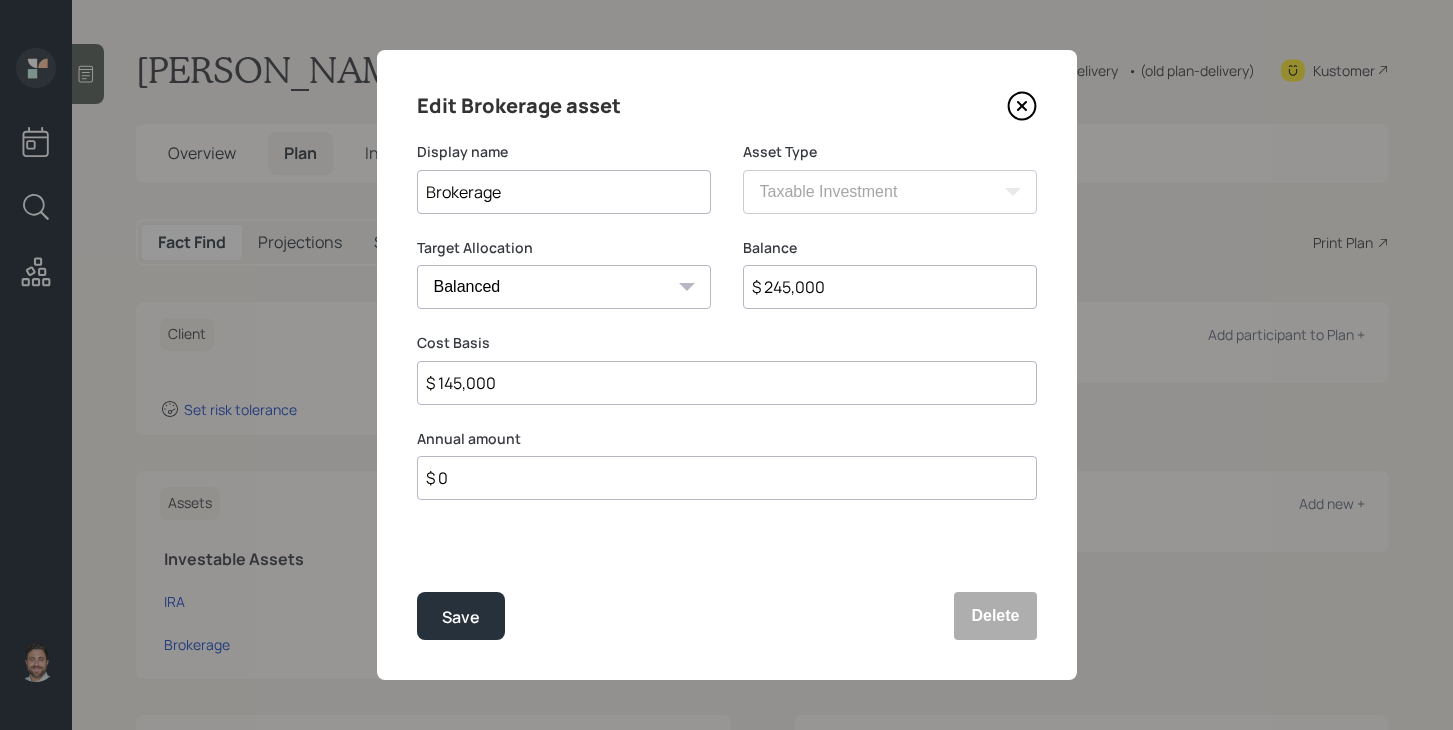 click on "$ 245,000" at bounding box center (890, 287) 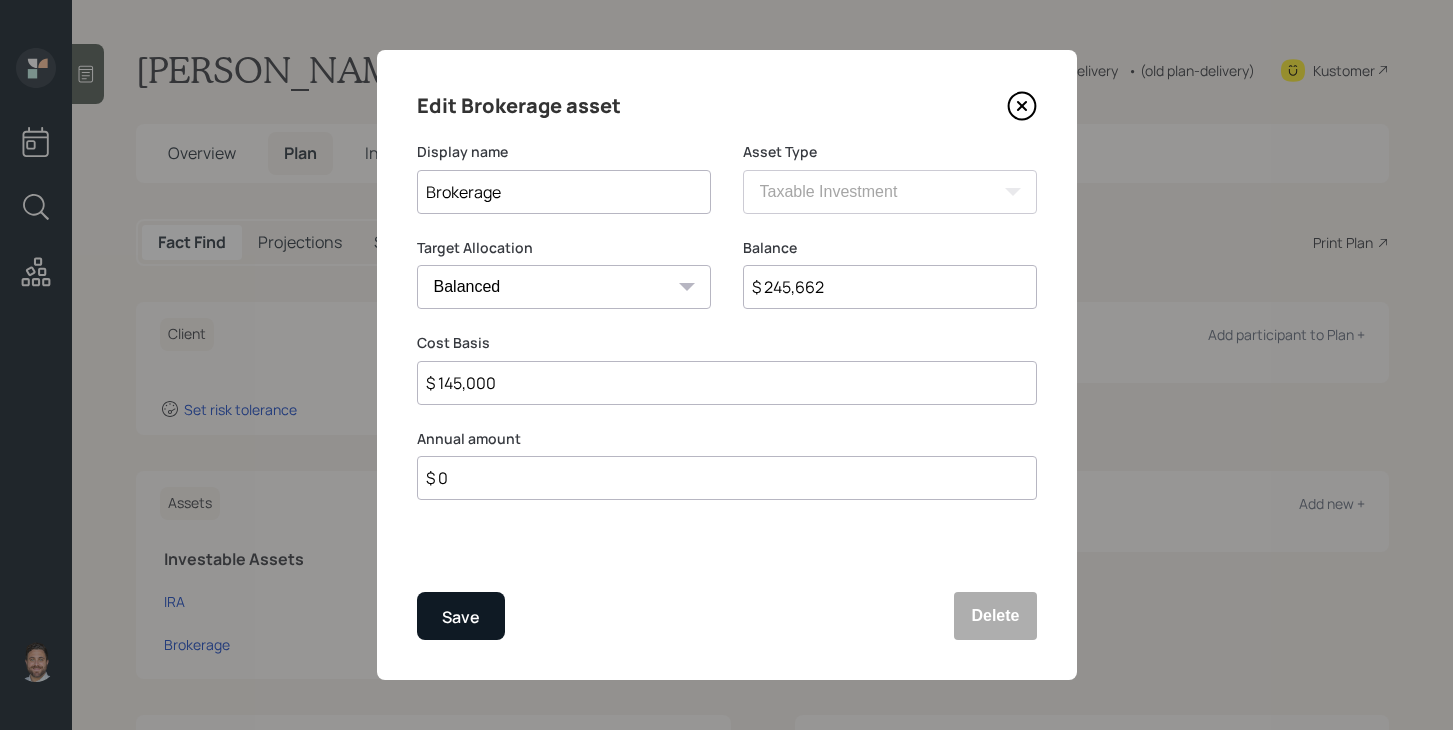type on "$ 245,662" 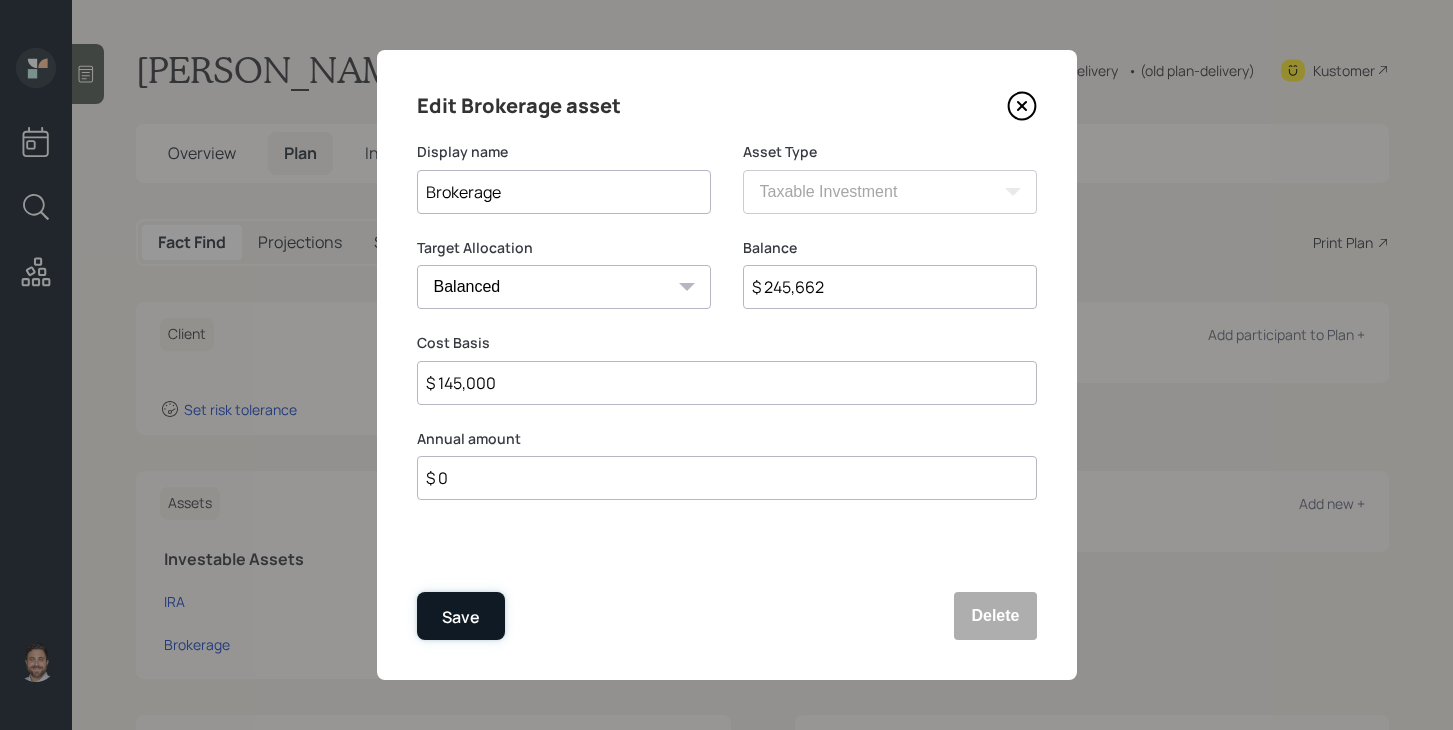 click on "Save" at bounding box center (461, 617) 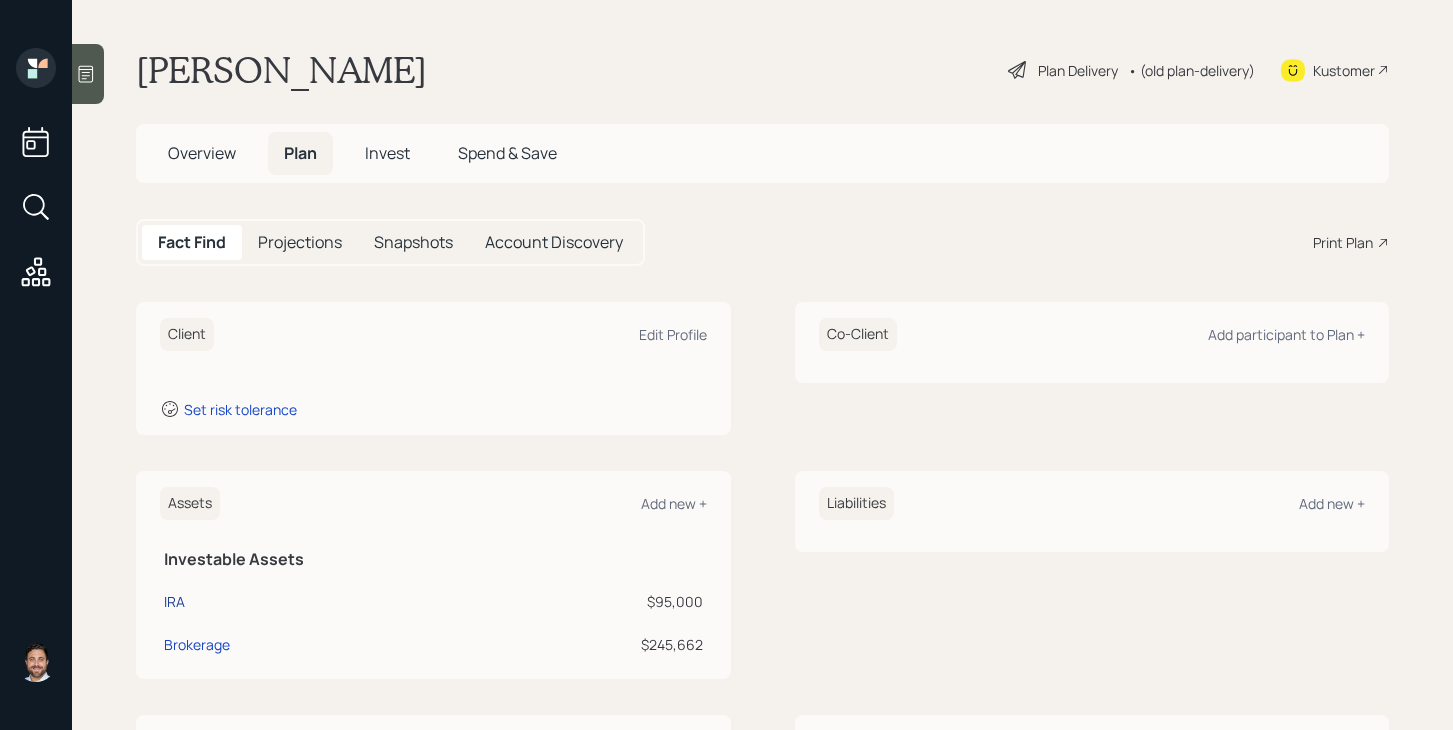 click on "IRA" at bounding box center (174, 601) 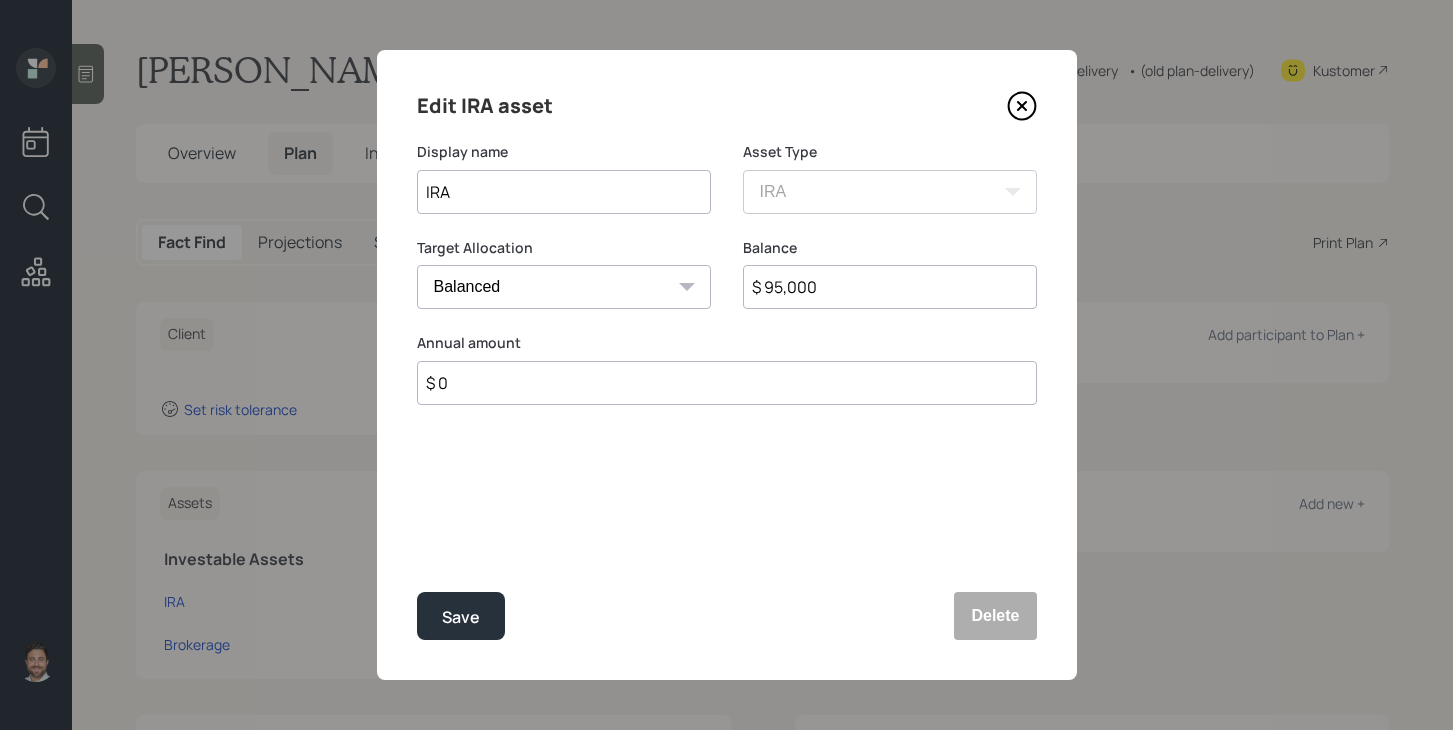 click on "$ 95,000" at bounding box center [890, 287] 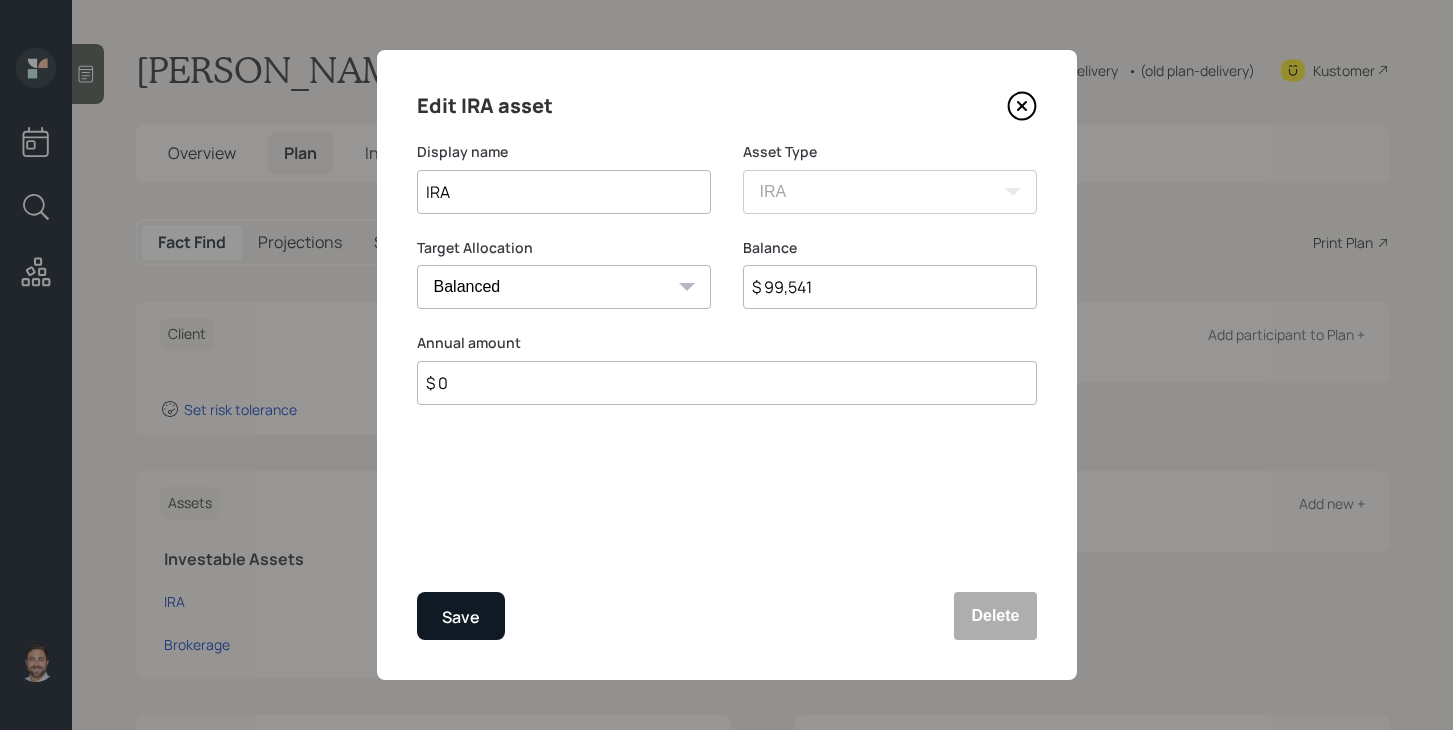 type on "$ 99,541" 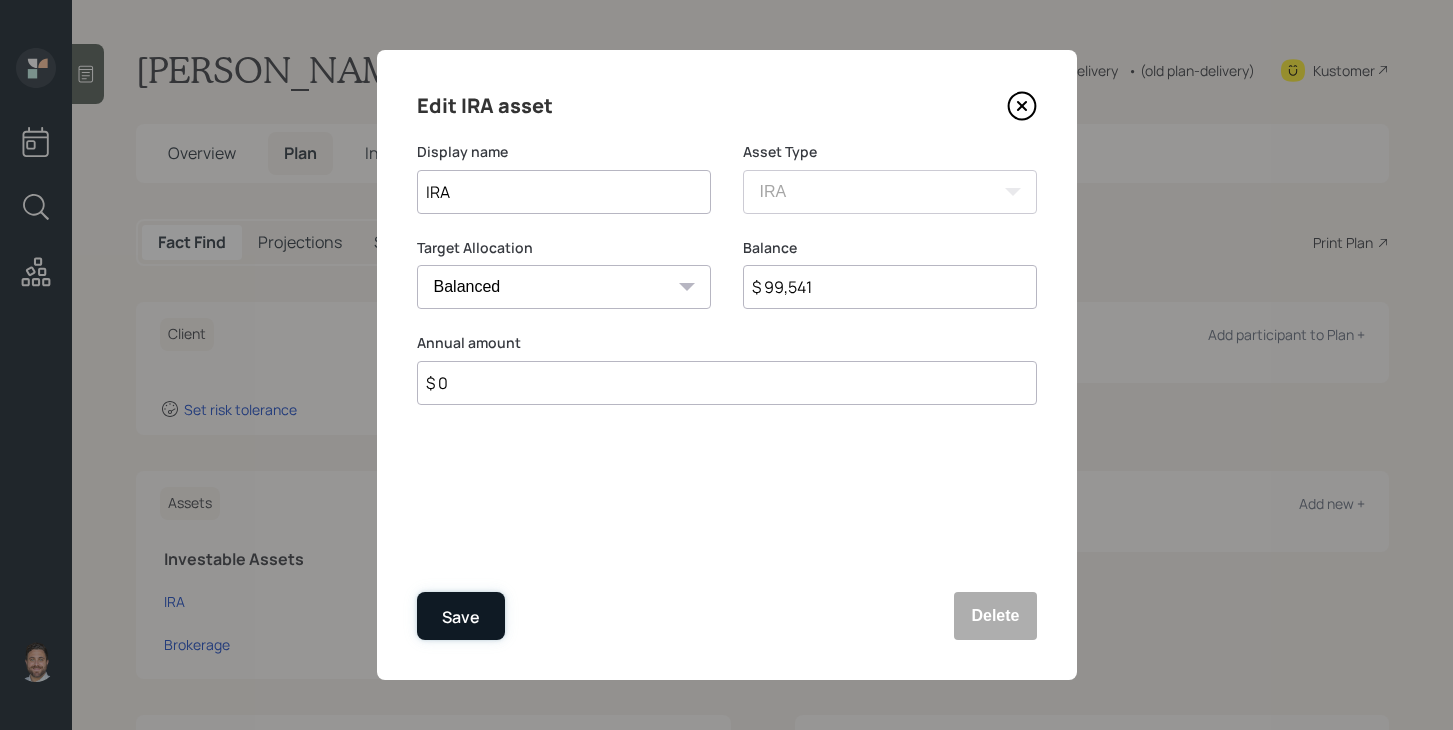 click on "Save" at bounding box center (461, 616) 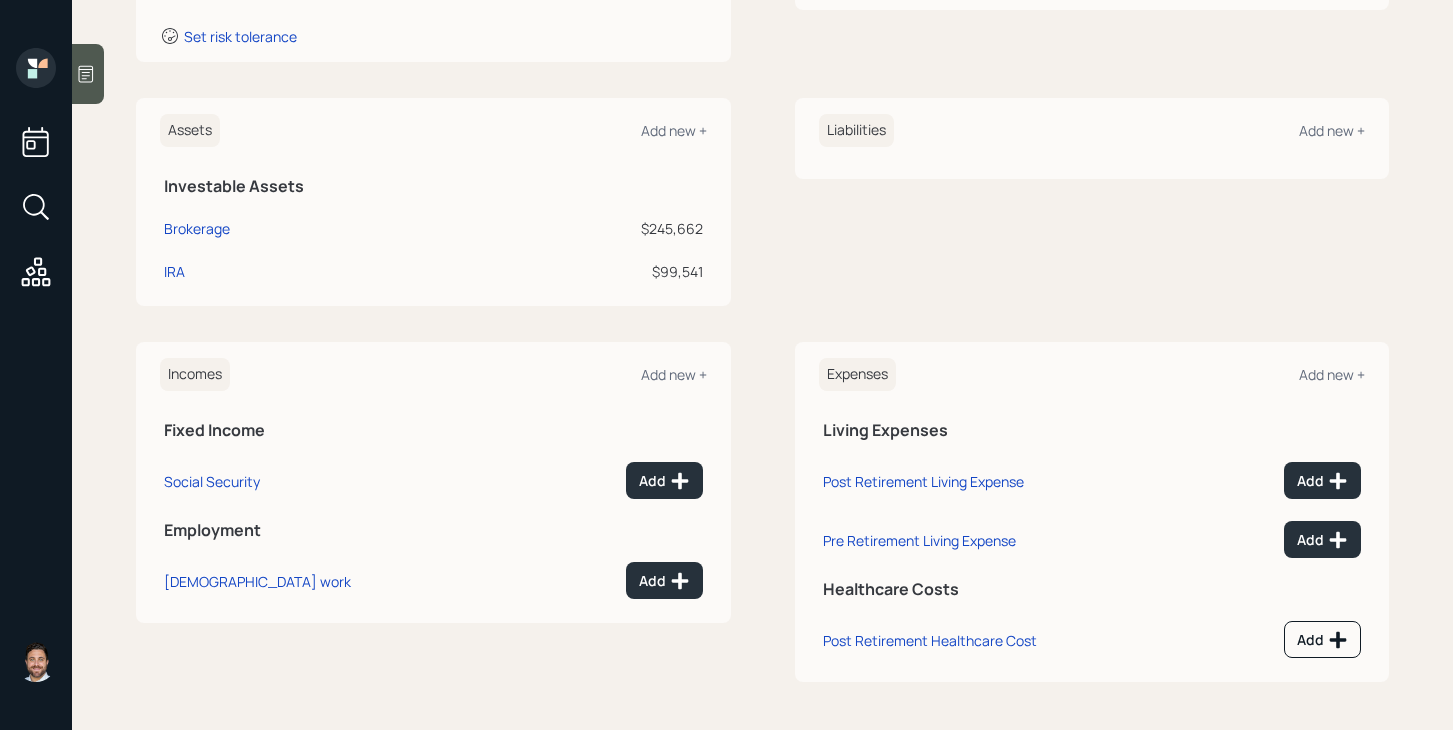 scroll, scrollTop: 372, scrollLeft: 0, axis: vertical 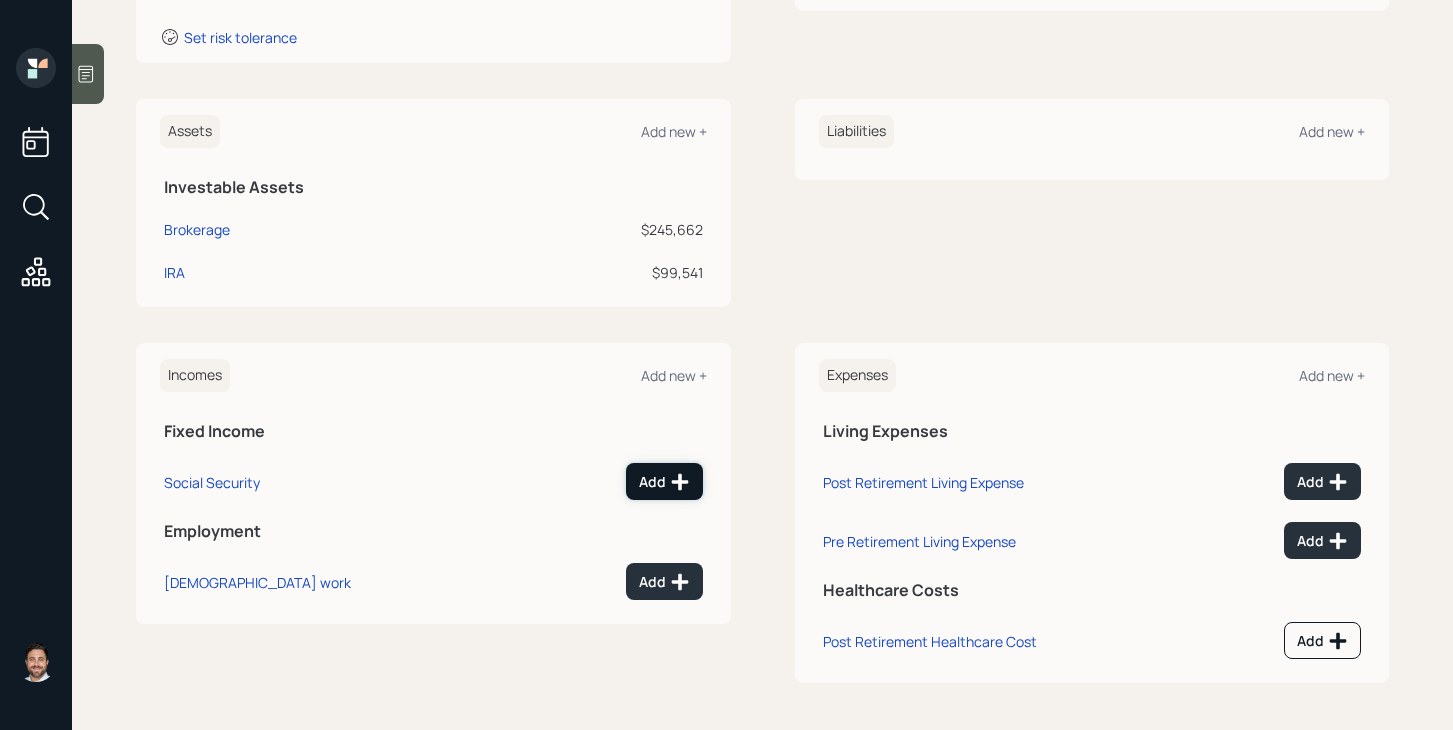 click 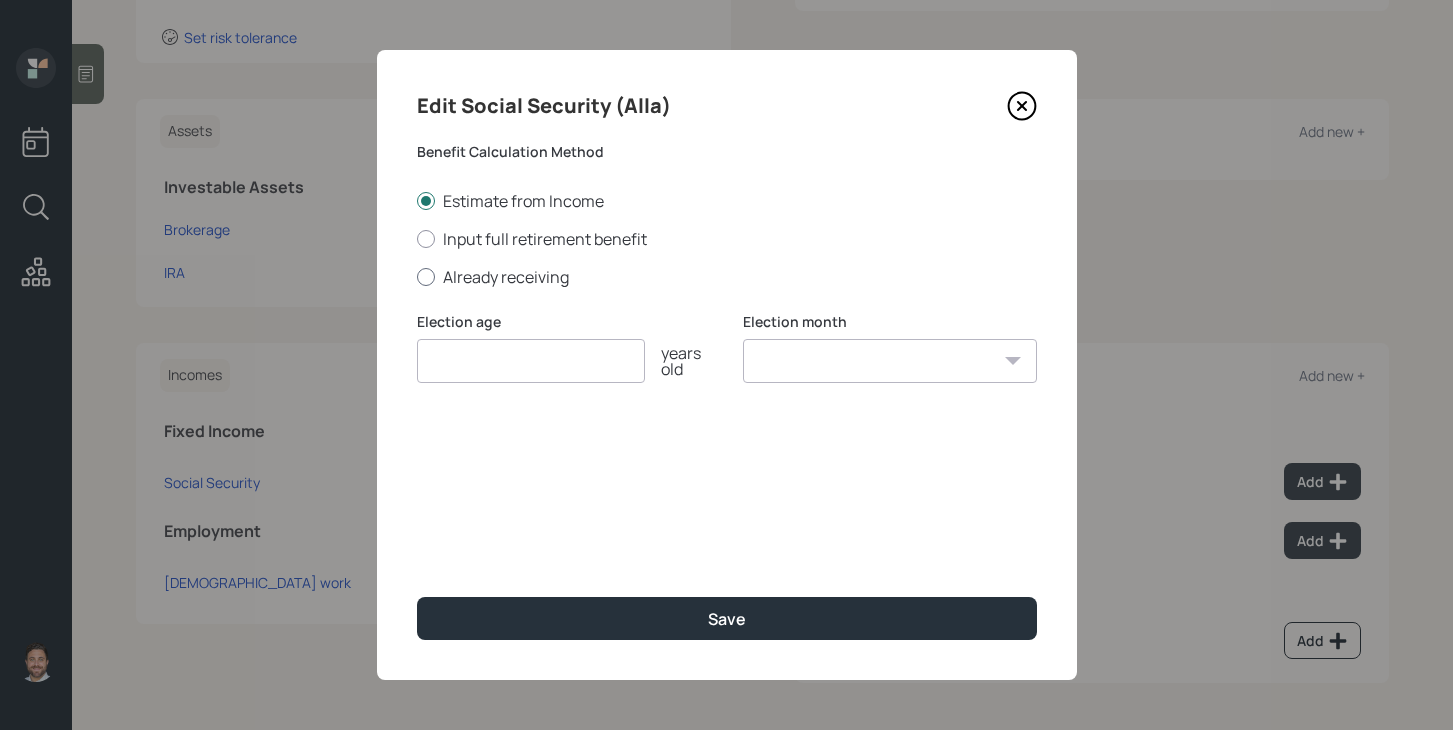 click on "Already receiving" at bounding box center [727, 277] 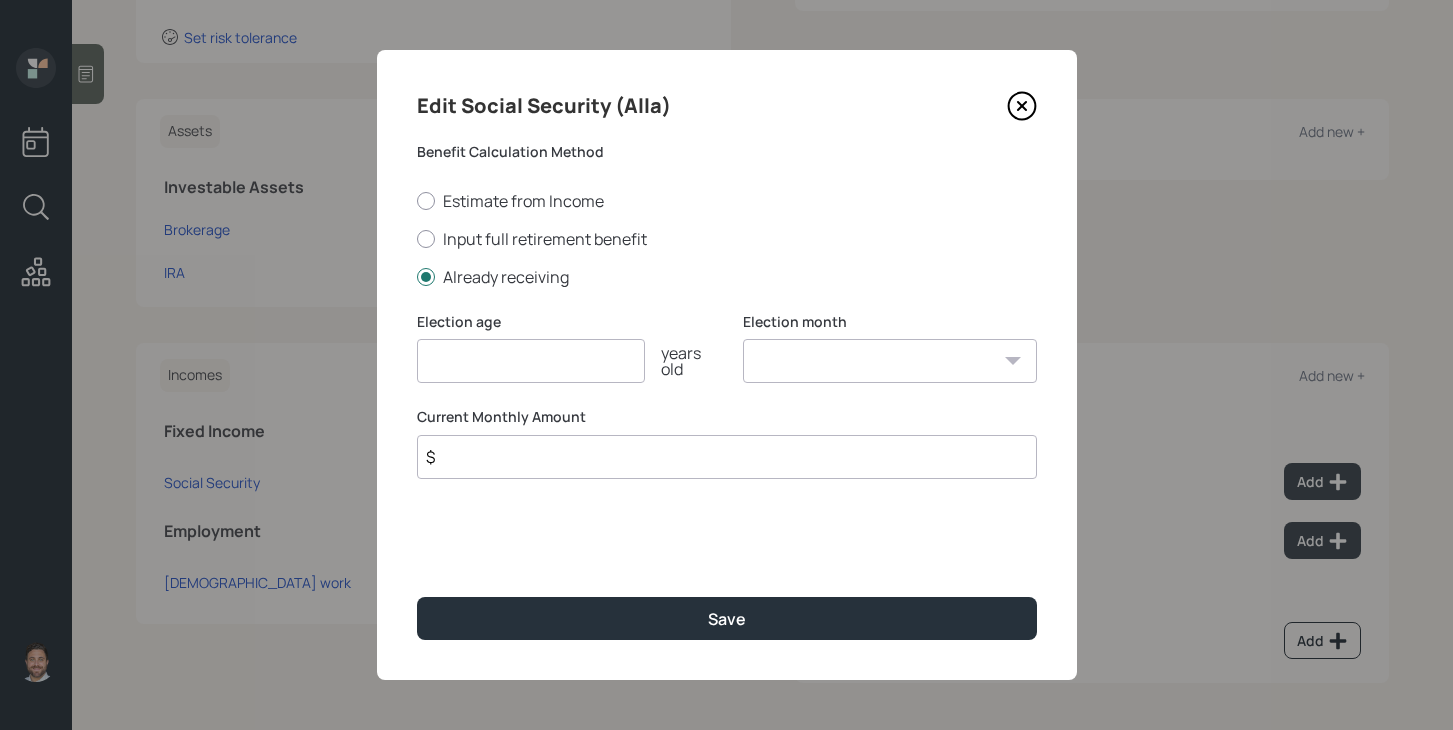 click at bounding box center [531, 361] 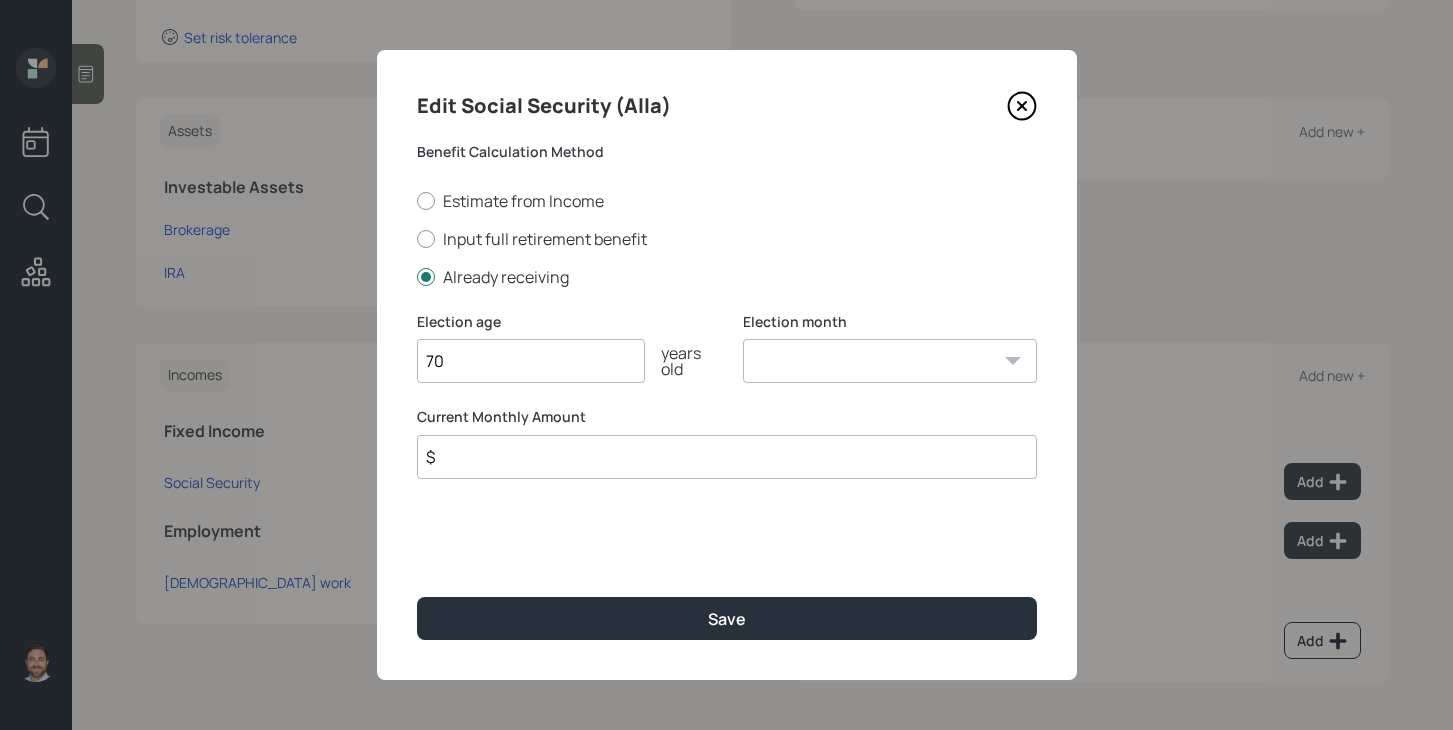 type on "70" 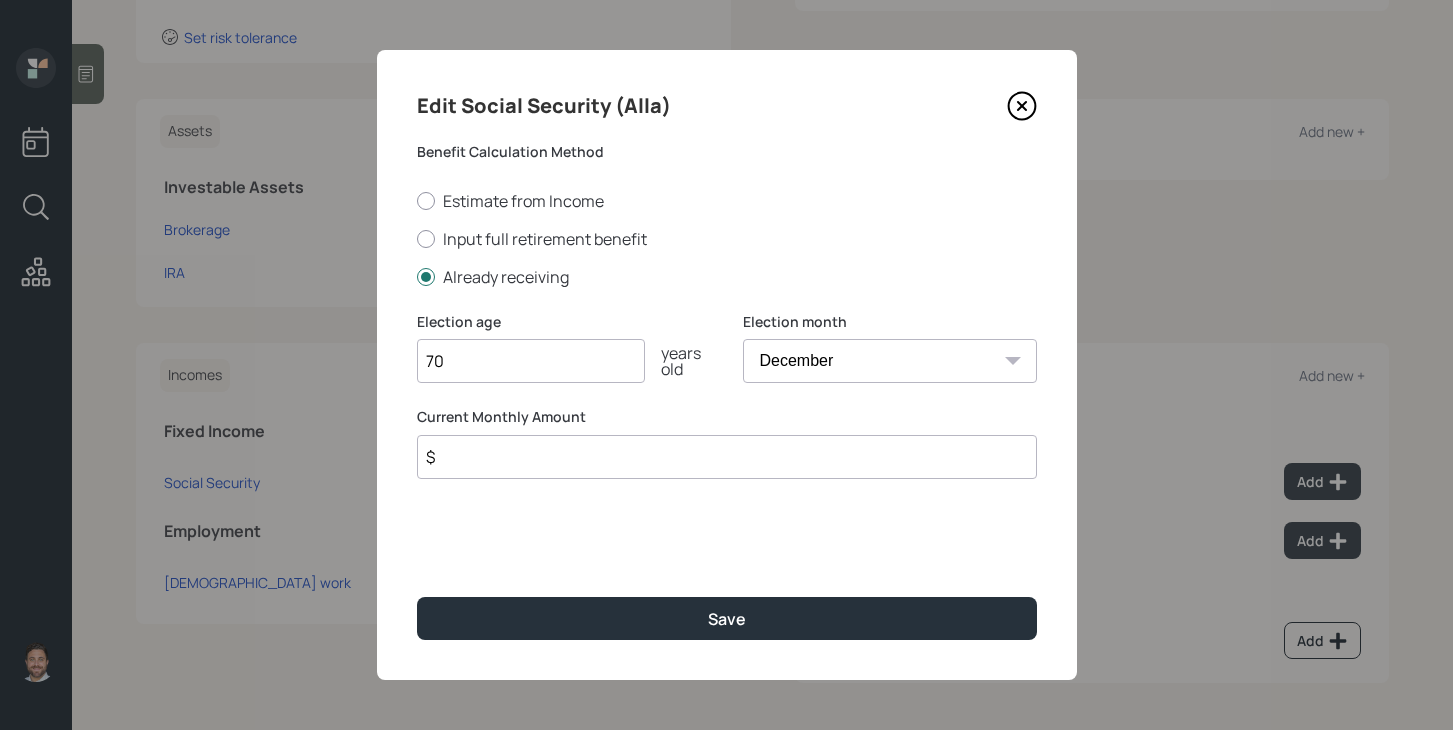 click on "$" at bounding box center [727, 457] 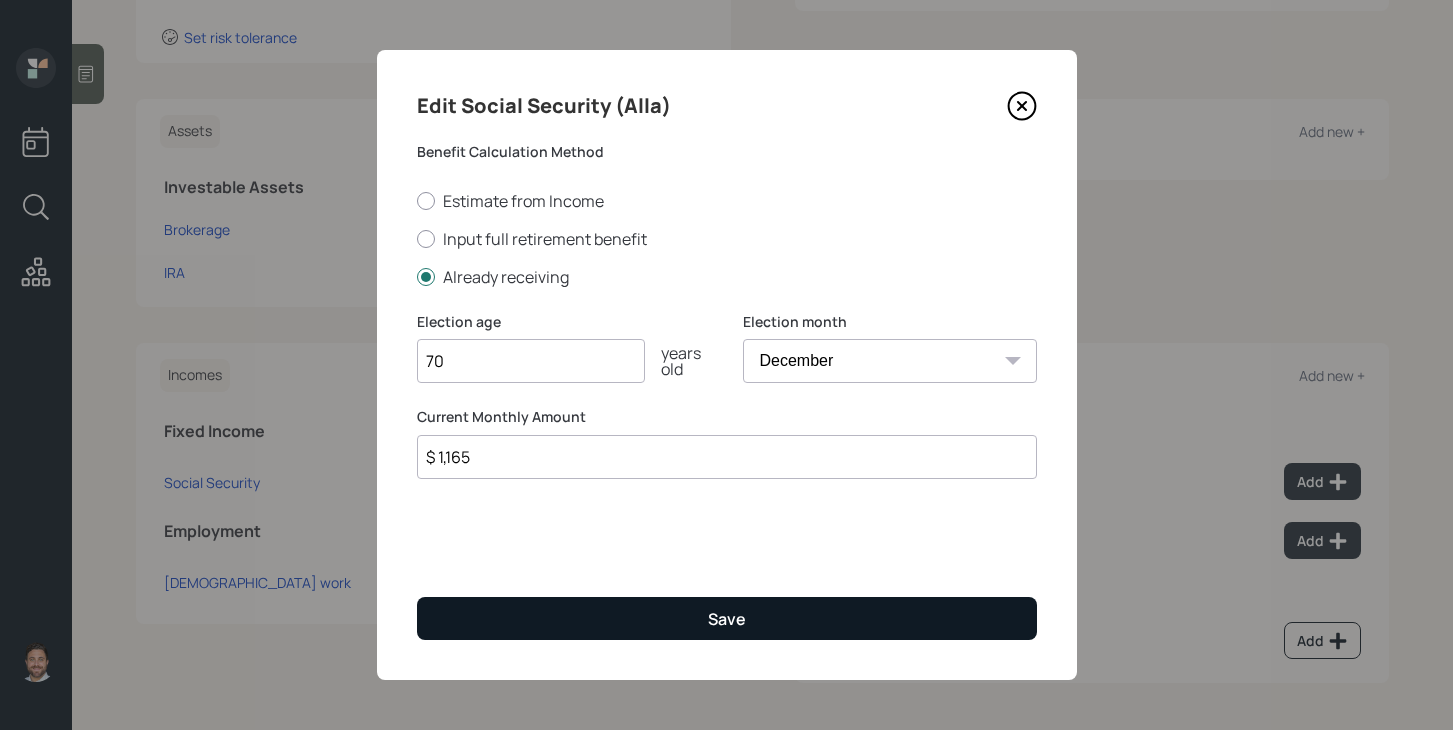 type on "$ 1,165" 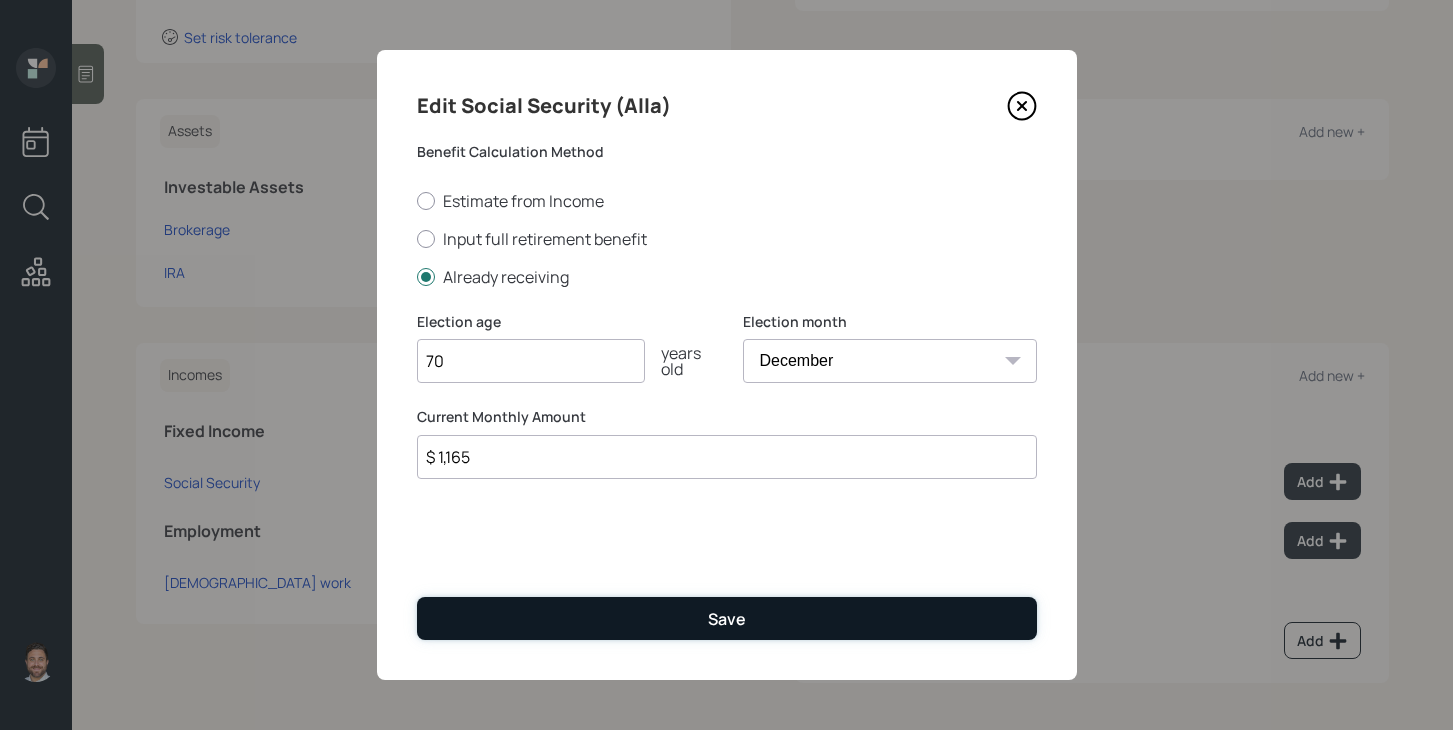 click on "Save" at bounding box center [727, 618] 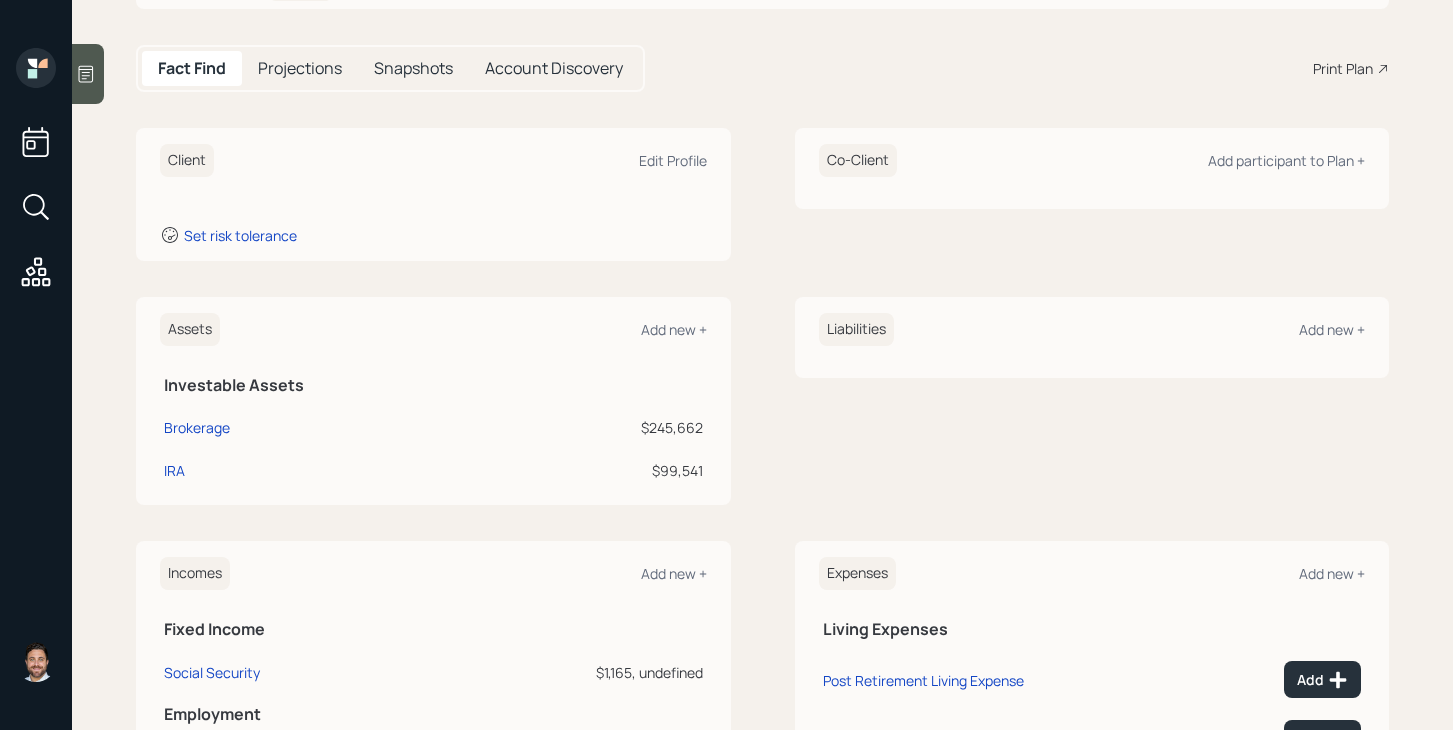 scroll, scrollTop: 0, scrollLeft: 0, axis: both 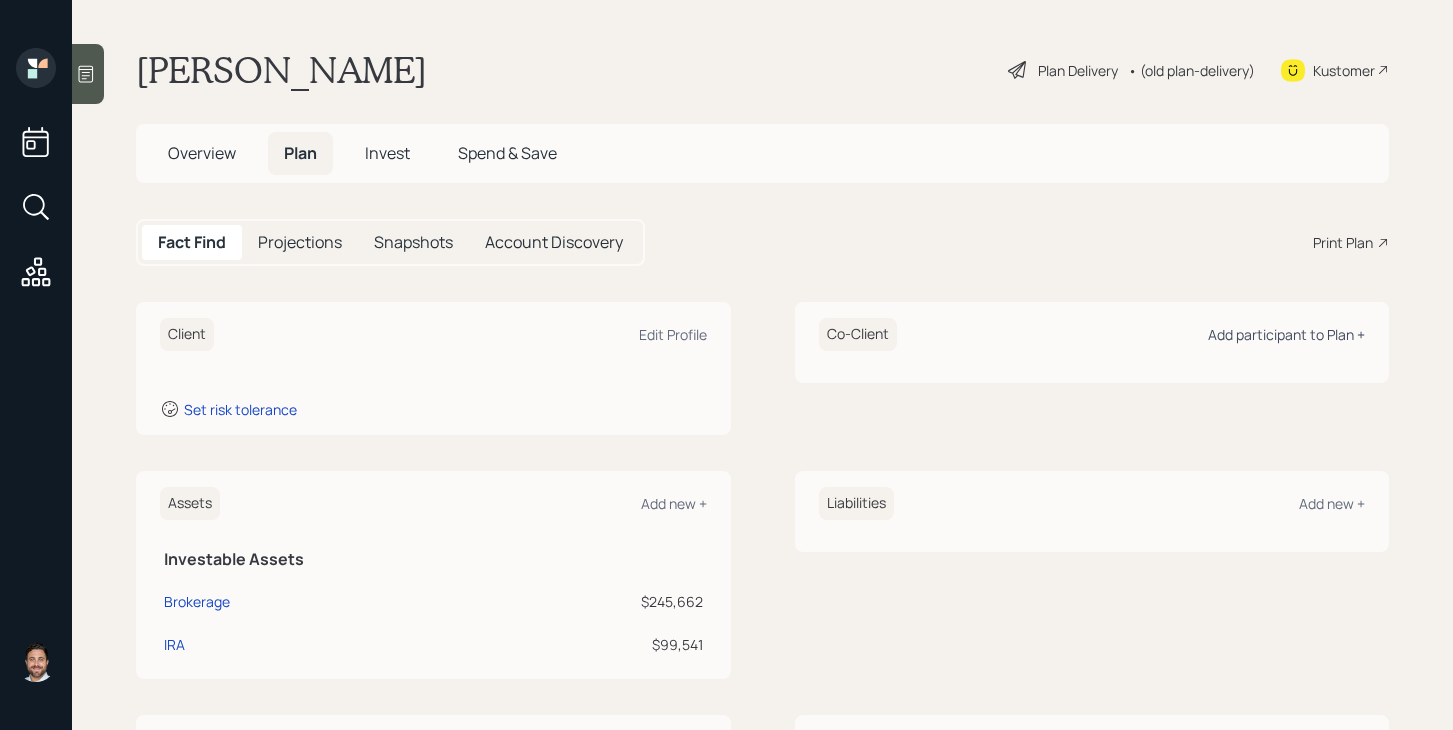 click on "Add participant to Plan +" at bounding box center (1286, 334) 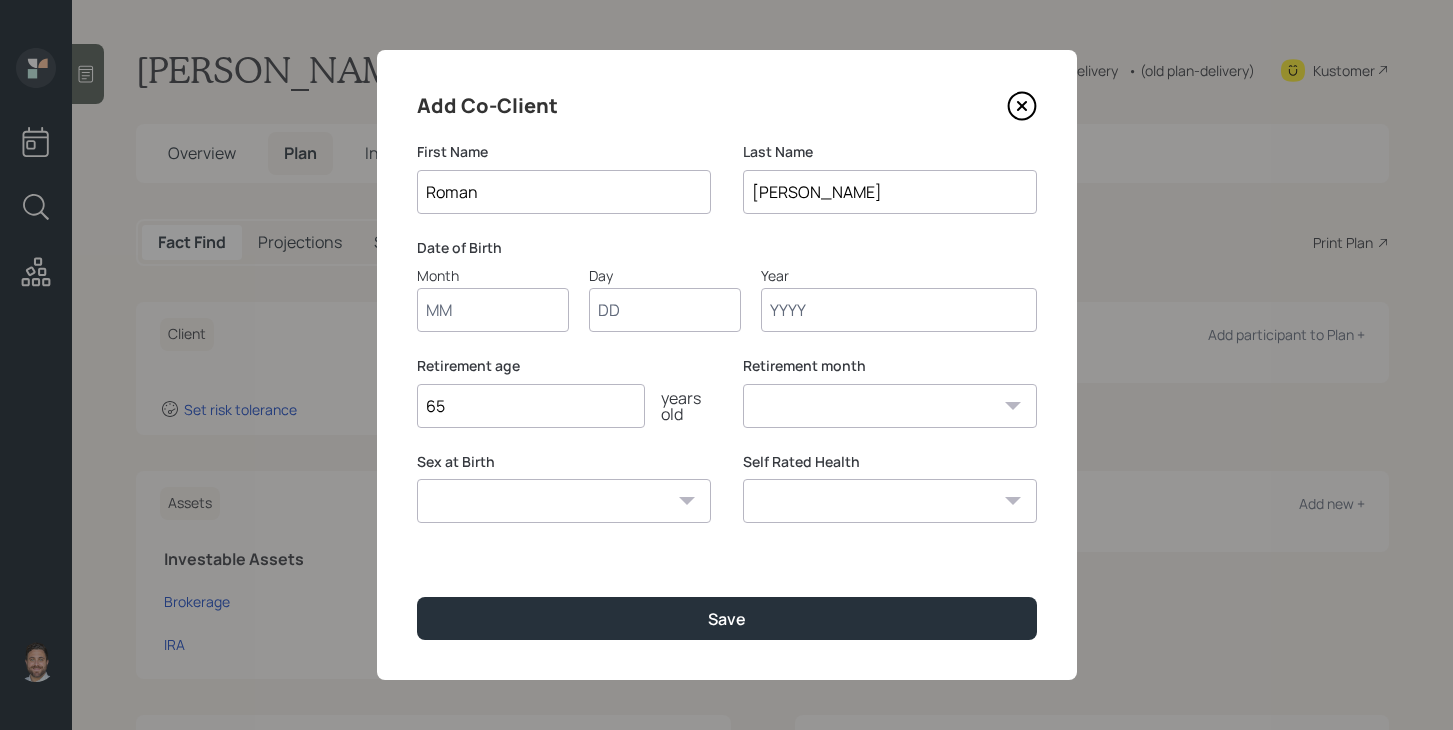 type on "Roman" 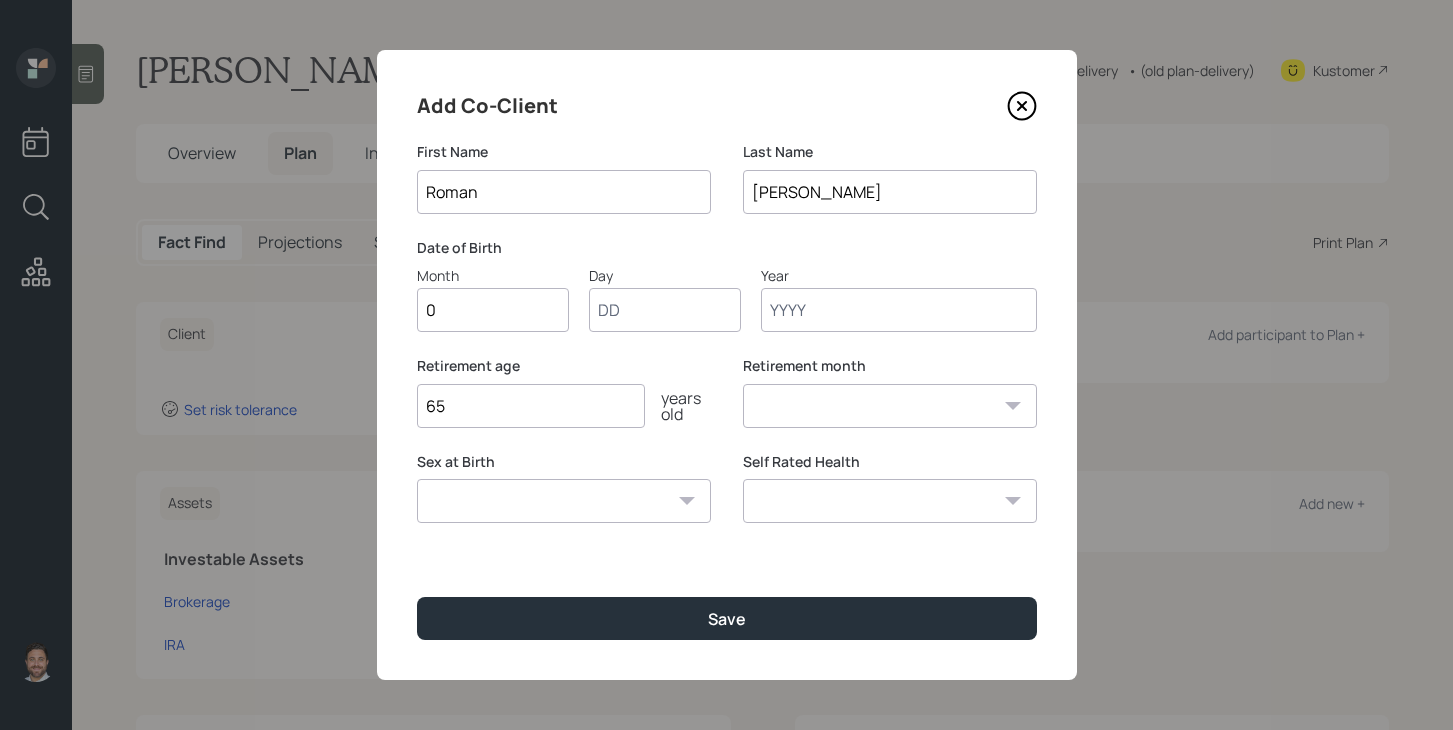 type on "01" 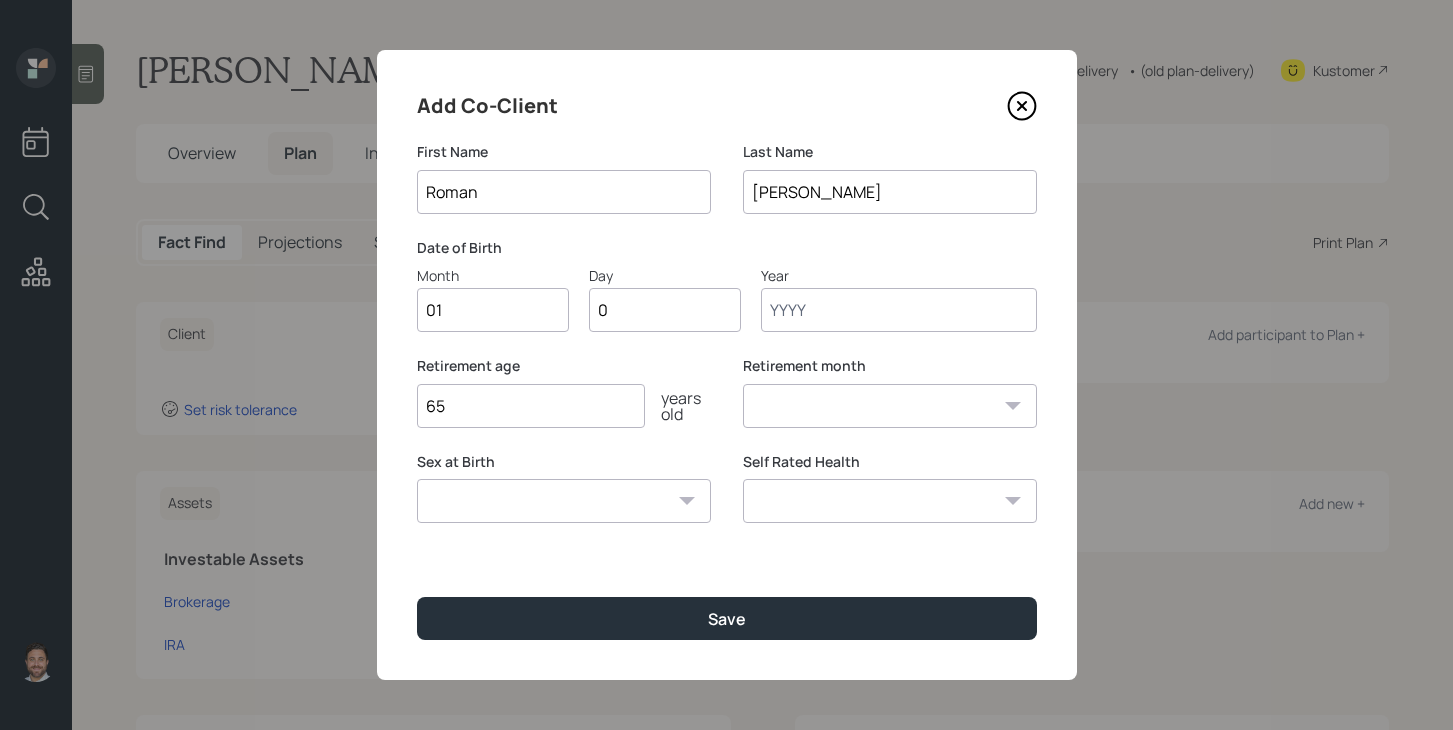 type on "01" 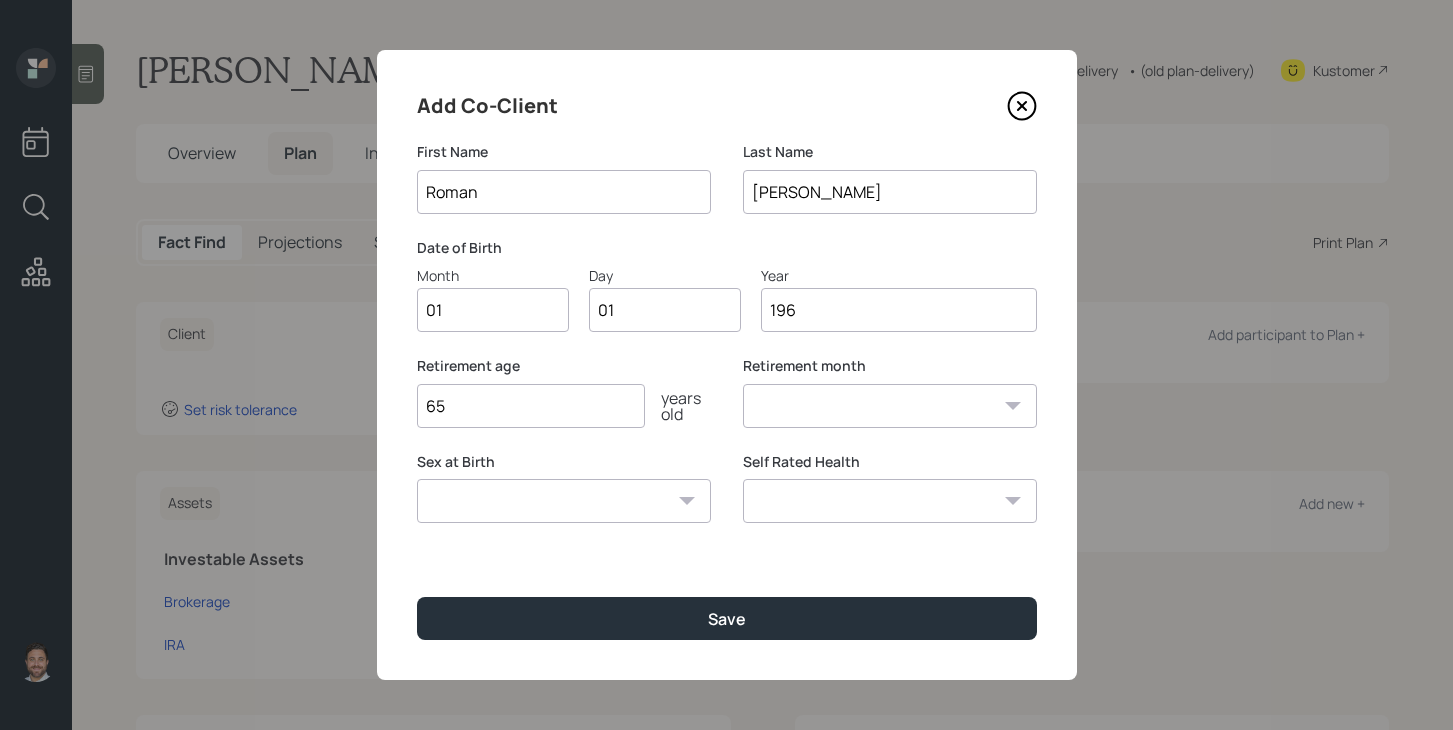 type on "1960" 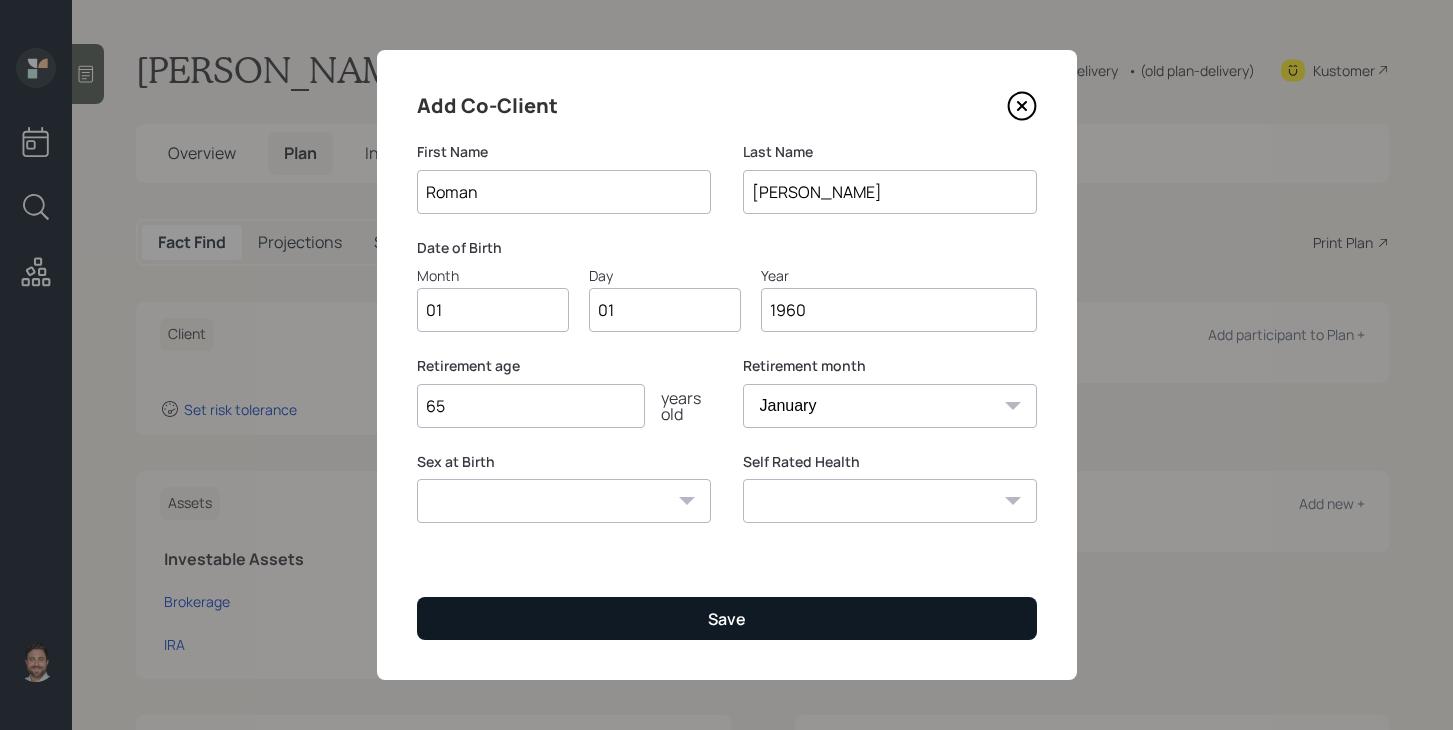 type on "1960" 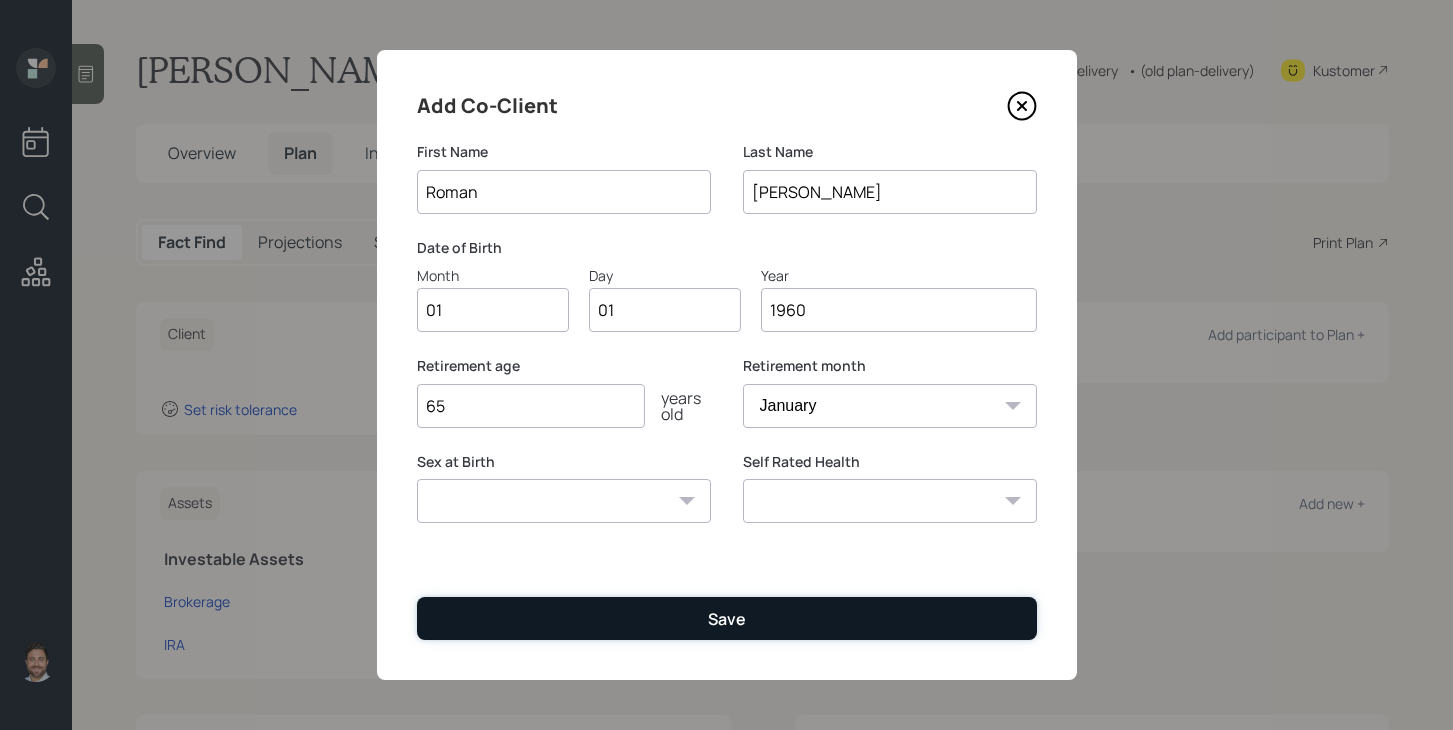 click on "Save" at bounding box center [727, 618] 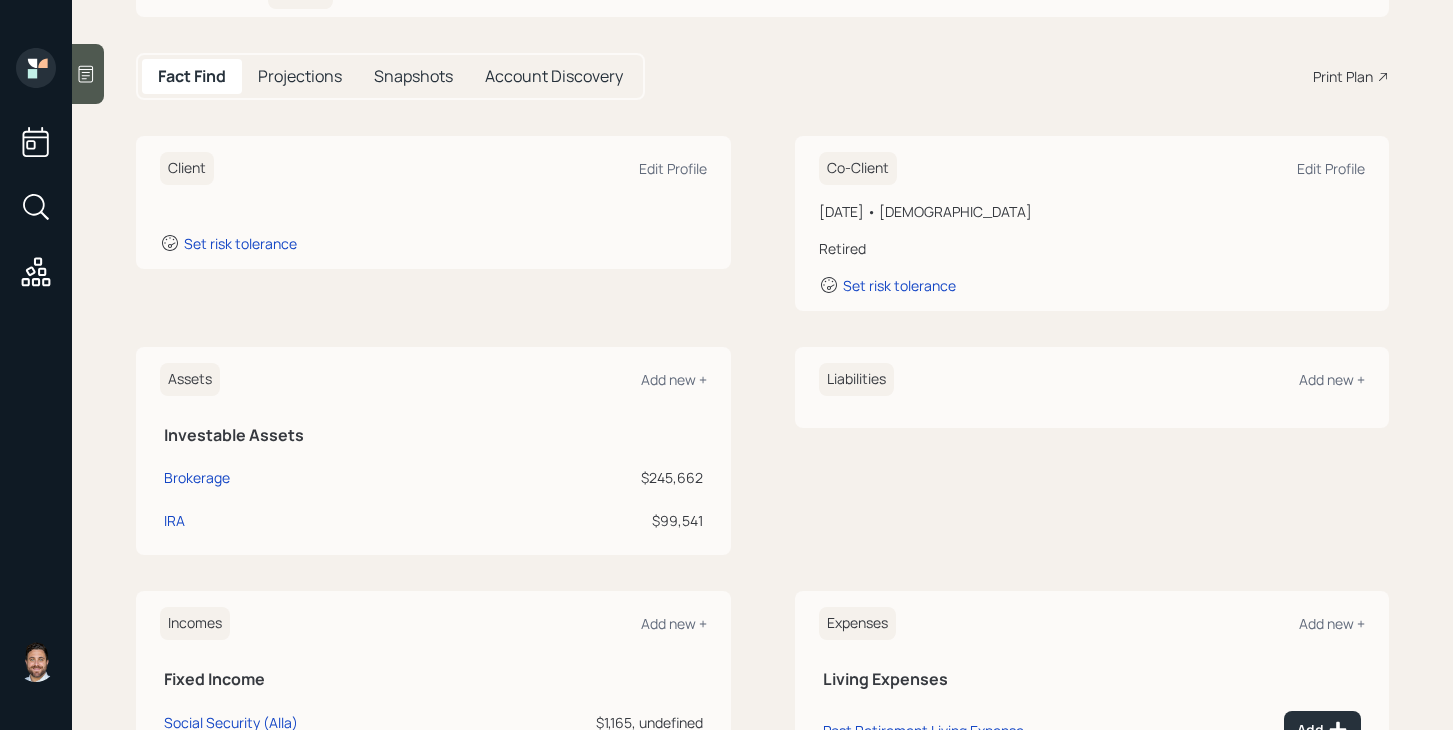 scroll, scrollTop: 0, scrollLeft: 0, axis: both 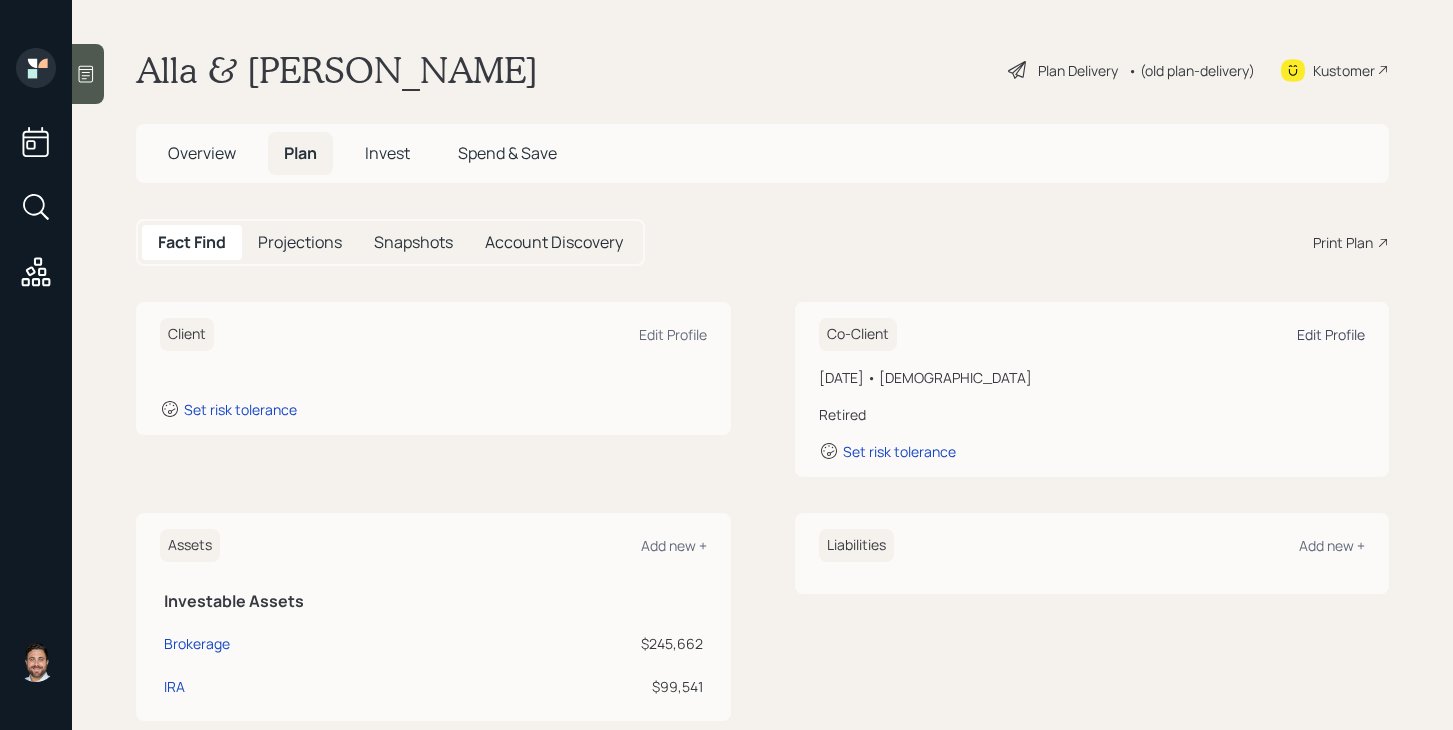 click on "Edit Profile" at bounding box center (1331, 334) 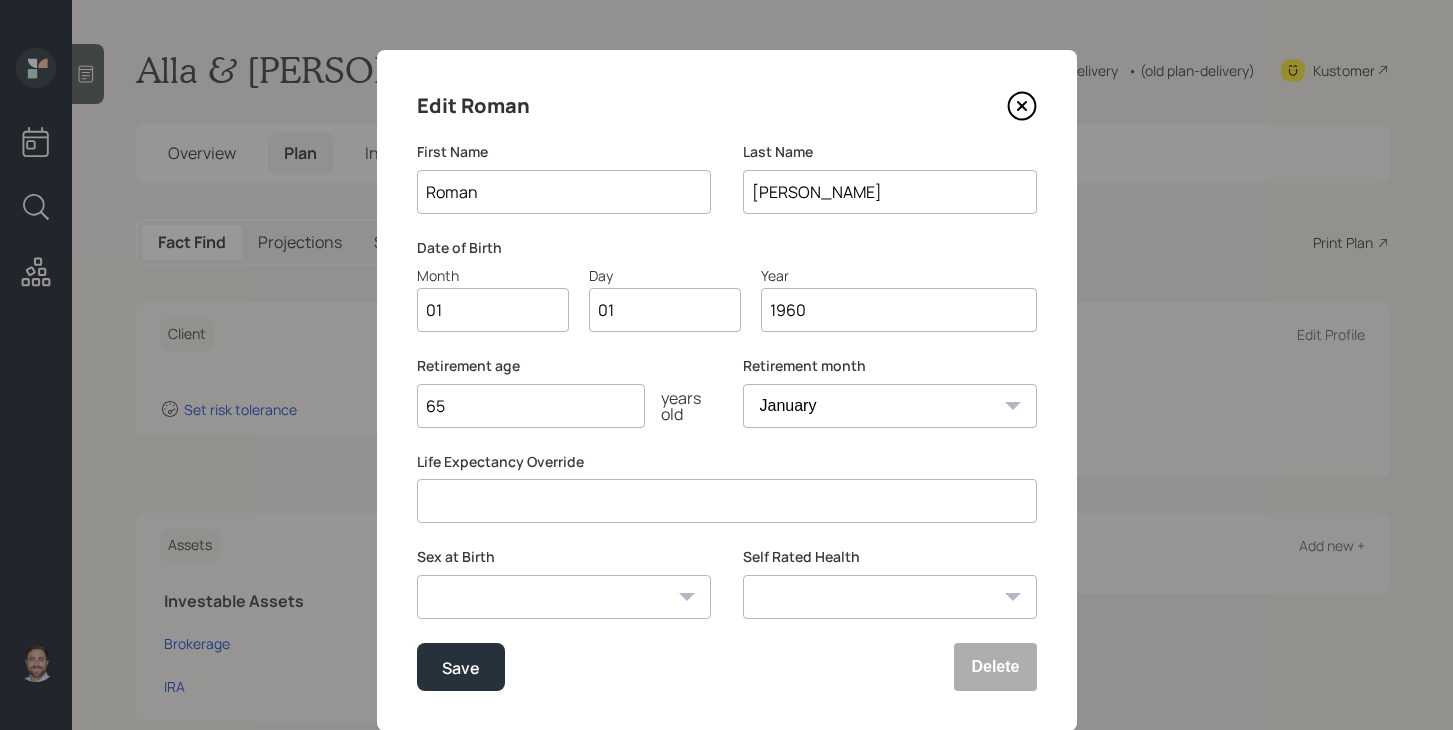 click on "1960" at bounding box center (899, 310) 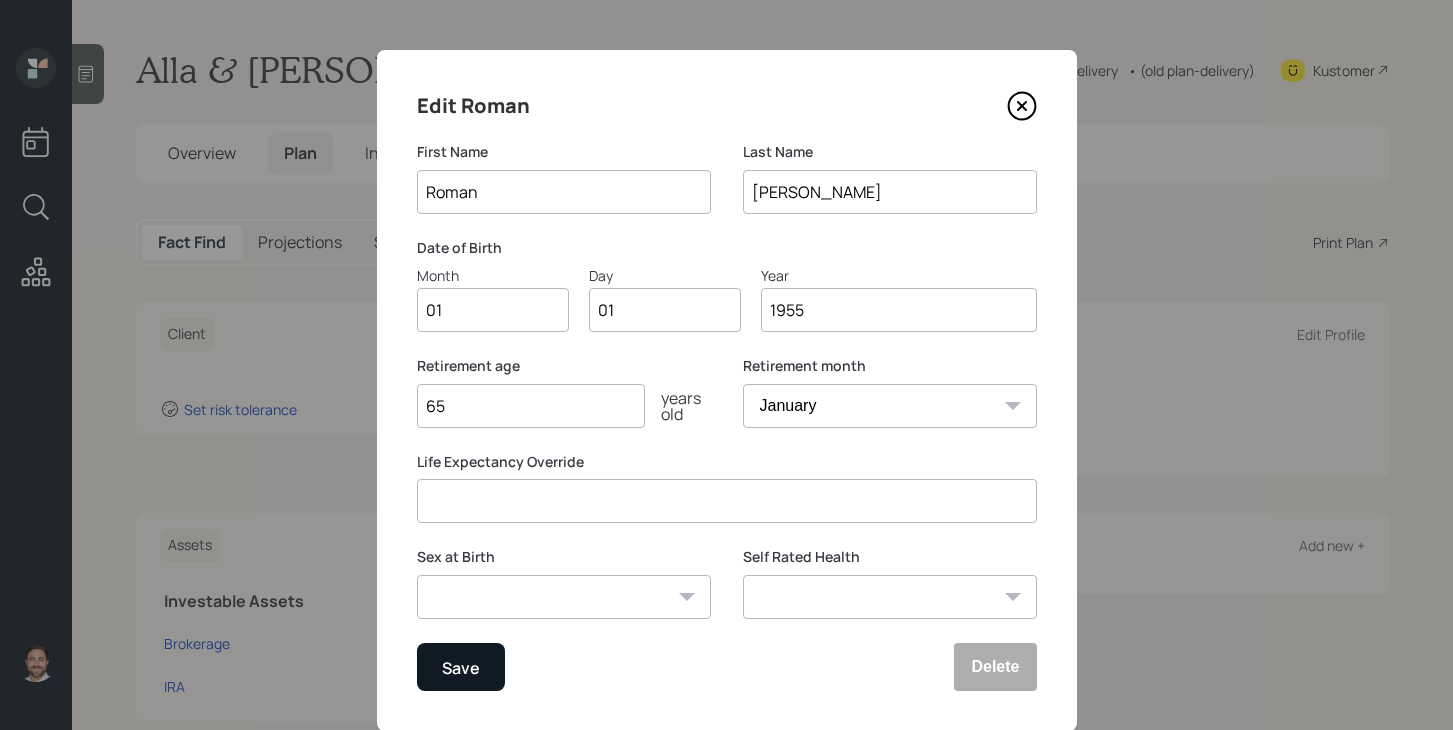 type on "1955" 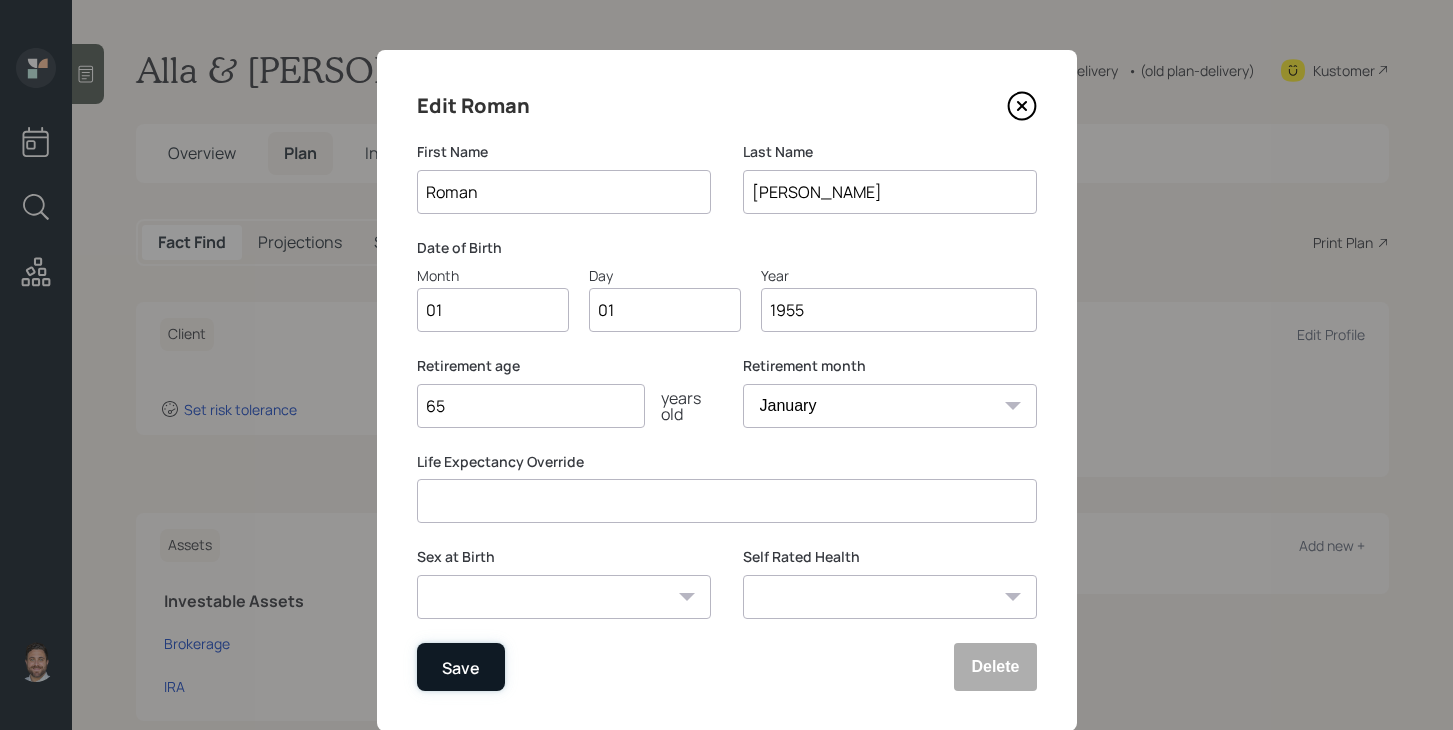 click on "Save" at bounding box center (461, 667) 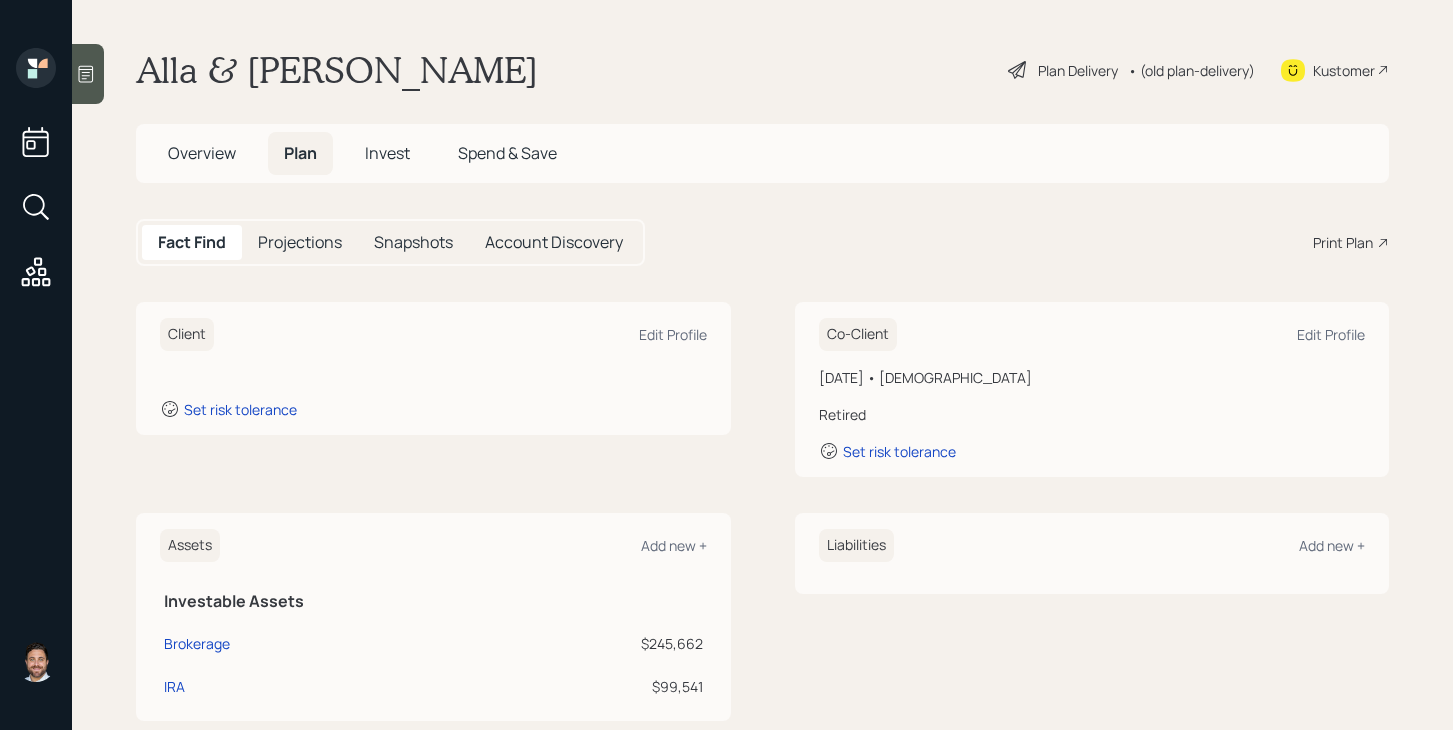 click on "Co-Client Edit Profile" at bounding box center [1092, 334] 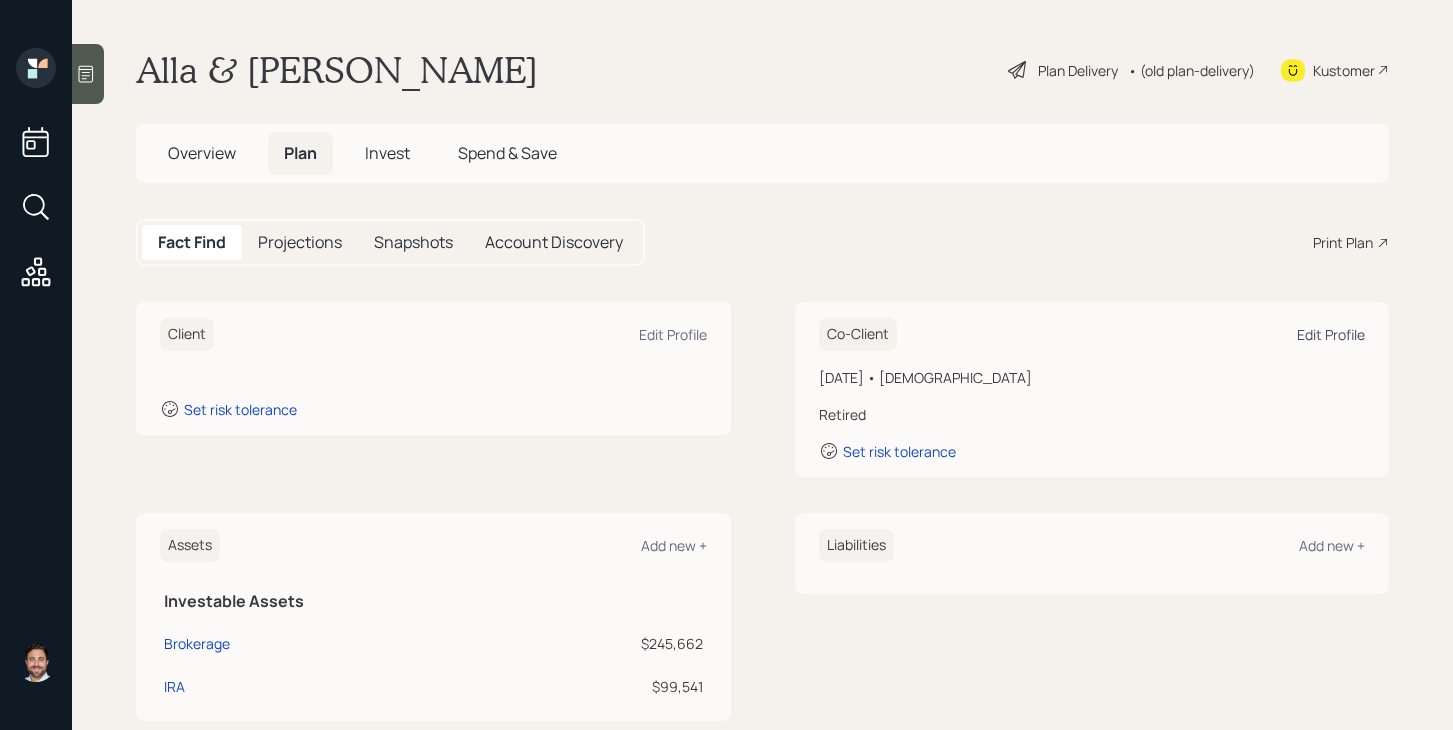 click on "Edit Profile" at bounding box center (1331, 334) 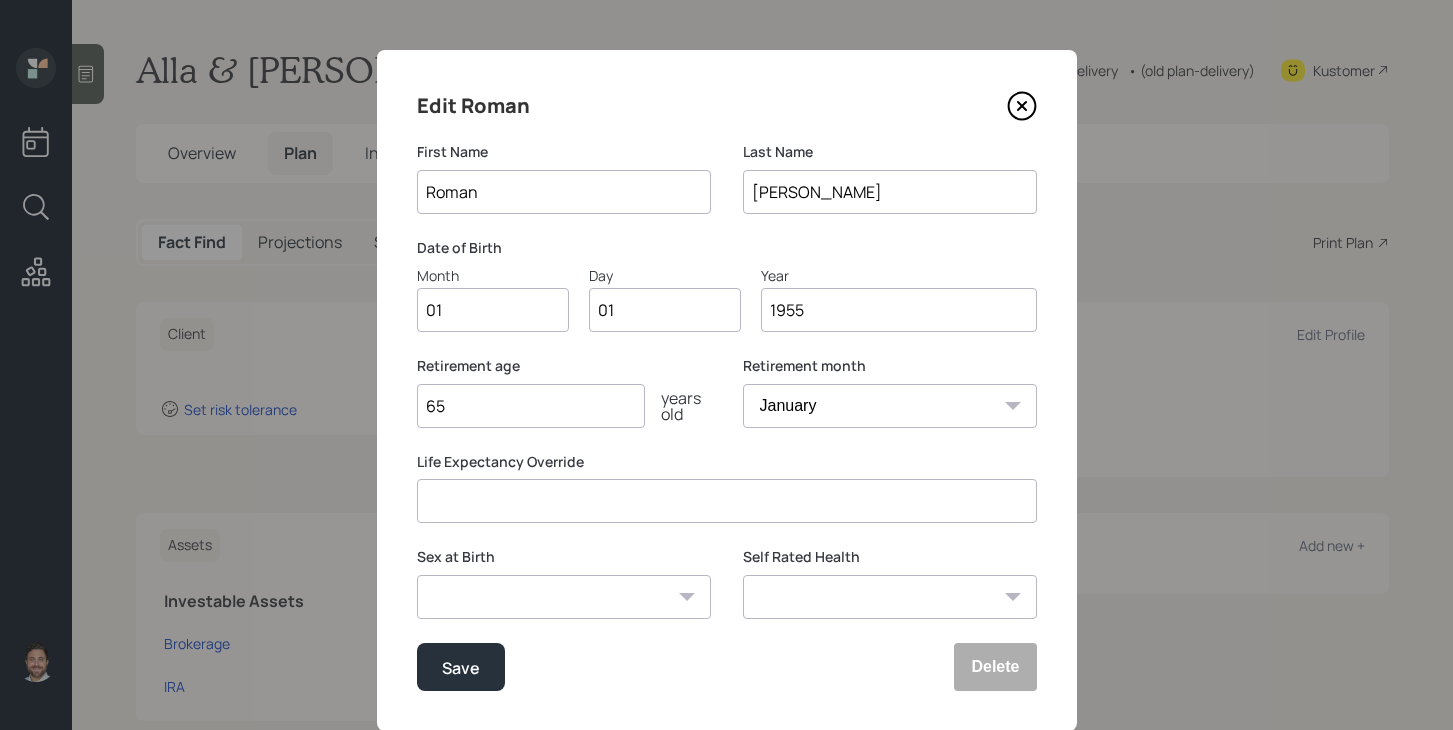 click on "1955" at bounding box center (899, 310) 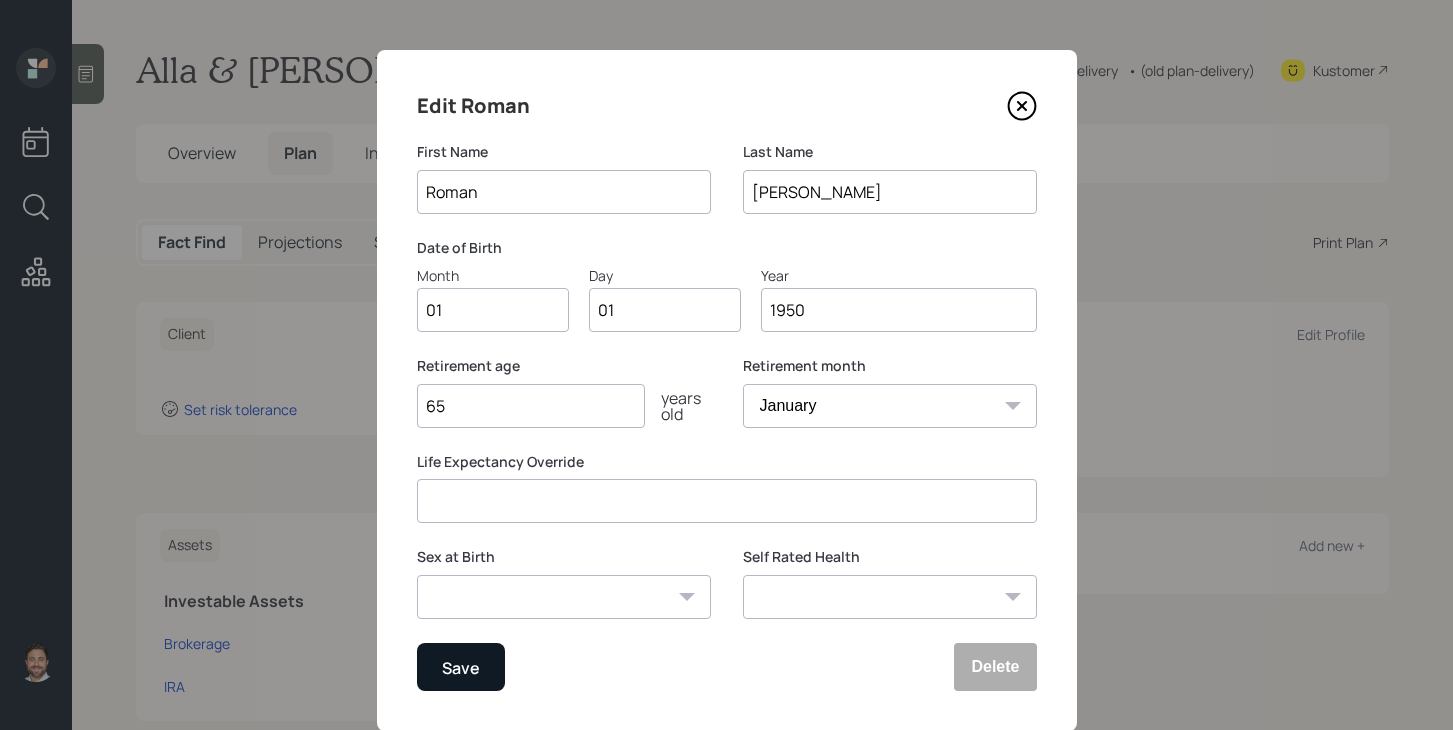 type on "1950" 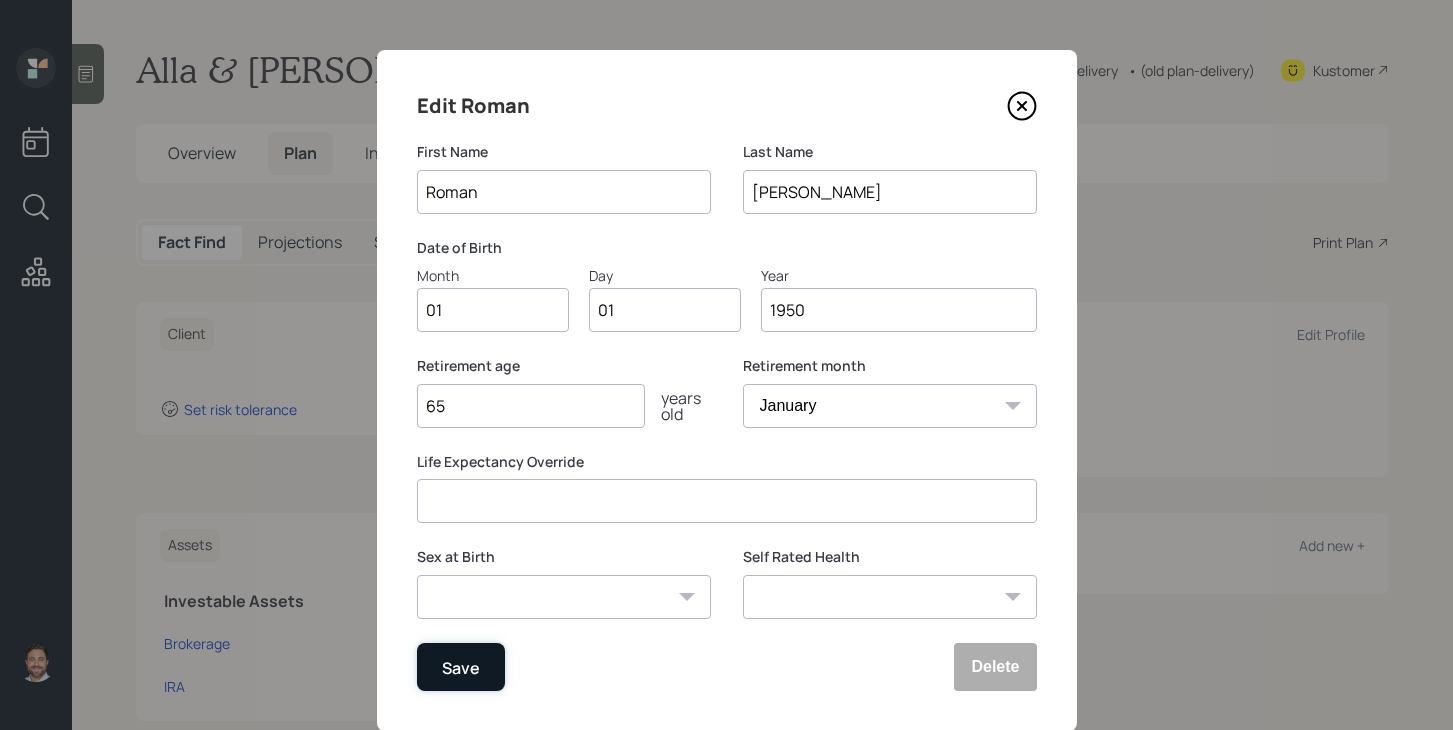 click on "Save" at bounding box center [461, 667] 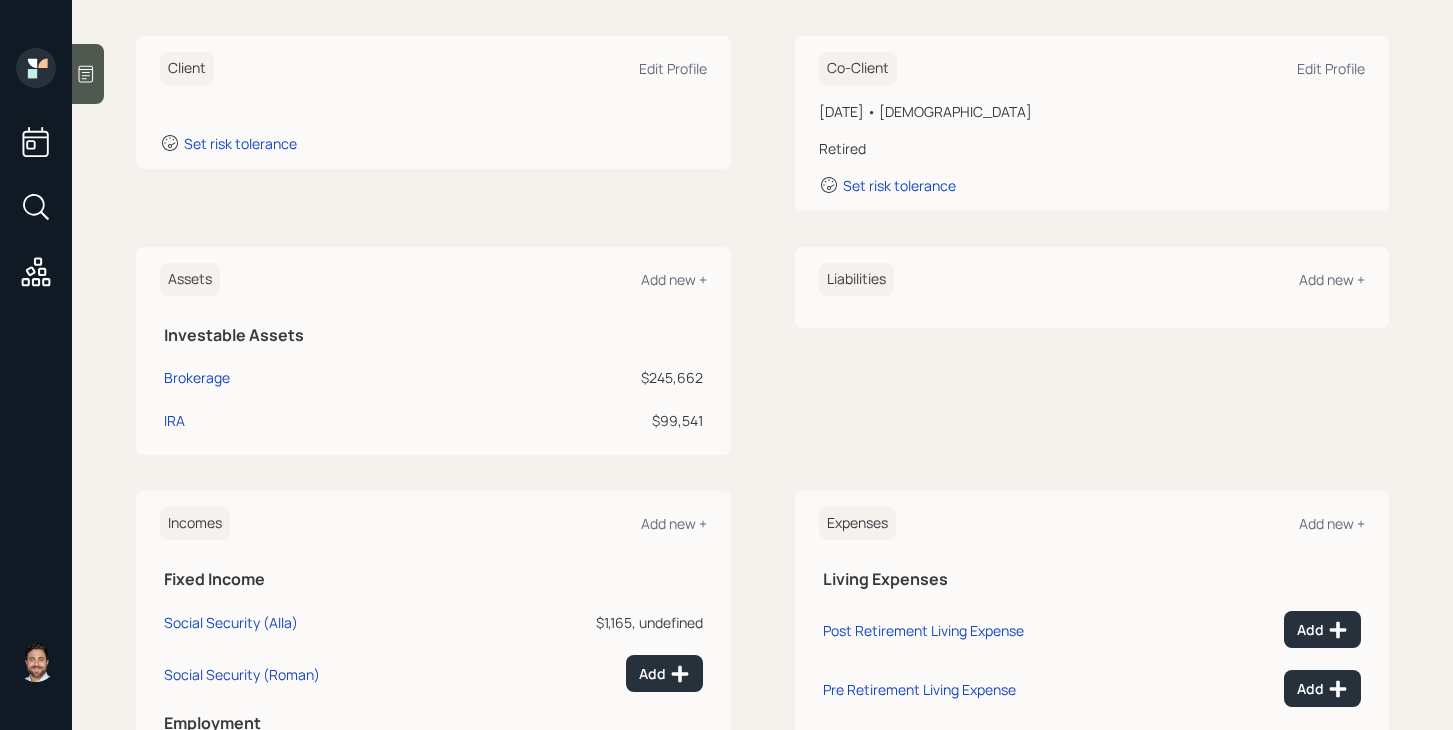 scroll, scrollTop: 474, scrollLeft: 0, axis: vertical 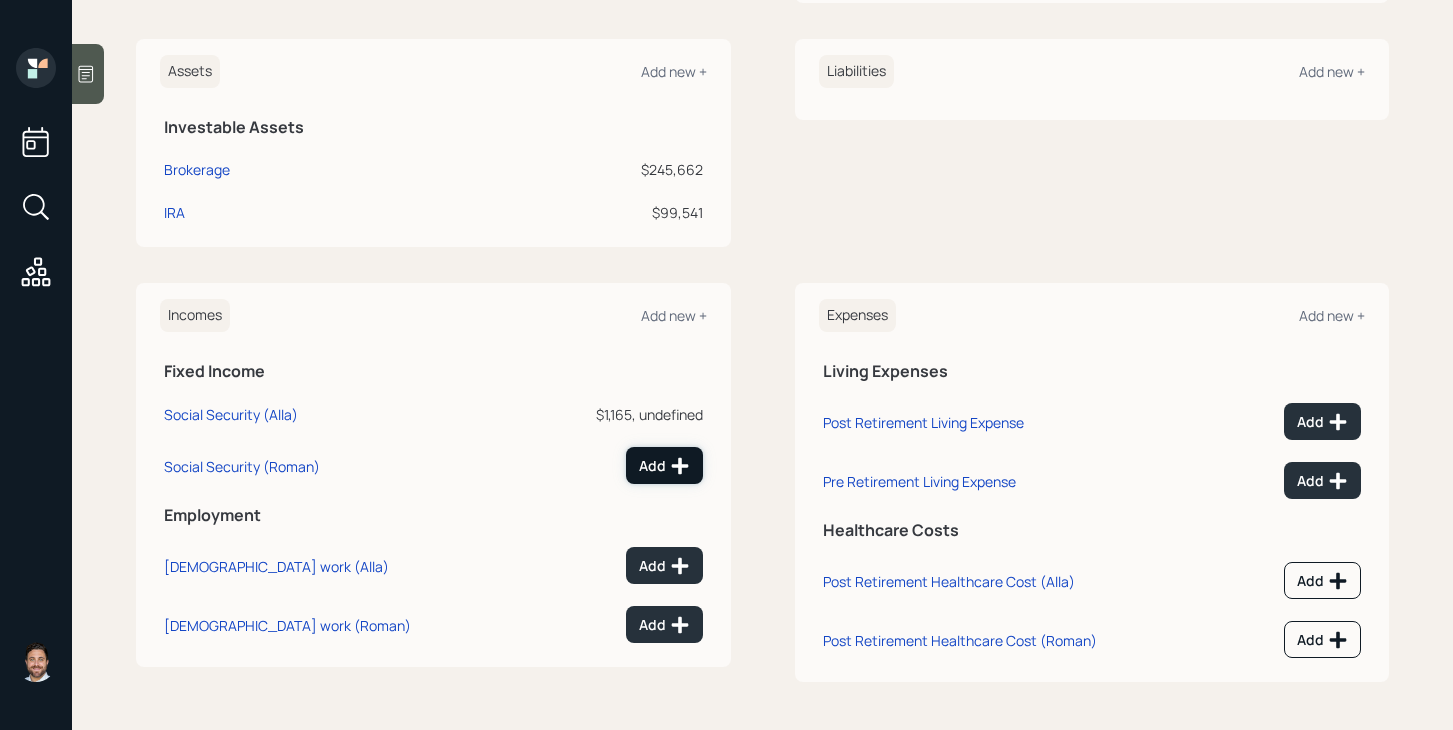 click on "Add" at bounding box center [664, 466] 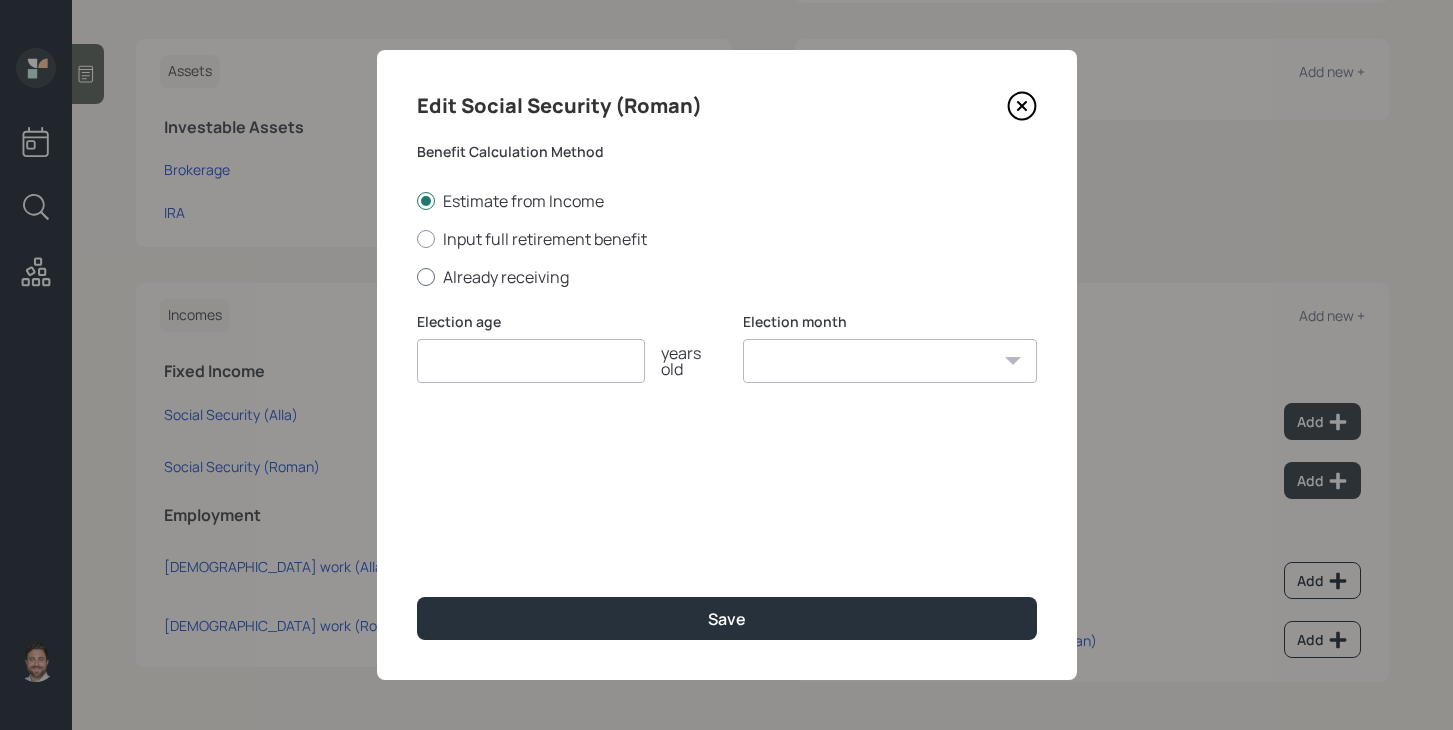 click on "Already receiving" at bounding box center (727, 277) 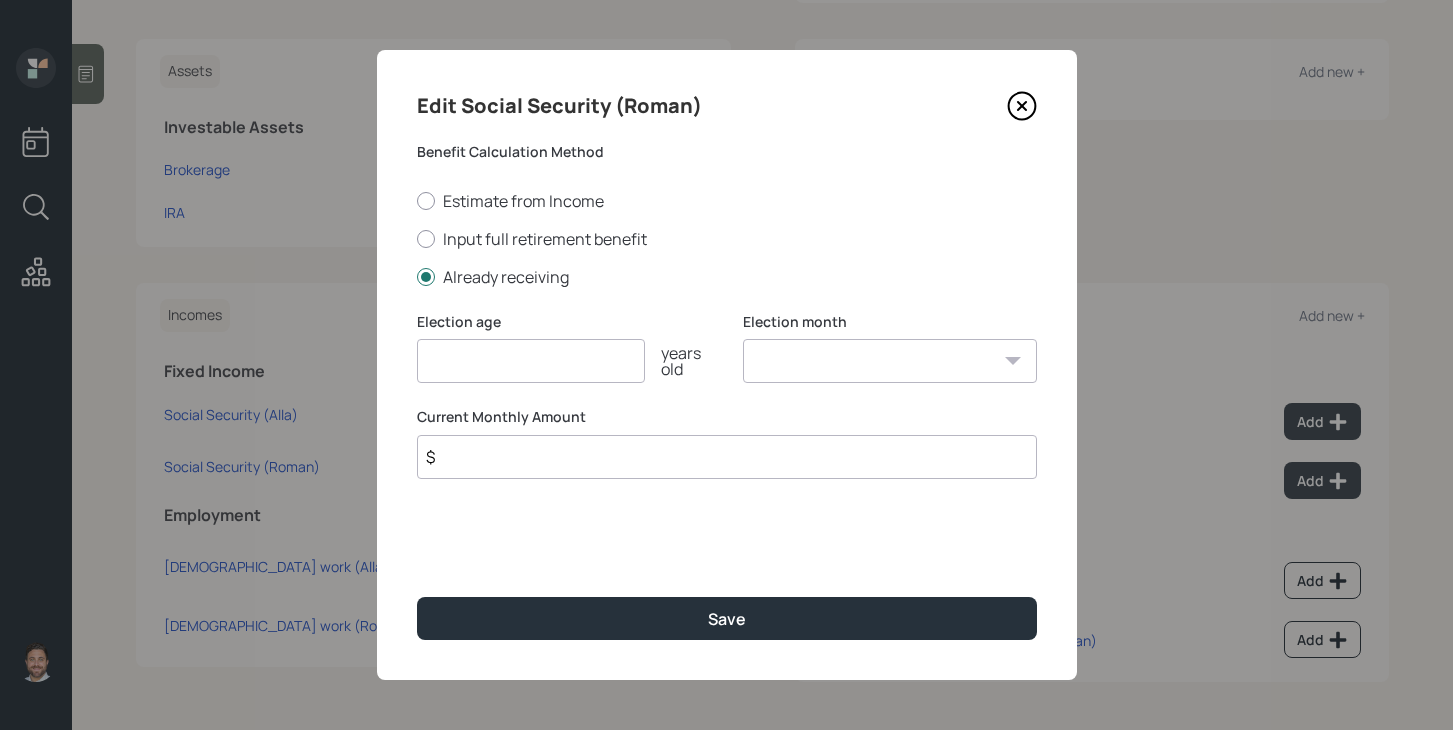 click at bounding box center [531, 361] 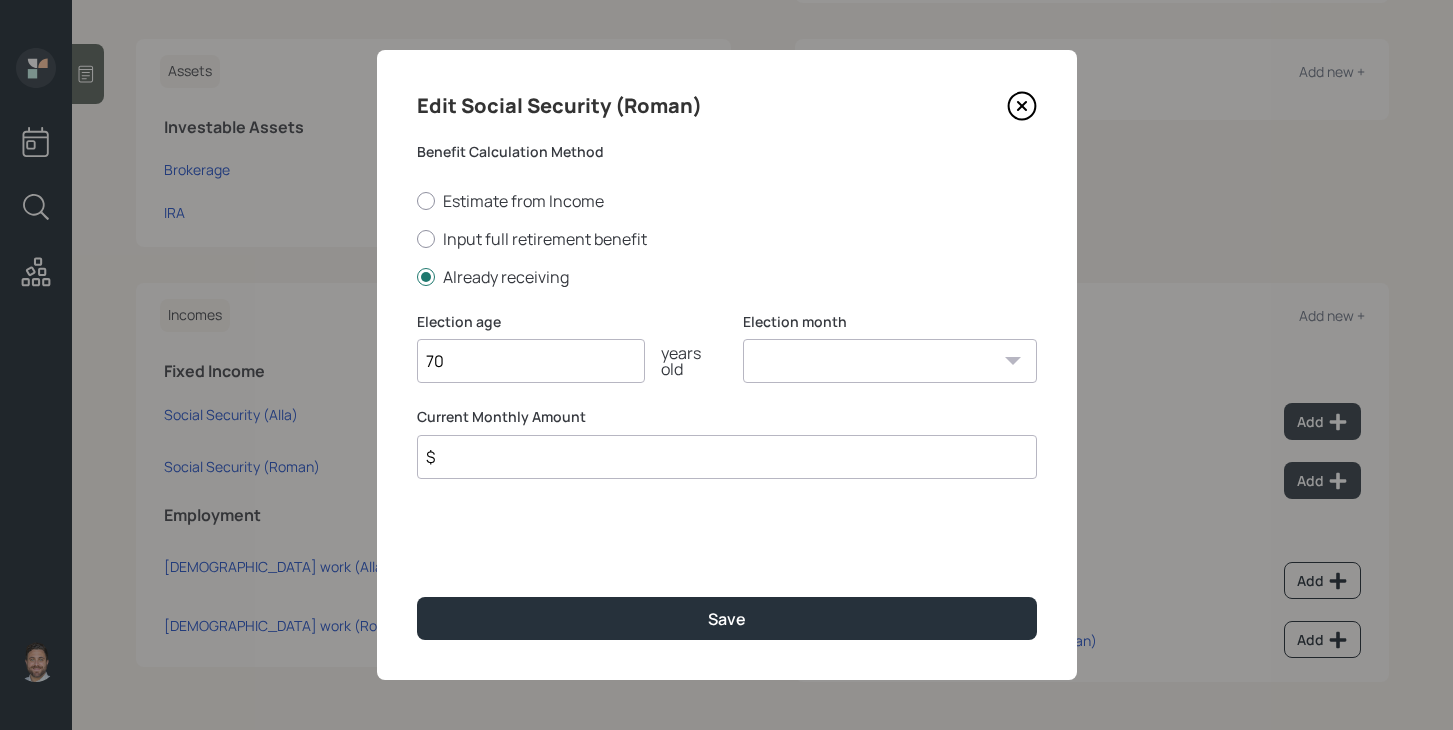 type on "70" 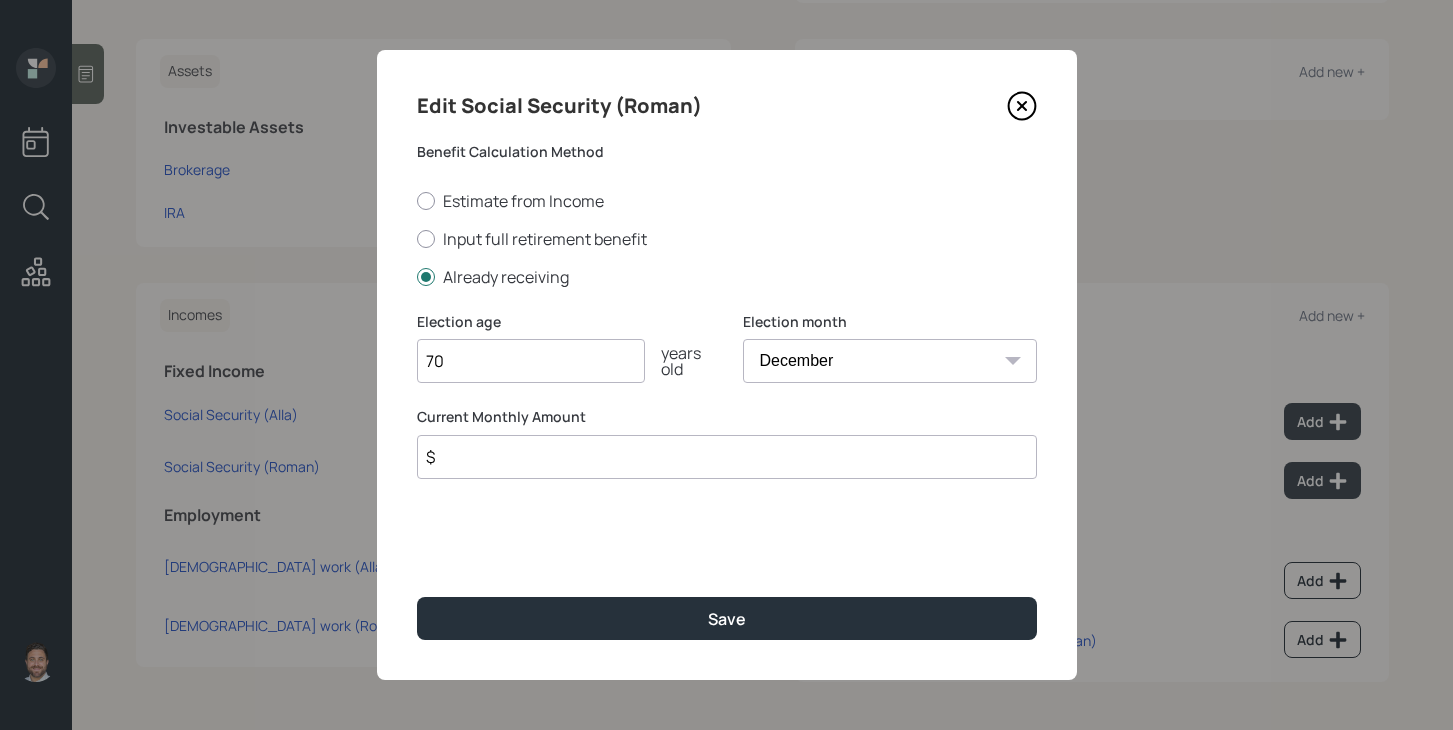click on "Current Monthly Amount $" at bounding box center (727, 443) 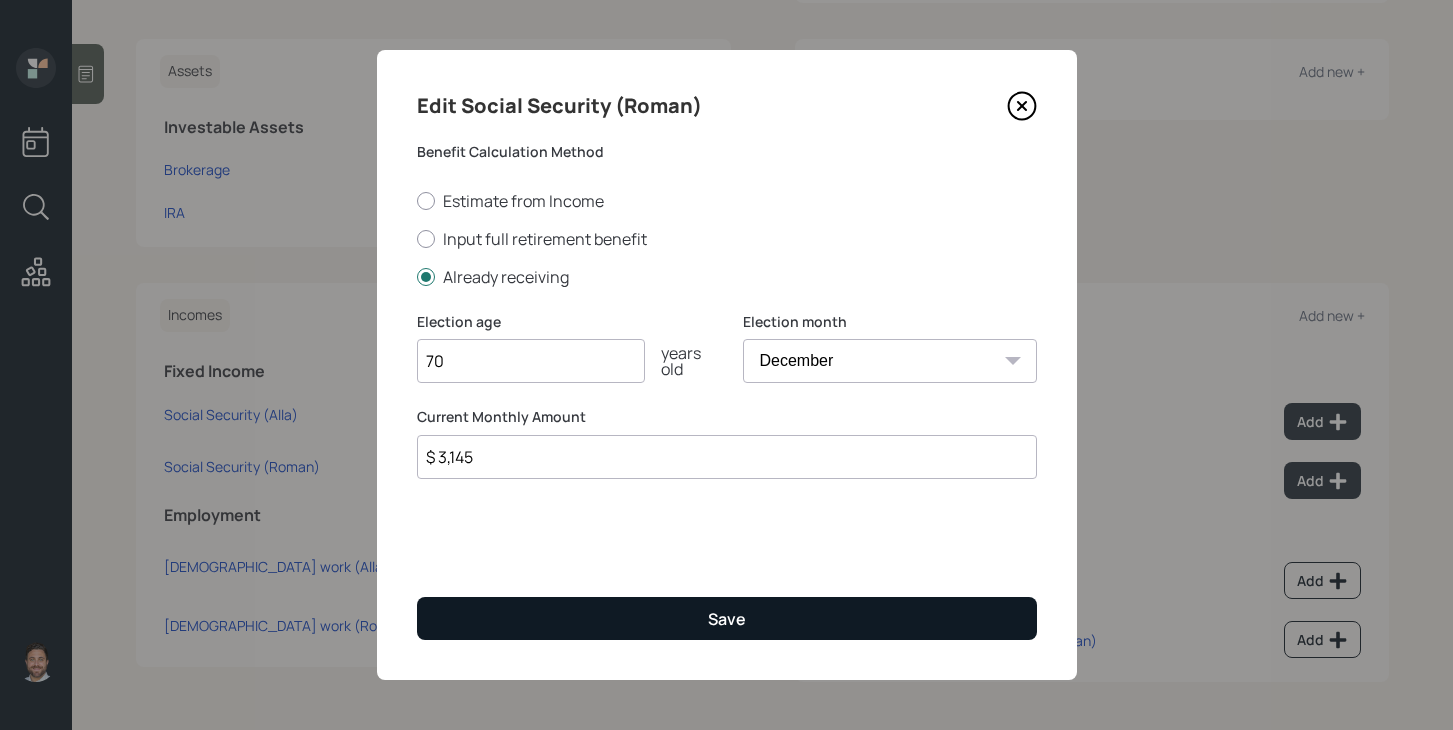 type on "$ 3,145" 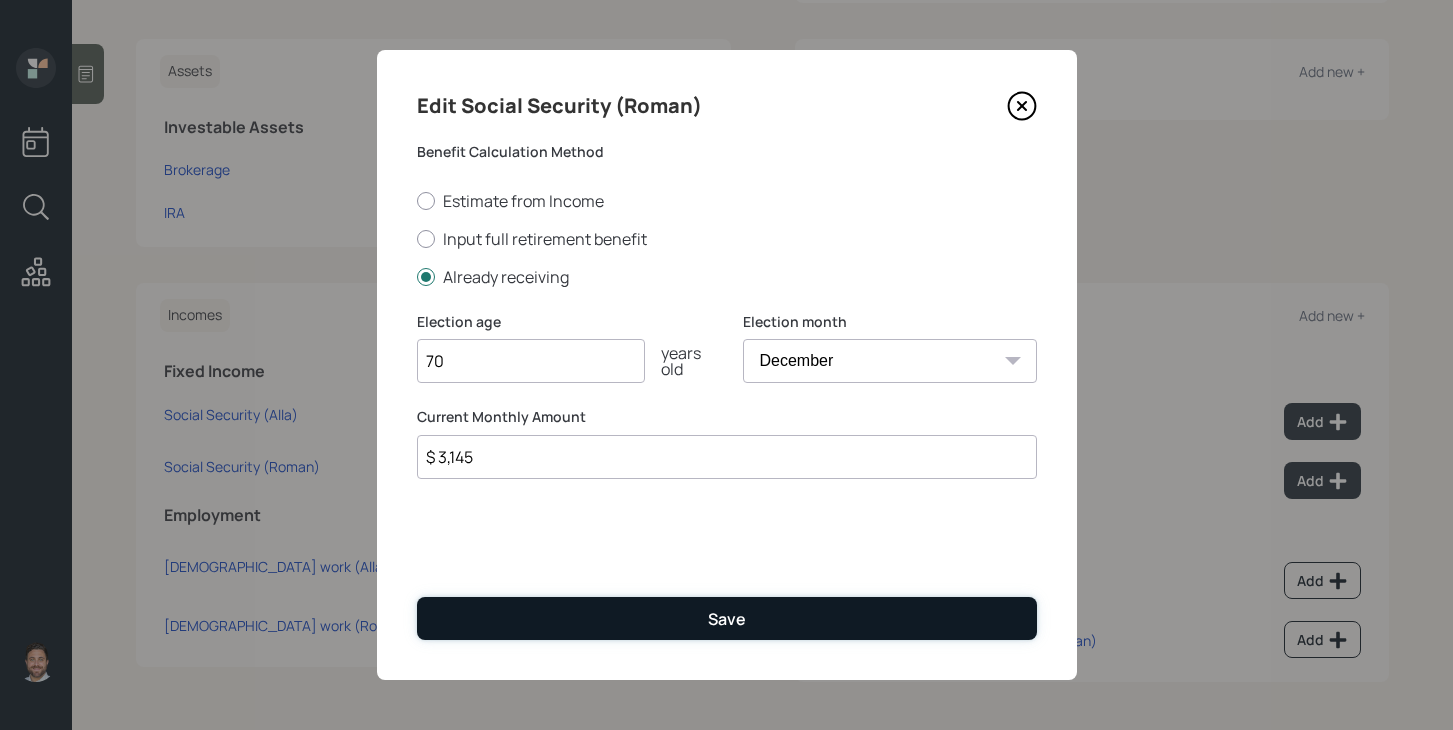 click on "Save" at bounding box center (727, 618) 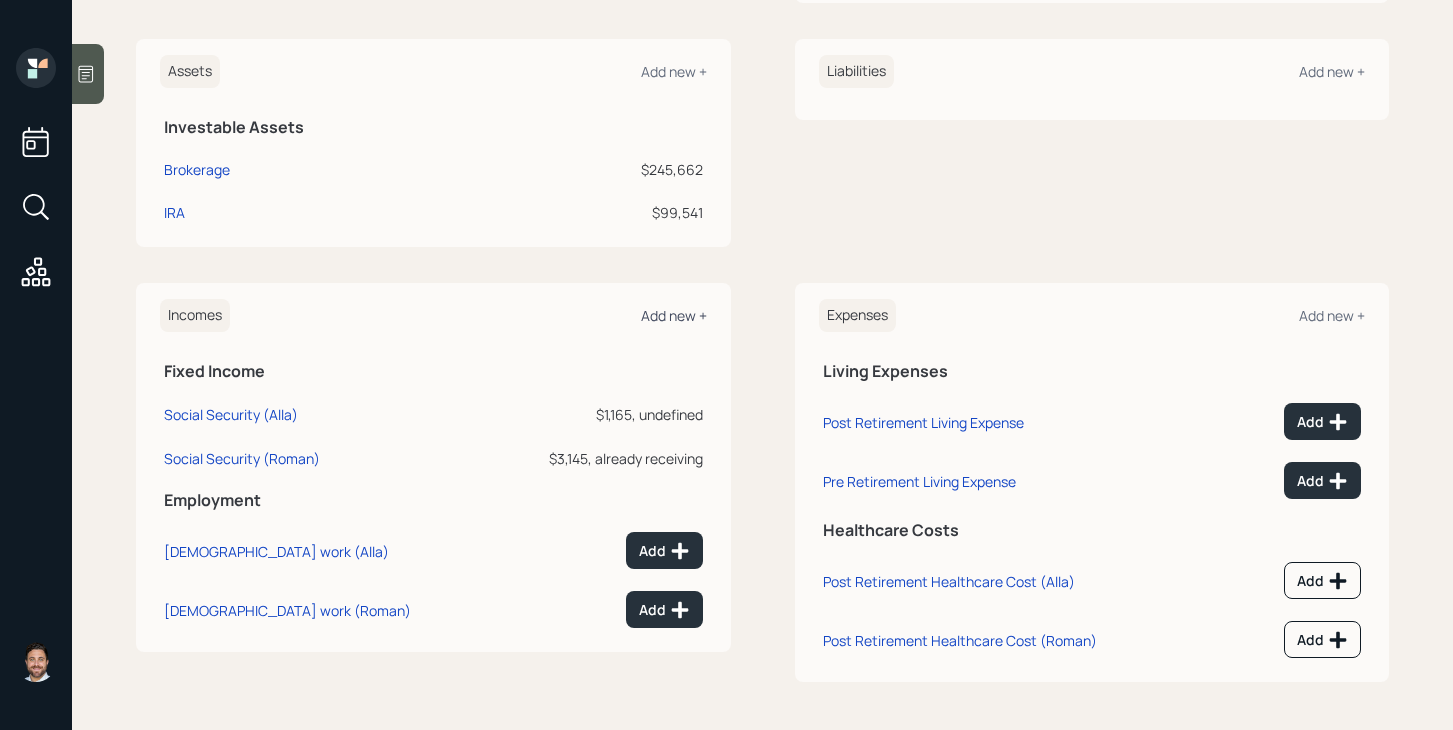 click on "Add new +" at bounding box center [674, 315] 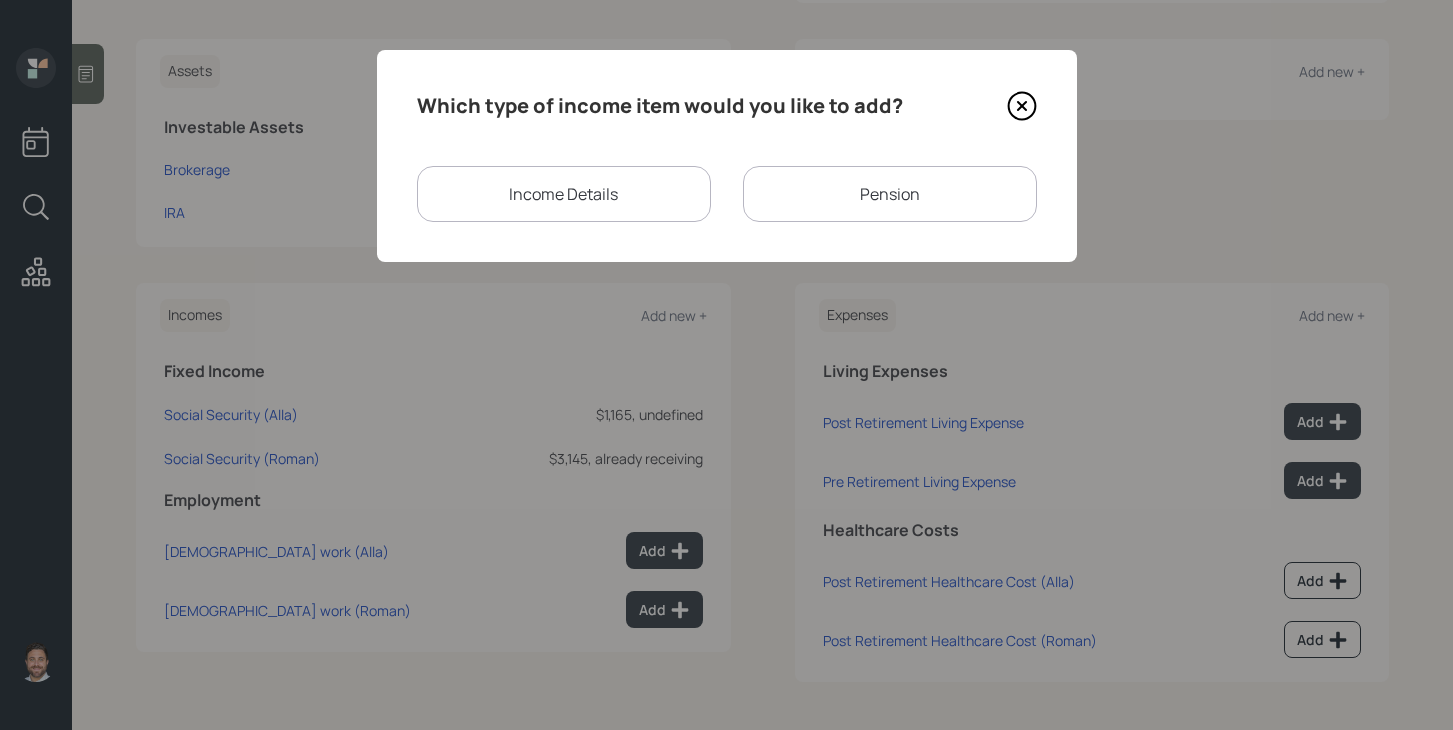 click on "Pension" at bounding box center (890, 194) 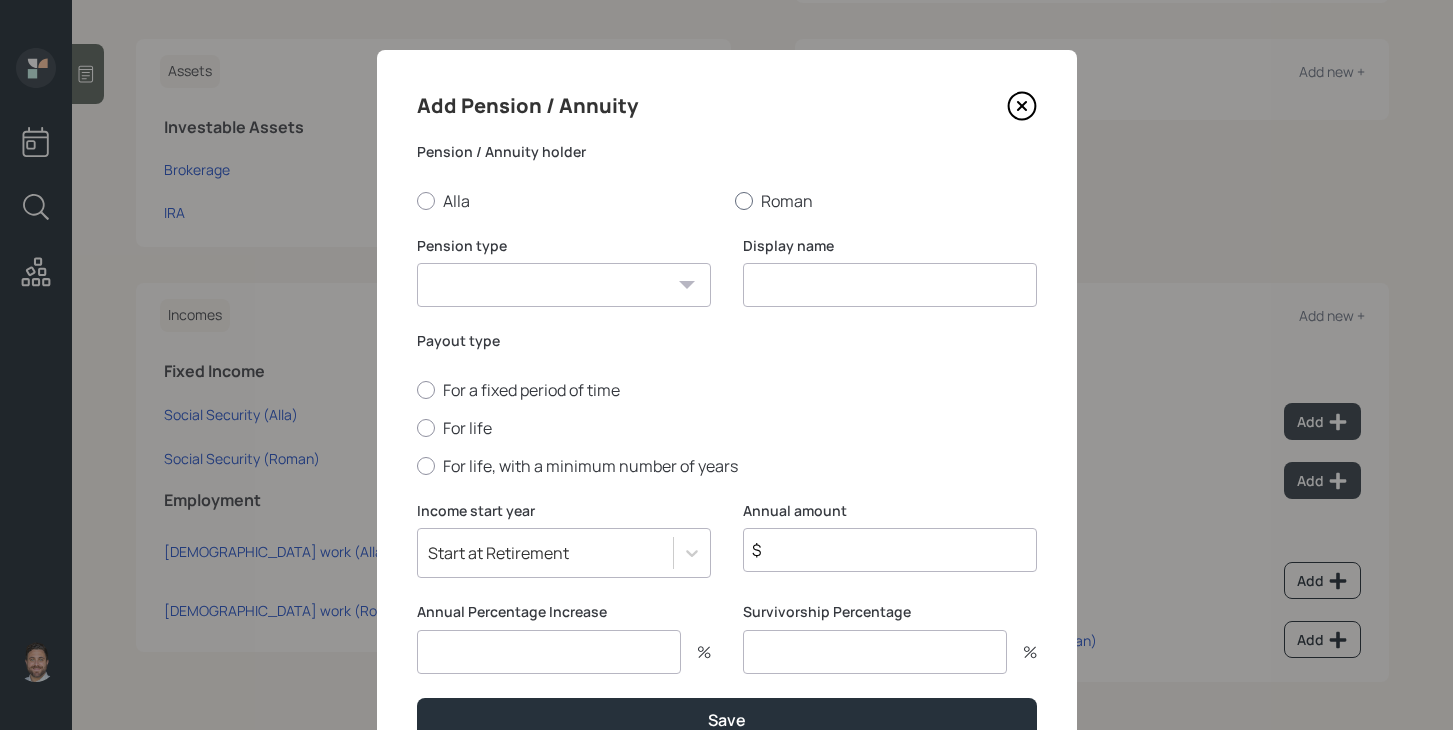 click on "Roman" at bounding box center (886, 201) 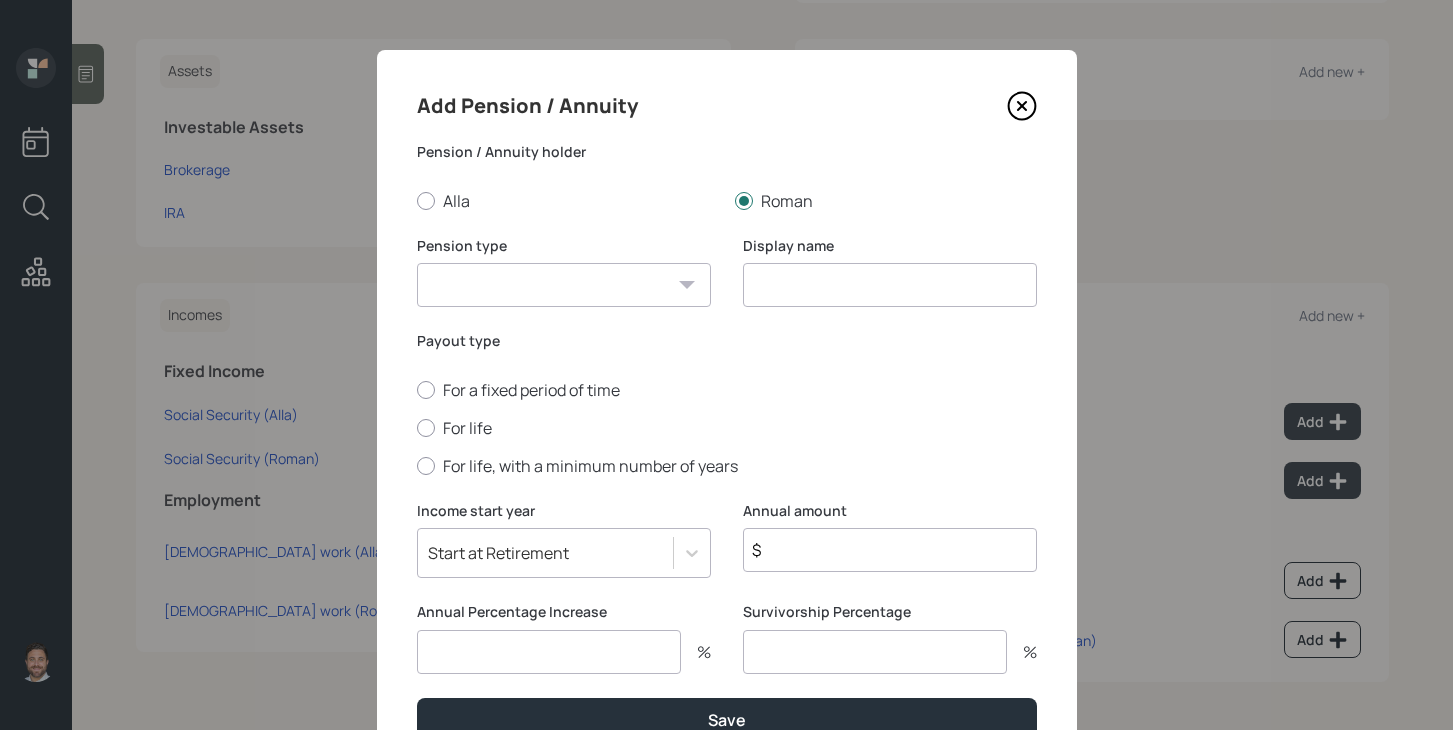 click on "Pension Annuity" at bounding box center [564, 285] 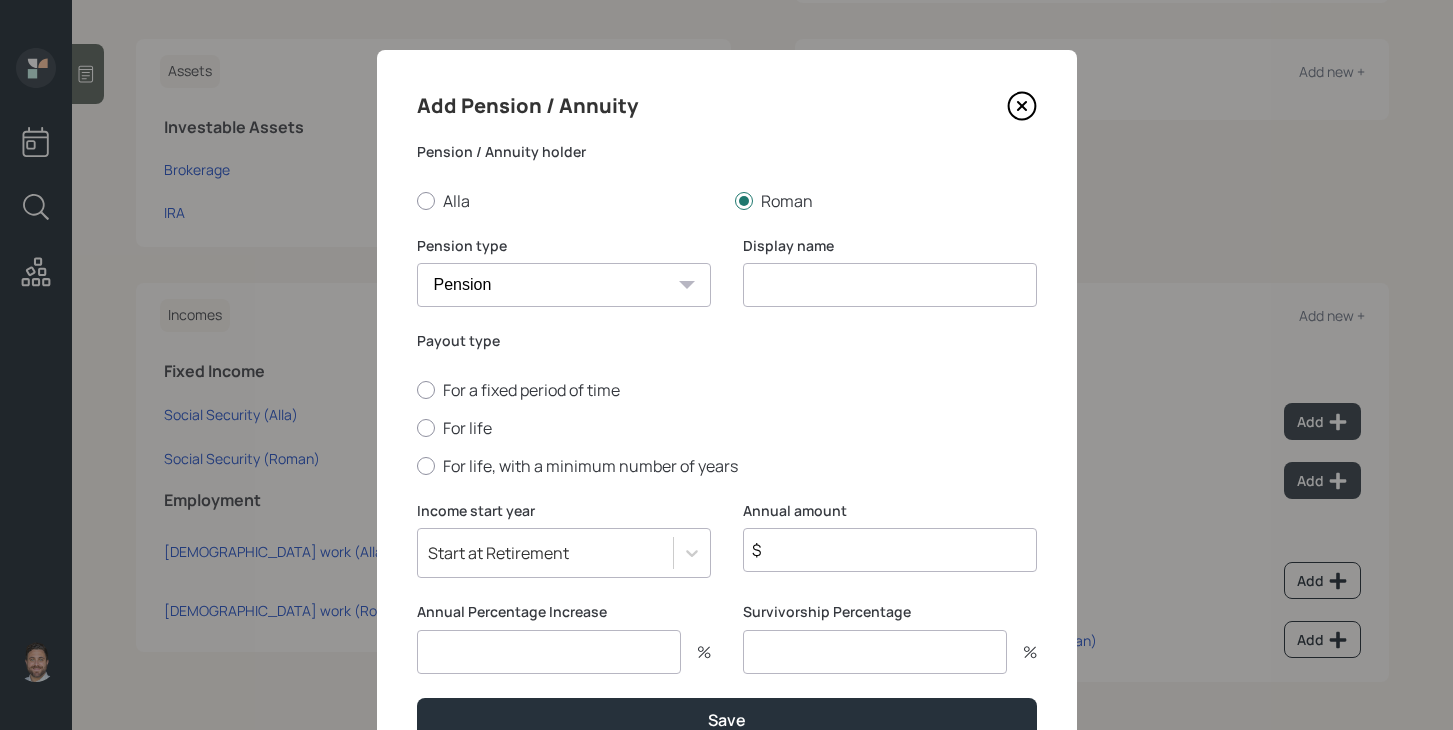 click at bounding box center (890, 285) 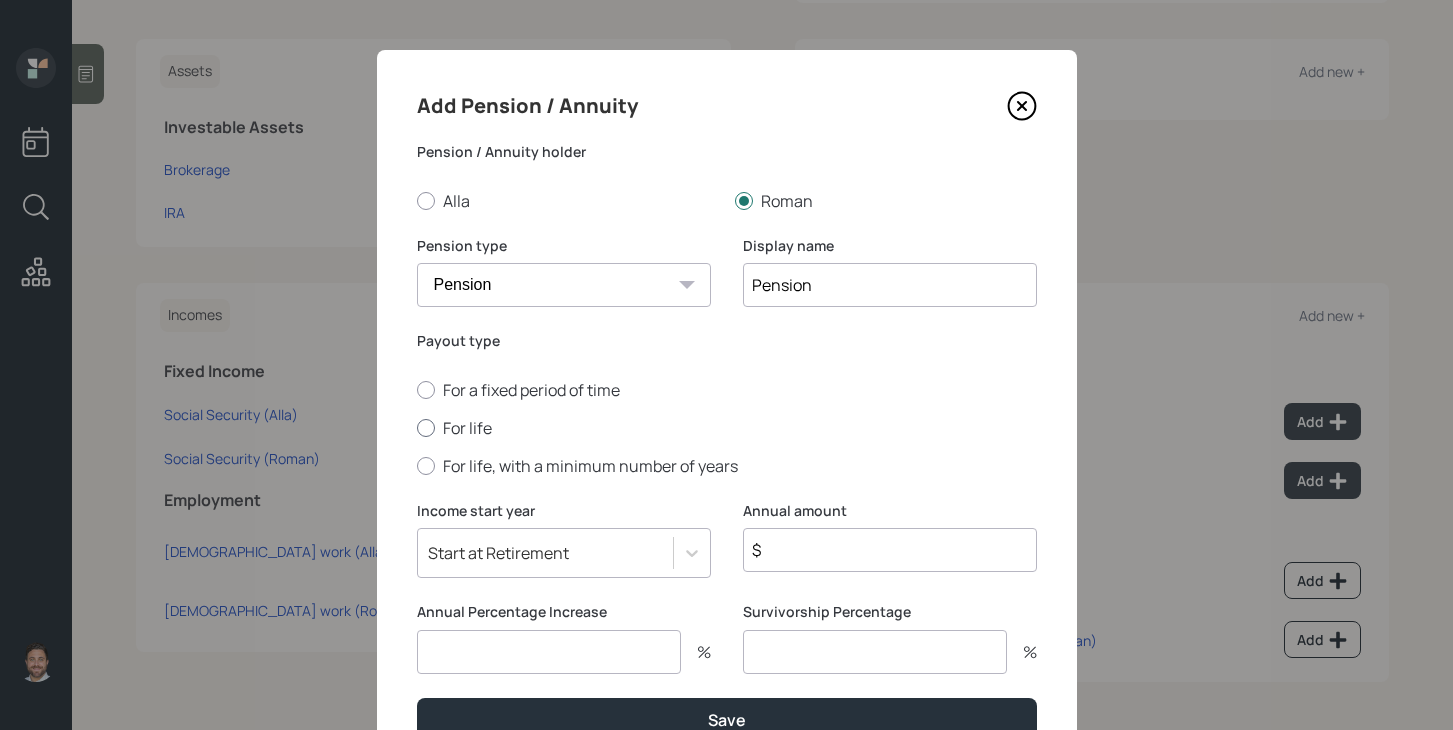 type on "Pension" 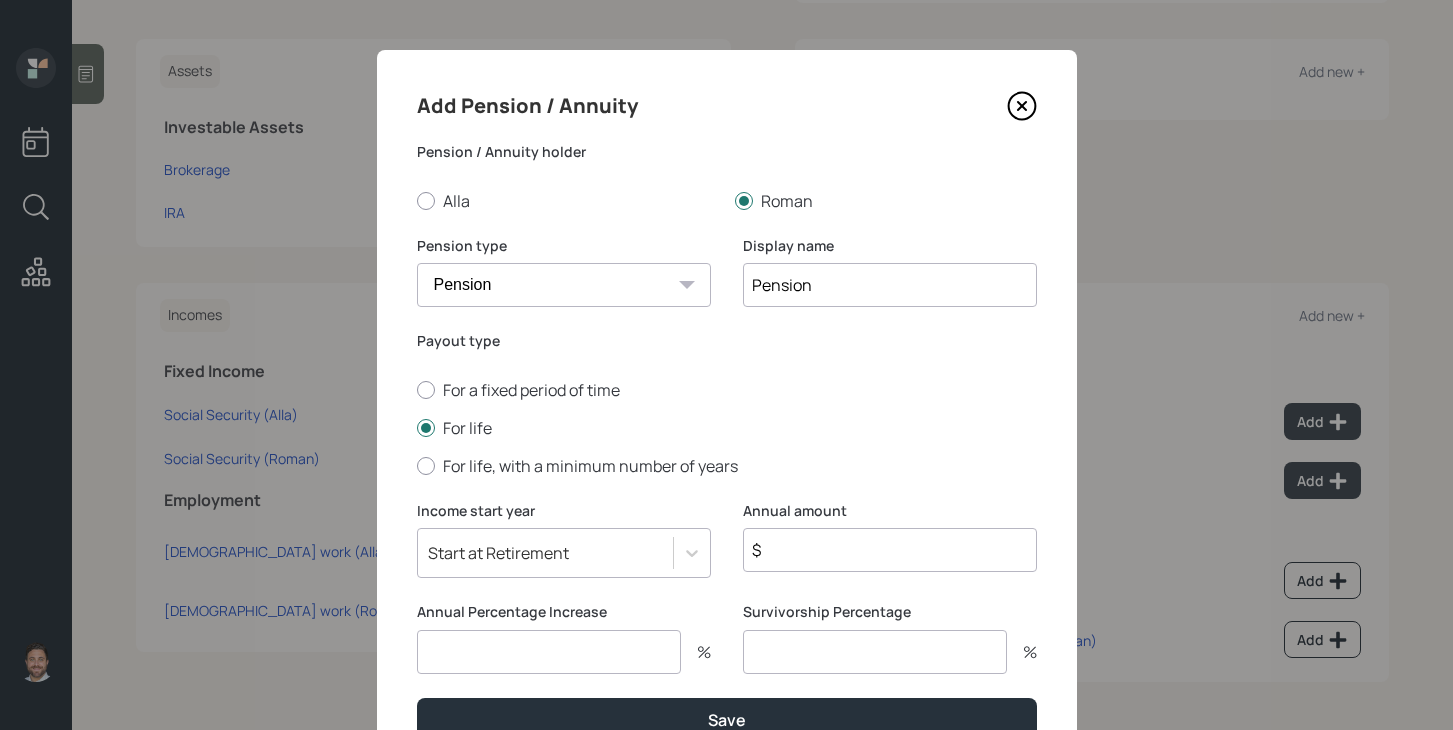 click on "$" at bounding box center (890, 550) 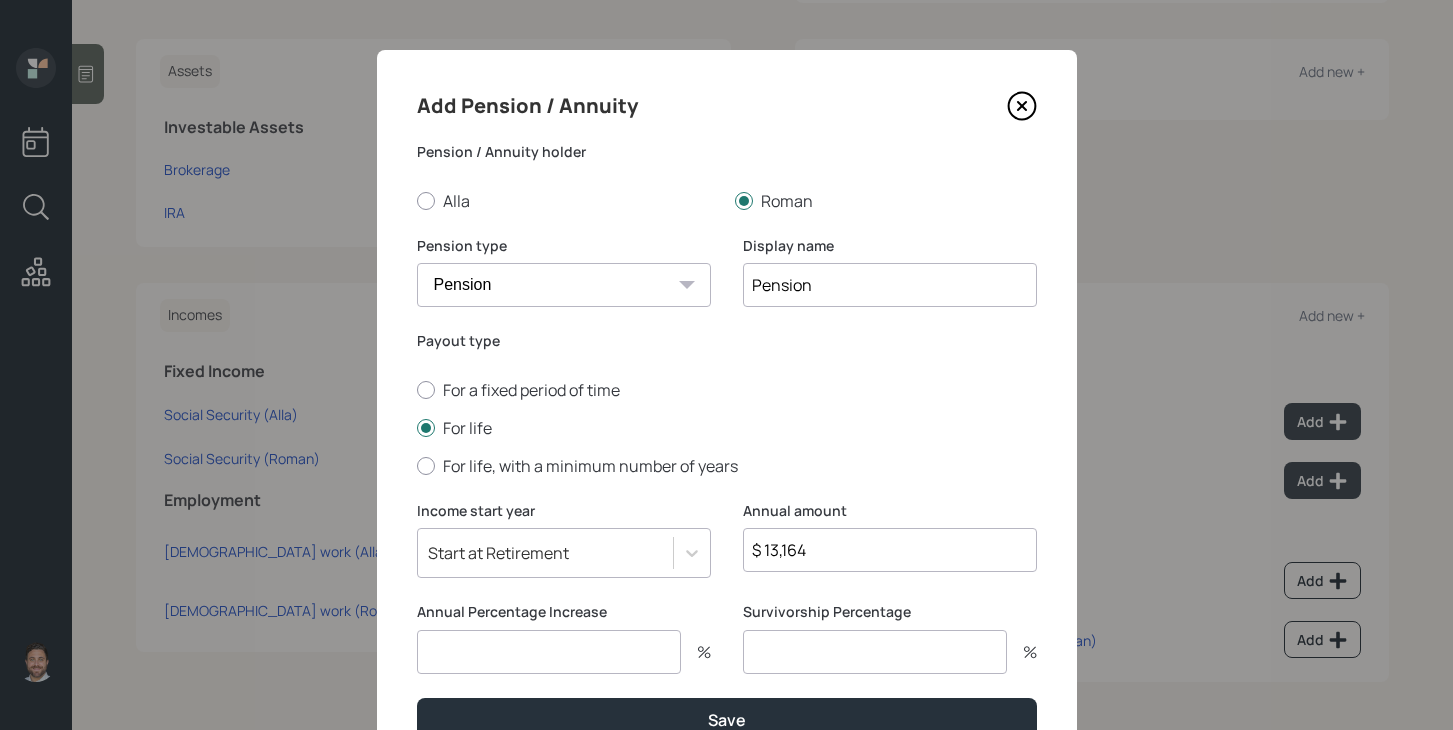 type on "$ 13,164" 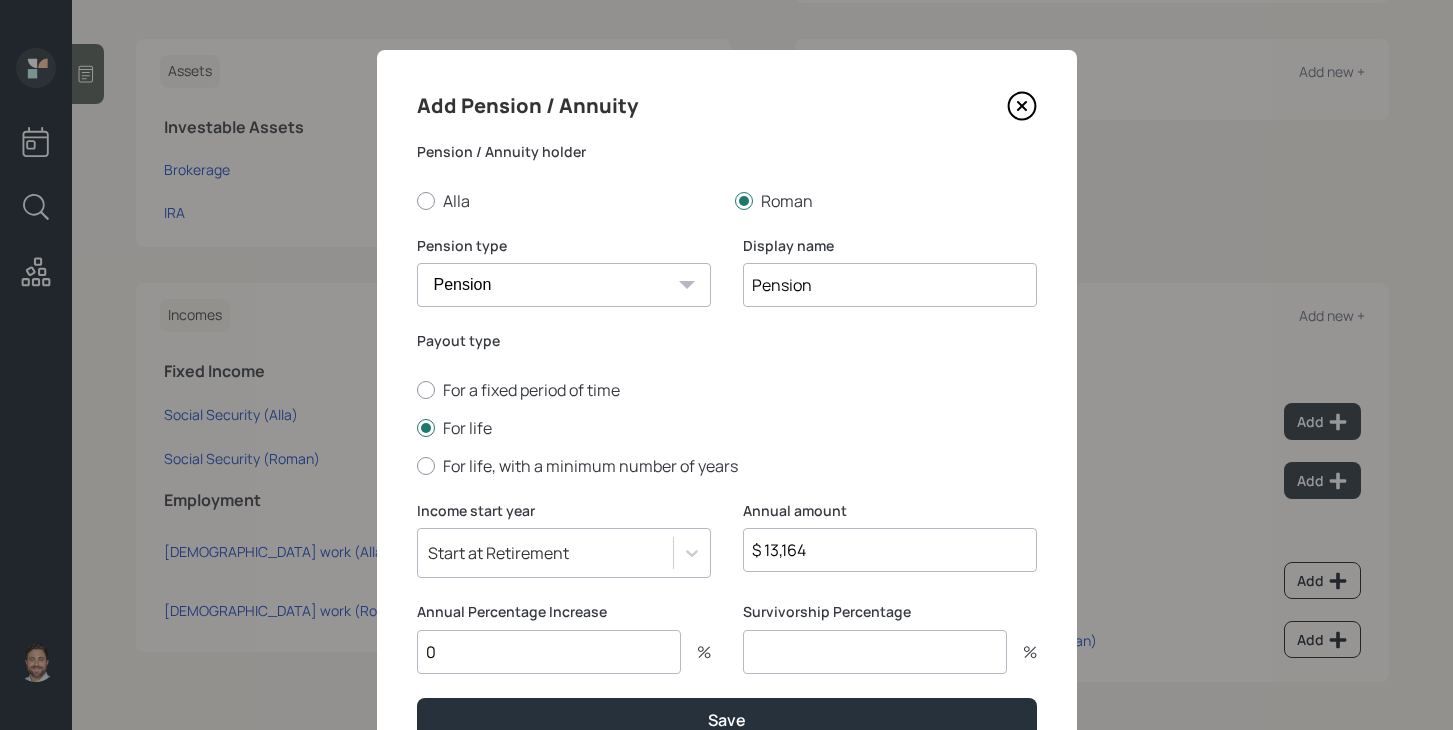 type on "0" 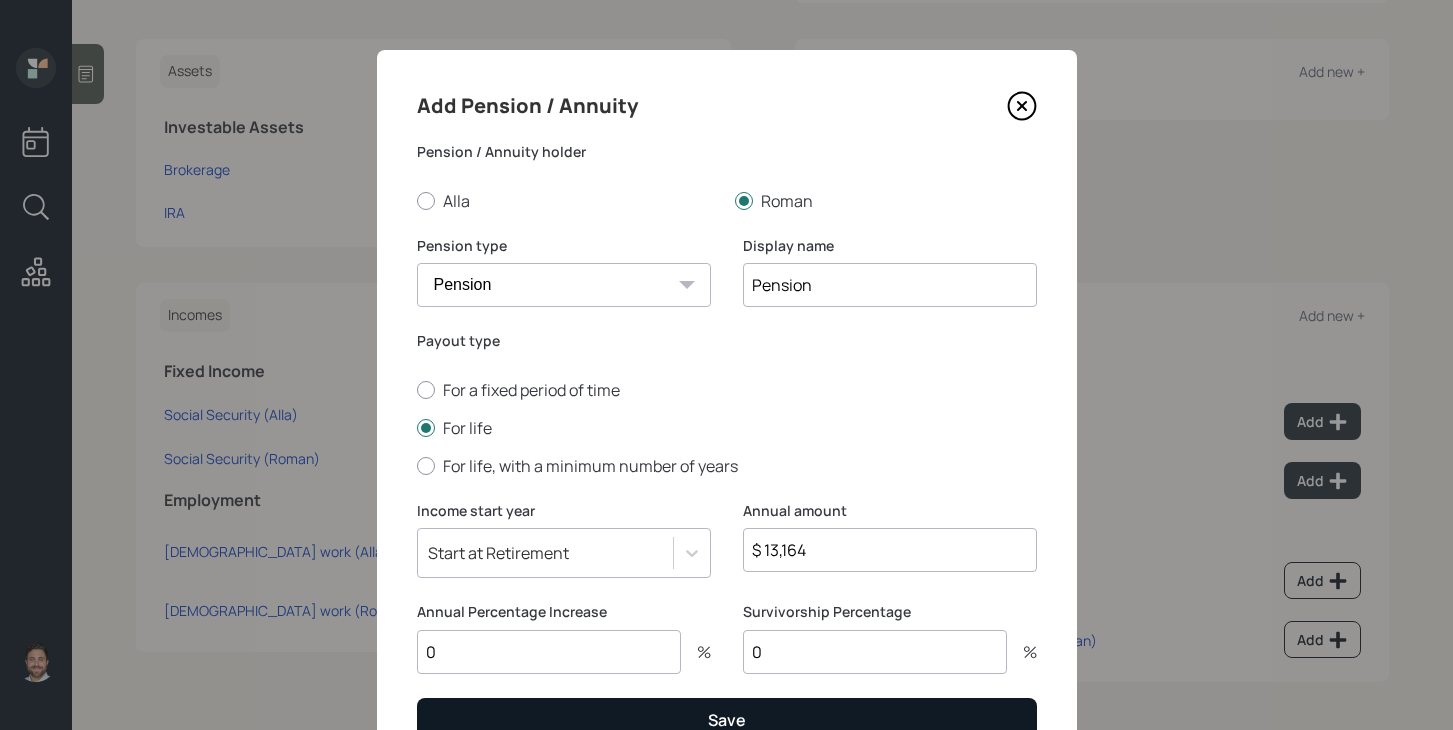 type on "0" 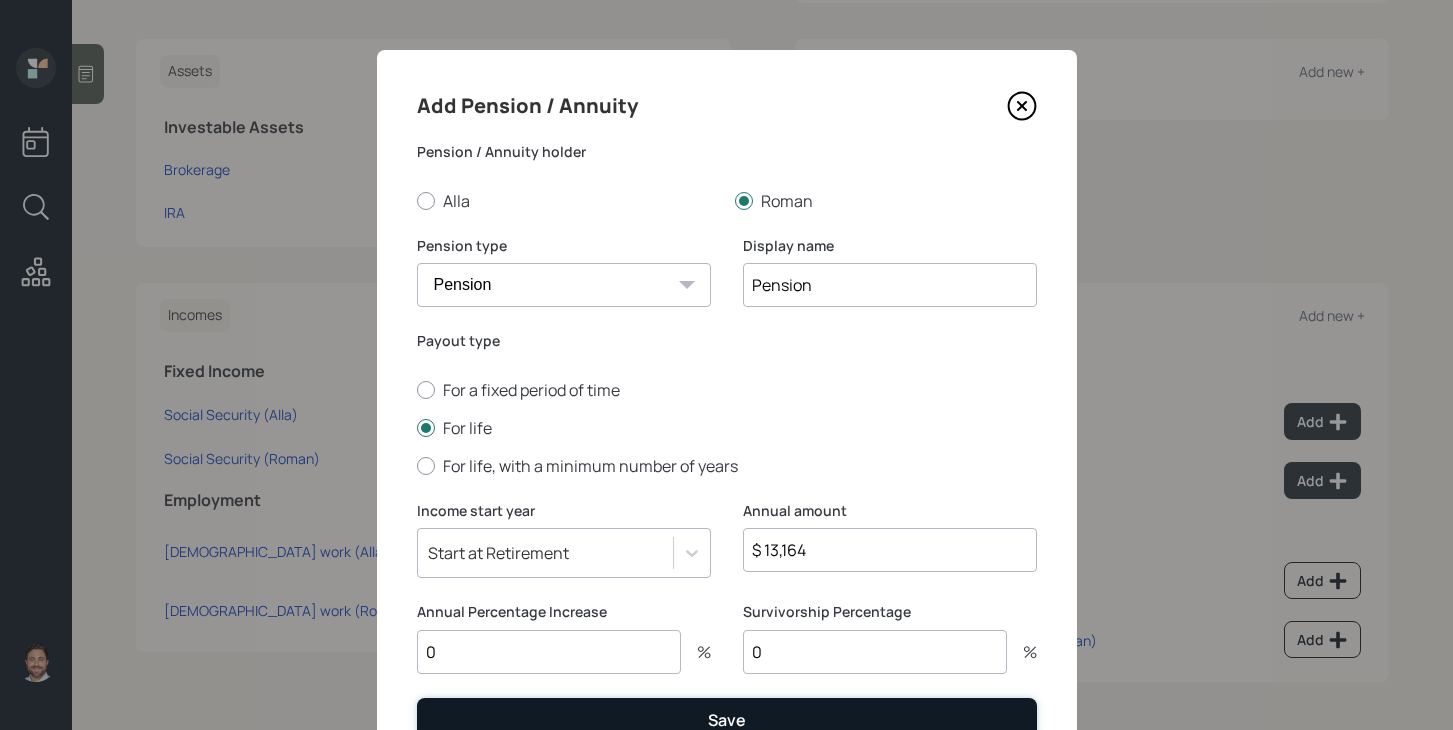 click on "Save" at bounding box center [727, 719] 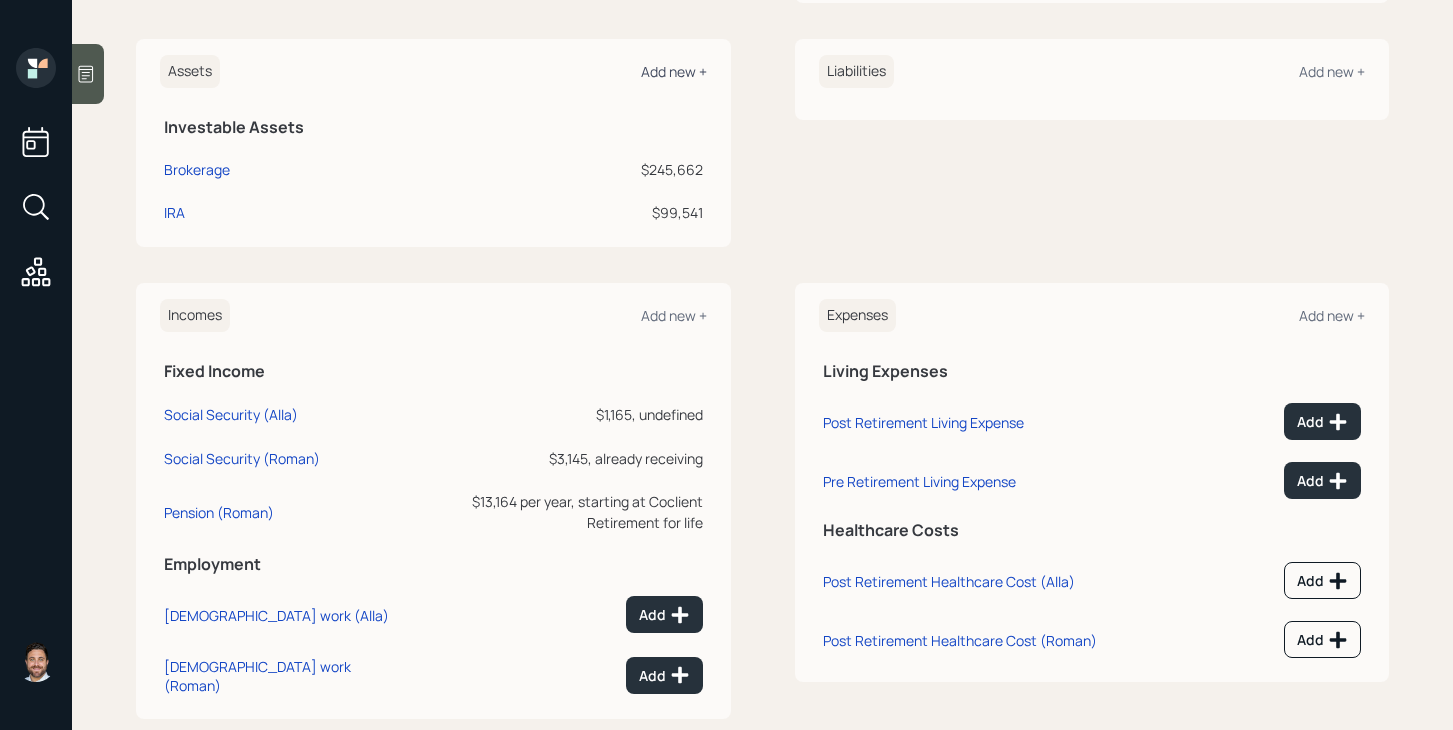 click on "Add new +" at bounding box center (674, 71) 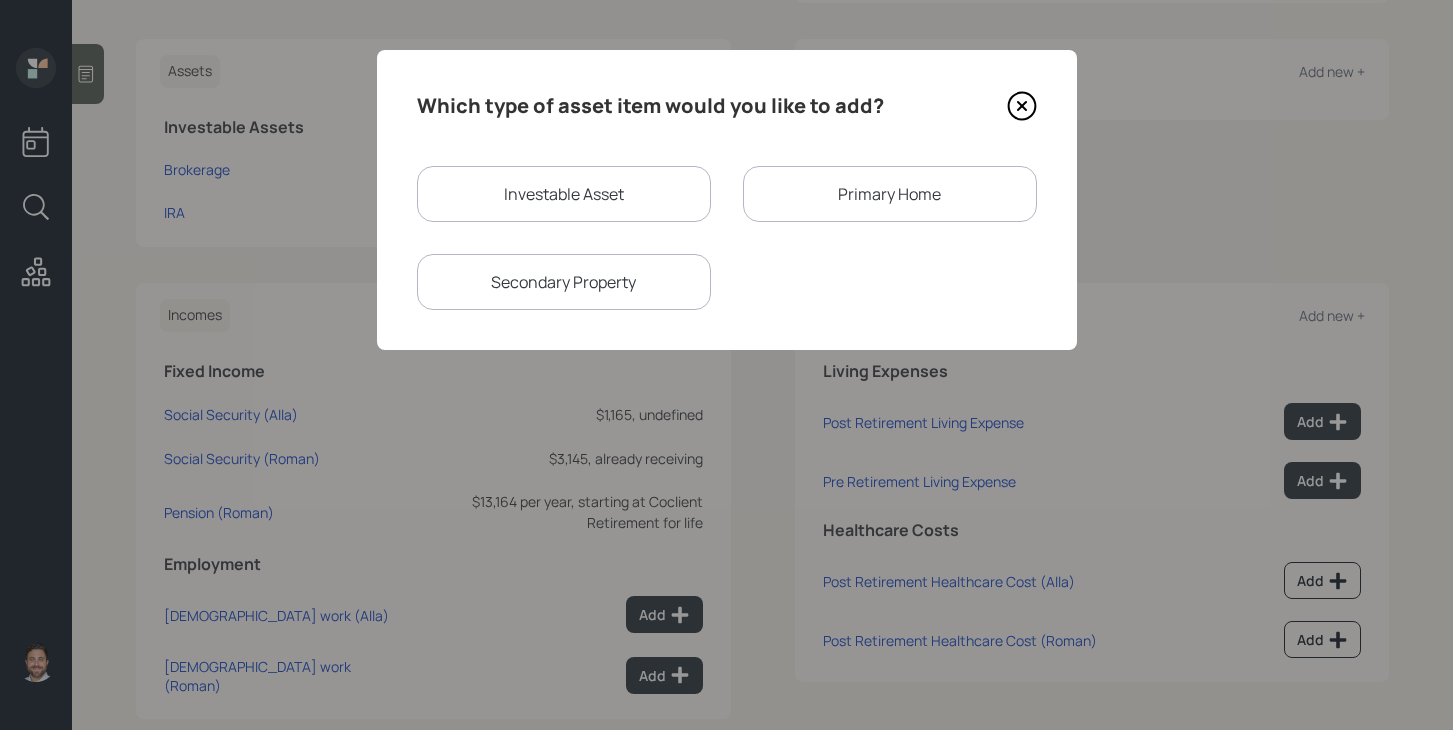 click on "Primary Home" at bounding box center (890, 194) 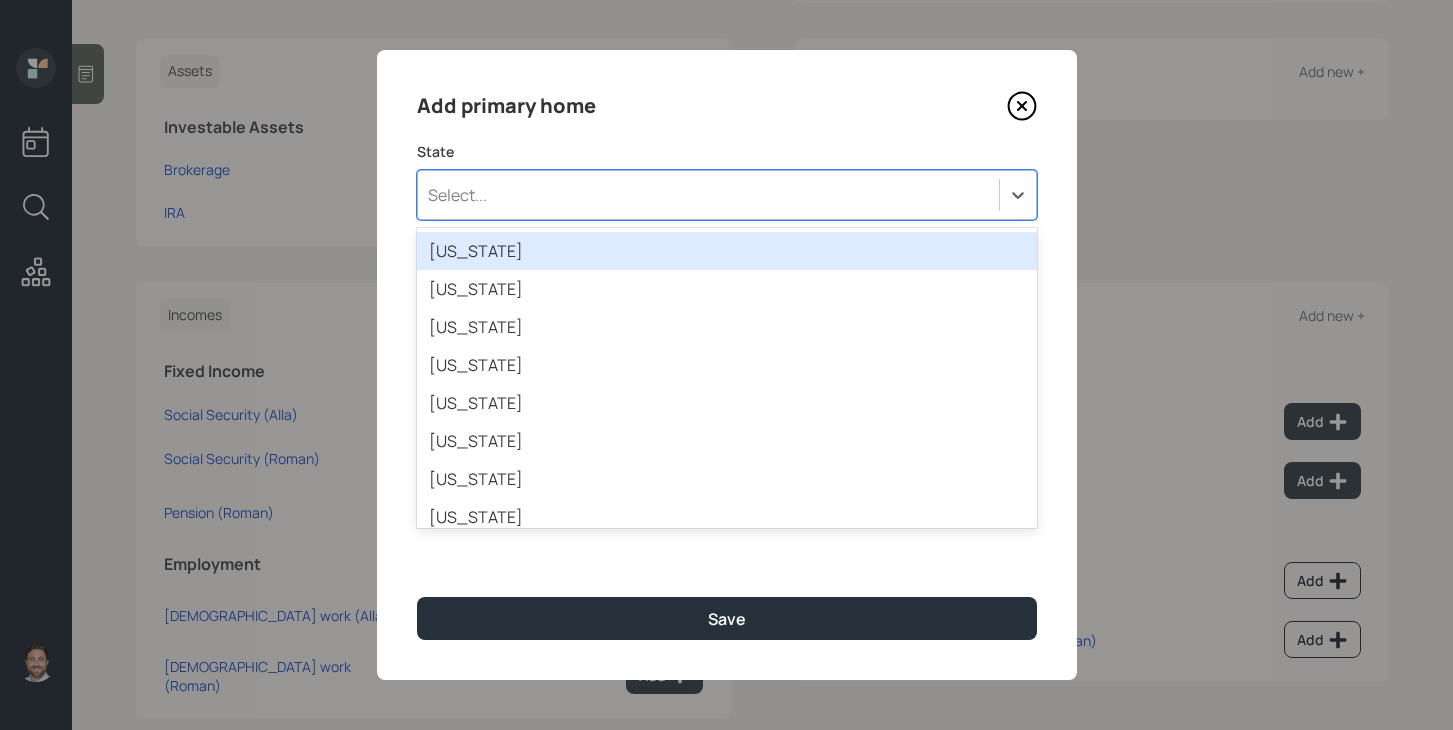 click on "Select..." at bounding box center [708, 195] 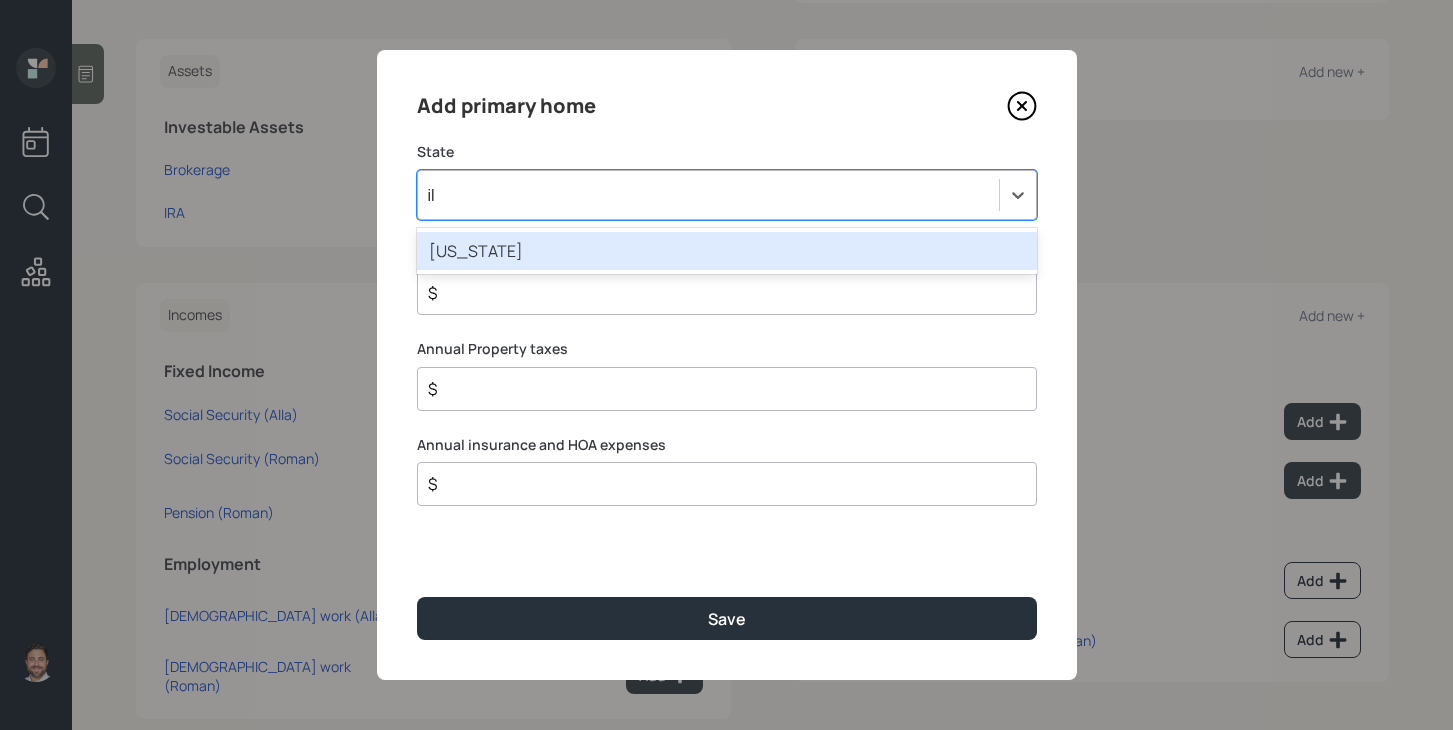 type on "ill" 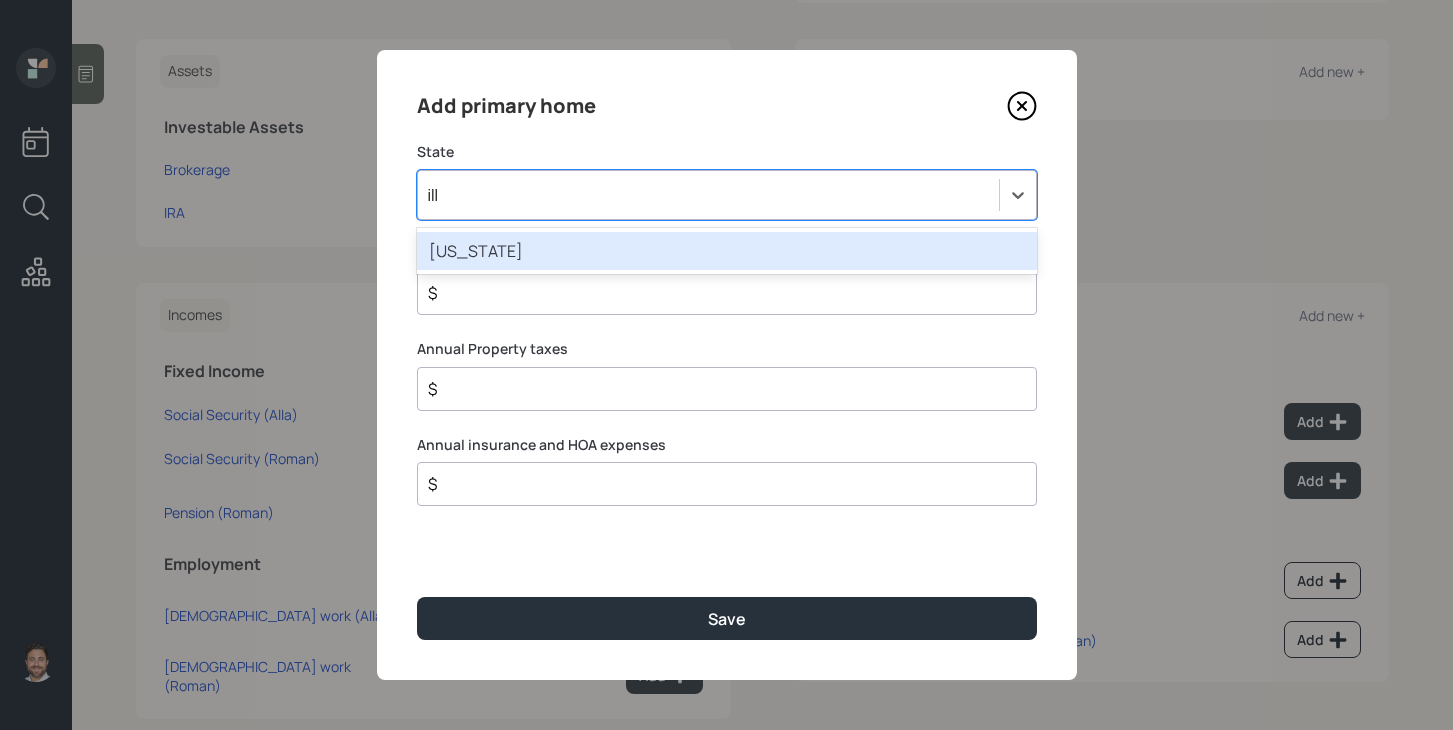 click on "[US_STATE]" at bounding box center (727, 251) 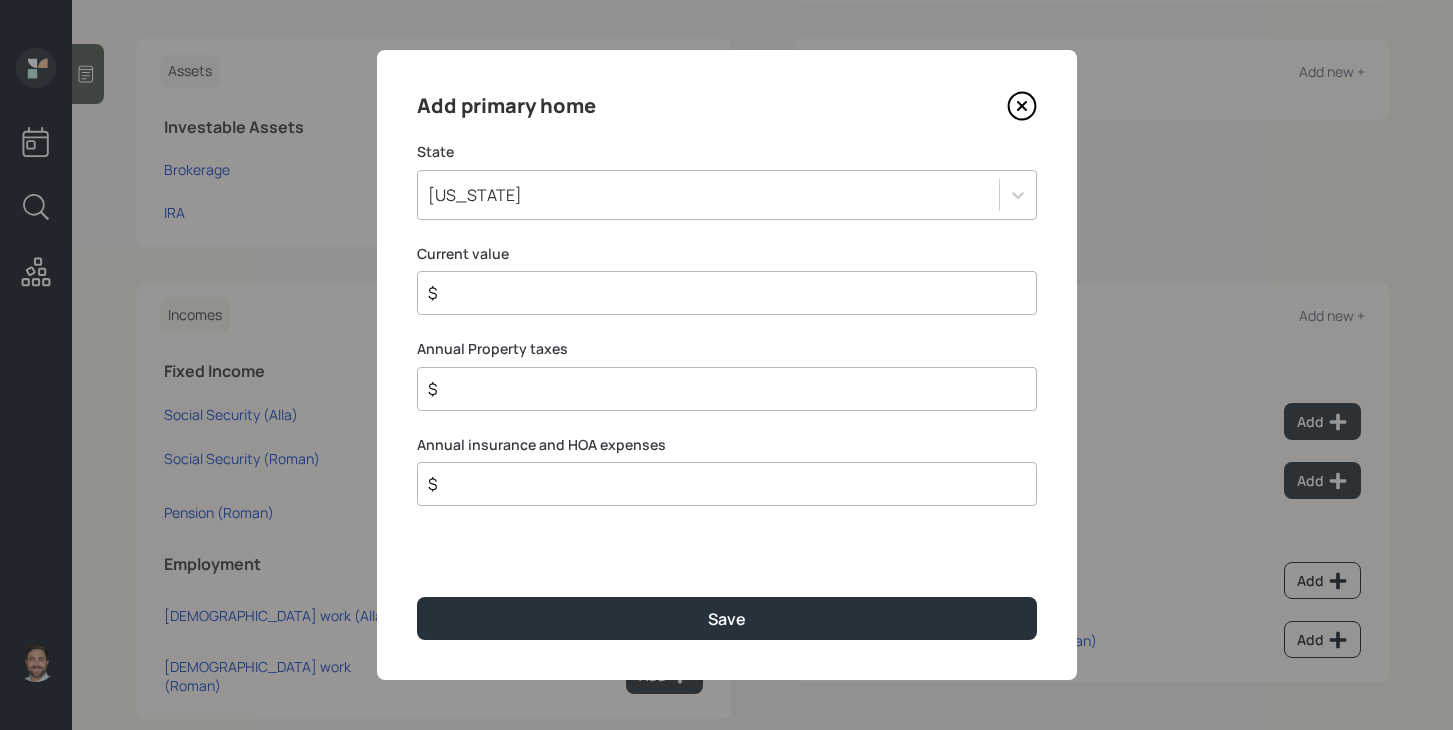 click on "$" at bounding box center [719, 293] 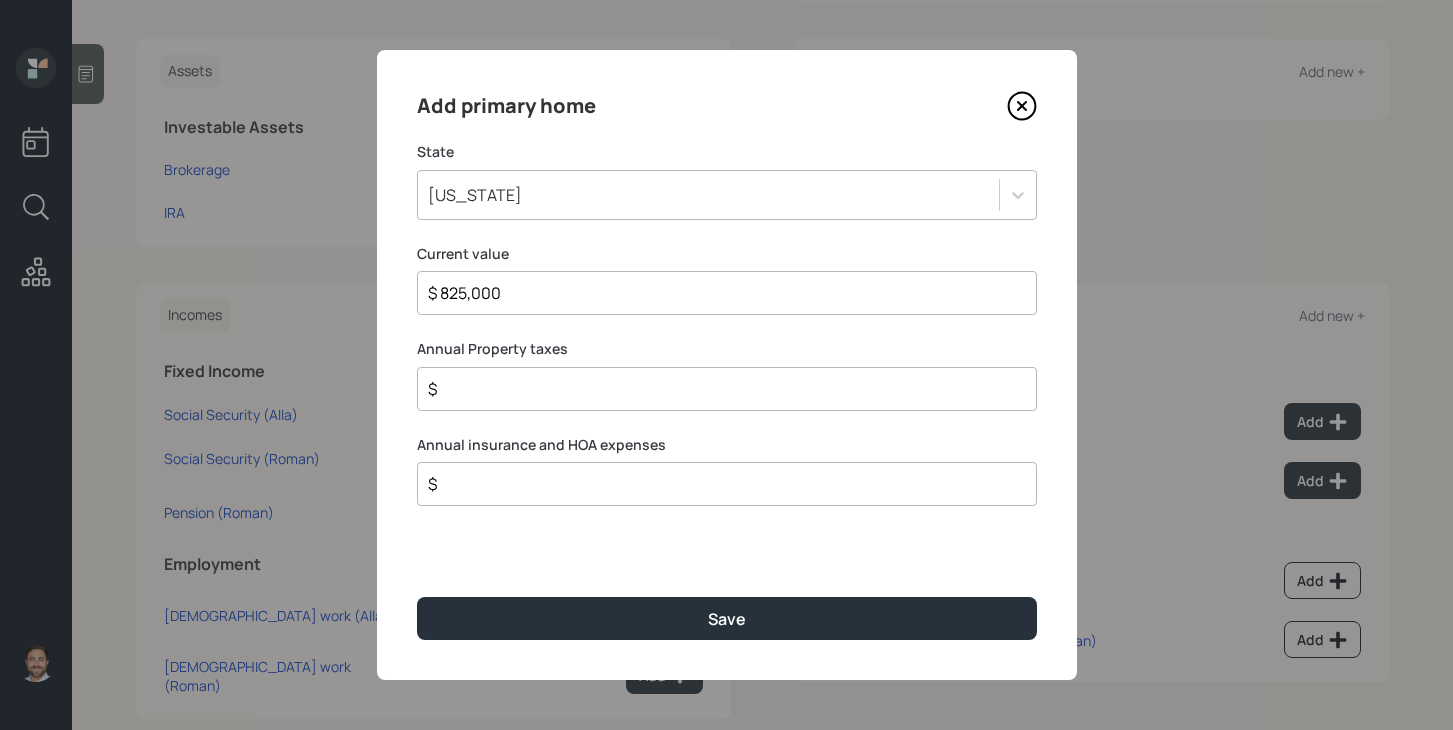 type on "$ 825,000" 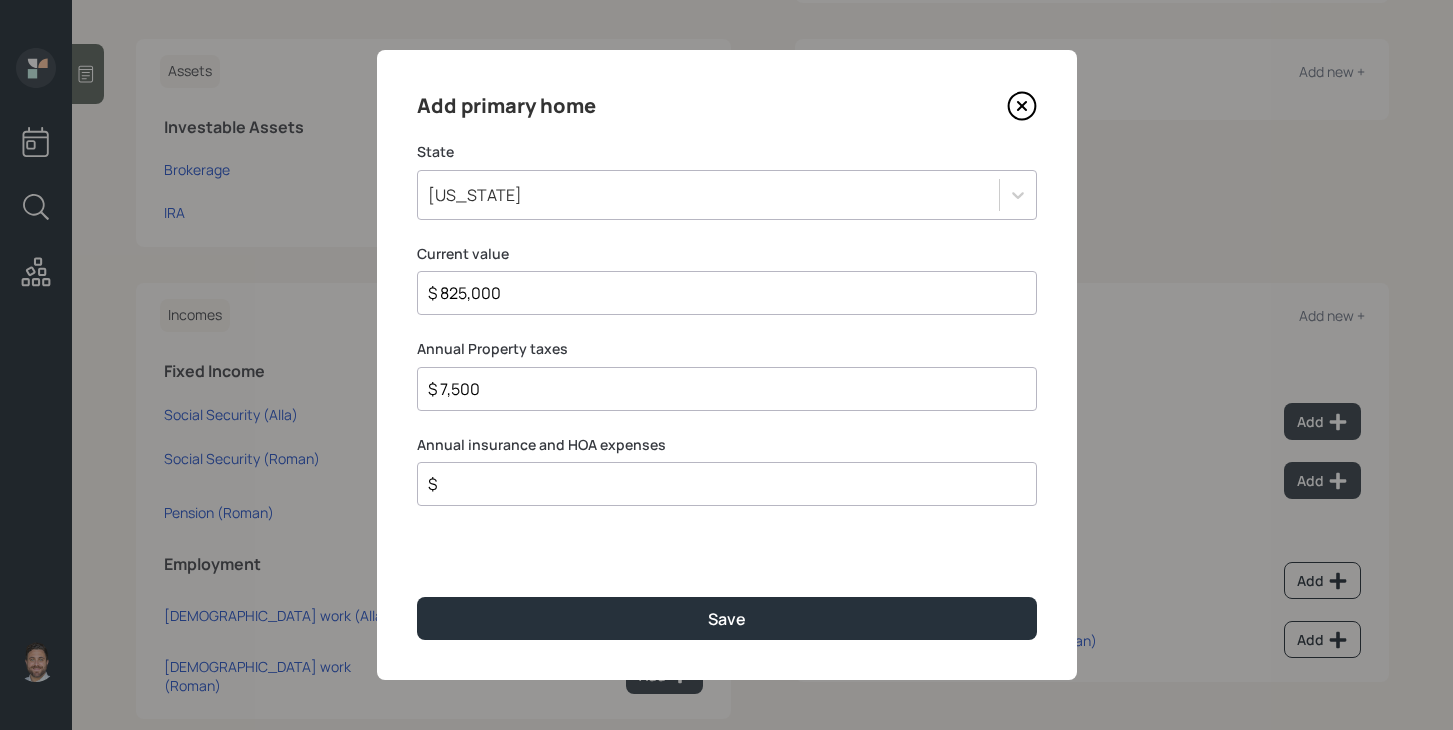 type on "$ 7,500" 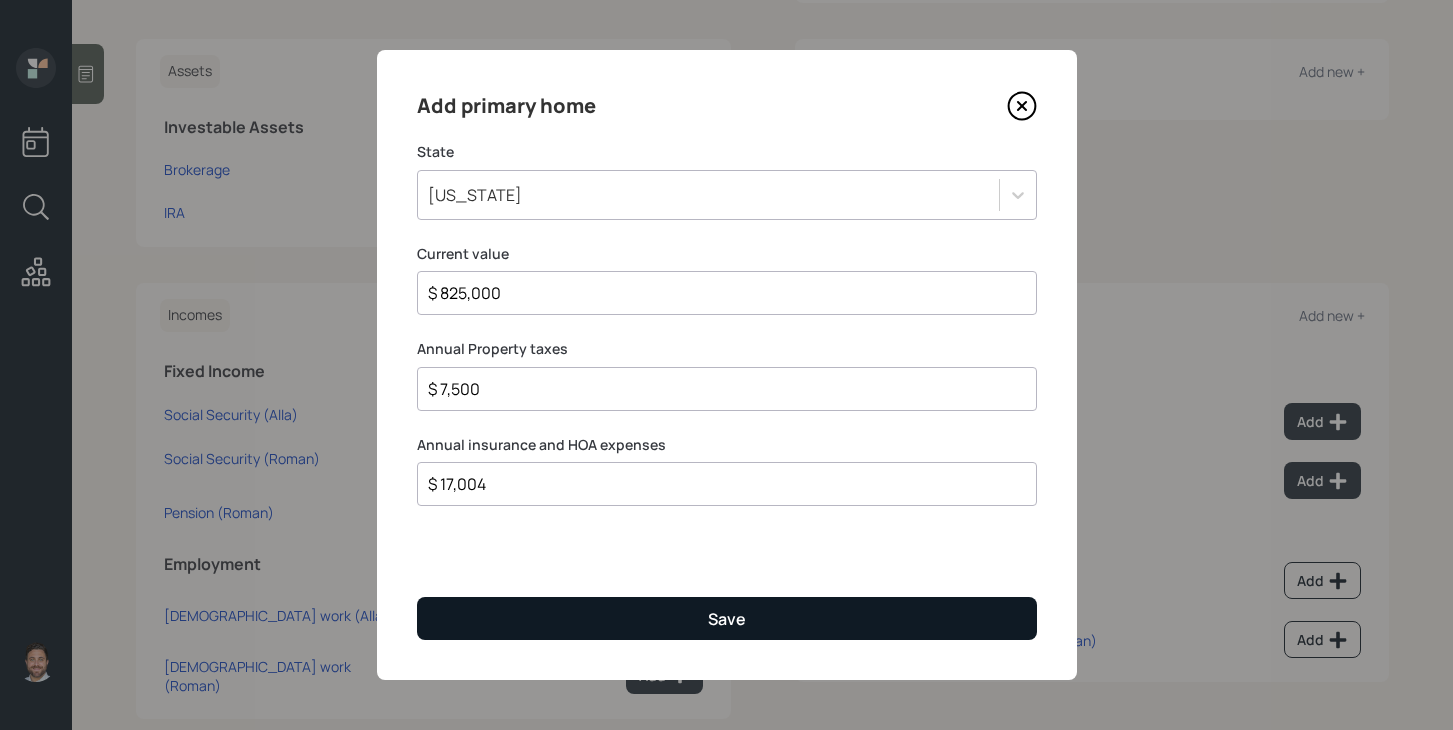 type on "$ 17,004" 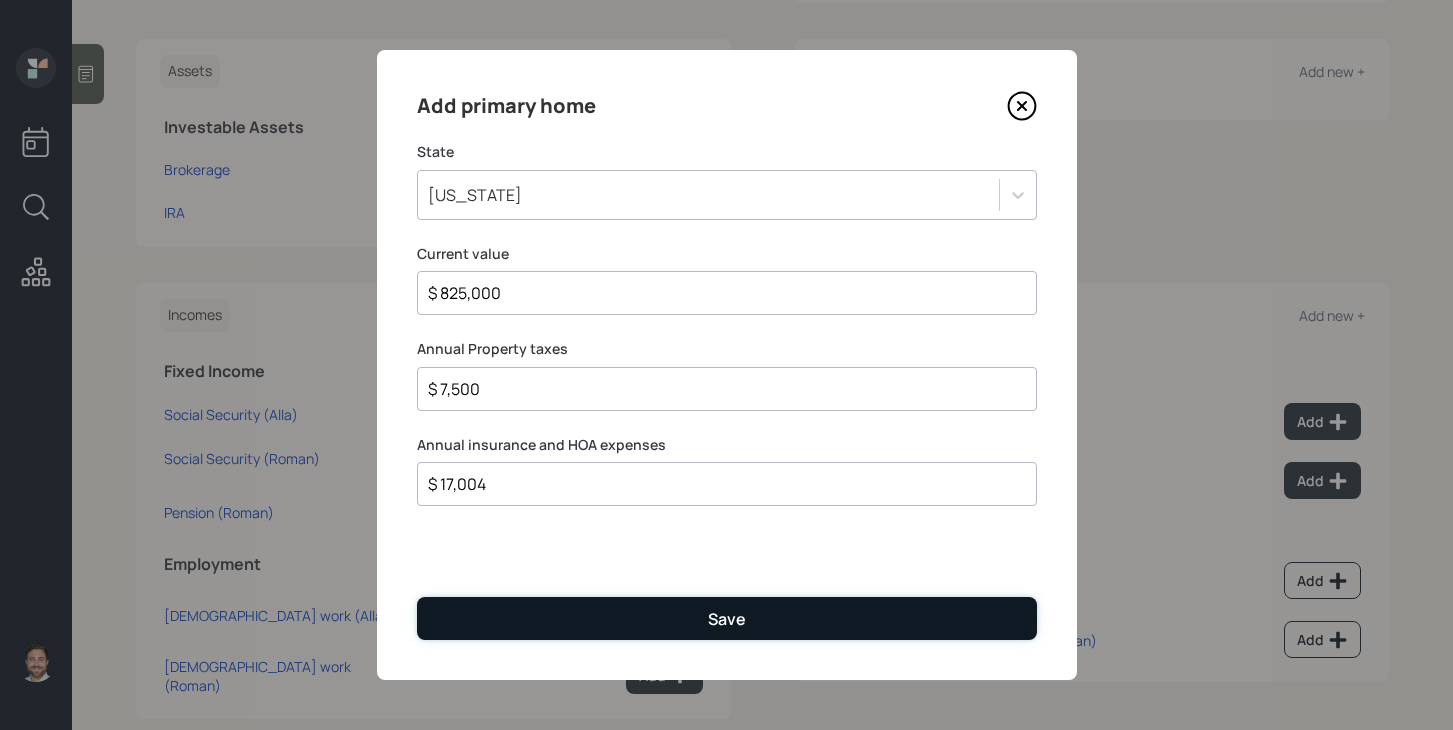 click on "Save" at bounding box center (727, 618) 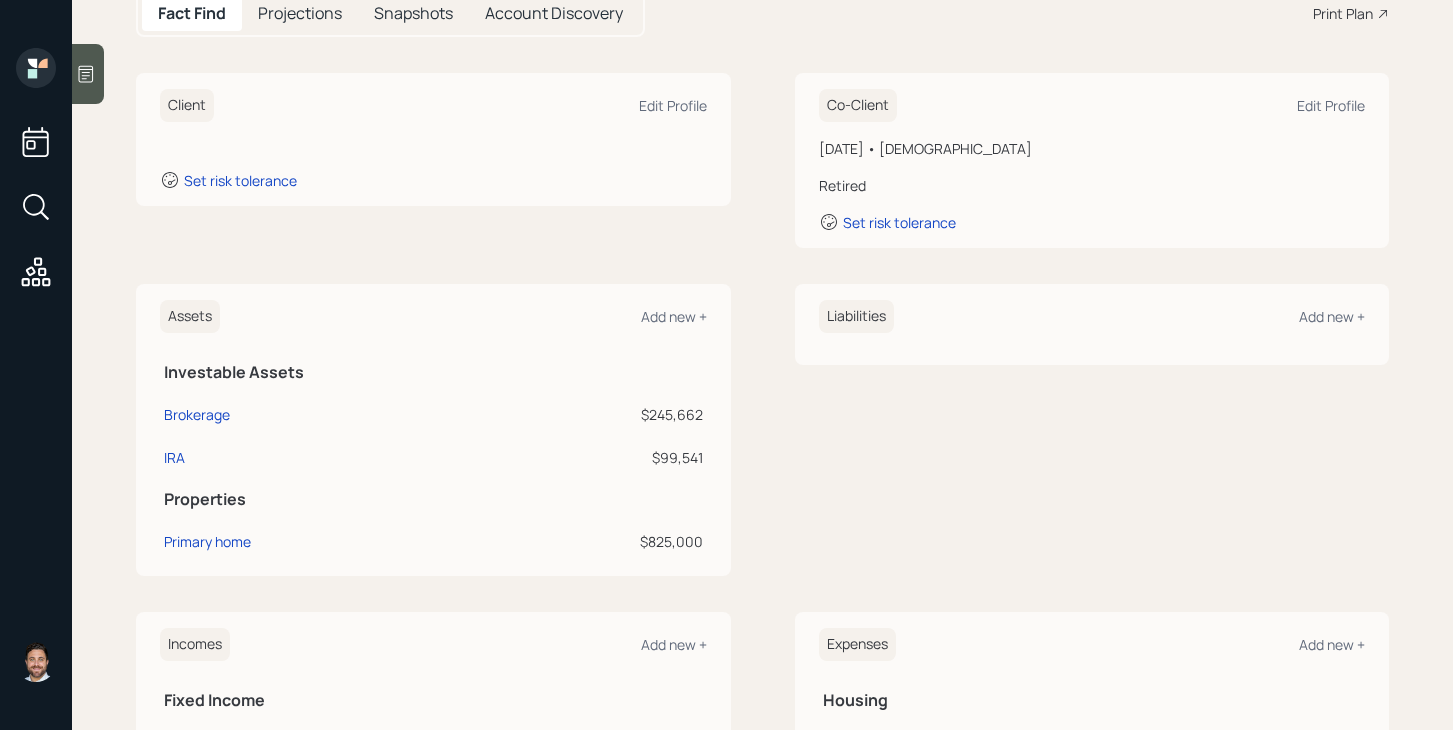 scroll, scrollTop: 212, scrollLeft: 0, axis: vertical 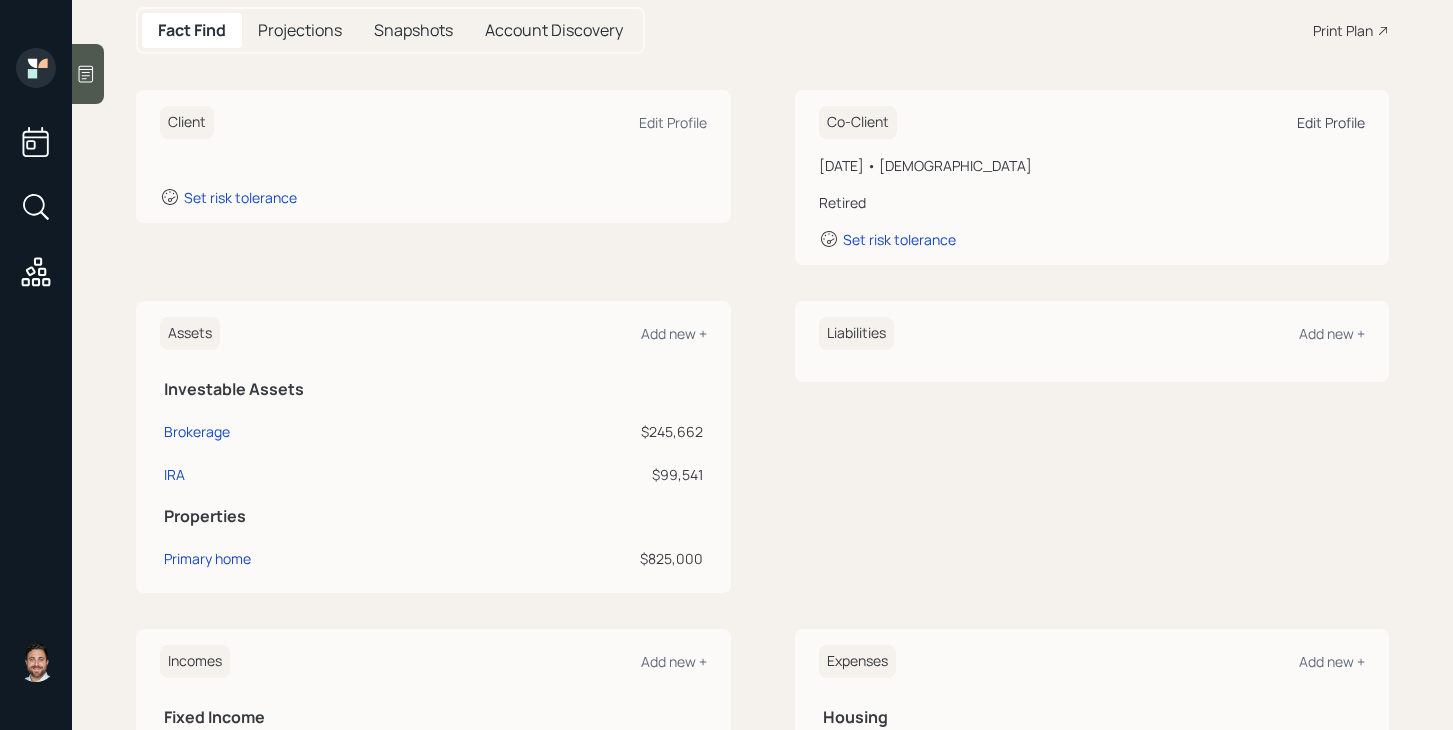click on "Edit Profile" at bounding box center [1331, 122] 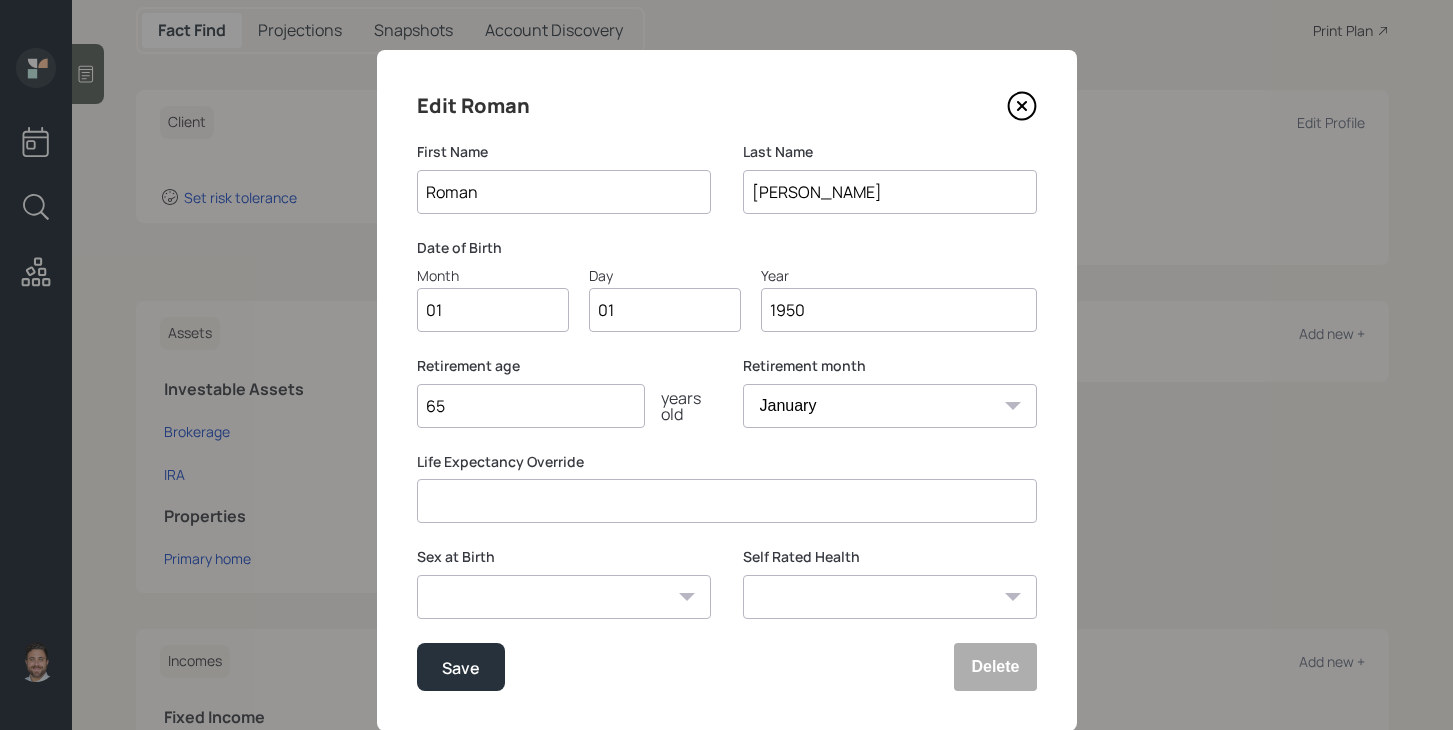 drag, startPoint x: 861, startPoint y: 326, endPoint x: 713, endPoint y: 320, distance: 148.12157 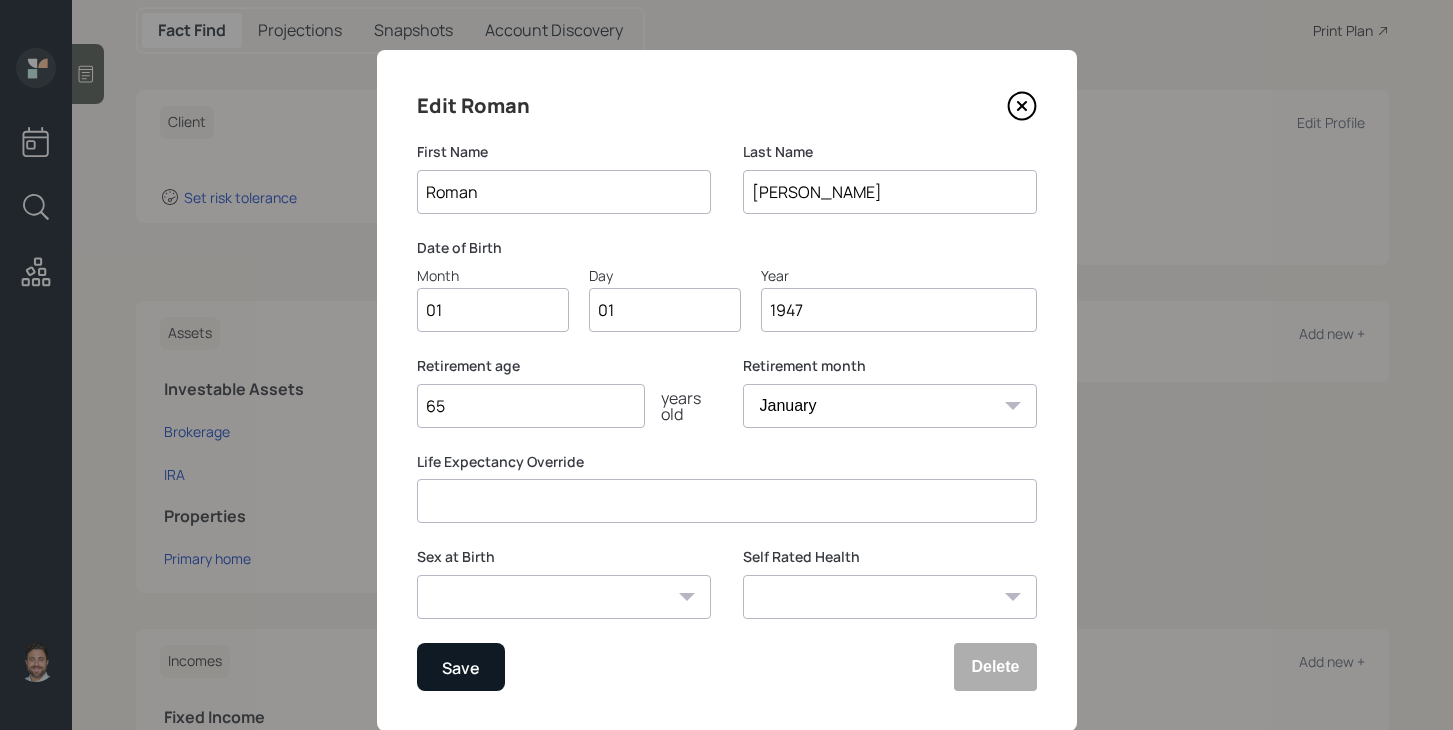 type on "1947" 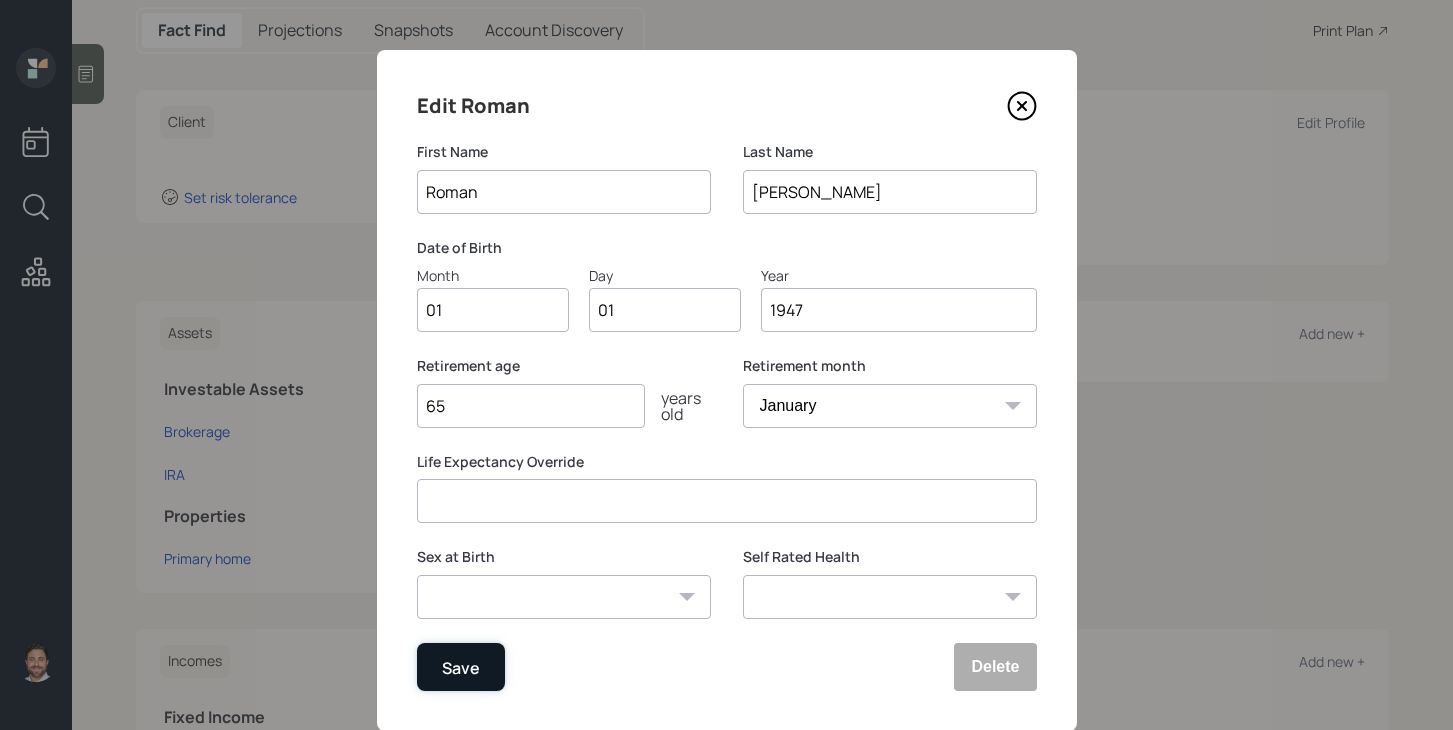 click on "Save" at bounding box center [461, 667] 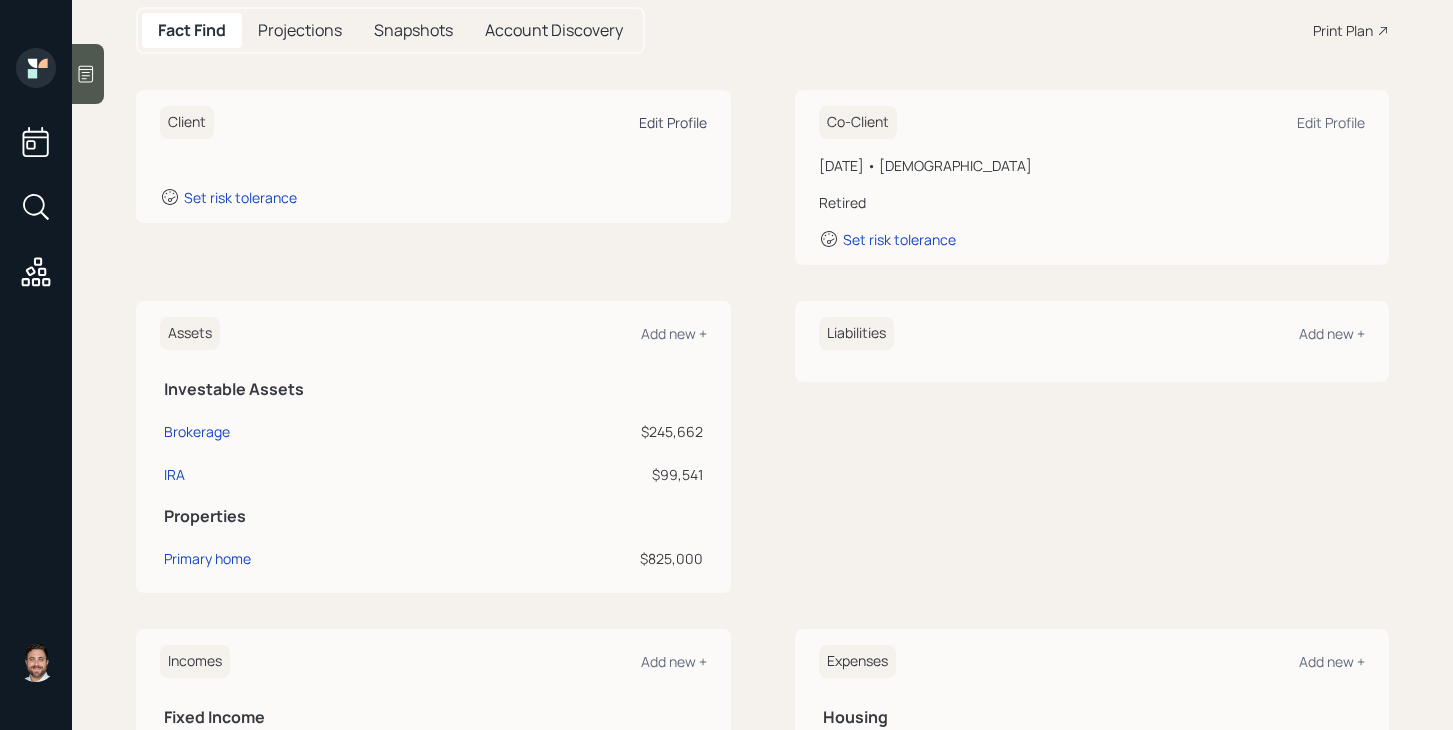 click on "Edit Profile" at bounding box center [673, 122] 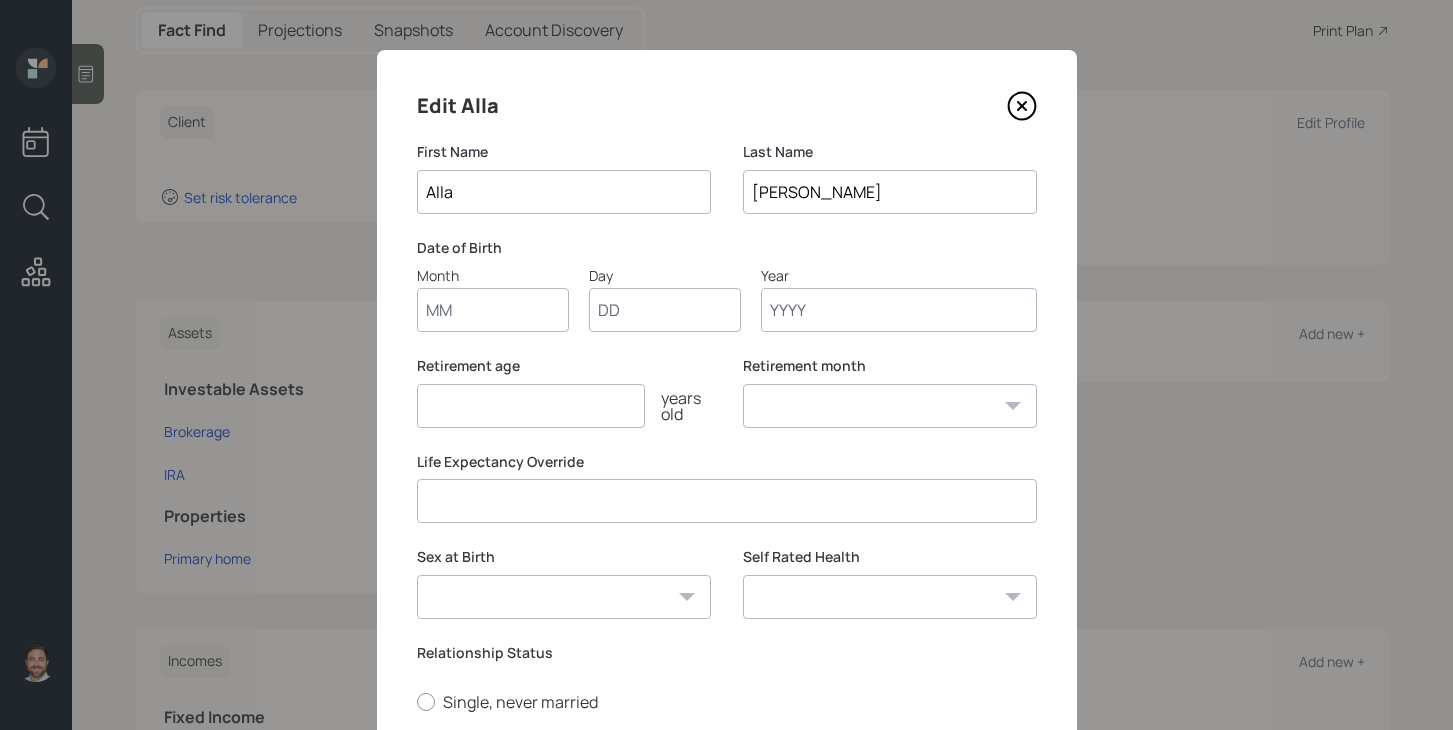 click on "Month" at bounding box center (493, 310) 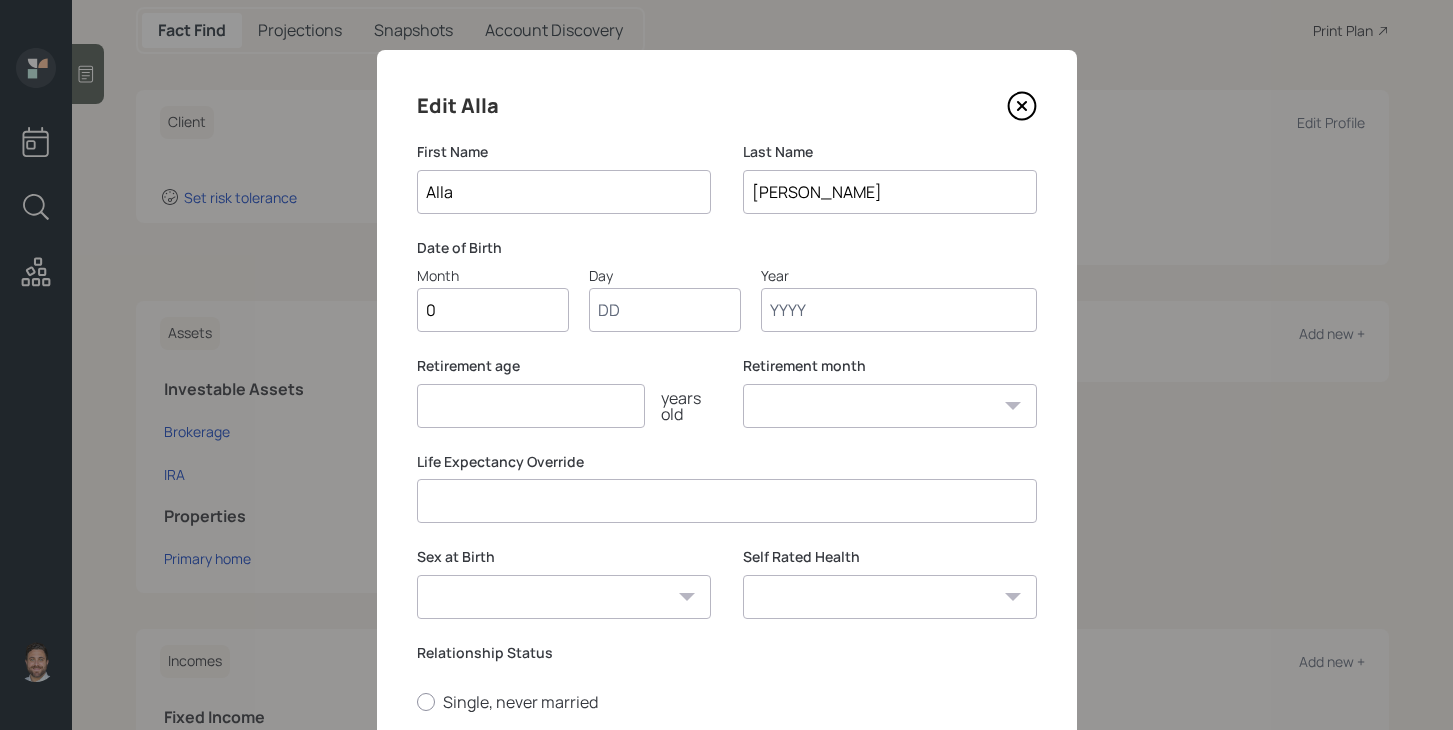 type on "01" 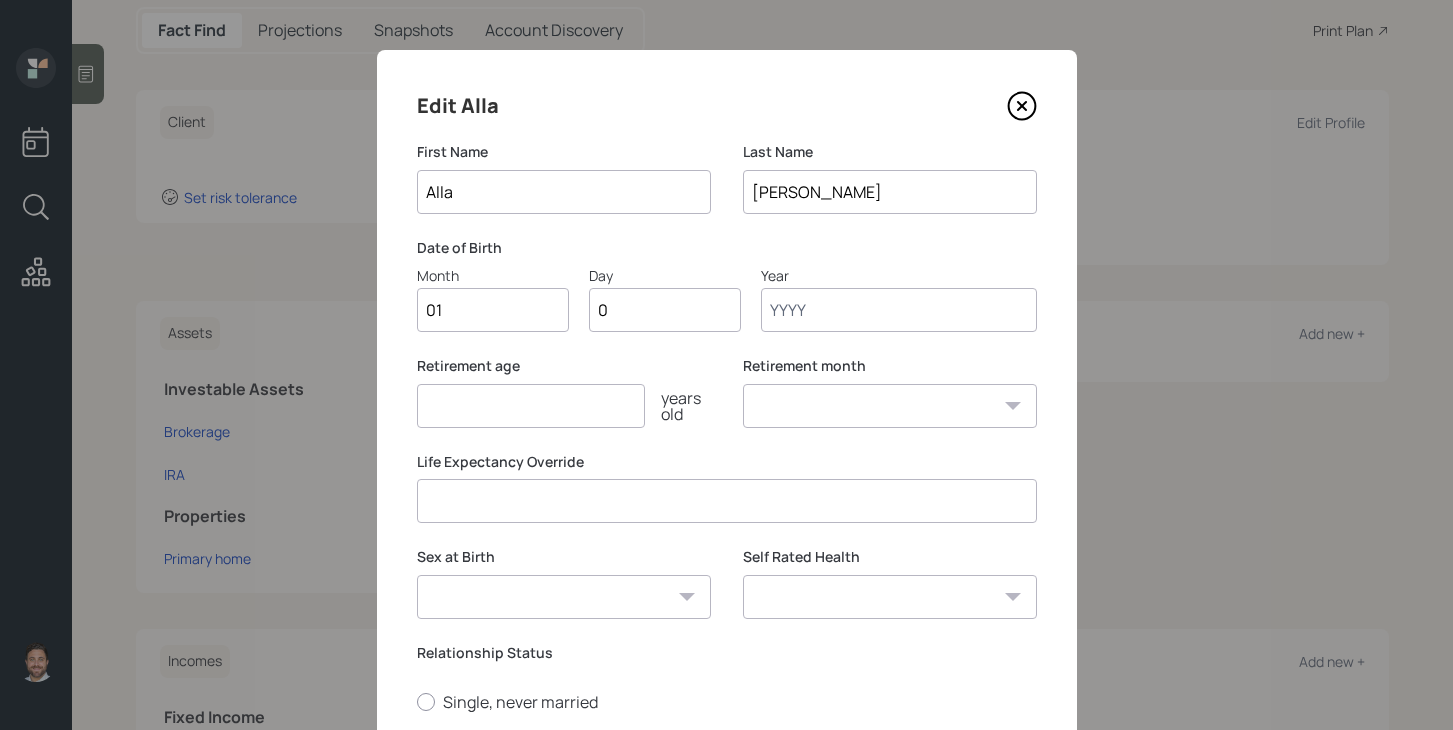 type on "01" 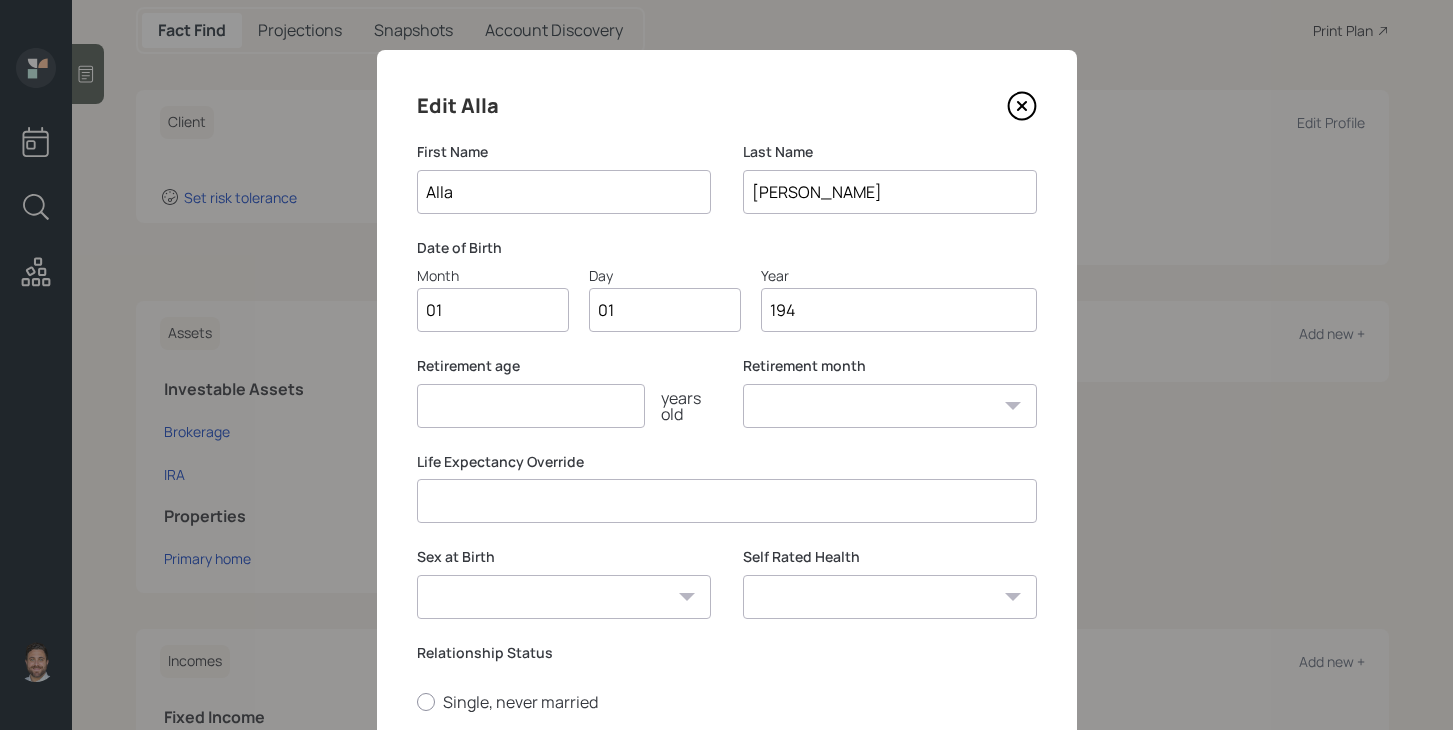 type on "1947" 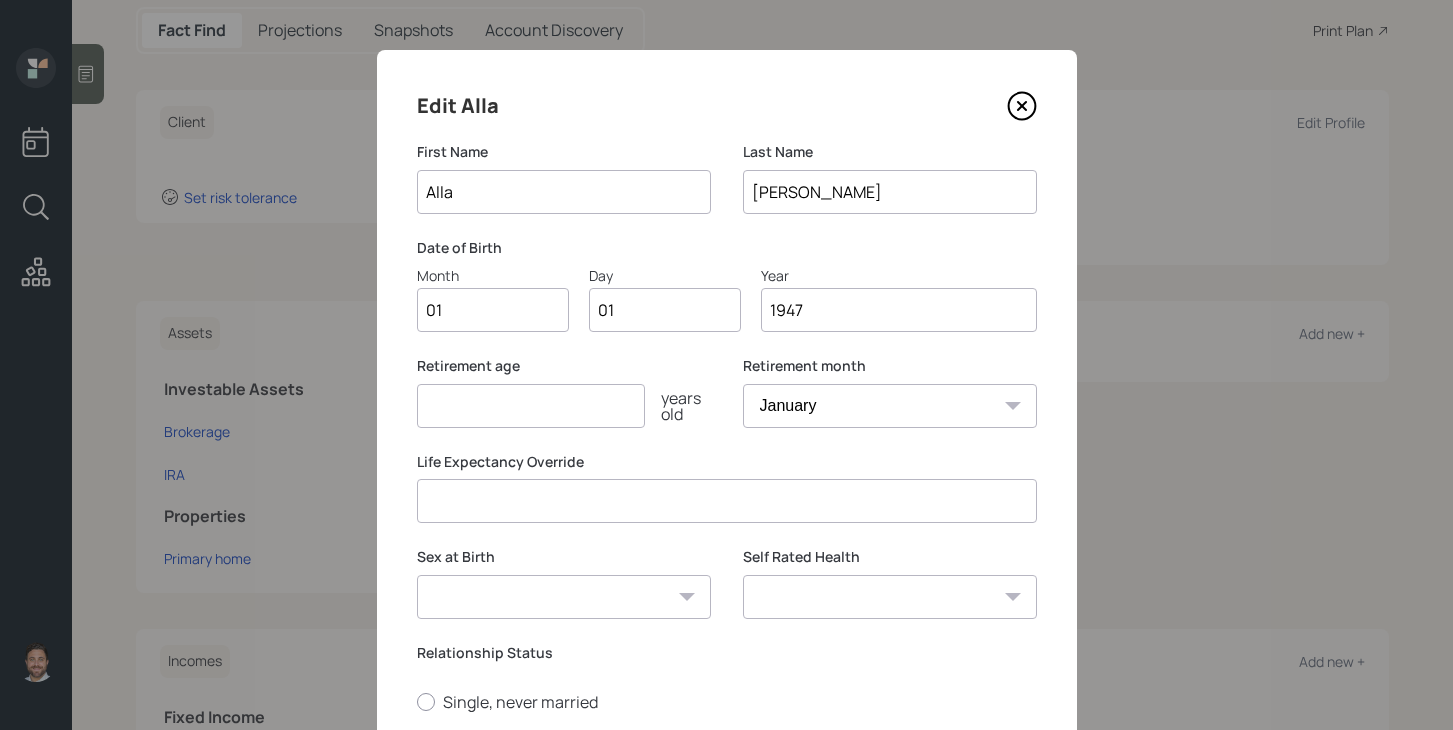 type on "1947" 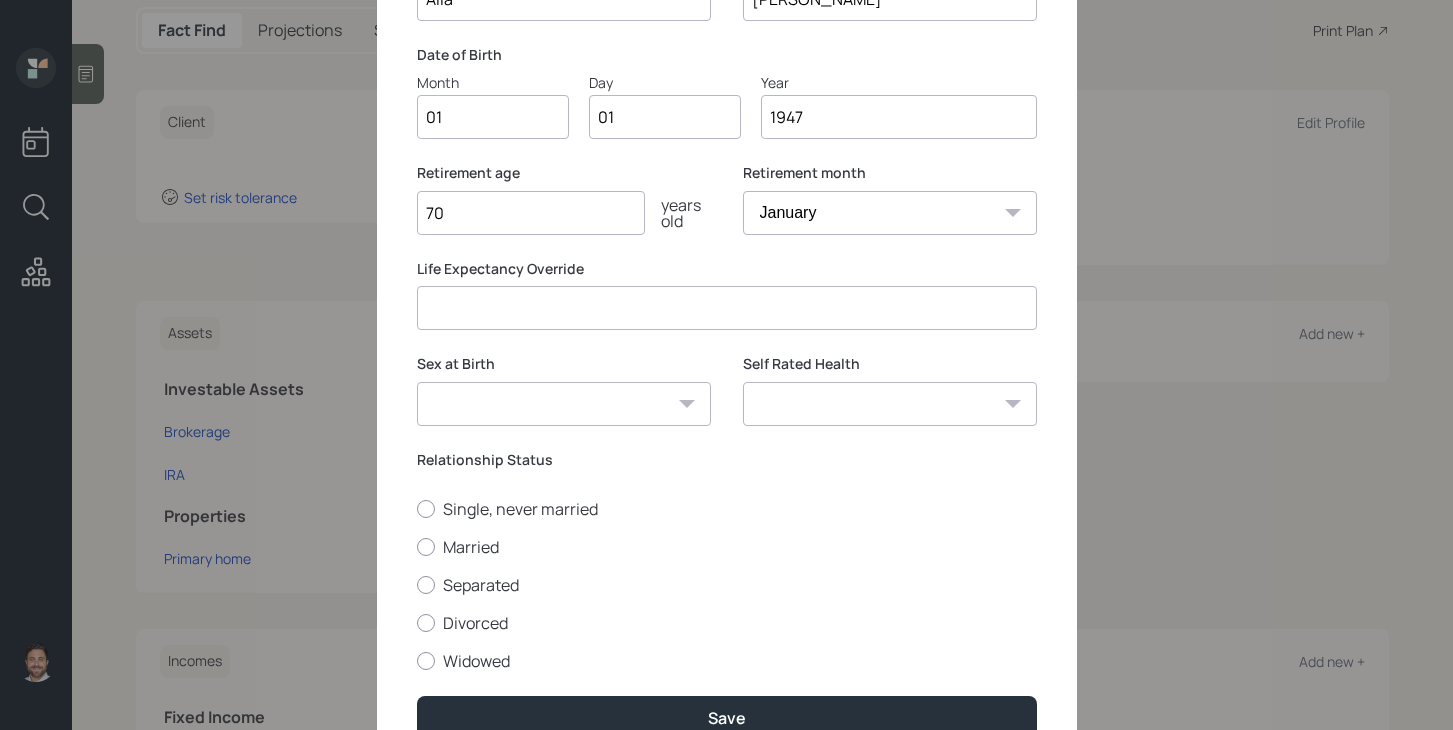 scroll, scrollTop: 293, scrollLeft: 0, axis: vertical 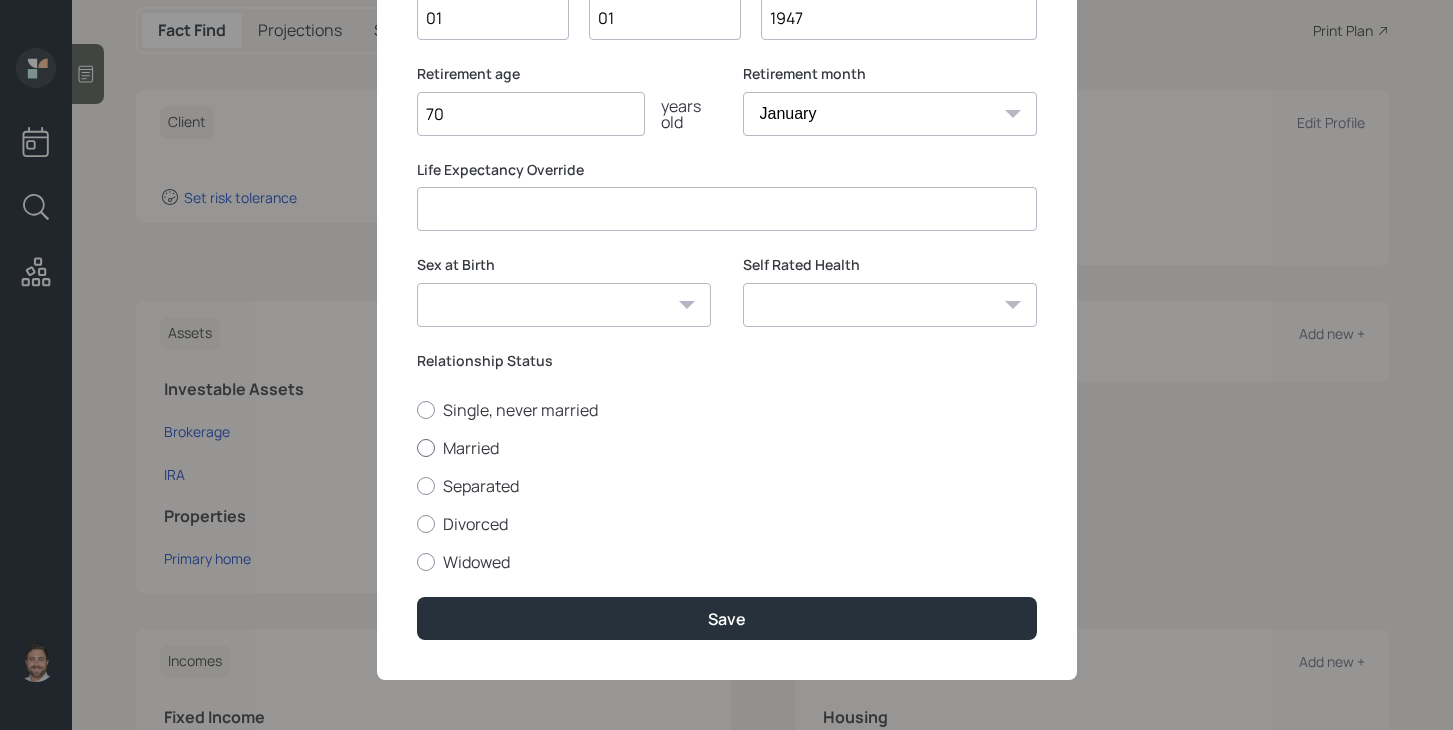 type on "70" 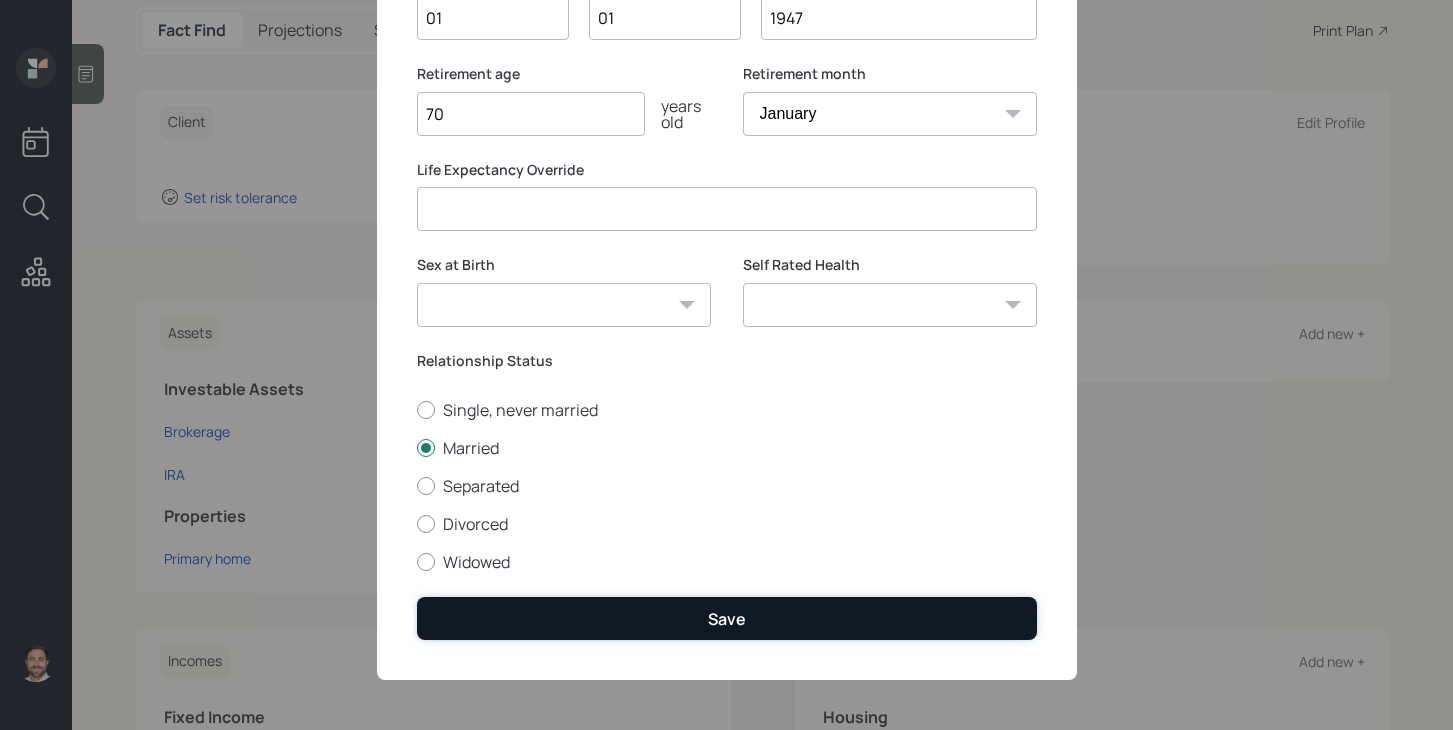 click on "Save" at bounding box center [727, 618] 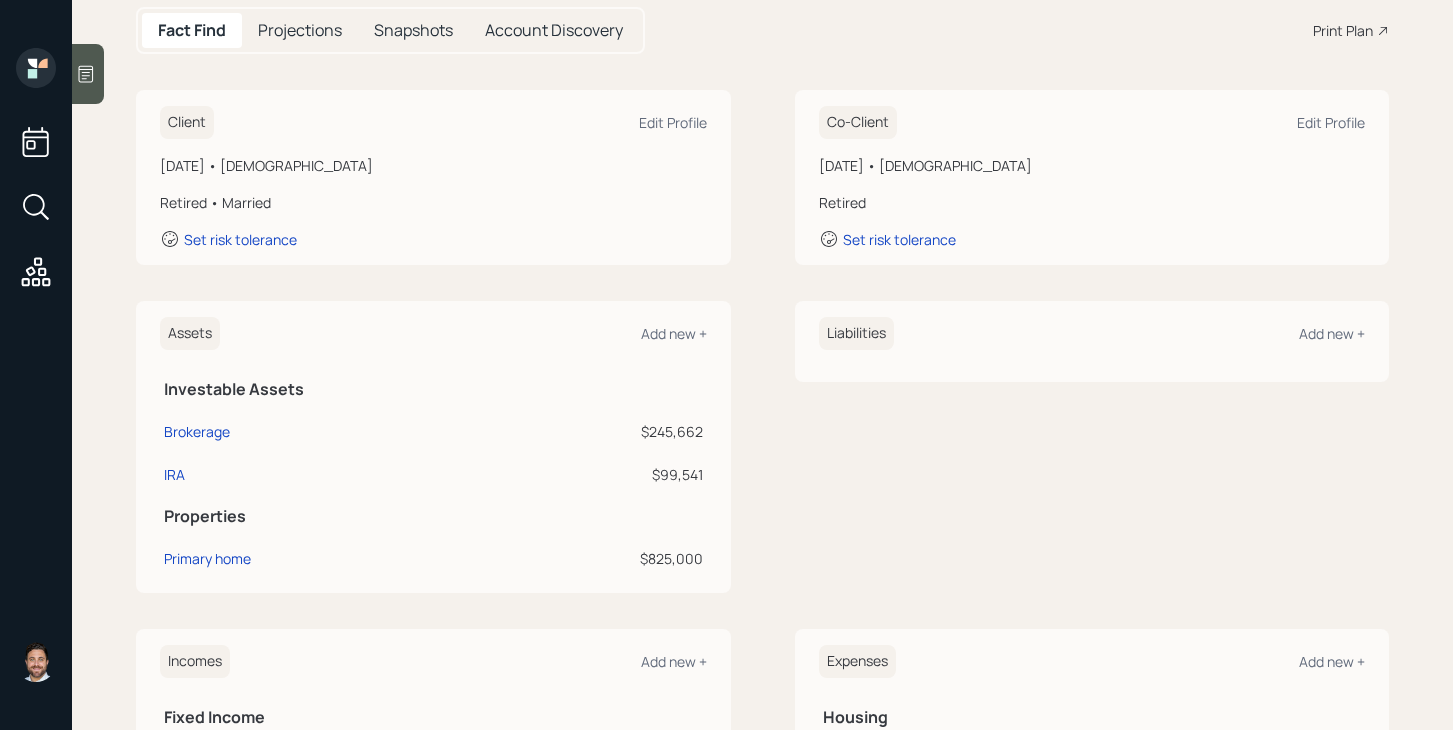 scroll, scrollTop: 0, scrollLeft: 0, axis: both 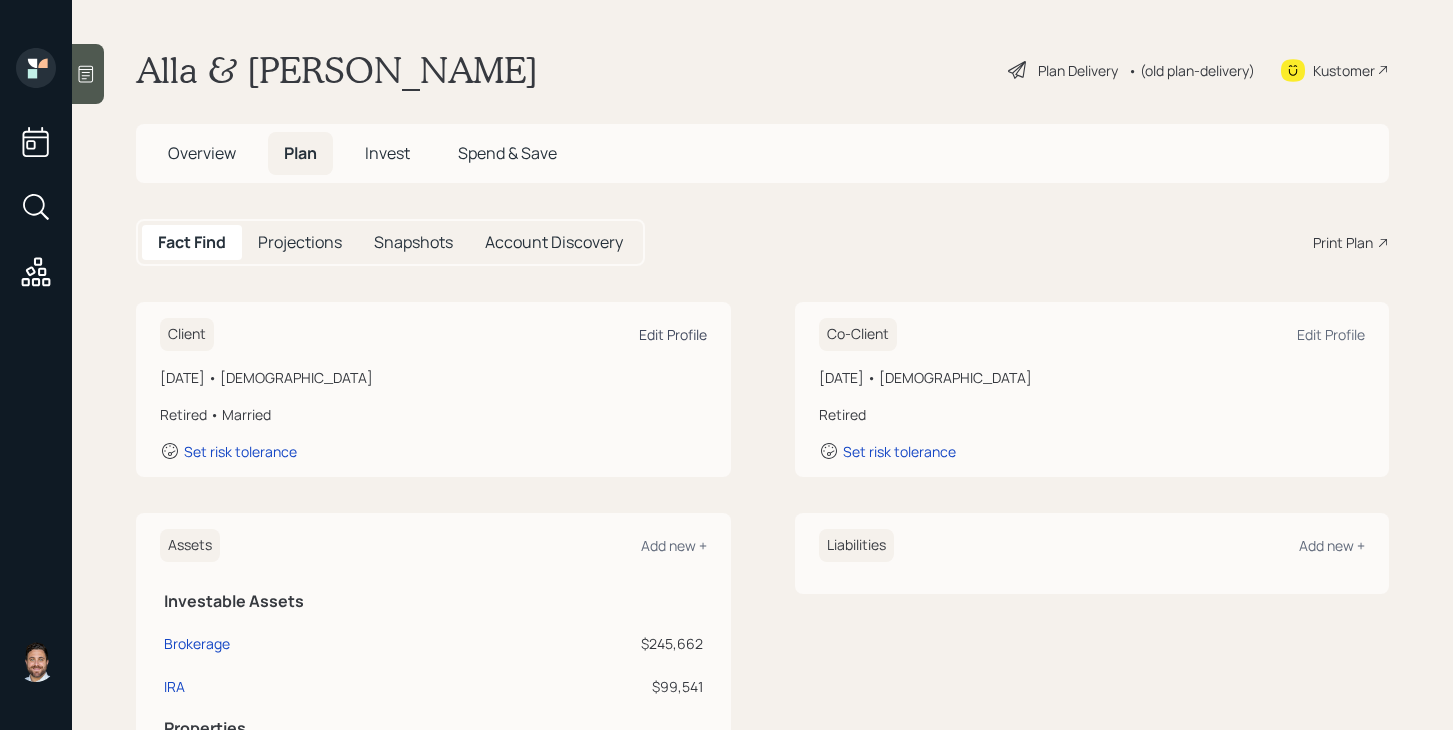 click on "Edit Profile" at bounding box center (673, 334) 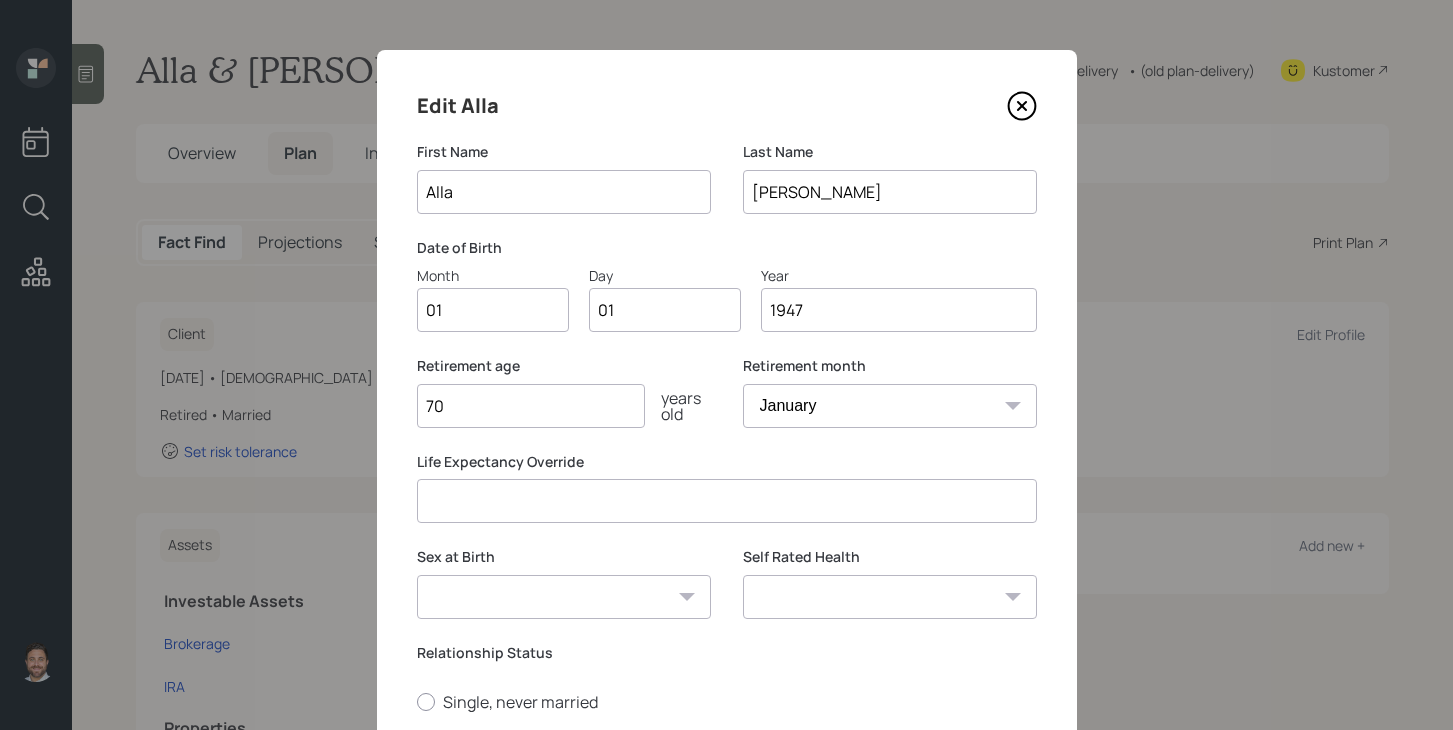 click on "01" at bounding box center [493, 310] 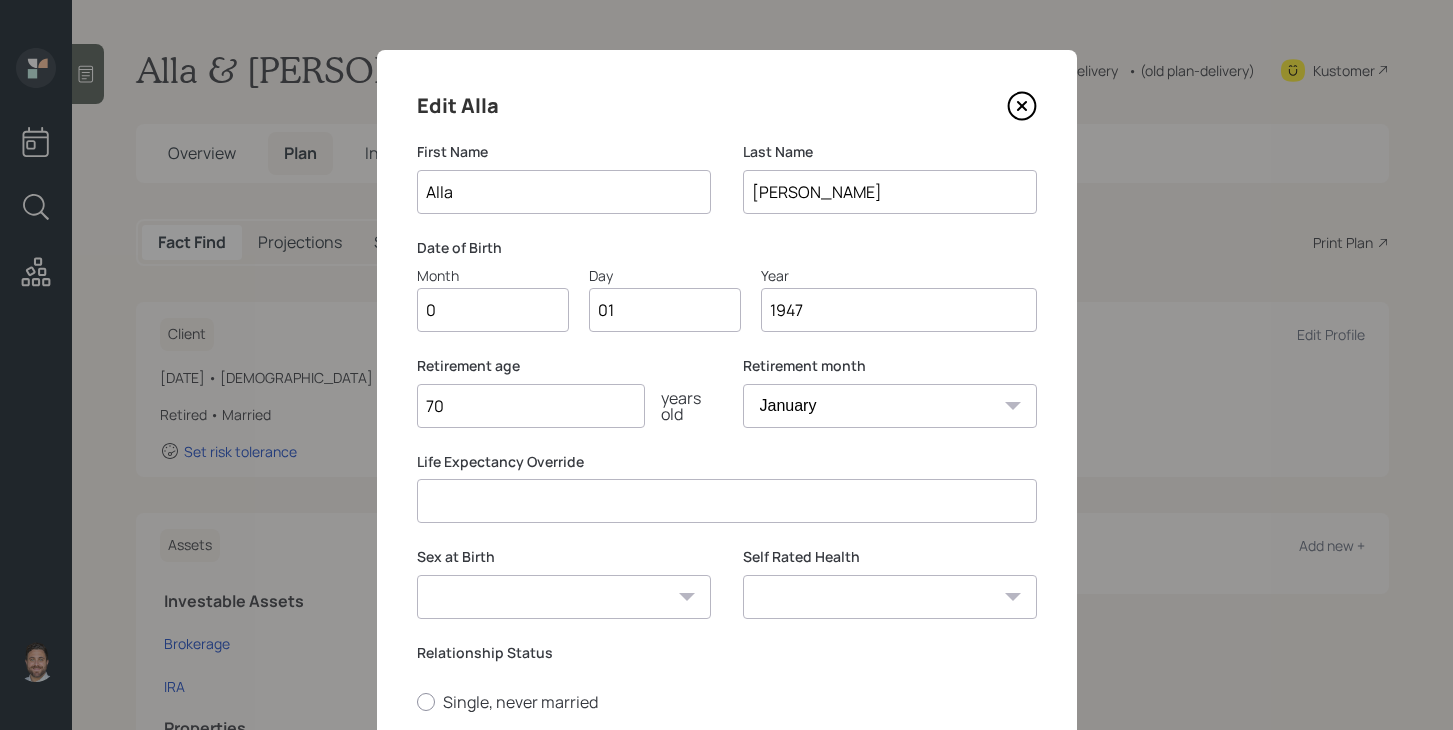 type on "06" 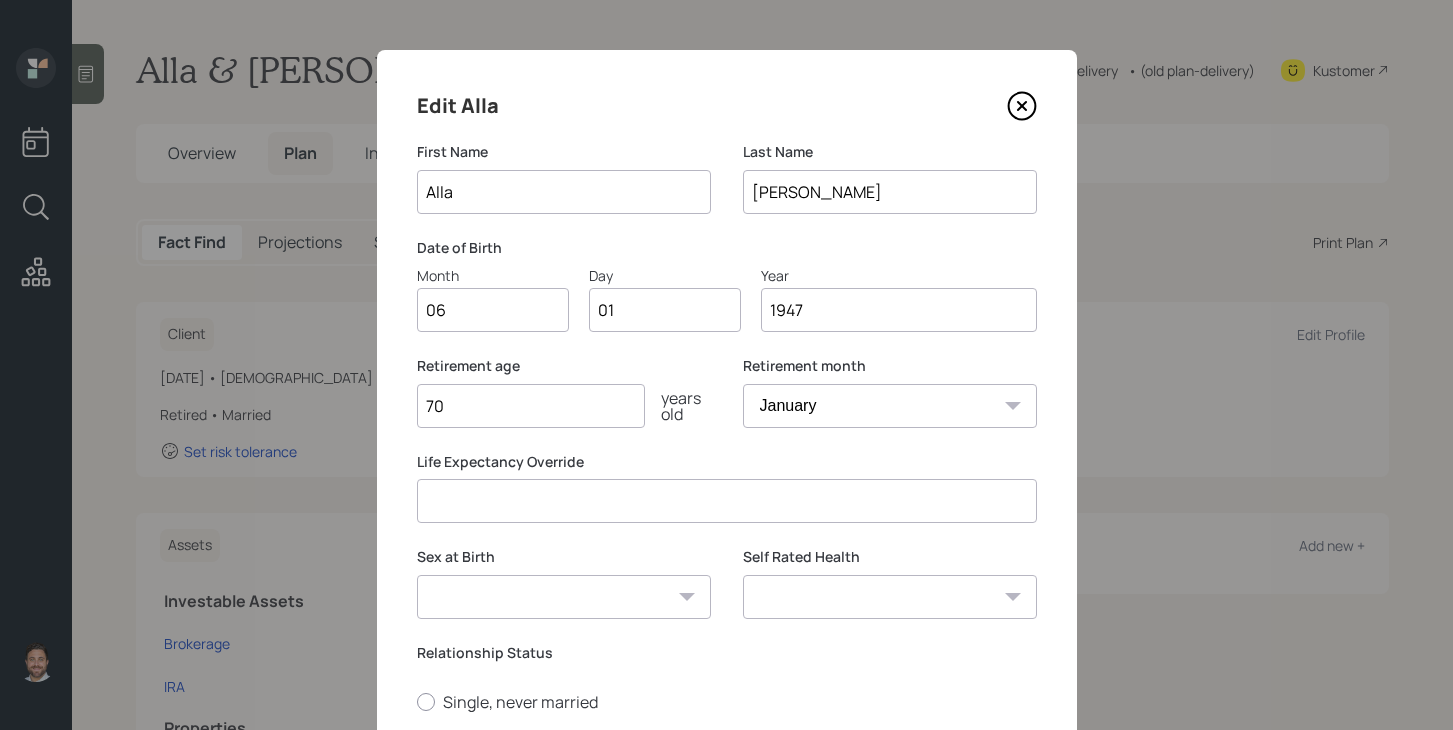 click on "[DEMOGRAPHIC_DATA] [DEMOGRAPHIC_DATA] Other / Prefer not to say" at bounding box center [564, 597] 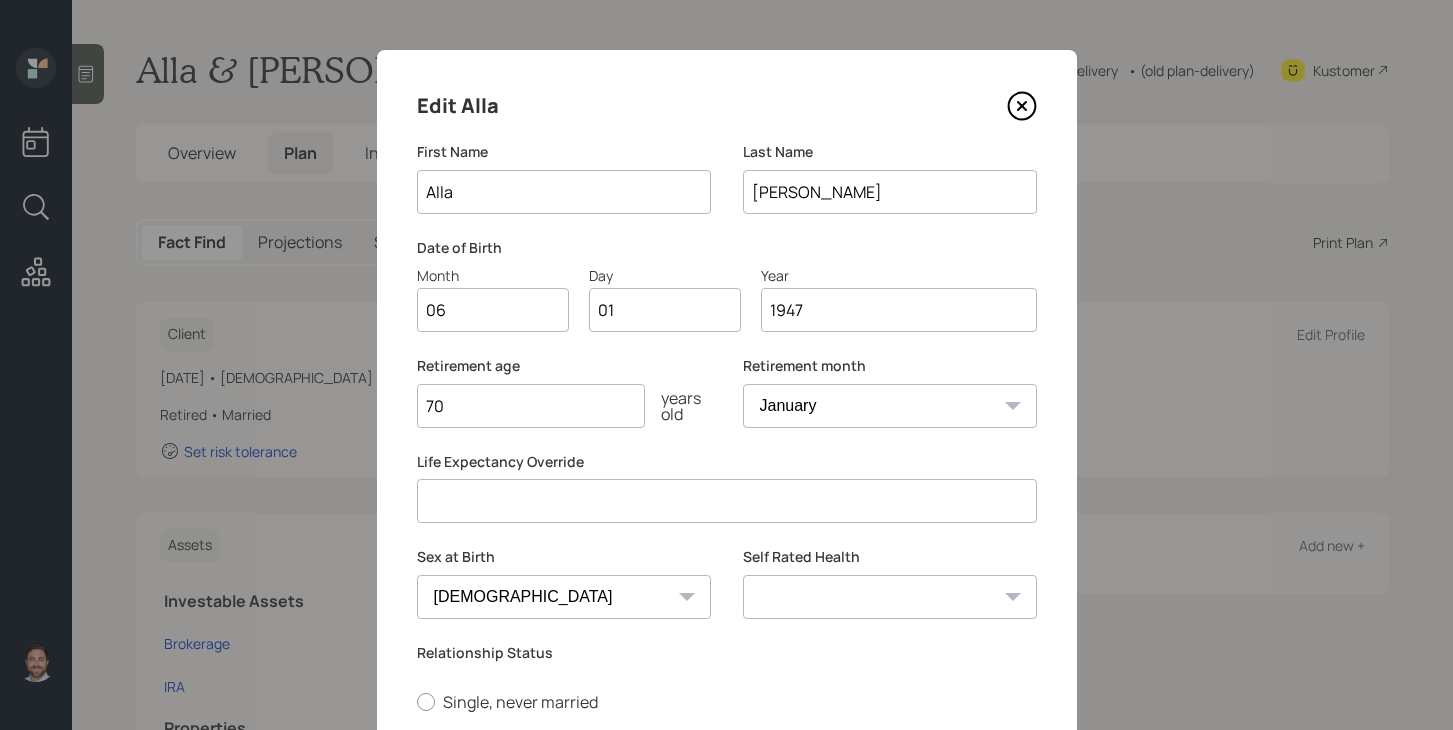 click on "Excellent Very Good Good Fair Poor" at bounding box center (890, 597) 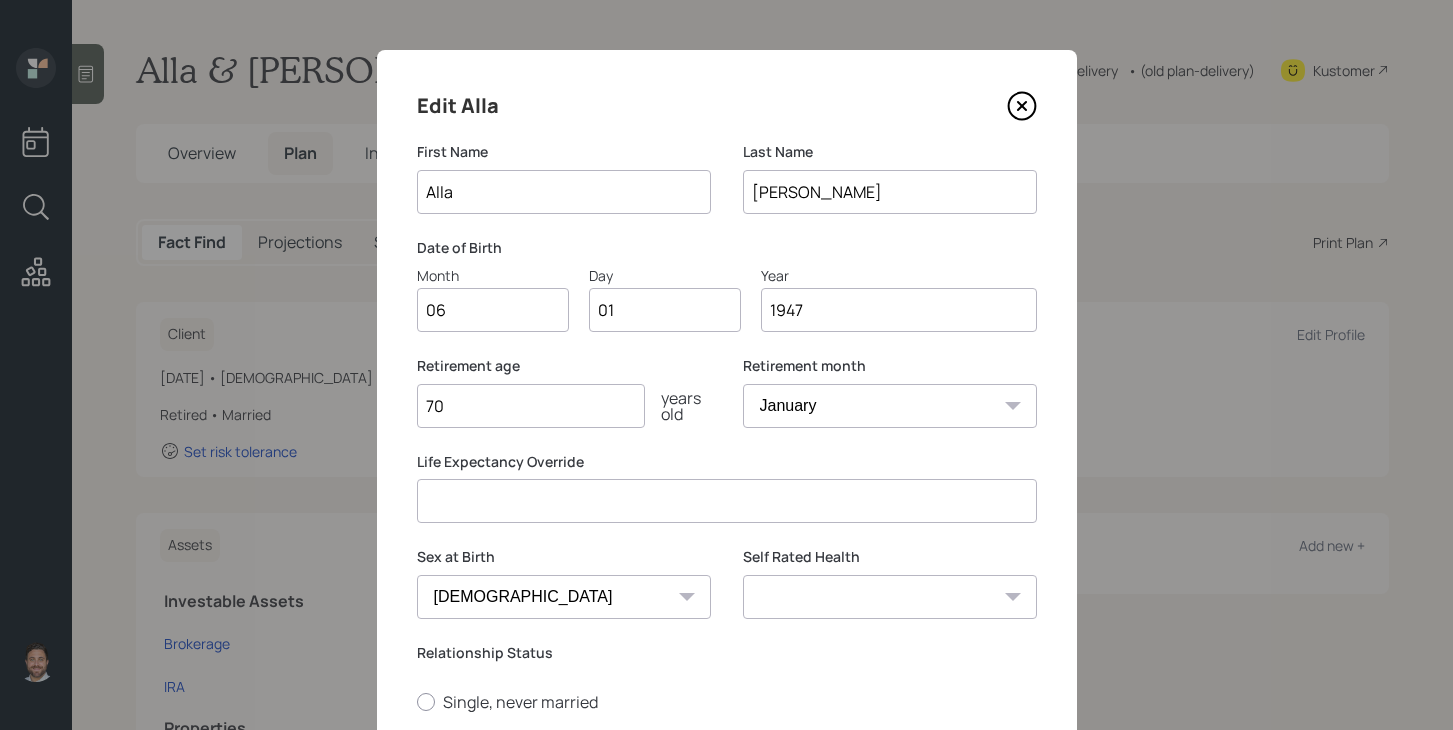 select on "good" 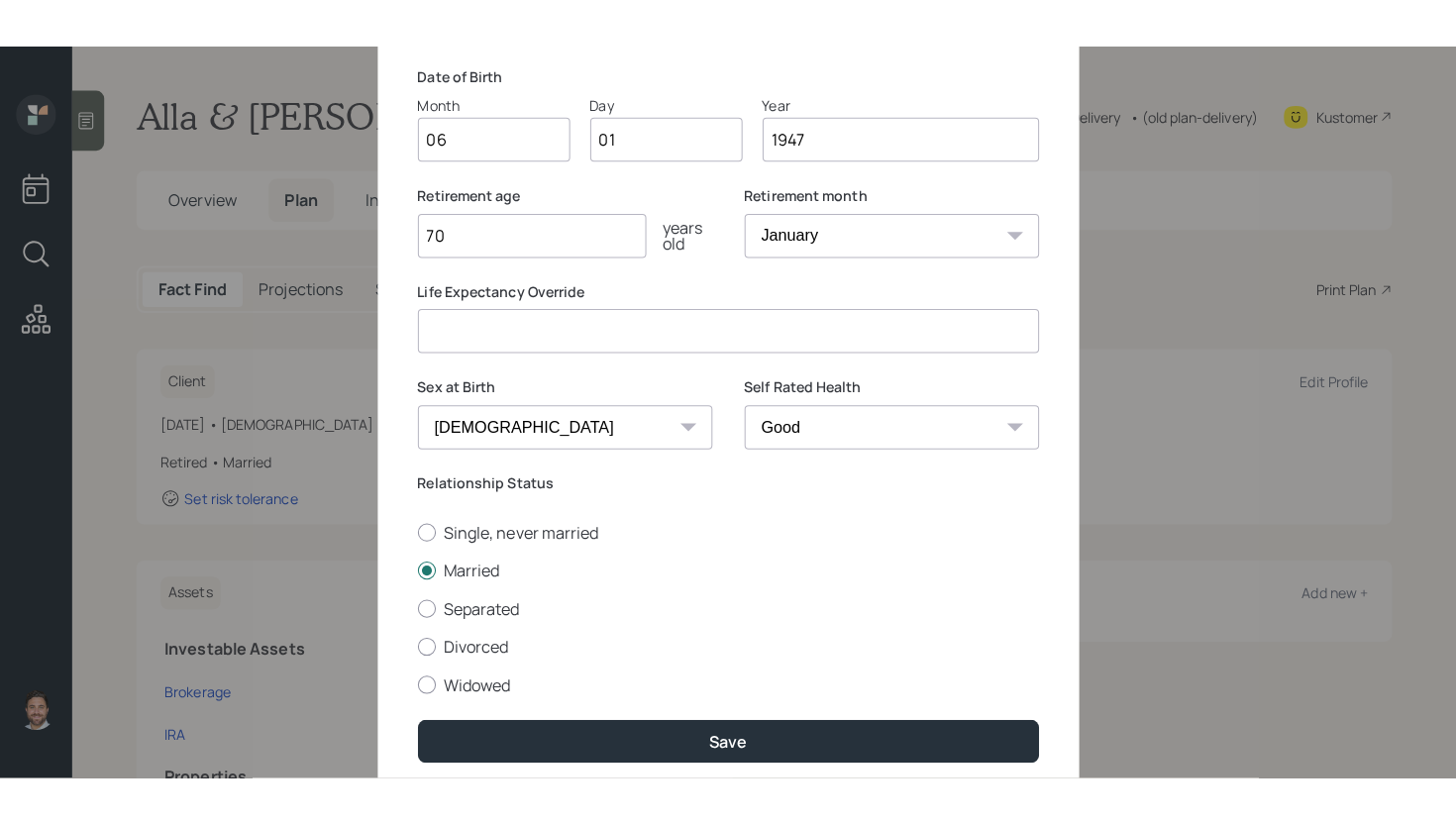 scroll, scrollTop: 290, scrollLeft: 0, axis: vertical 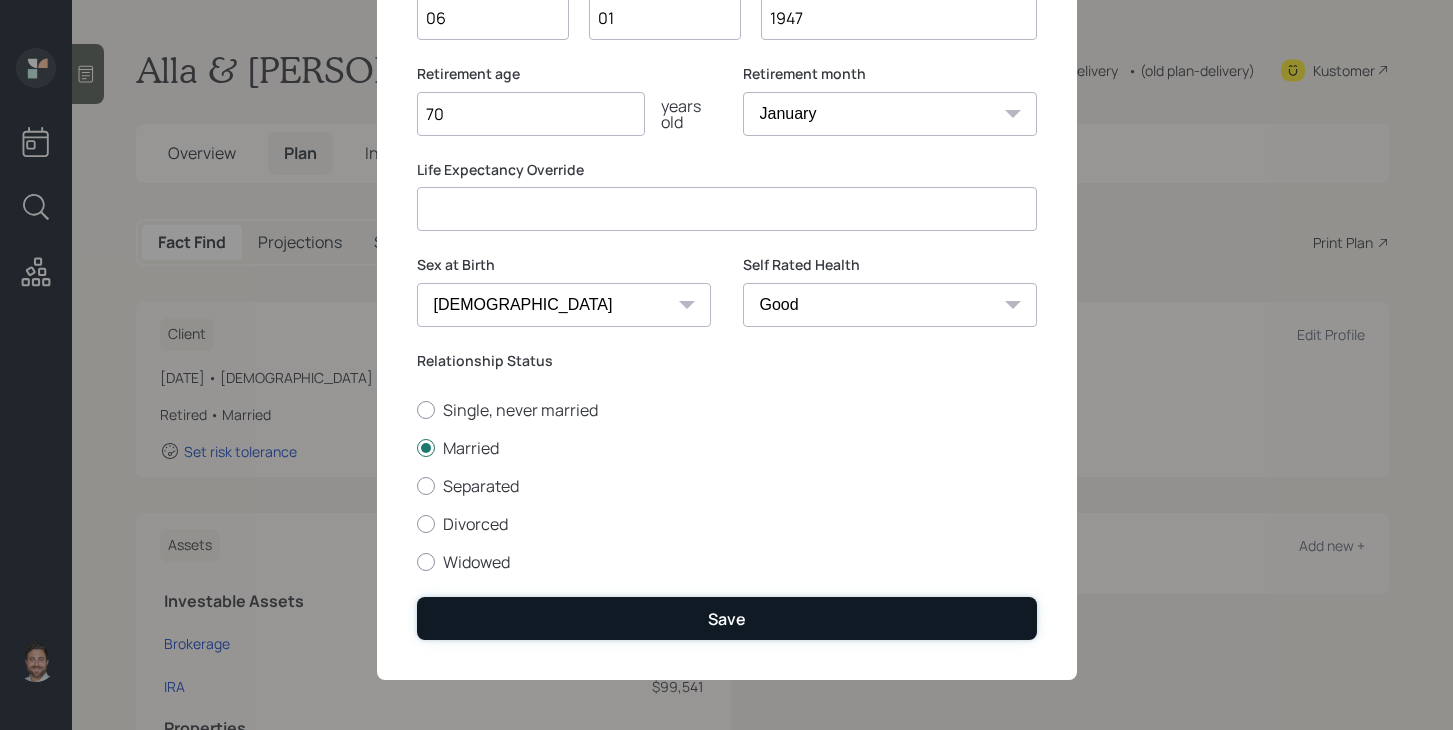 click on "Save" at bounding box center (727, 618) 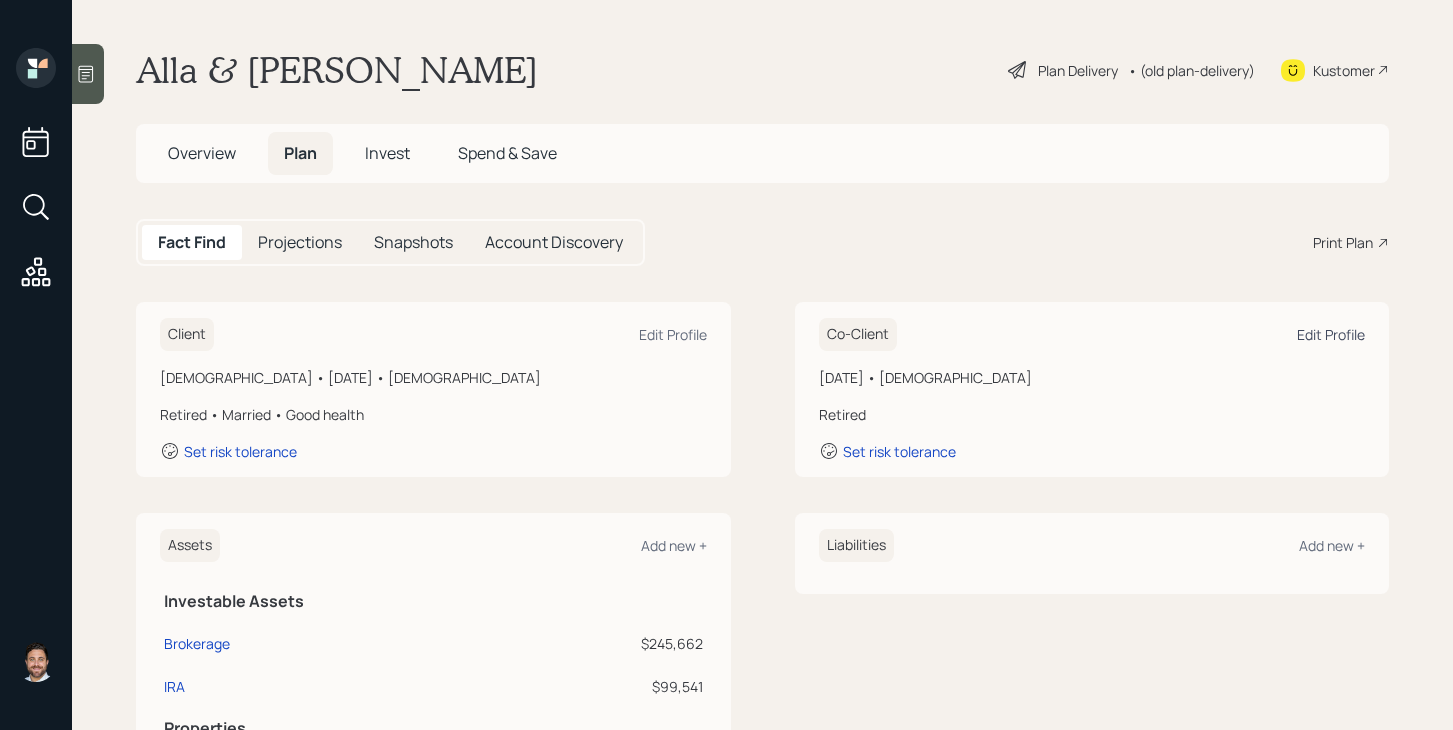 click on "Edit Profile" at bounding box center [1331, 334] 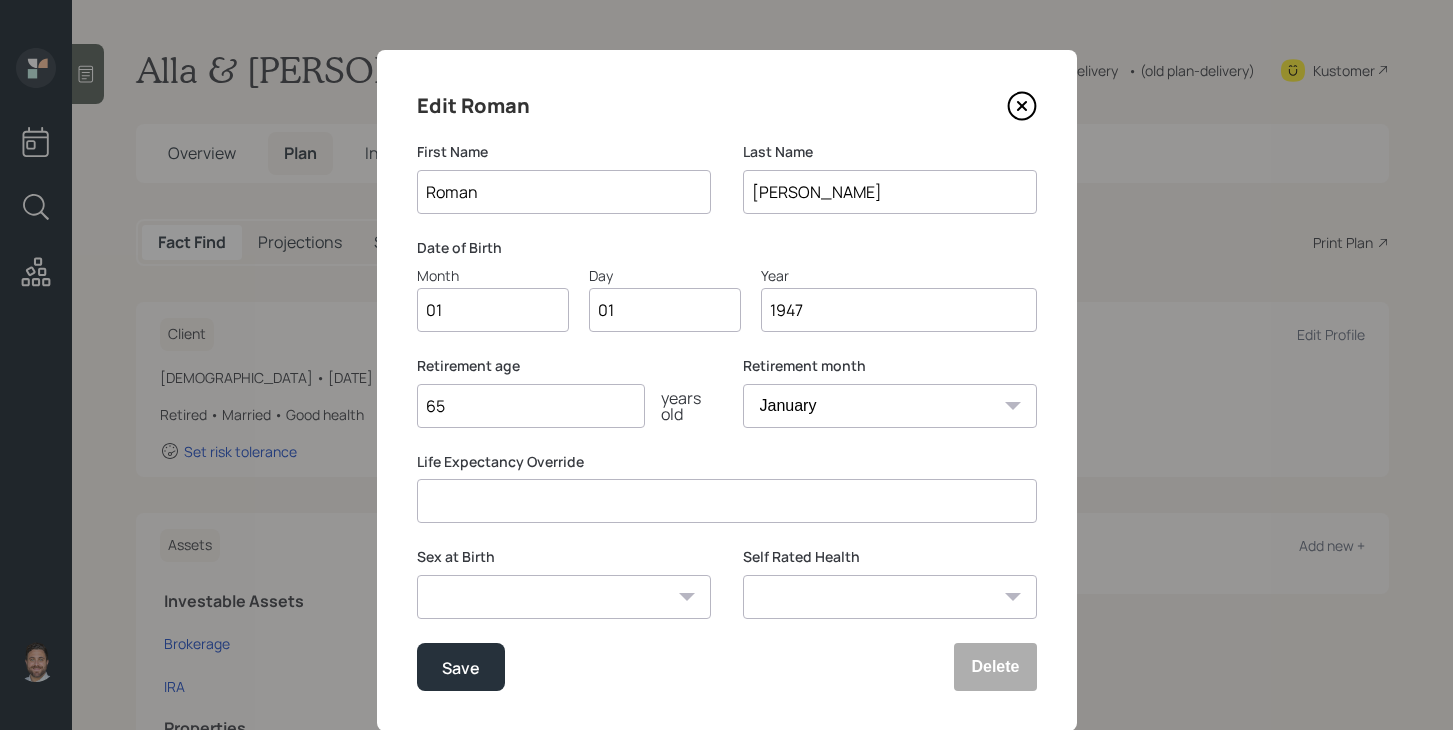 click on "[DEMOGRAPHIC_DATA] [DEMOGRAPHIC_DATA] Other / Prefer not to say" at bounding box center (564, 597) 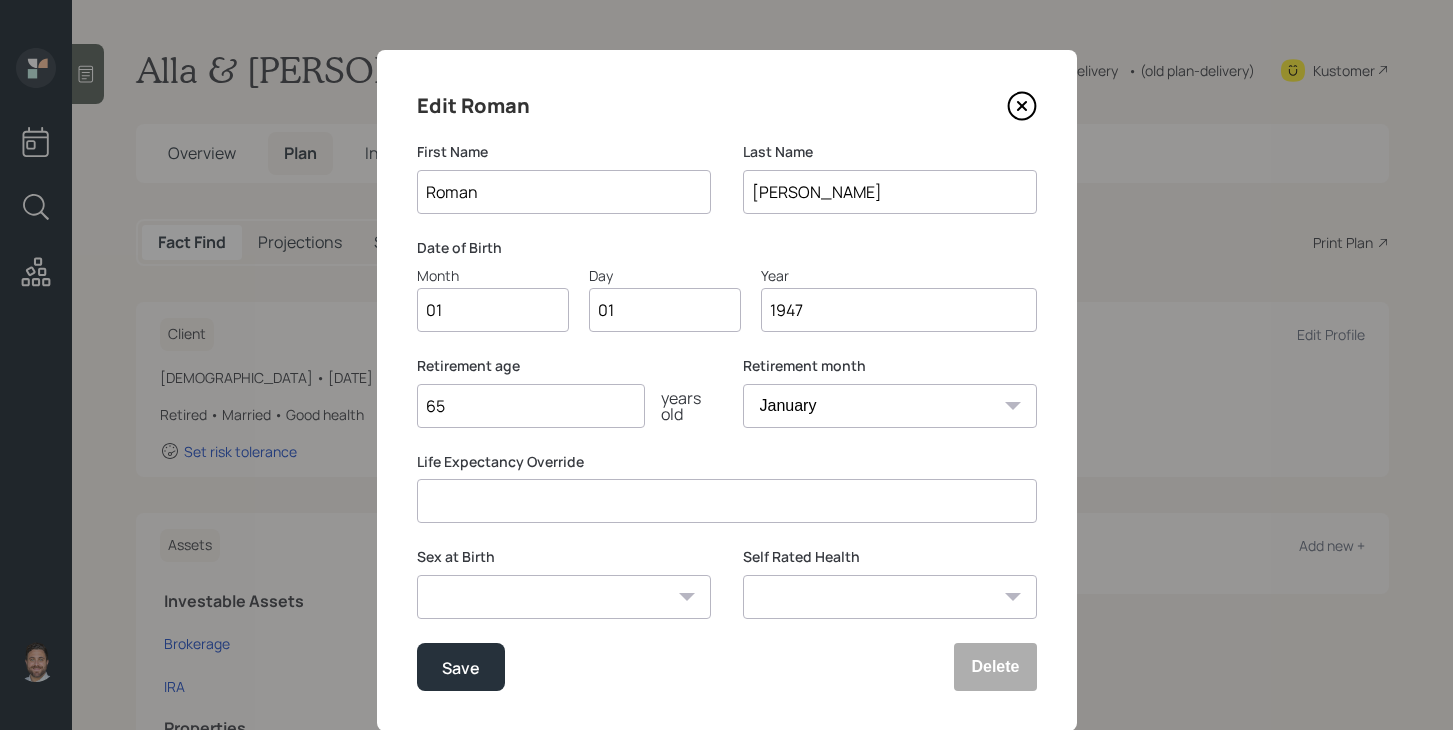 click on "Excellent Very Good Good Fair Poor" at bounding box center [890, 597] 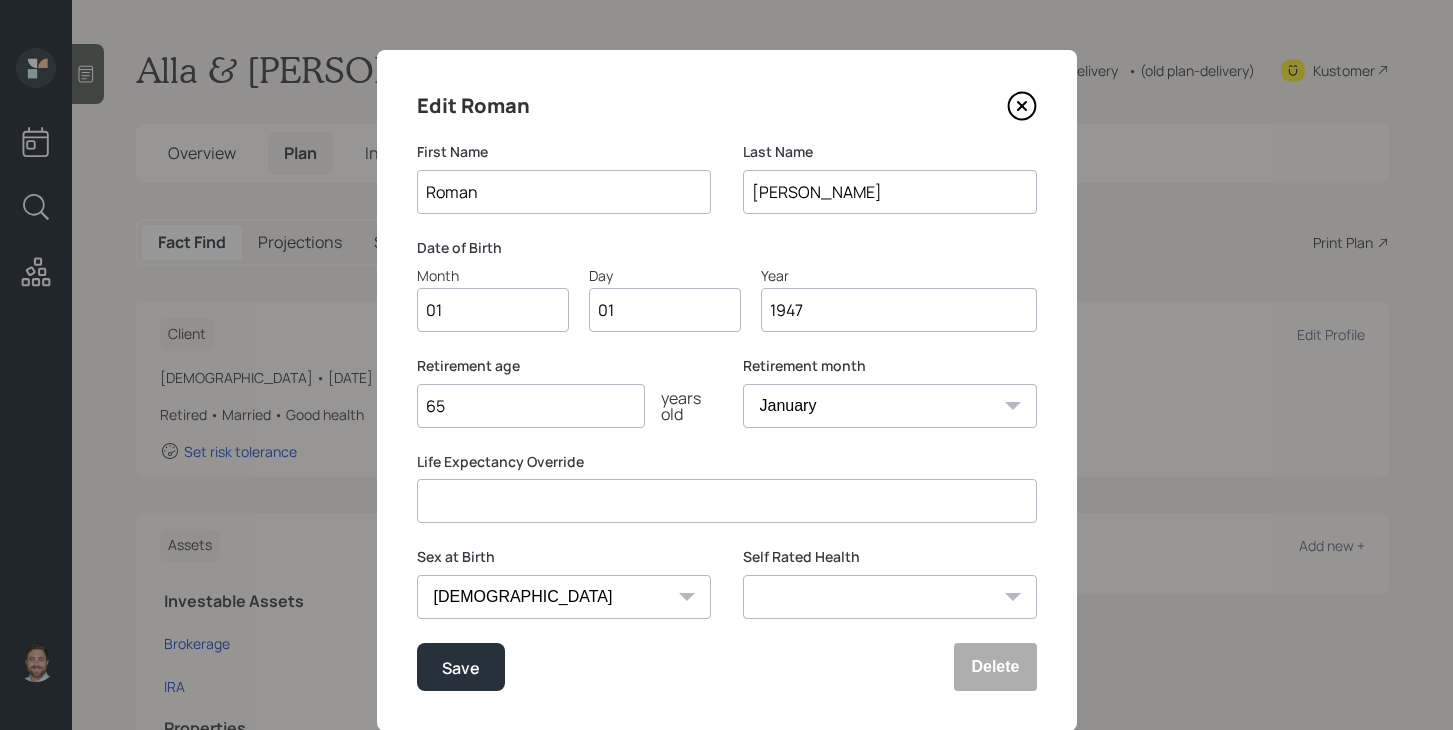 select on "fair" 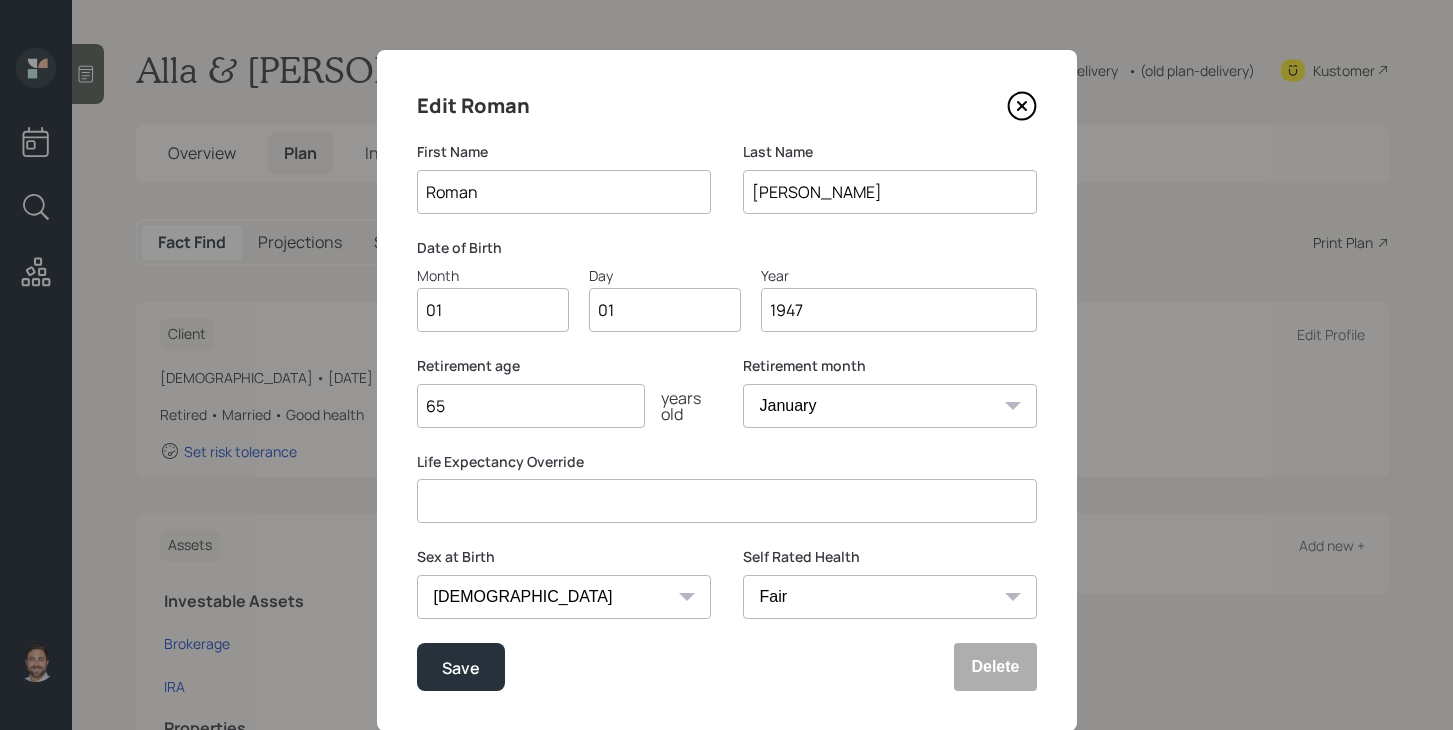 click on "01" at bounding box center (493, 310) 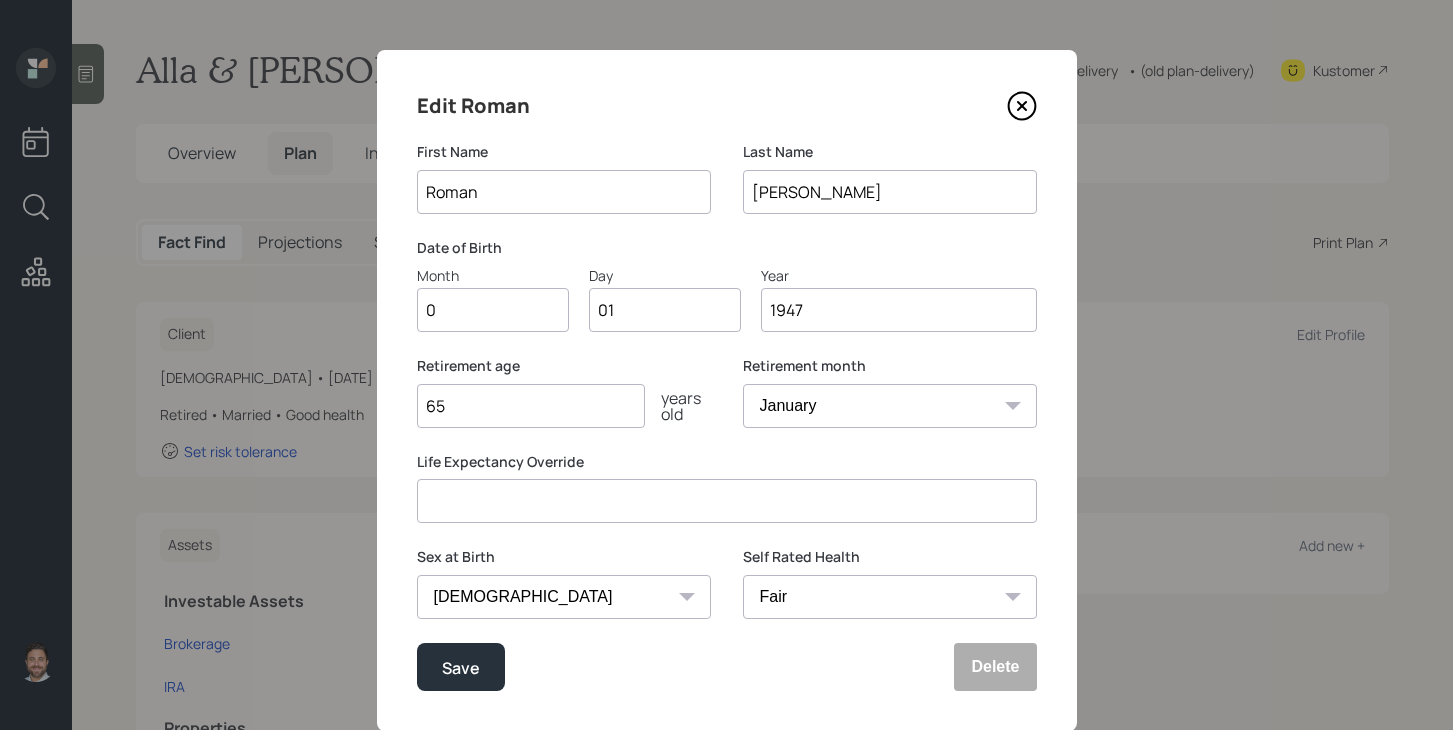 type on "07" 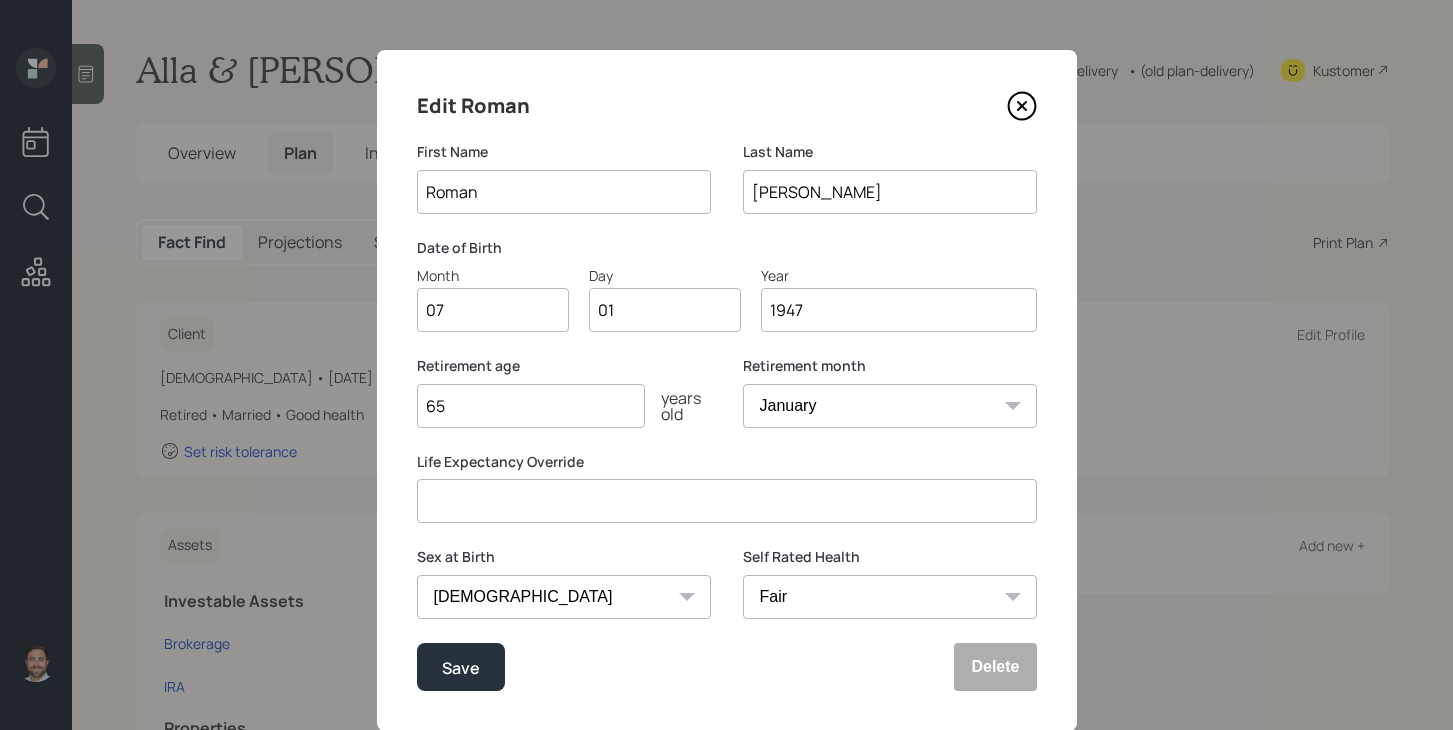 type on "0" 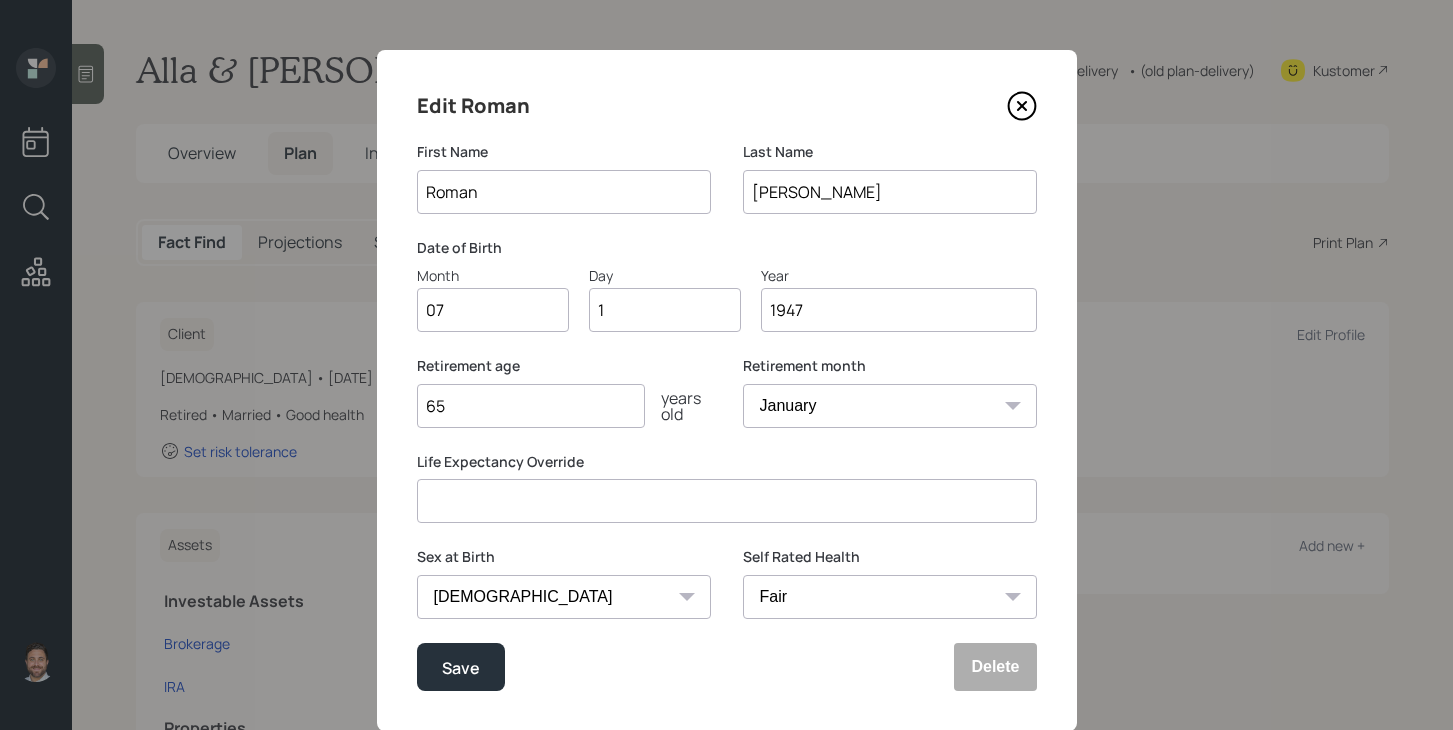 type on "16" 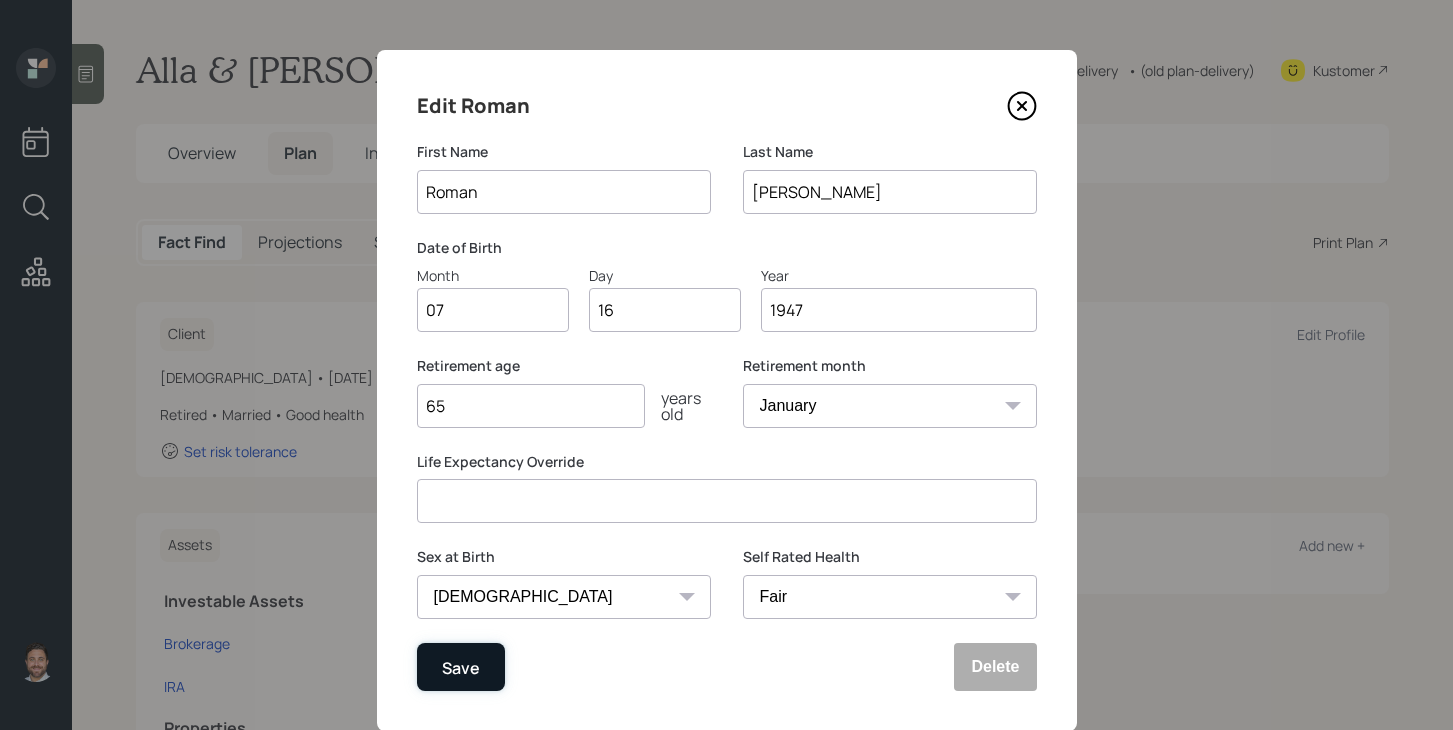 click on "Save" at bounding box center (461, 667) 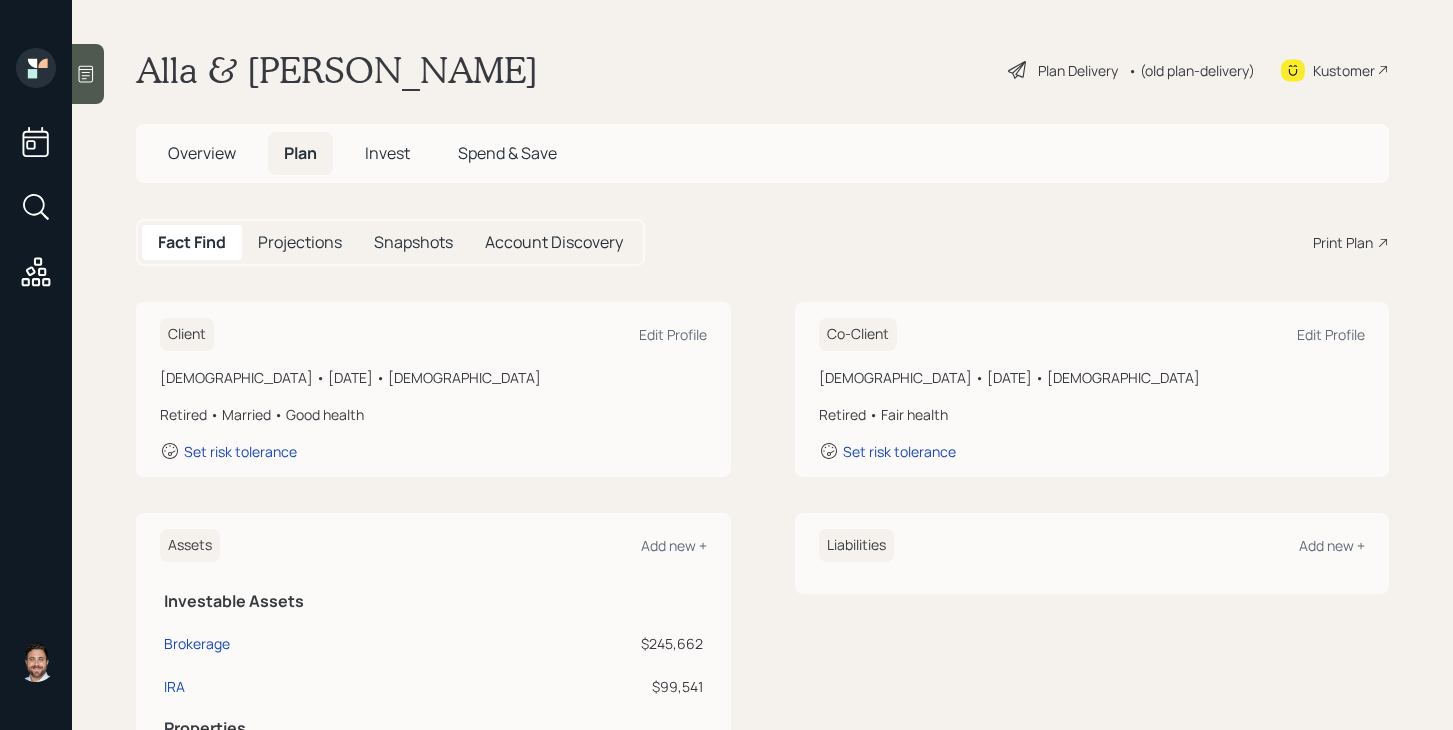 click on "Plan Delivery" at bounding box center (1078, 70) 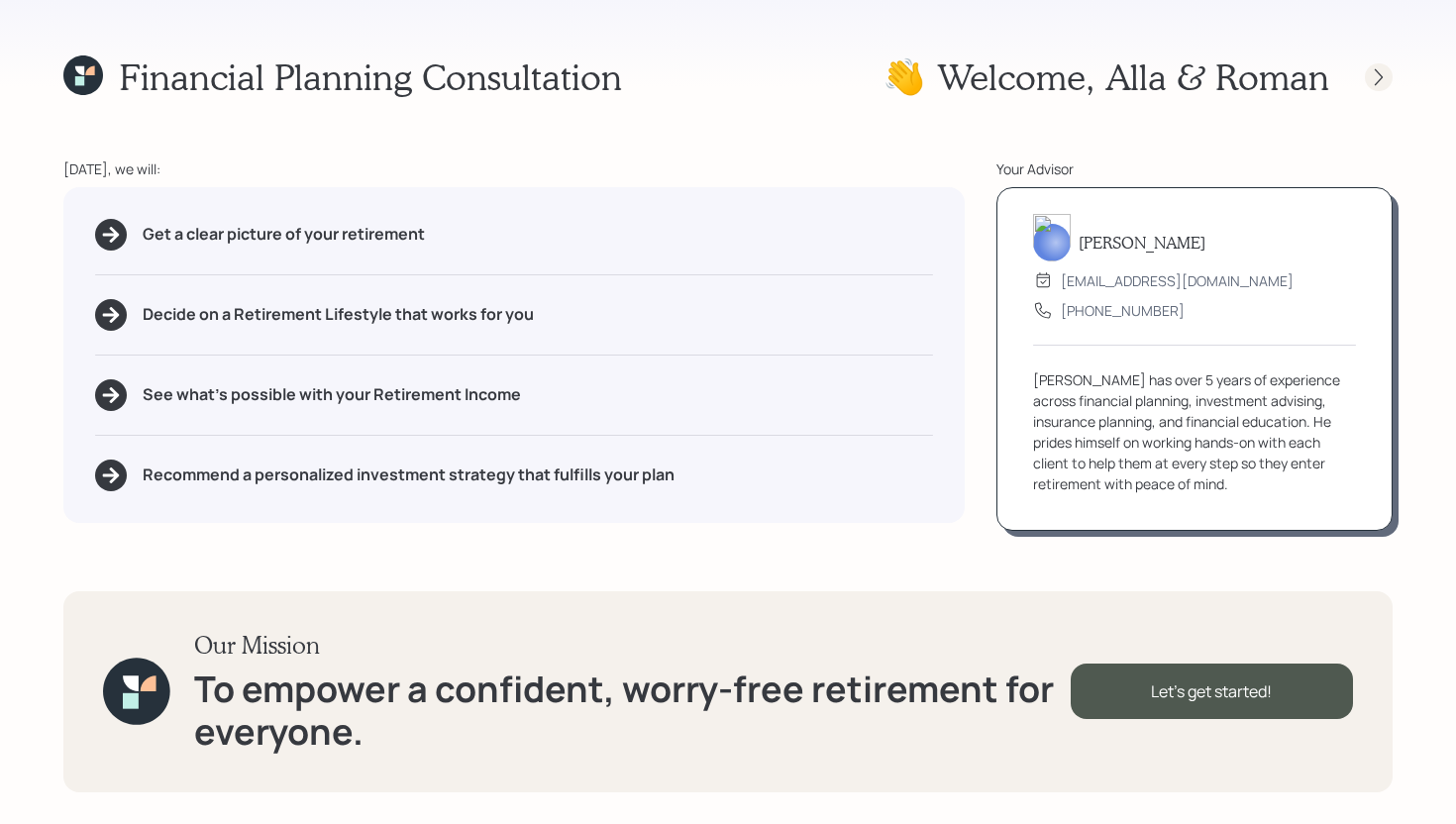 click 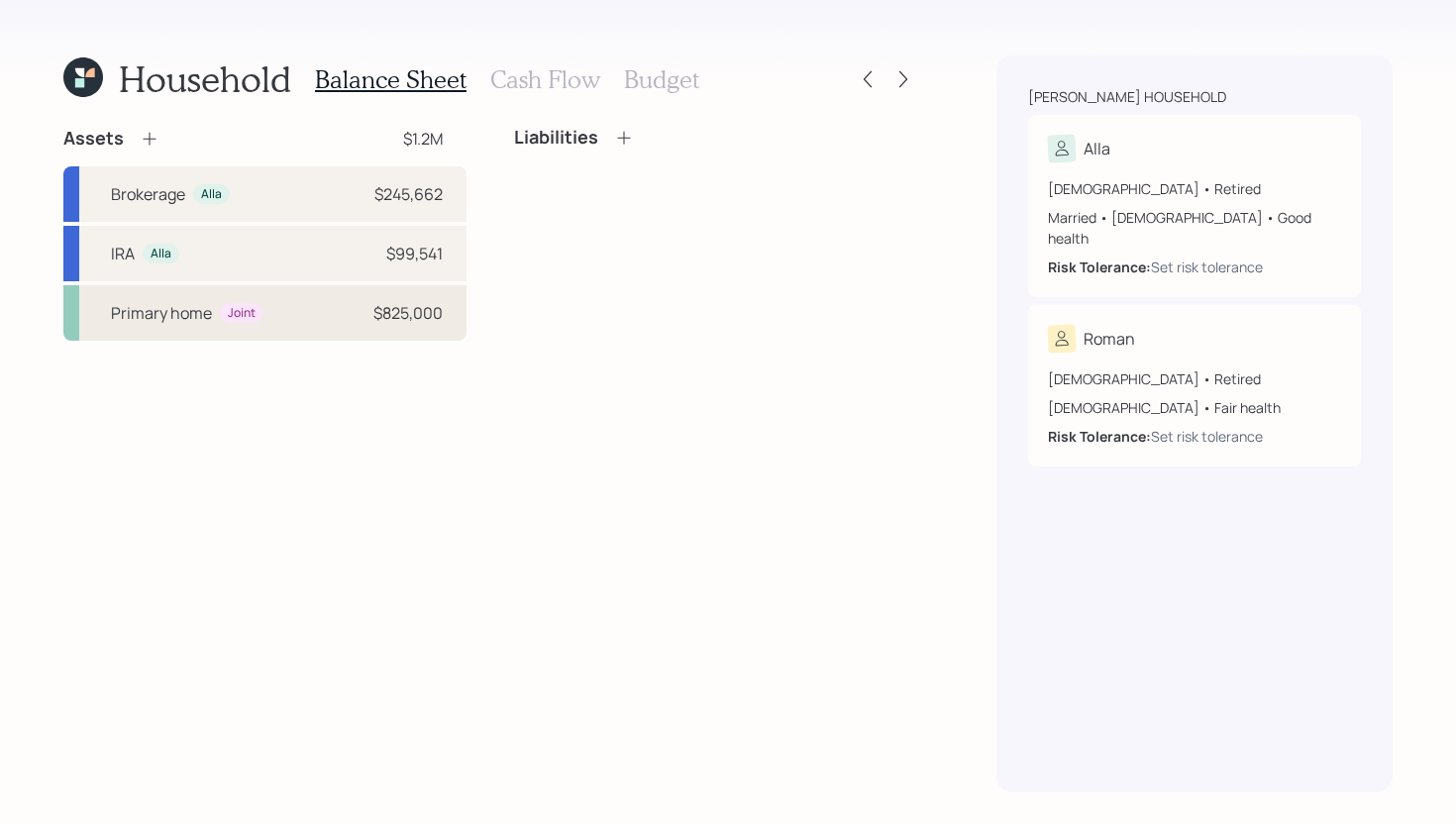click on "Primary home Joint $825,000" at bounding box center [264, 313] 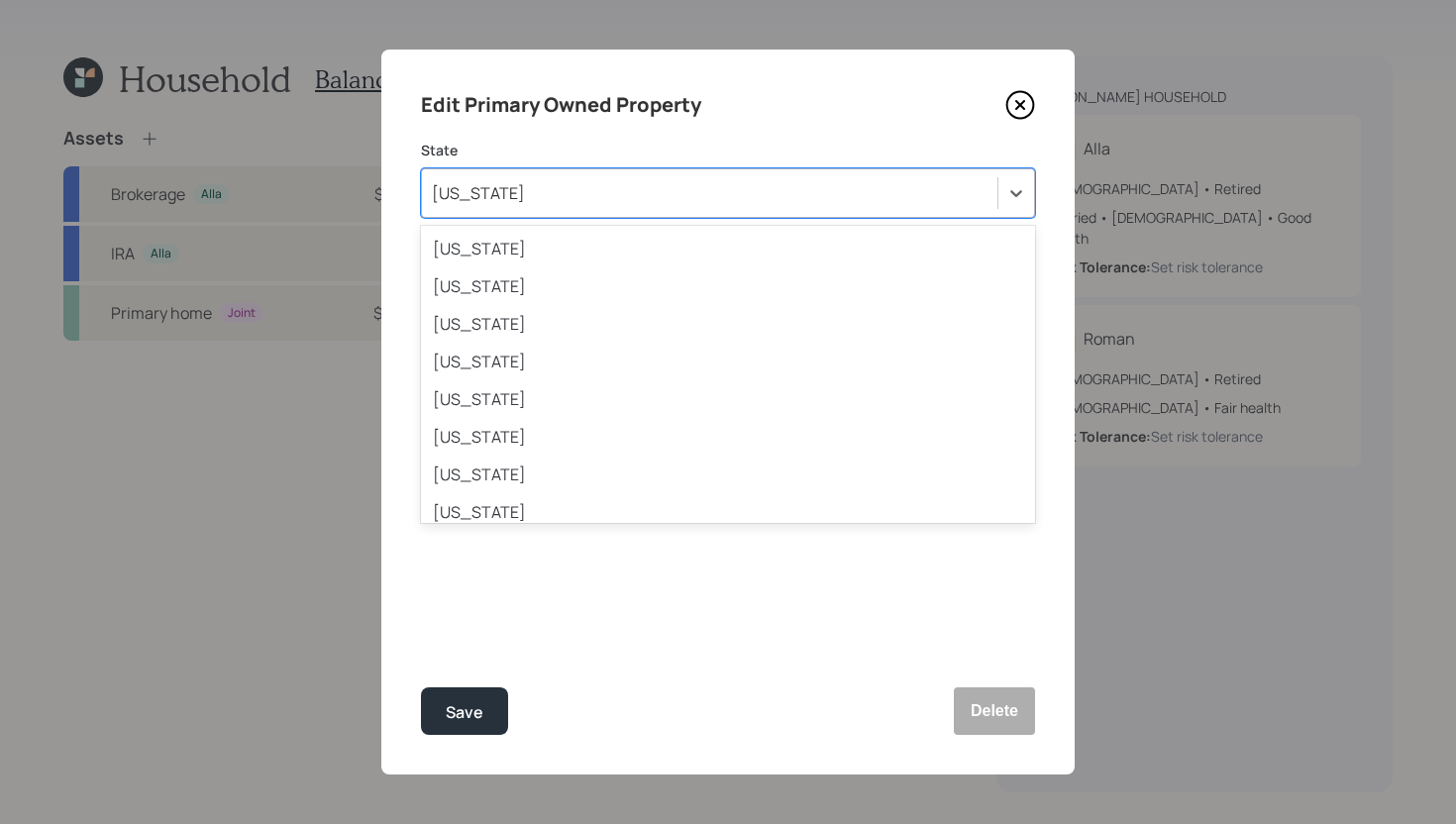 click on "[US_STATE]" at bounding box center (709, 193) 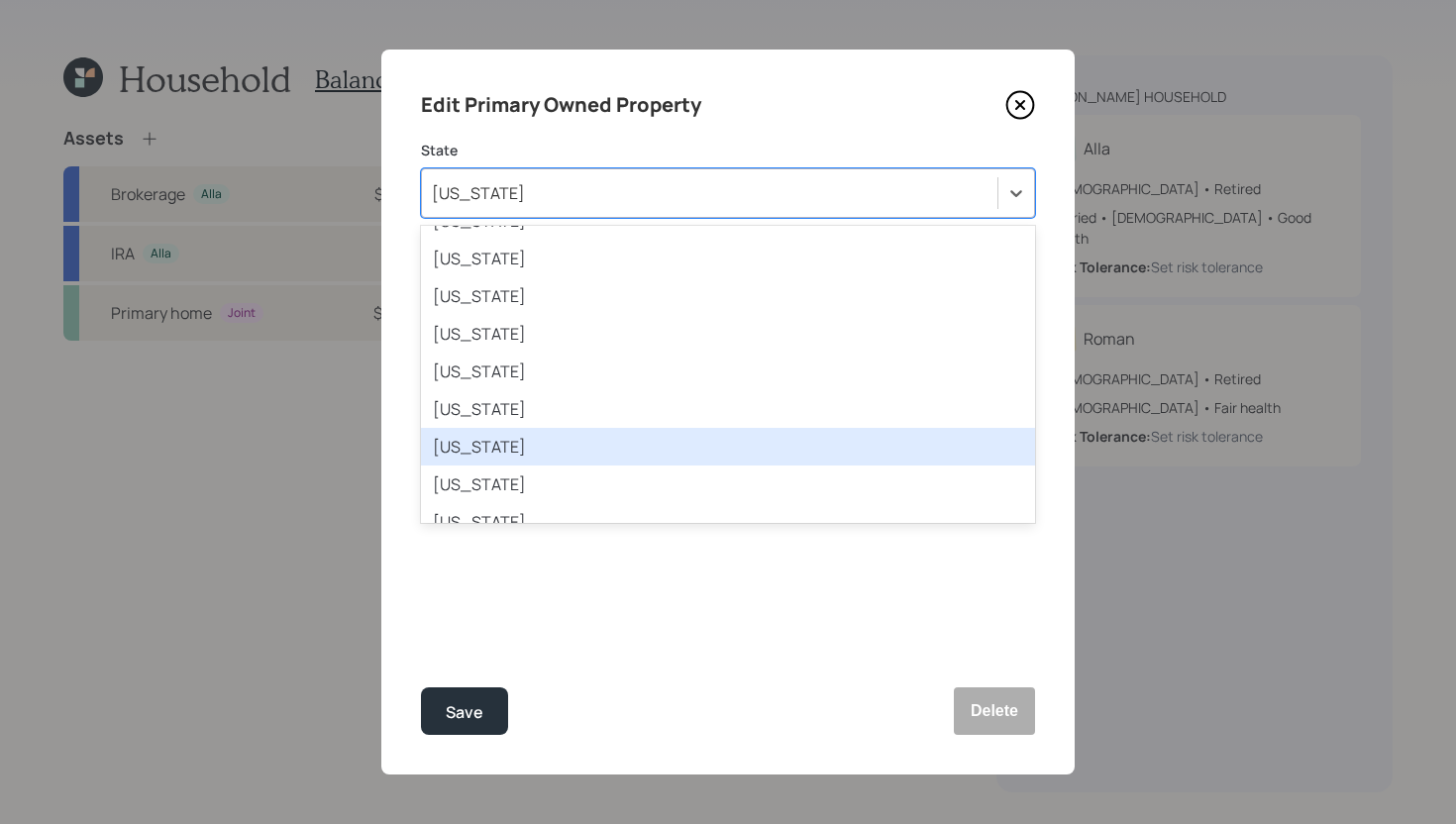 scroll, scrollTop: 87, scrollLeft: 0, axis: vertical 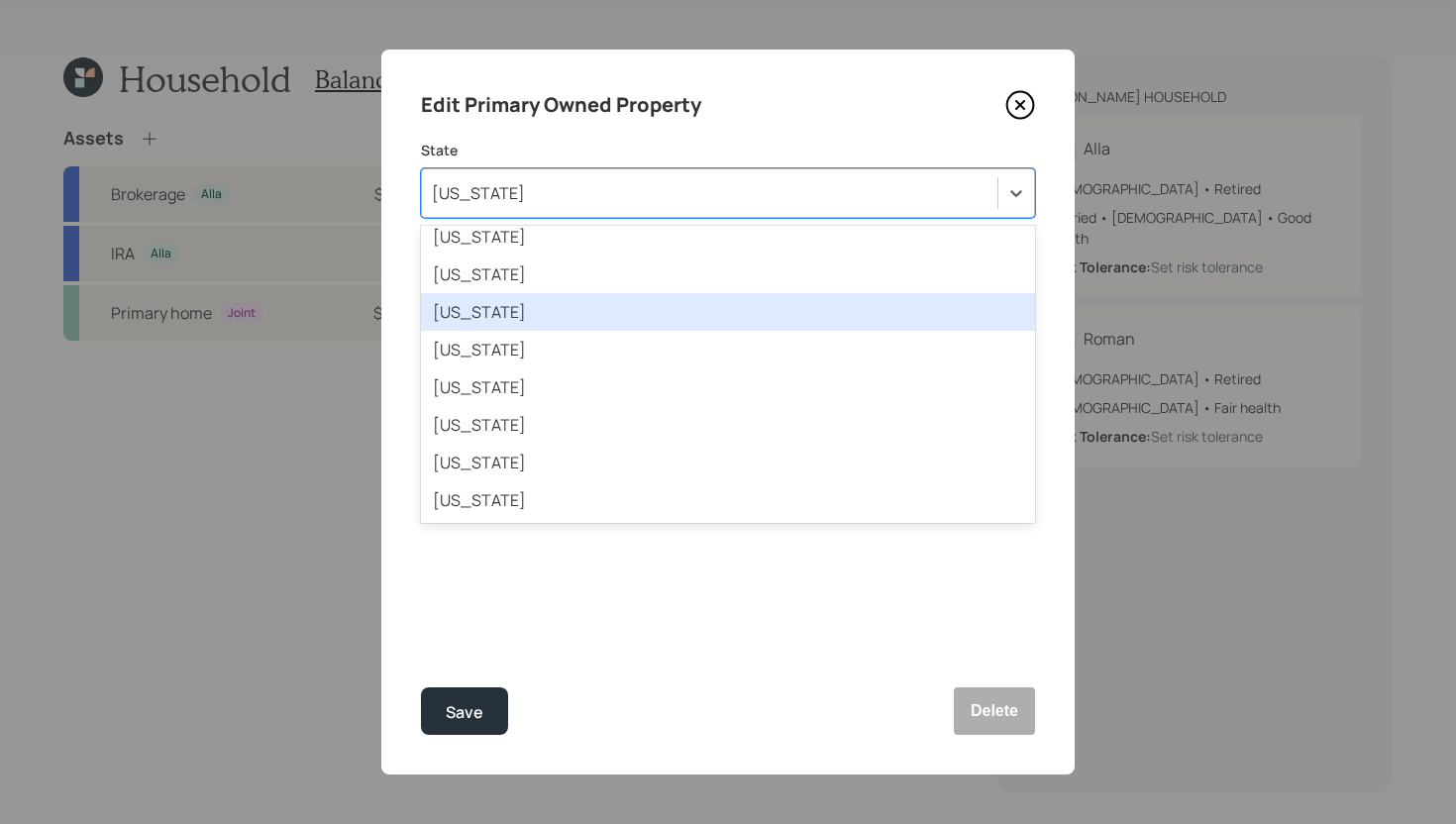 click on "[US_STATE]" at bounding box center [728, 312] 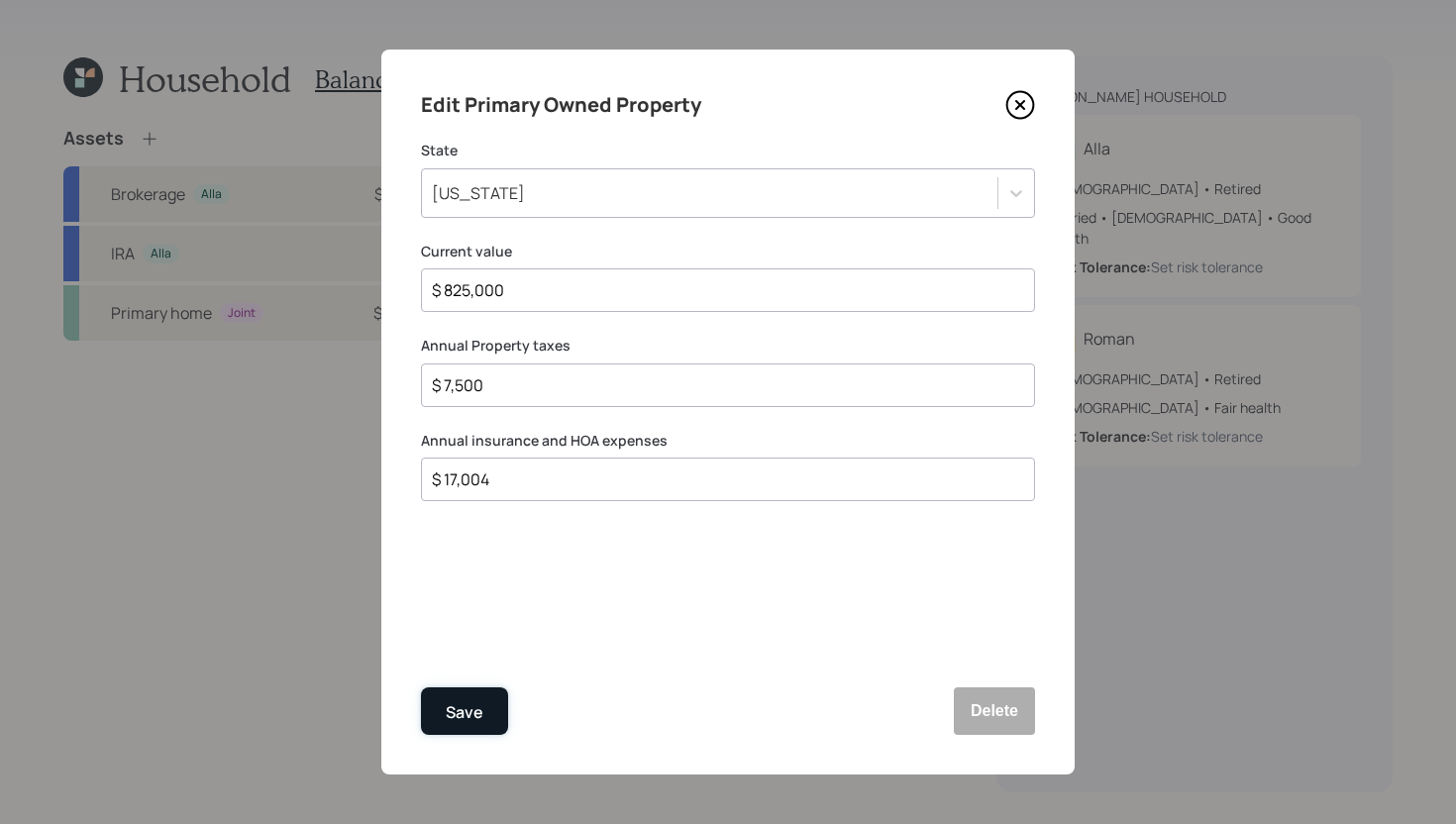 click on "Save" at bounding box center [465, 712] 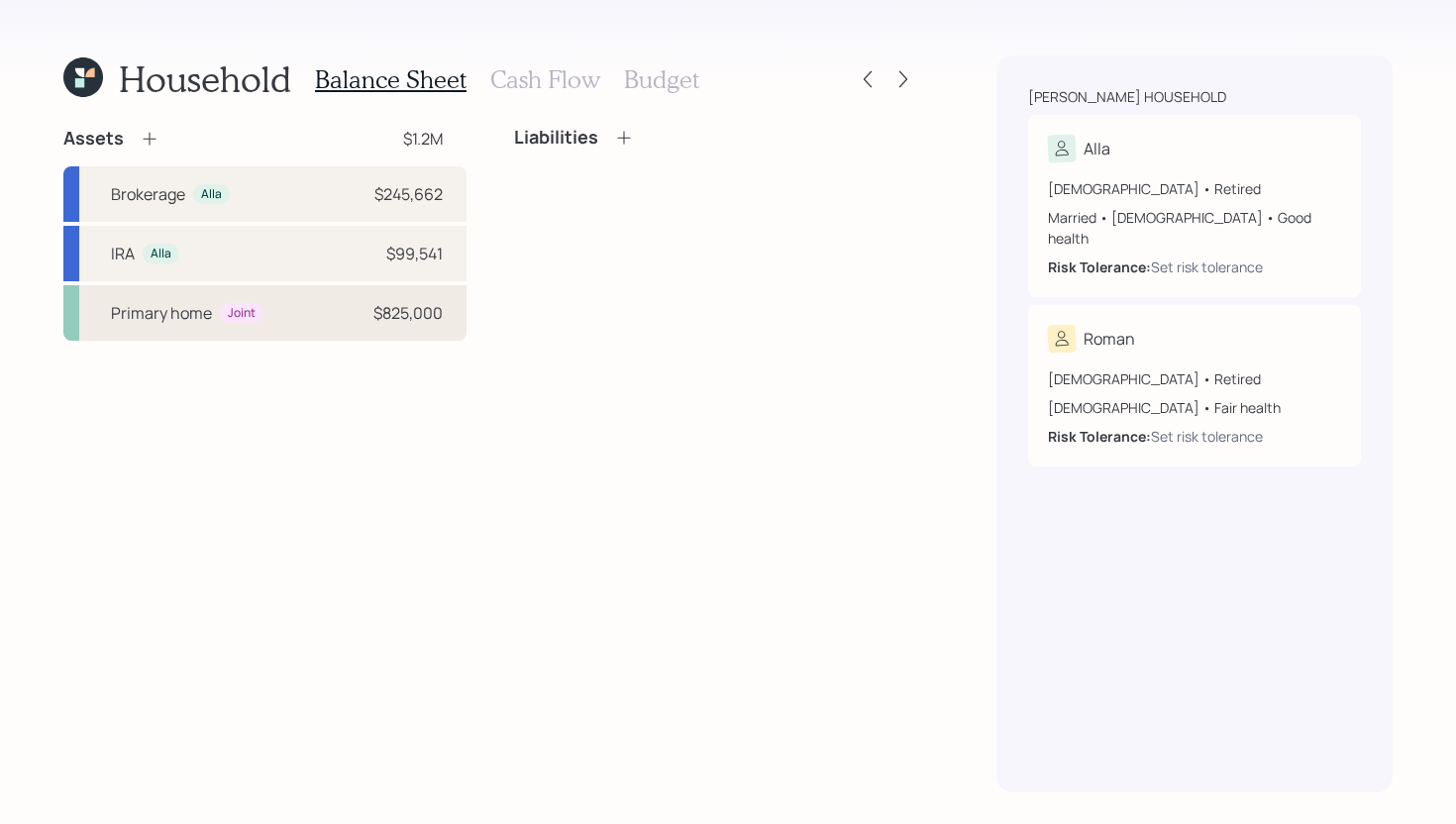 click on "Primary home Joint $825,000" at bounding box center [264, 313] 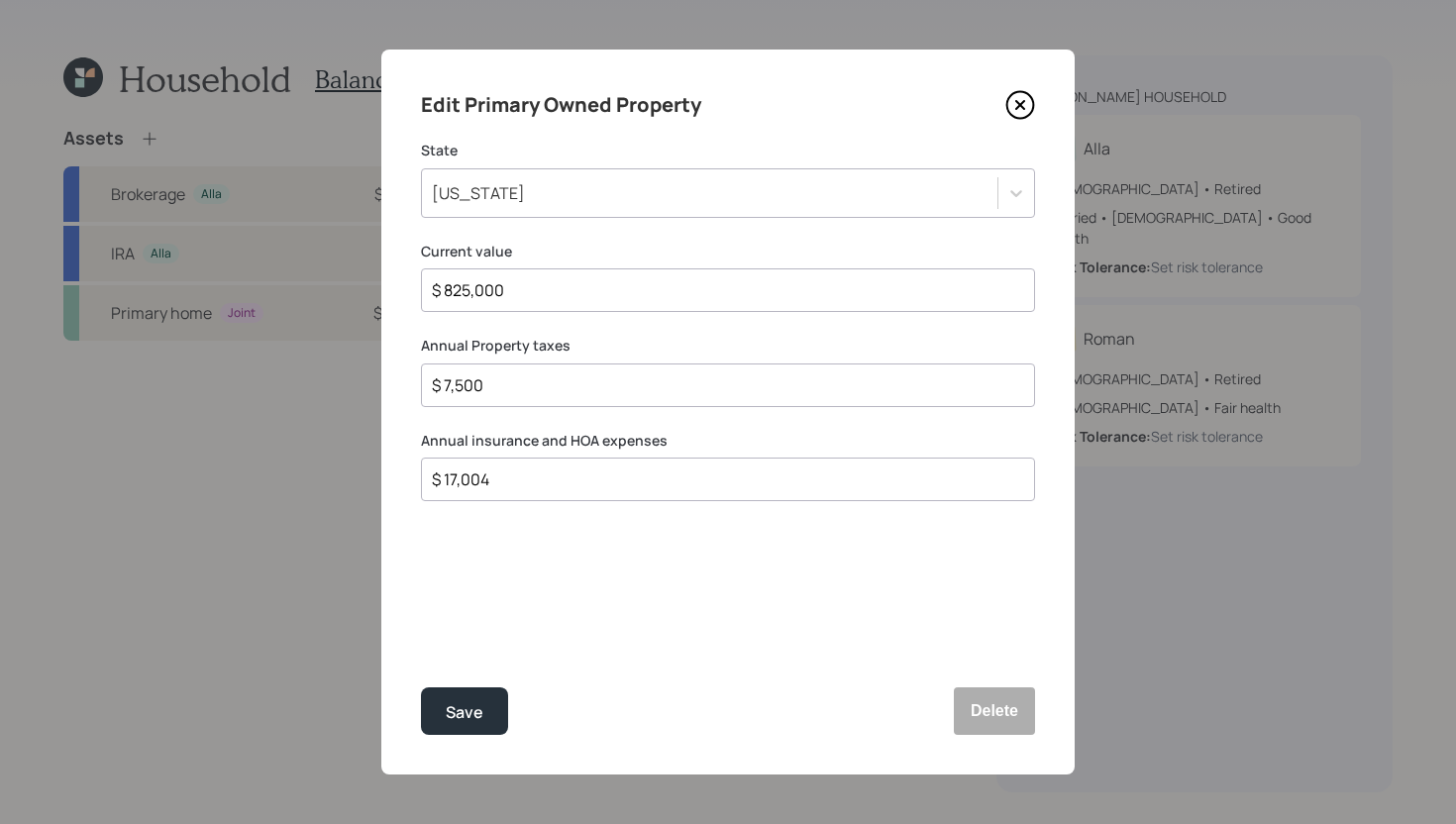 click 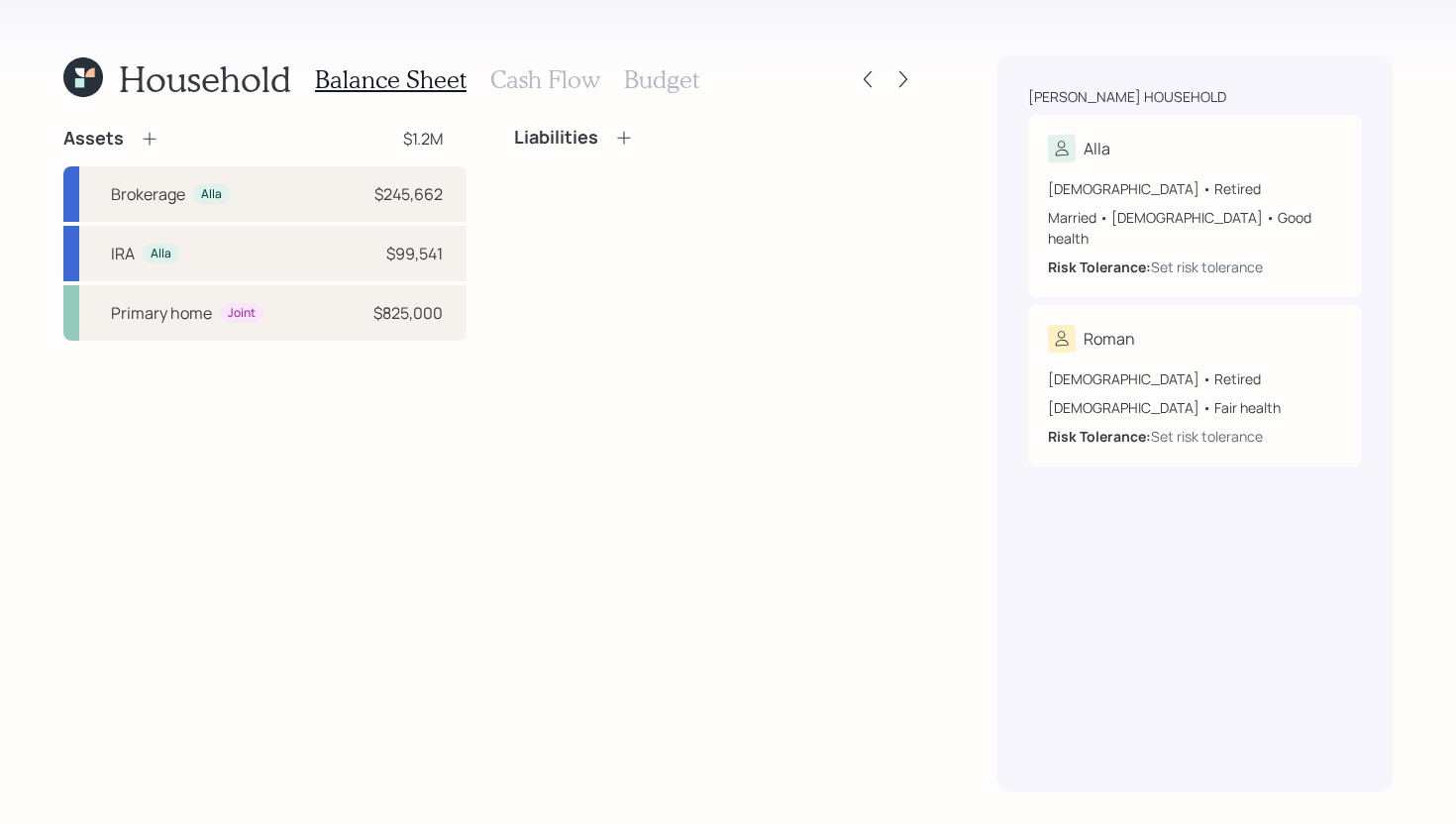 click 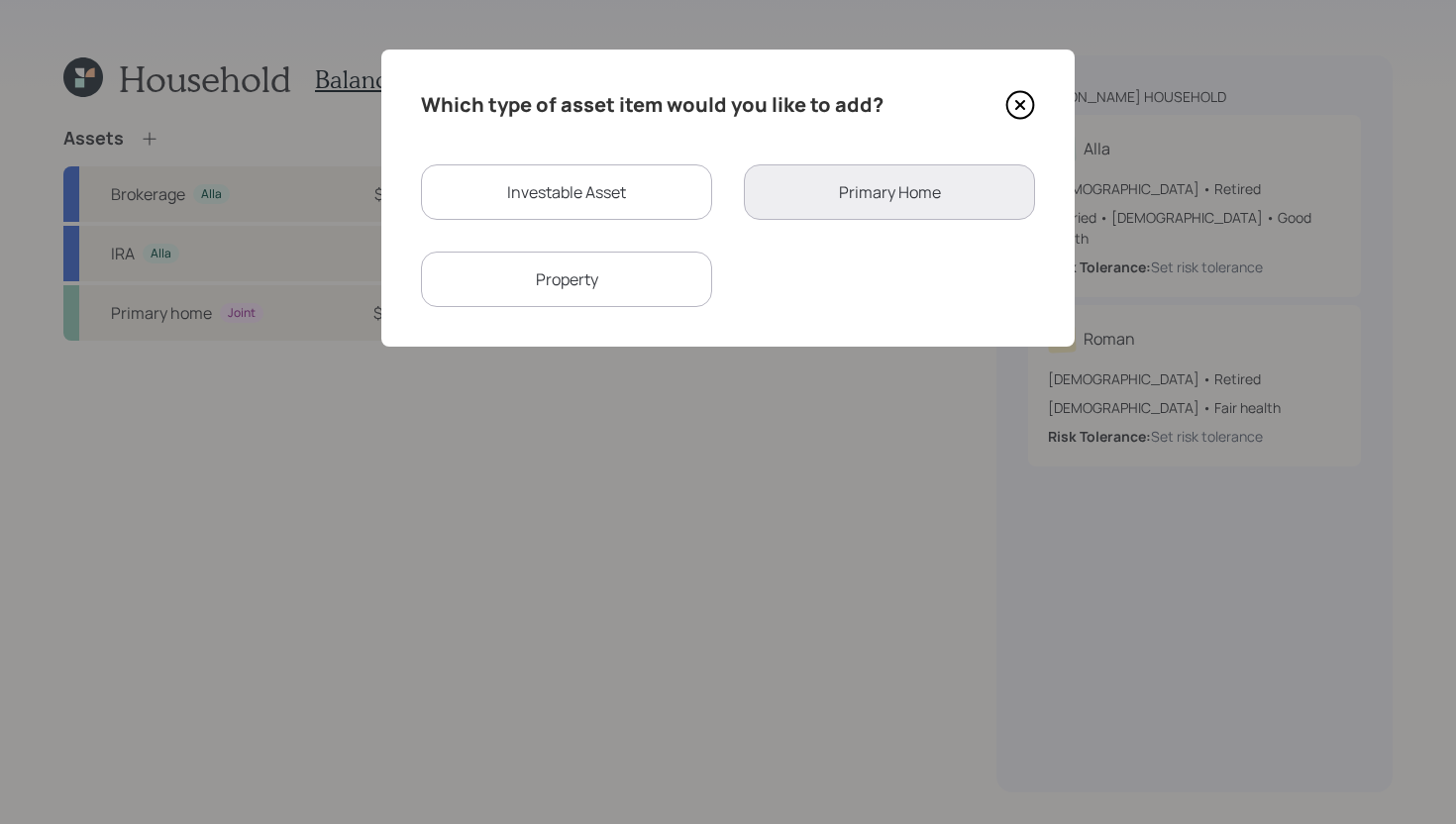 click on "Investable Asset" at bounding box center (567, 192) 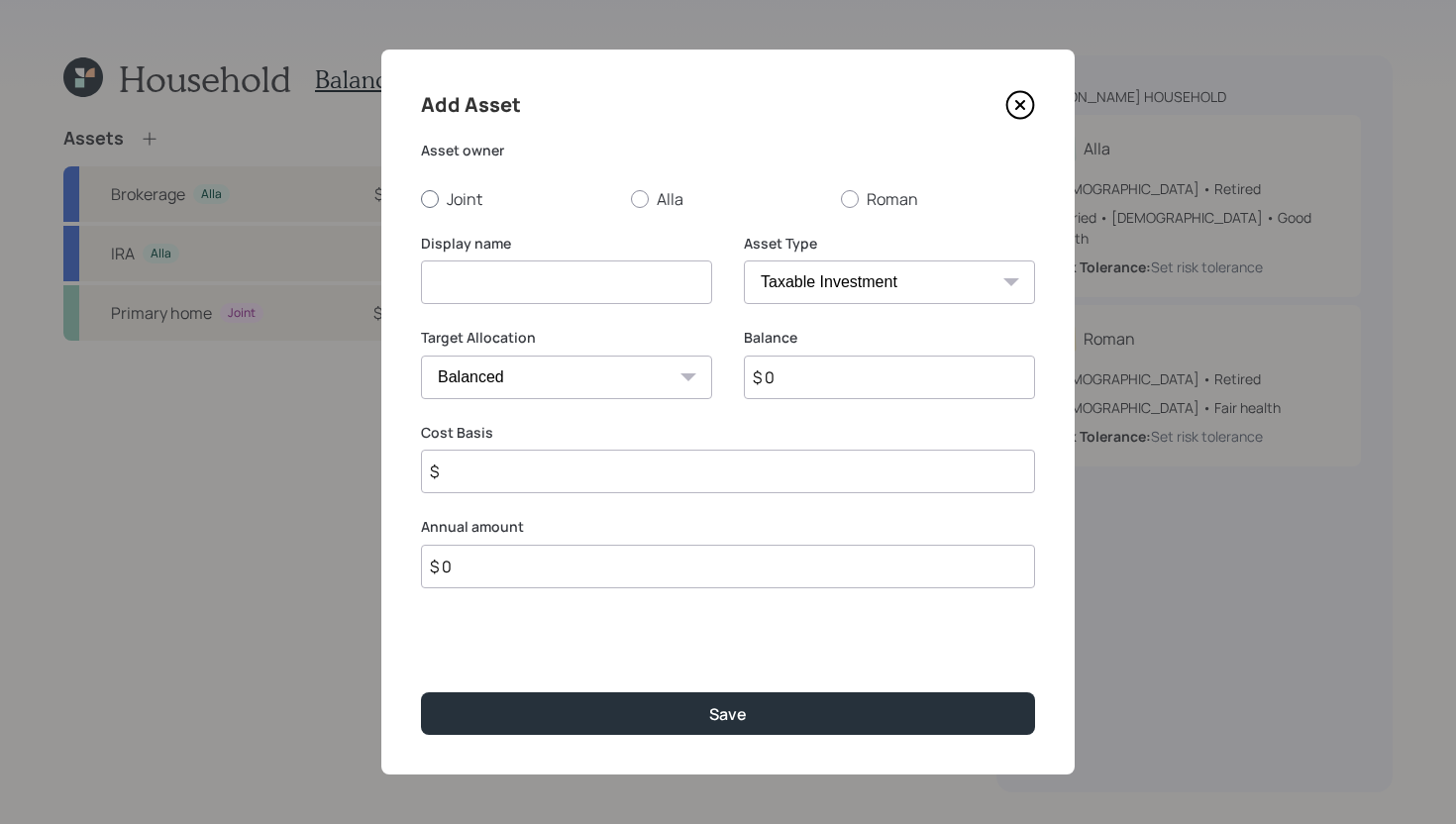click at bounding box center [430, 199] 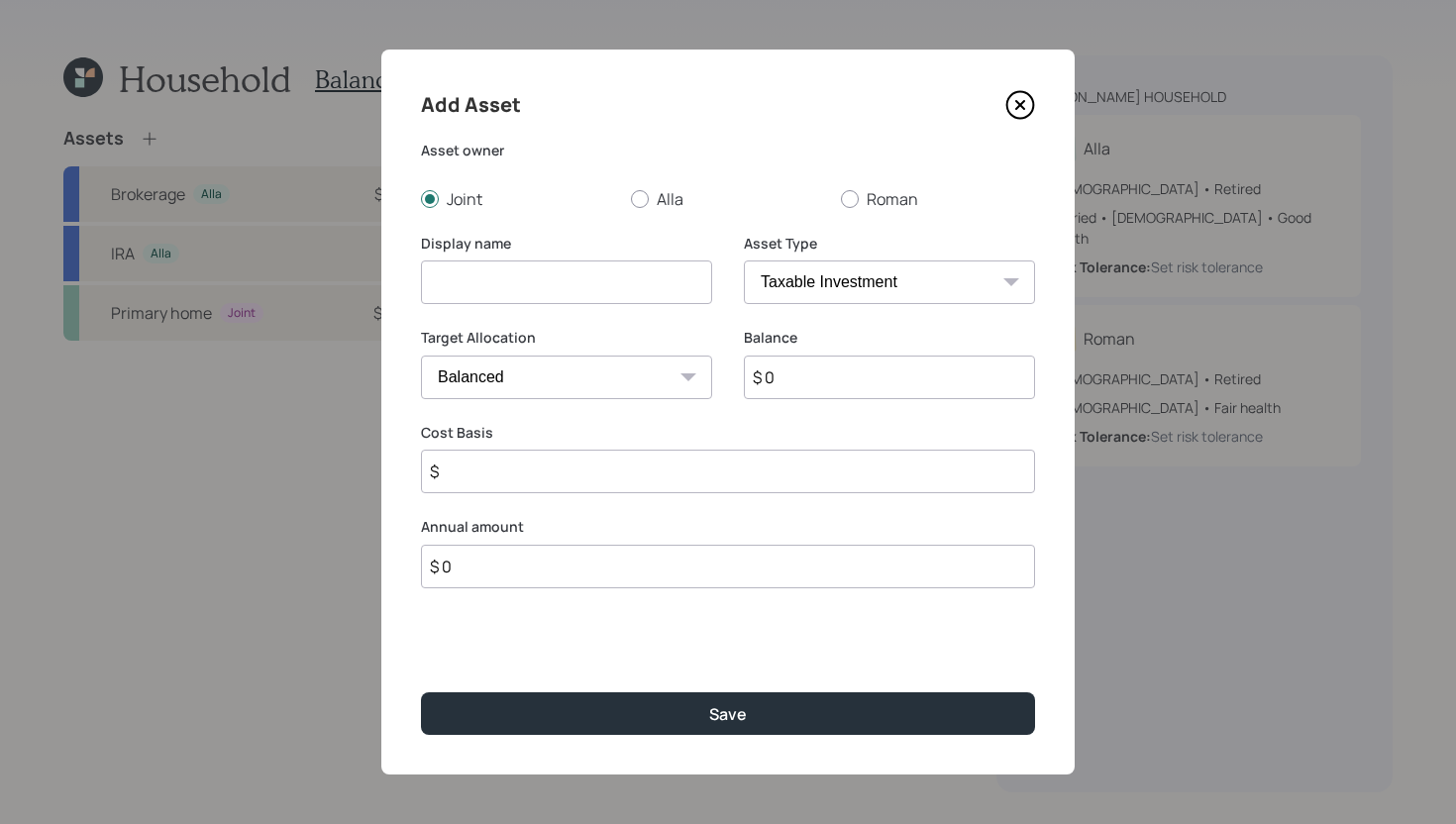 click at bounding box center (567, 282) 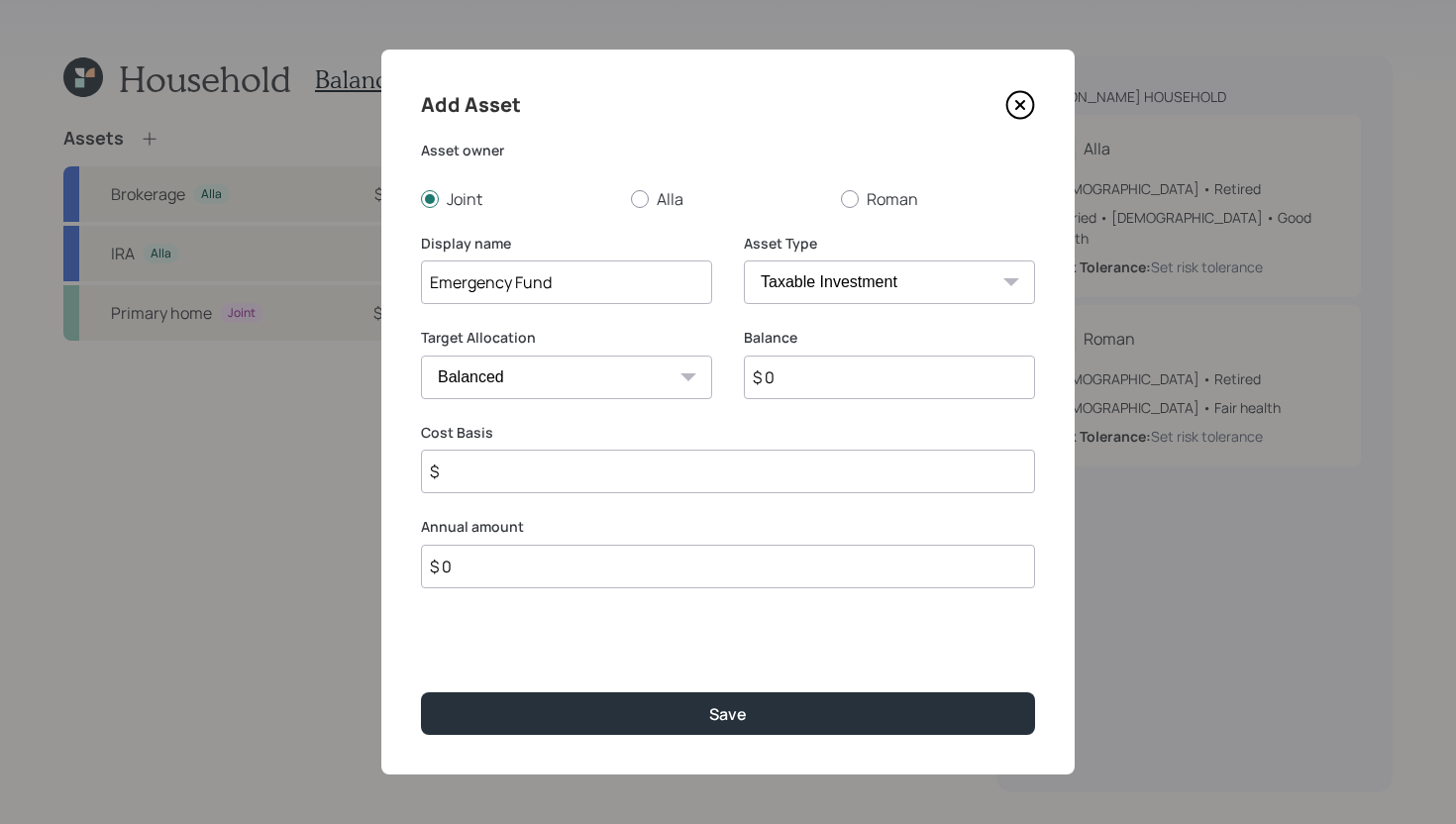 type on "Emergency Fund" 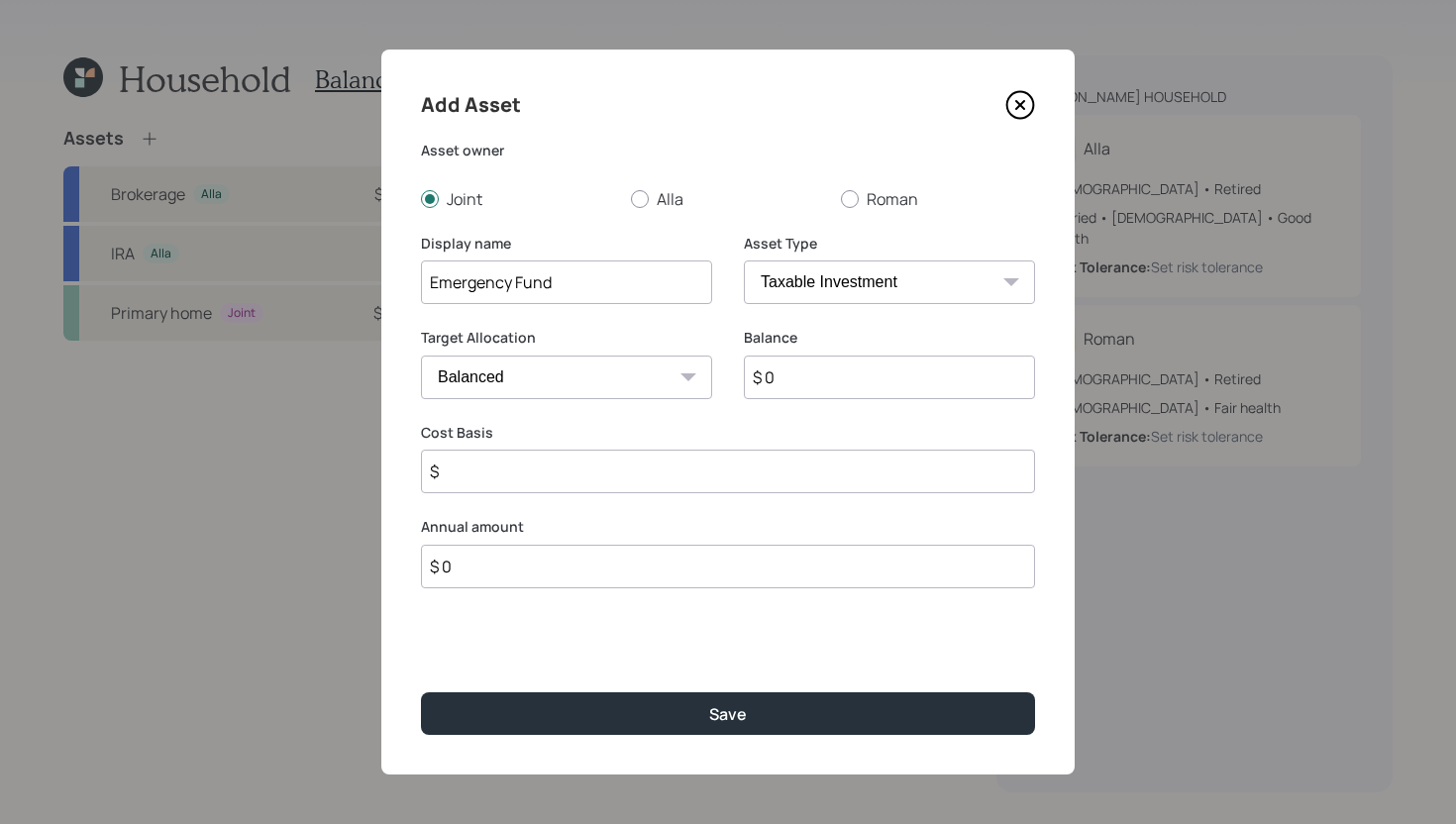click on "SEP [PERSON_NAME] IRA 401(k) [PERSON_NAME] 401(k) 403(b) [PERSON_NAME] 403(b) 457(b) [PERSON_NAME] 457(b) Health Savings Account 529 Taxable Investment Checking / Savings Emergency Fund" at bounding box center [889, 282] 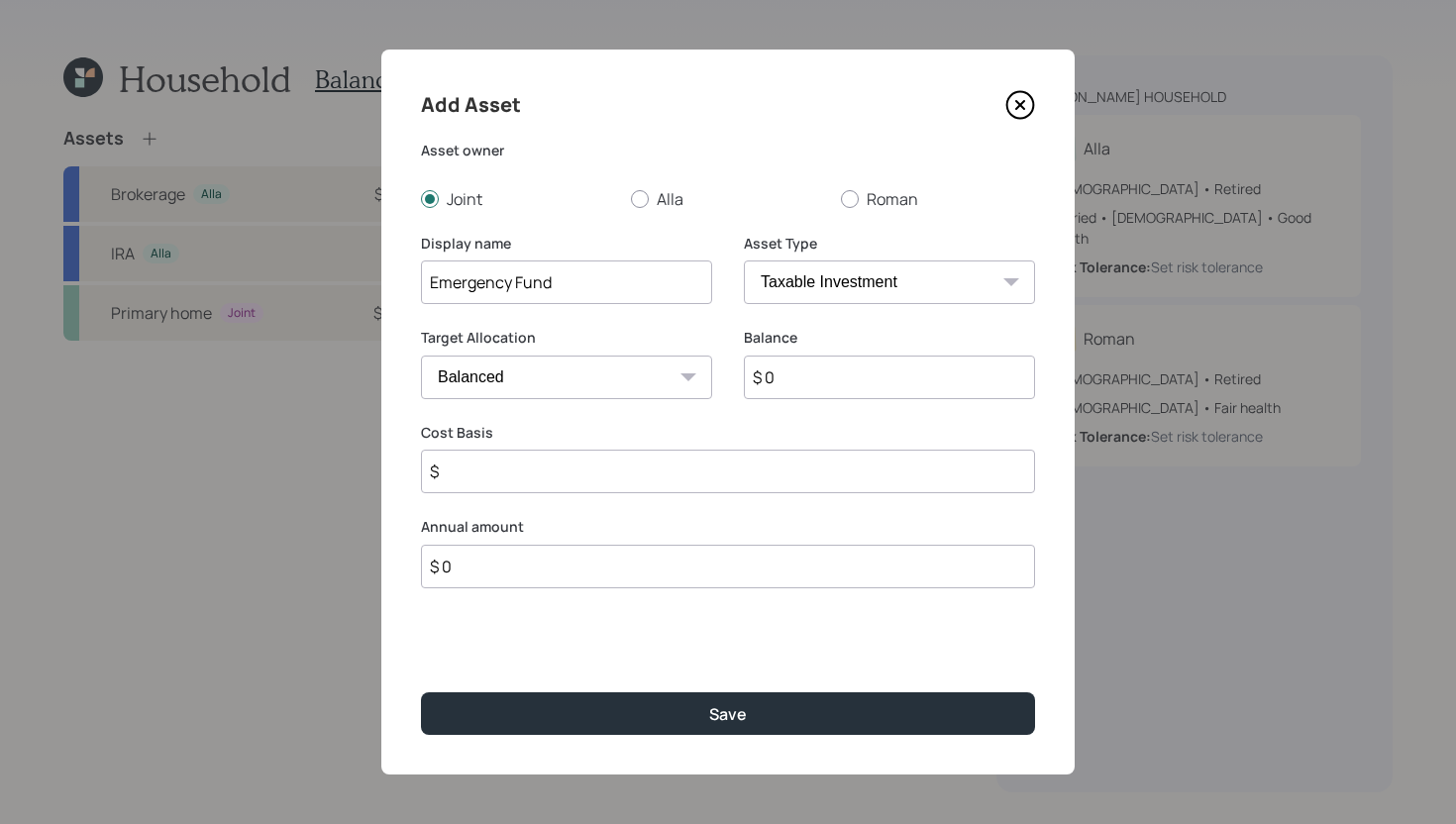 select on "emergency_fund" 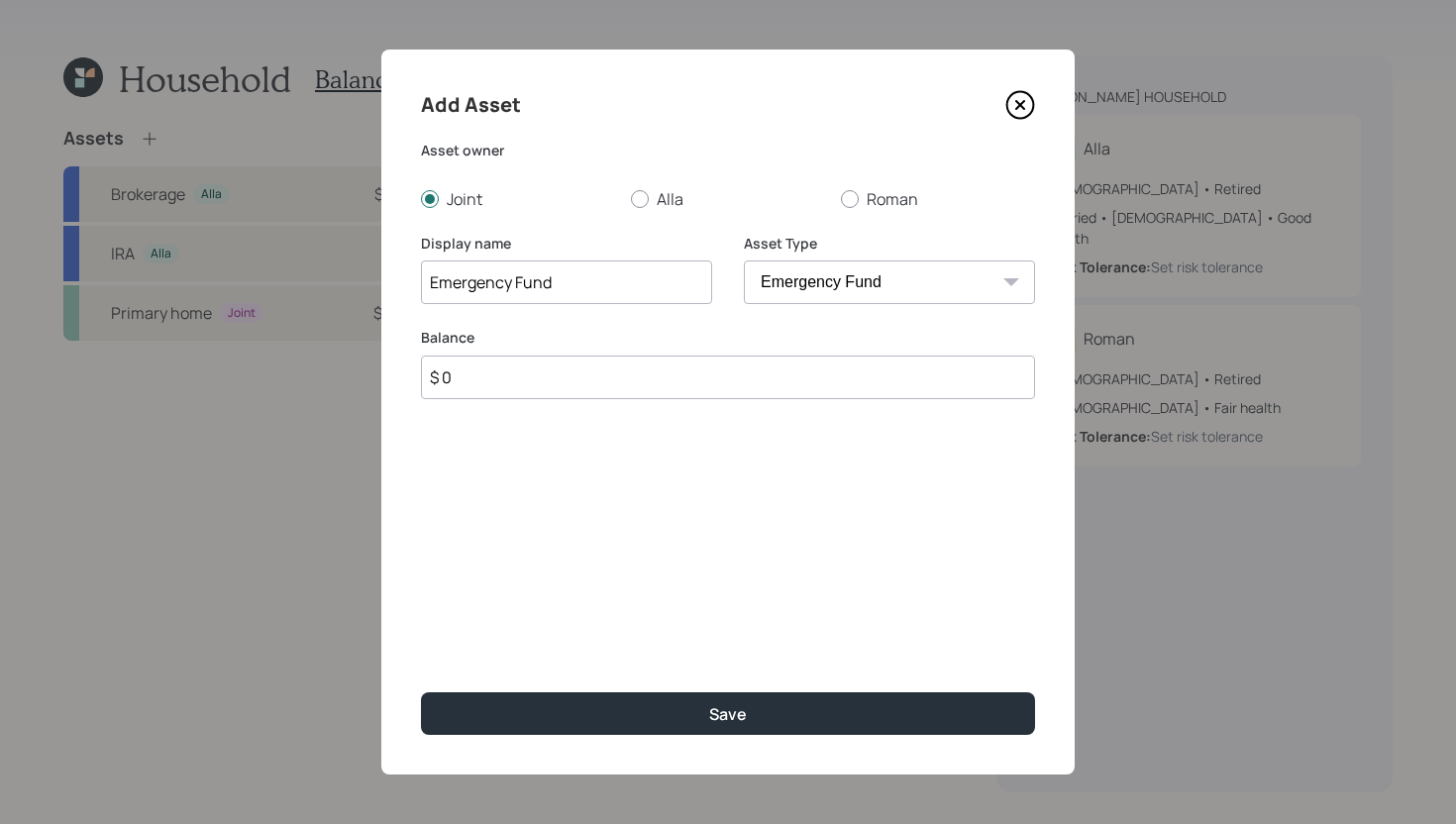 click on "$ 0" at bounding box center [728, 377] 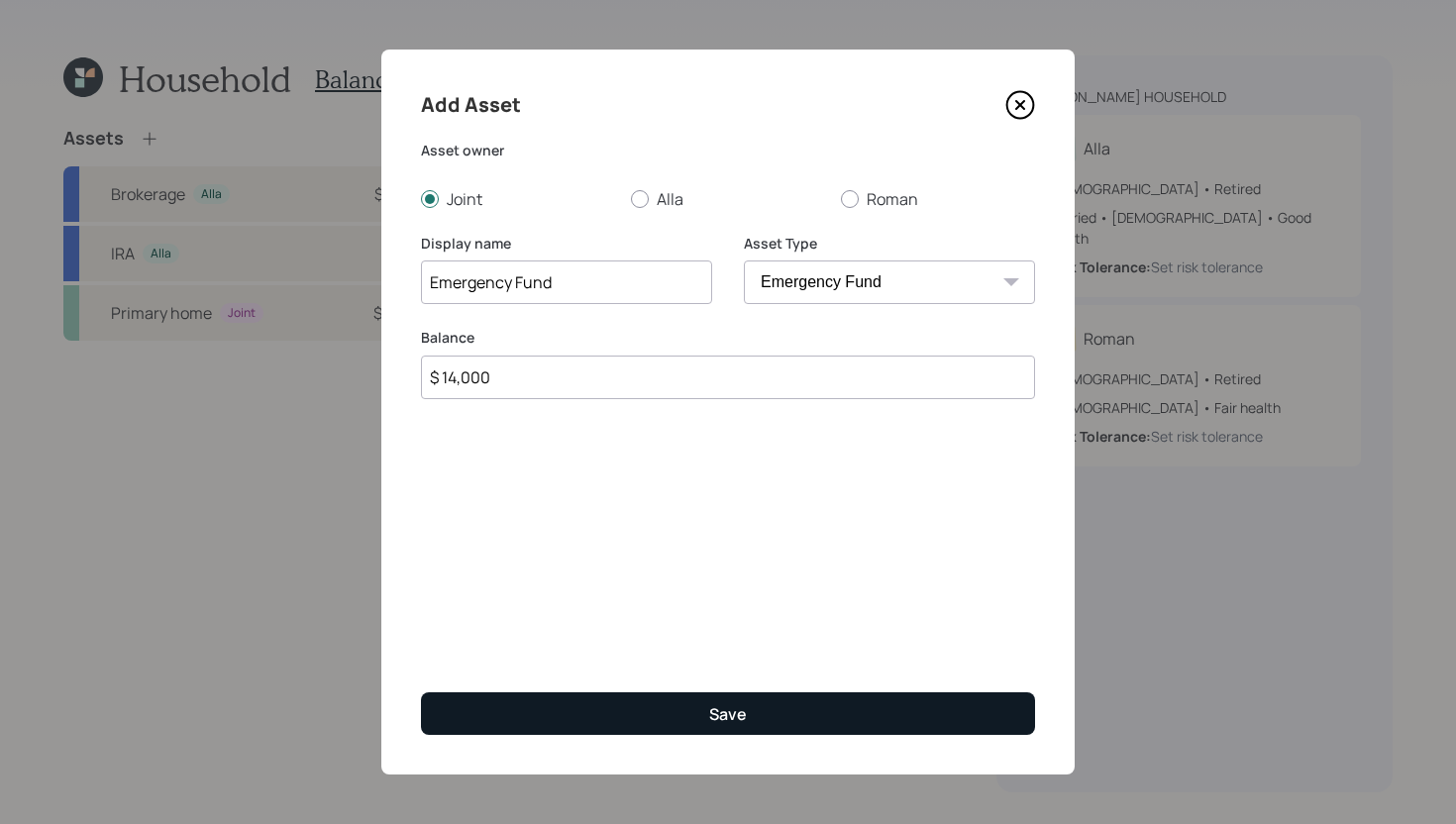 type on "$ 14,000" 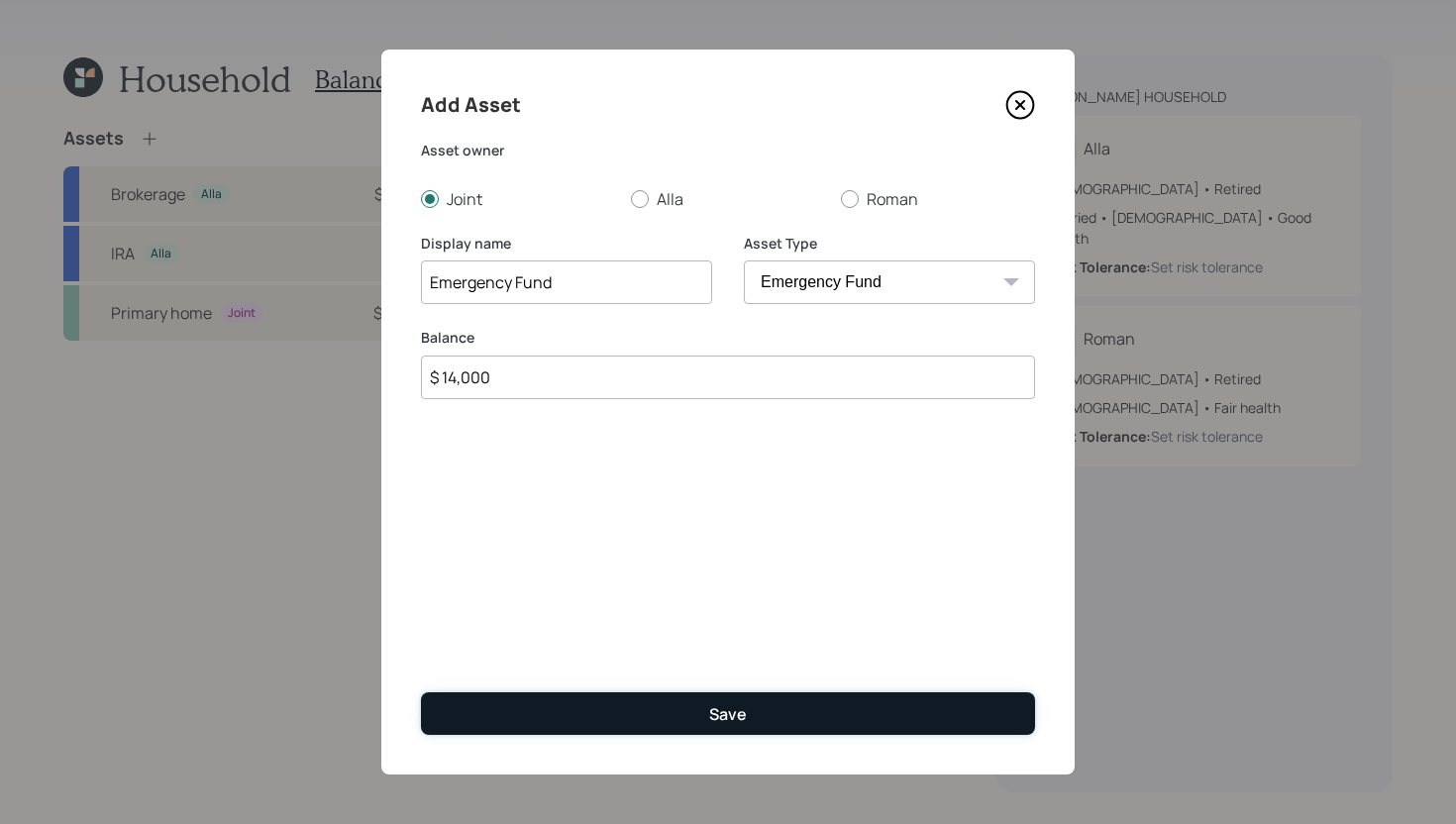 click on "Save" at bounding box center (728, 713) 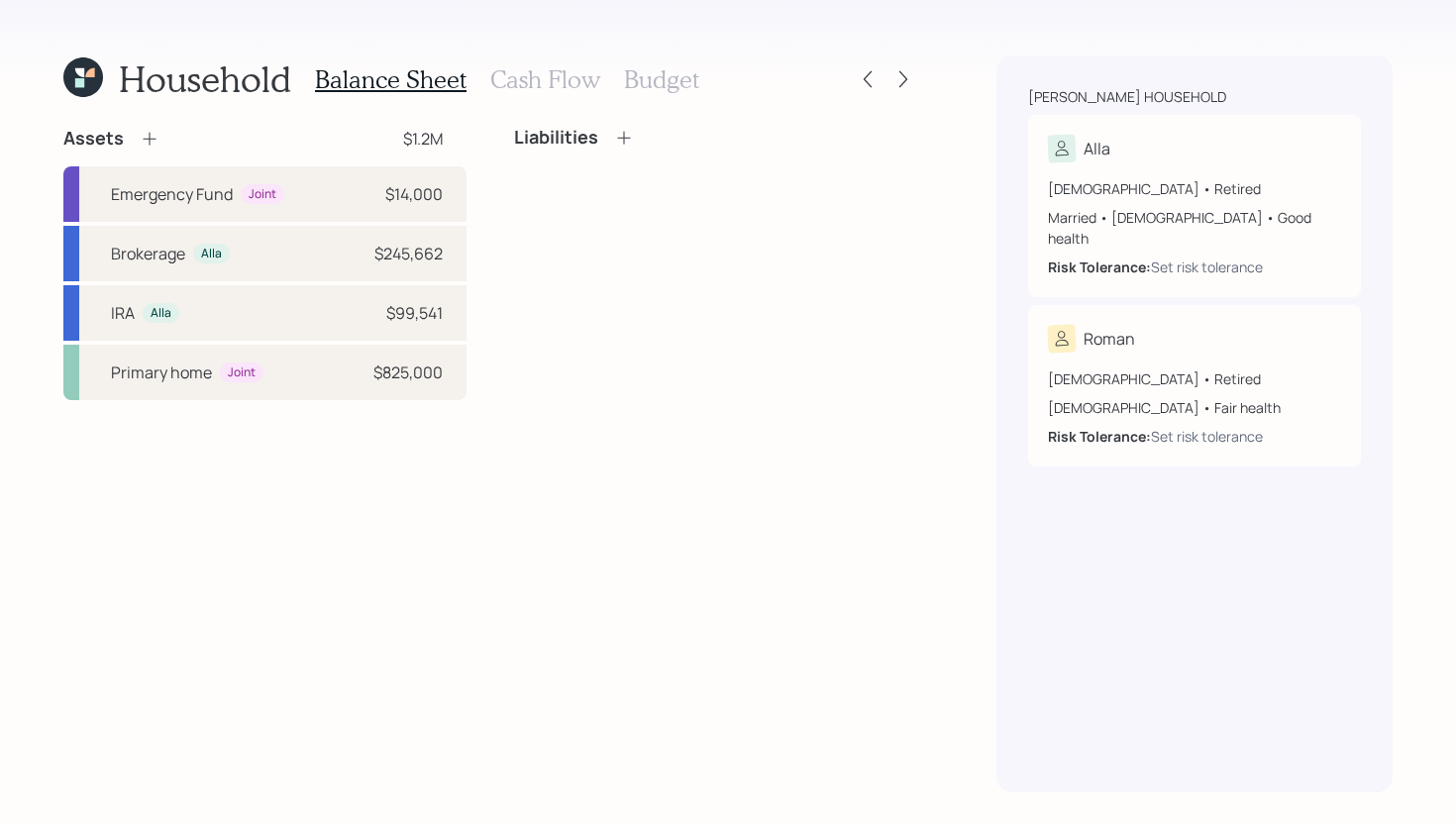 click on "Cash Flow" at bounding box center [545, 79] 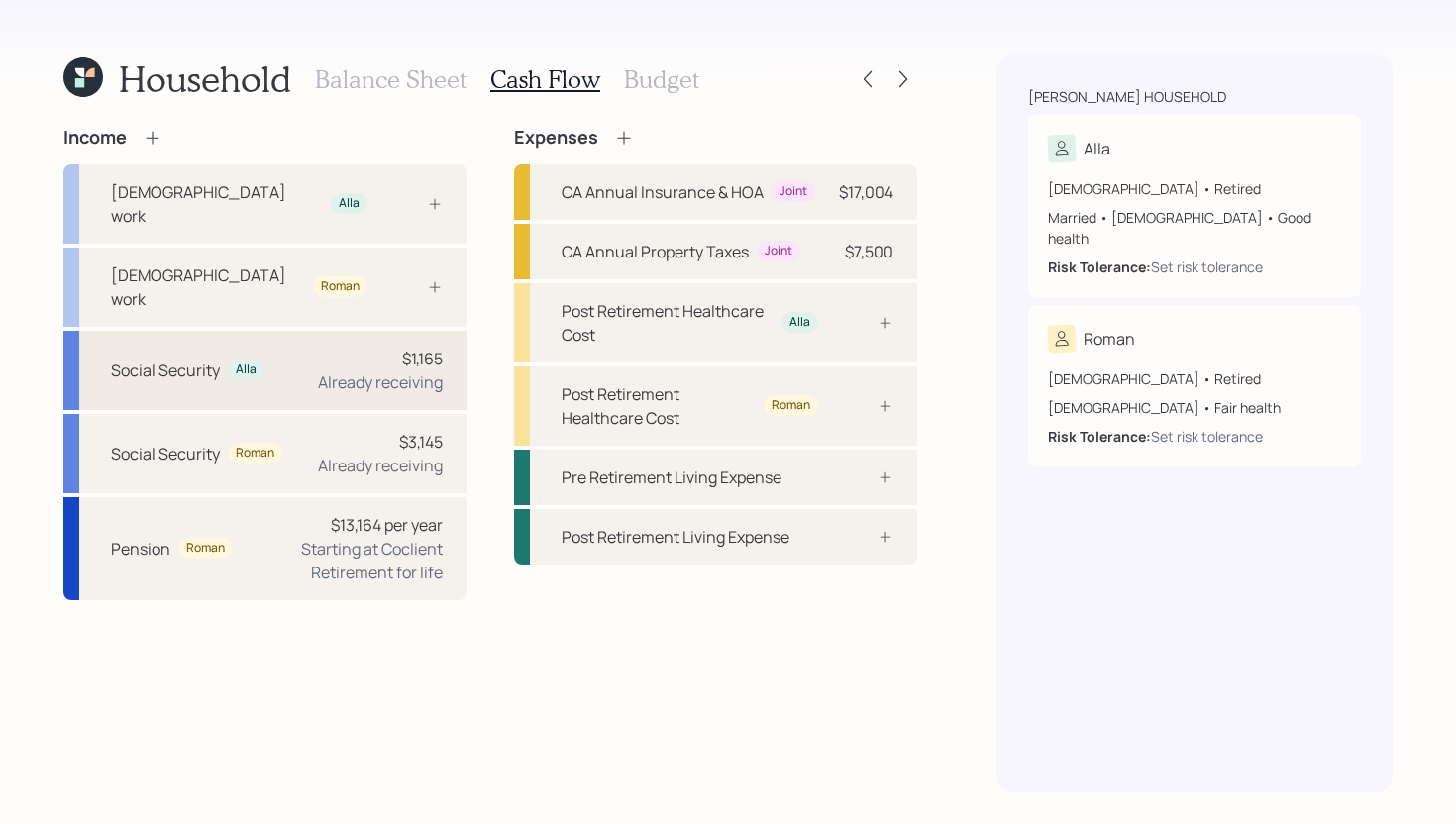 click on "$1,165 Already receiving" at bounding box center [380, 370] 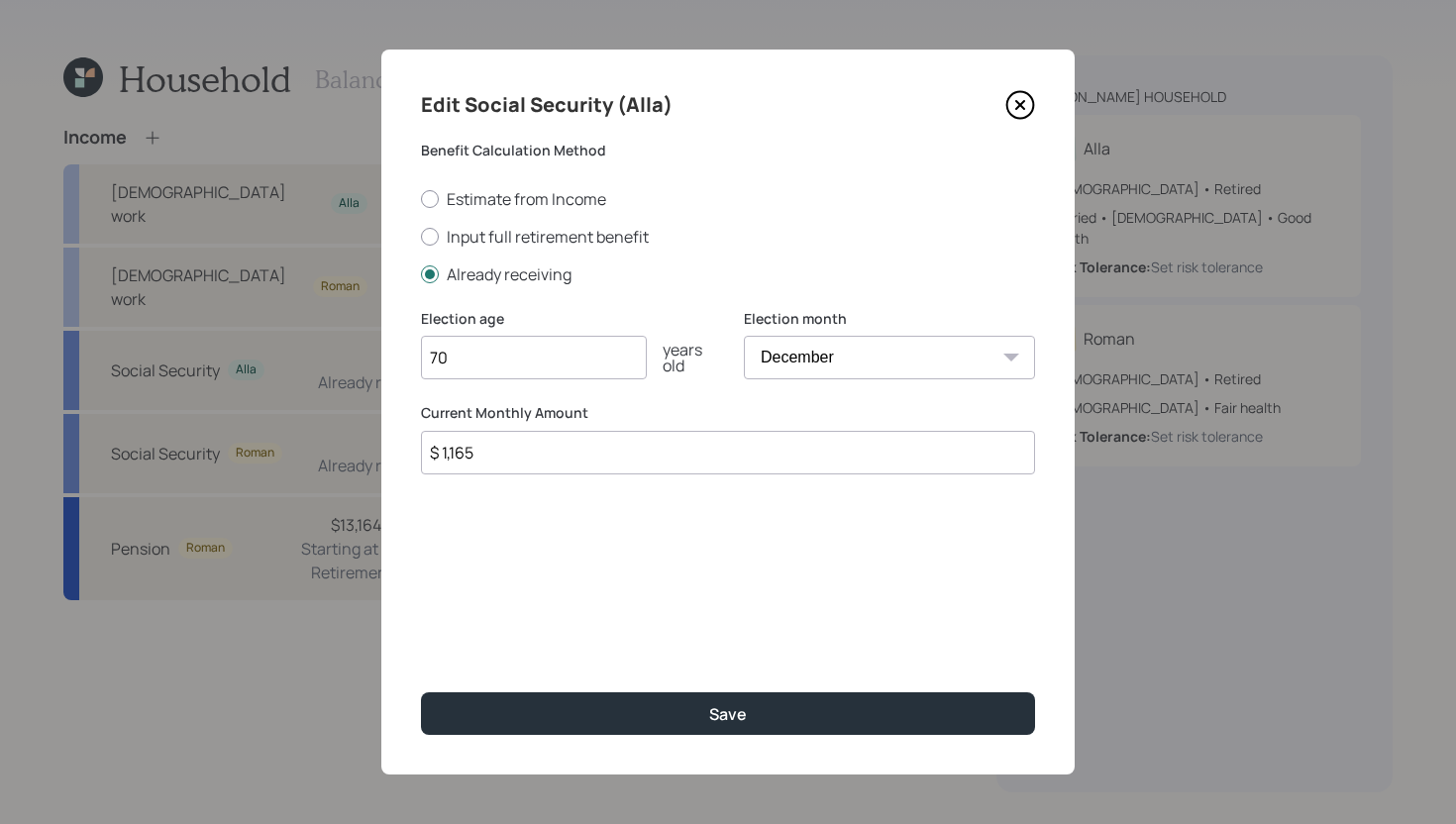 click on "$ 1,165" at bounding box center [728, 453] 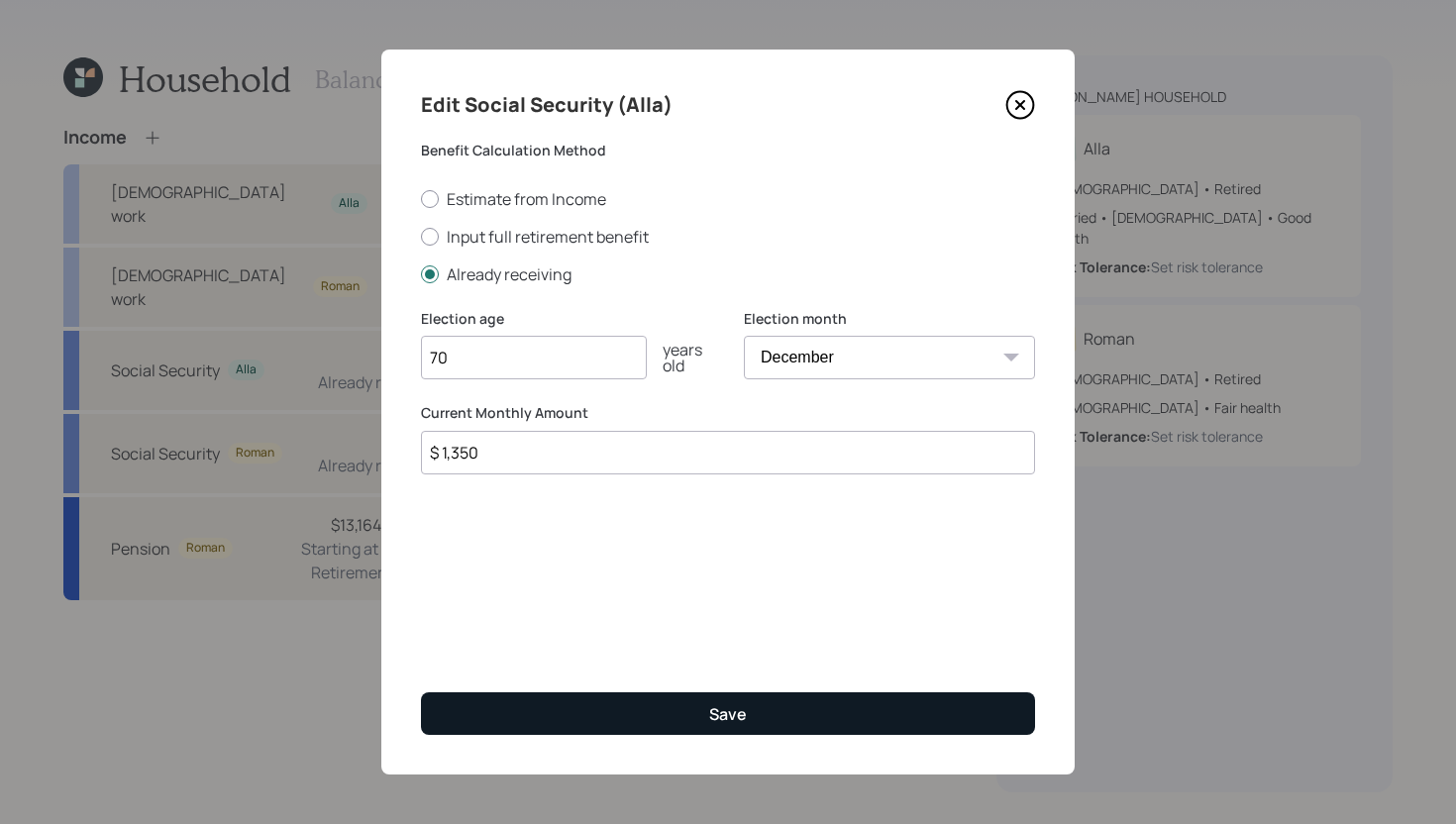 type on "$ 1,350" 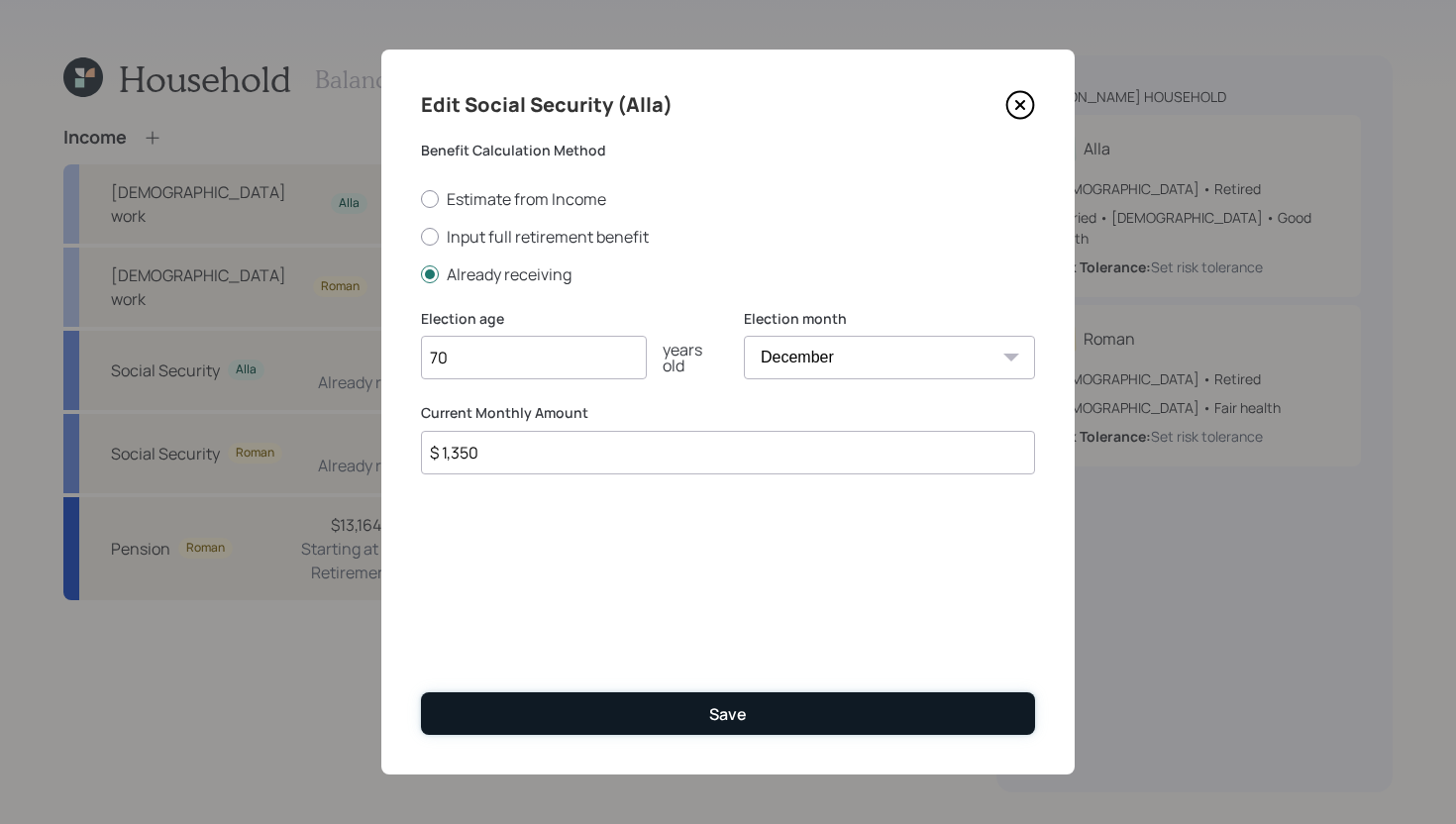 click on "Save" at bounding box center [728, 713] 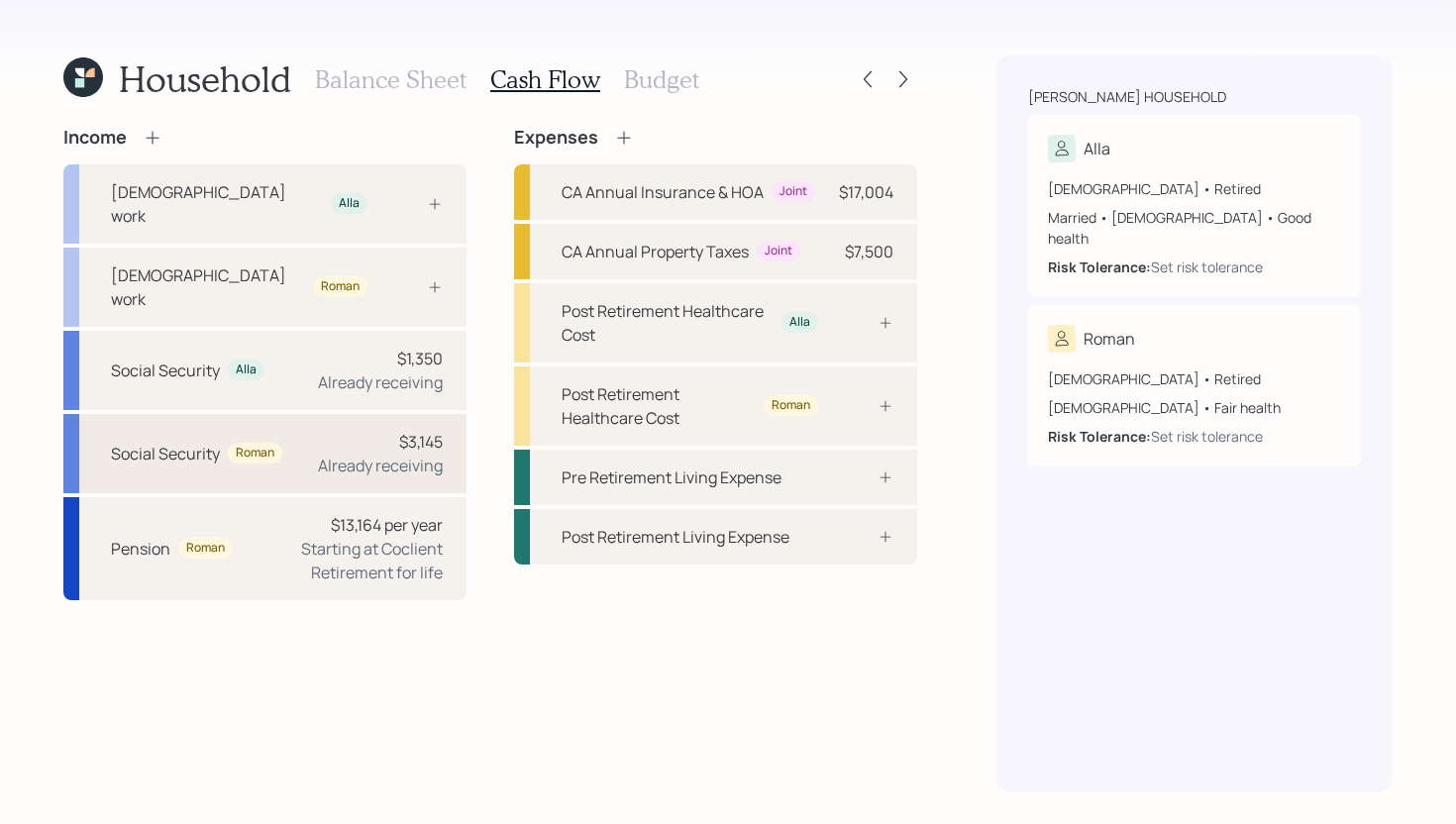 click on "Social Security Roman $3,145 Already receiving" at bounding box center (264, 454) 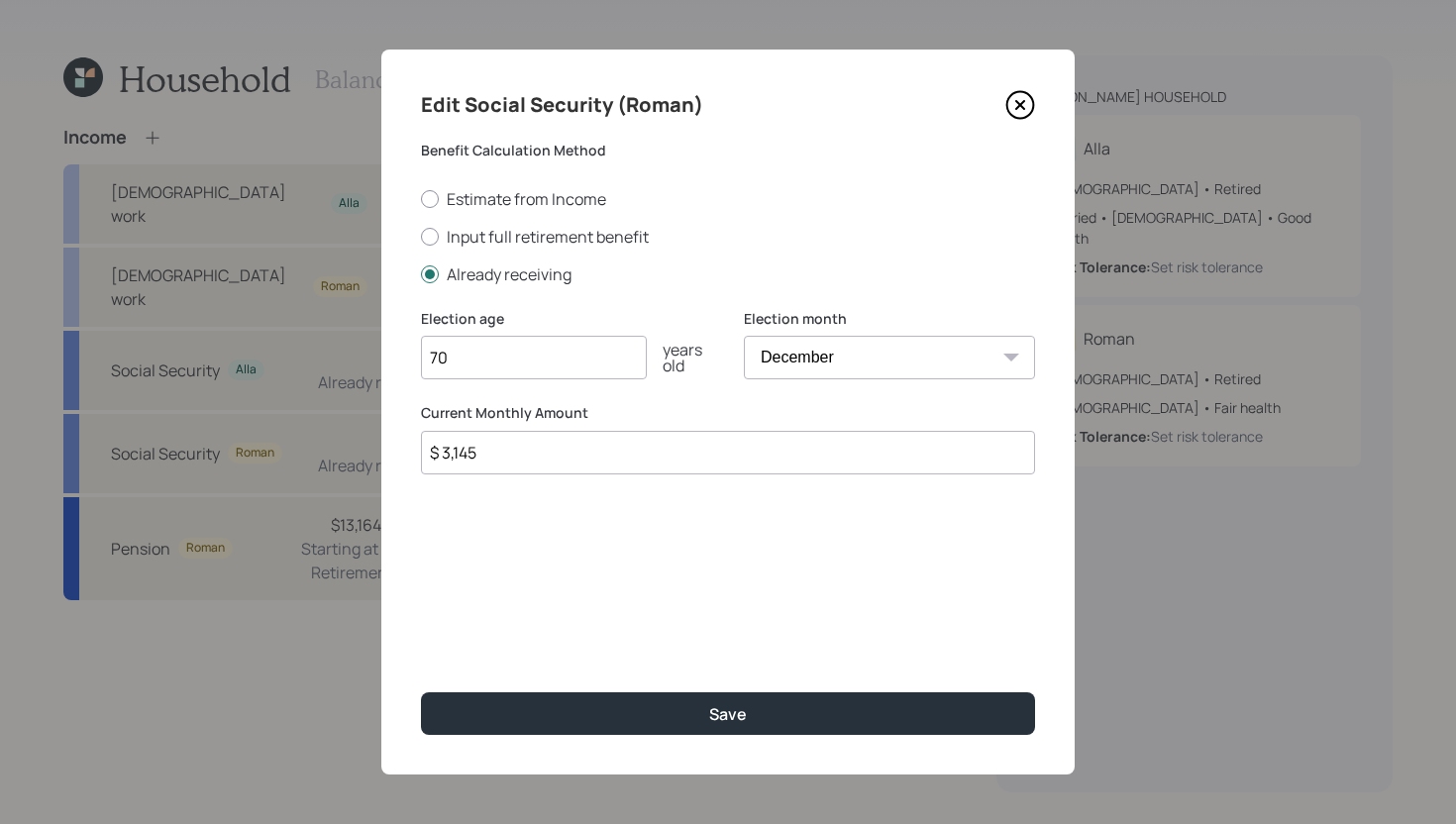 click on "$ 3,145" at bounding box center (728, 453) 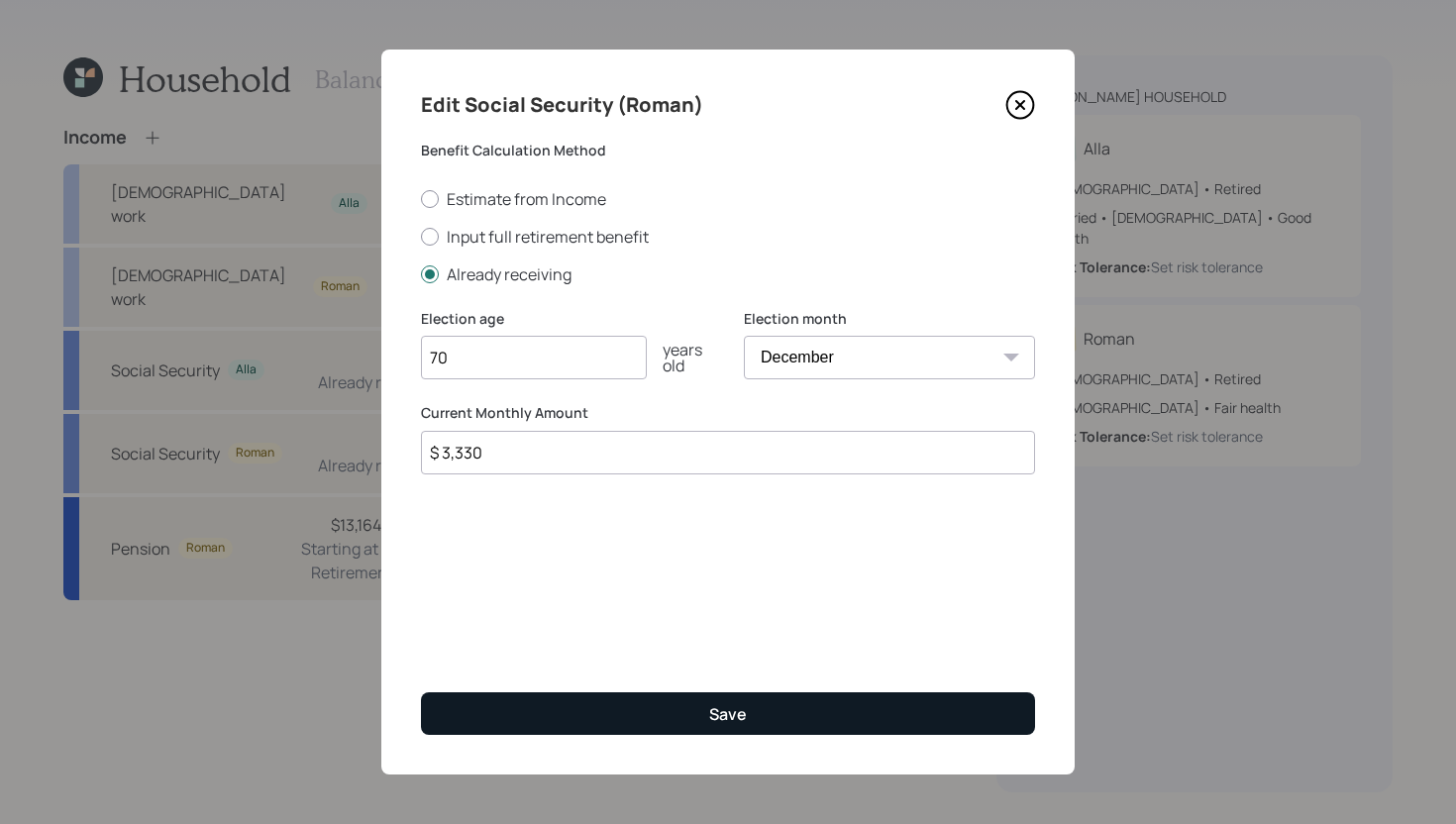 type on "$ 3,330" 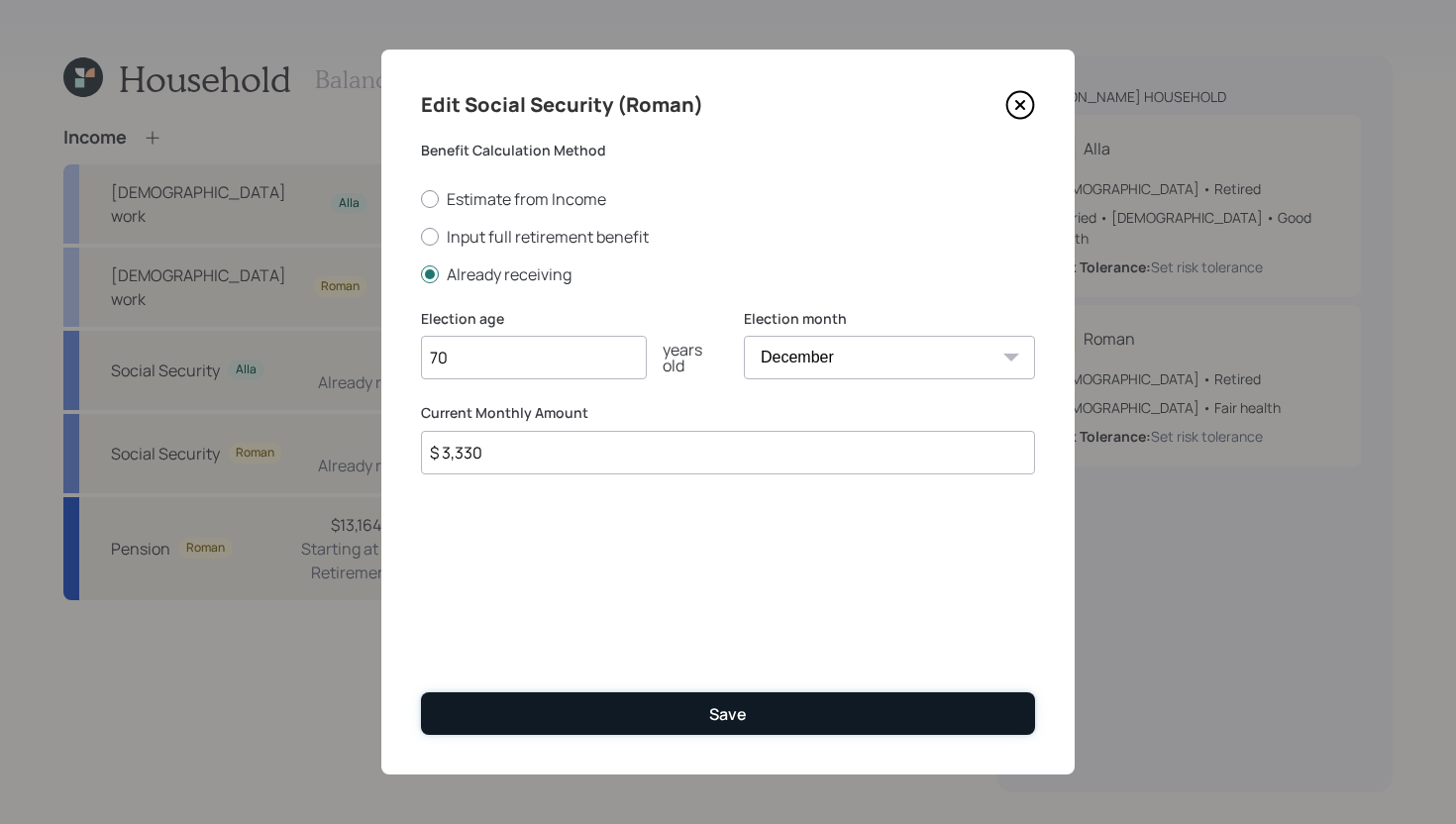 click on "Save" at bounding box center (728, 713) 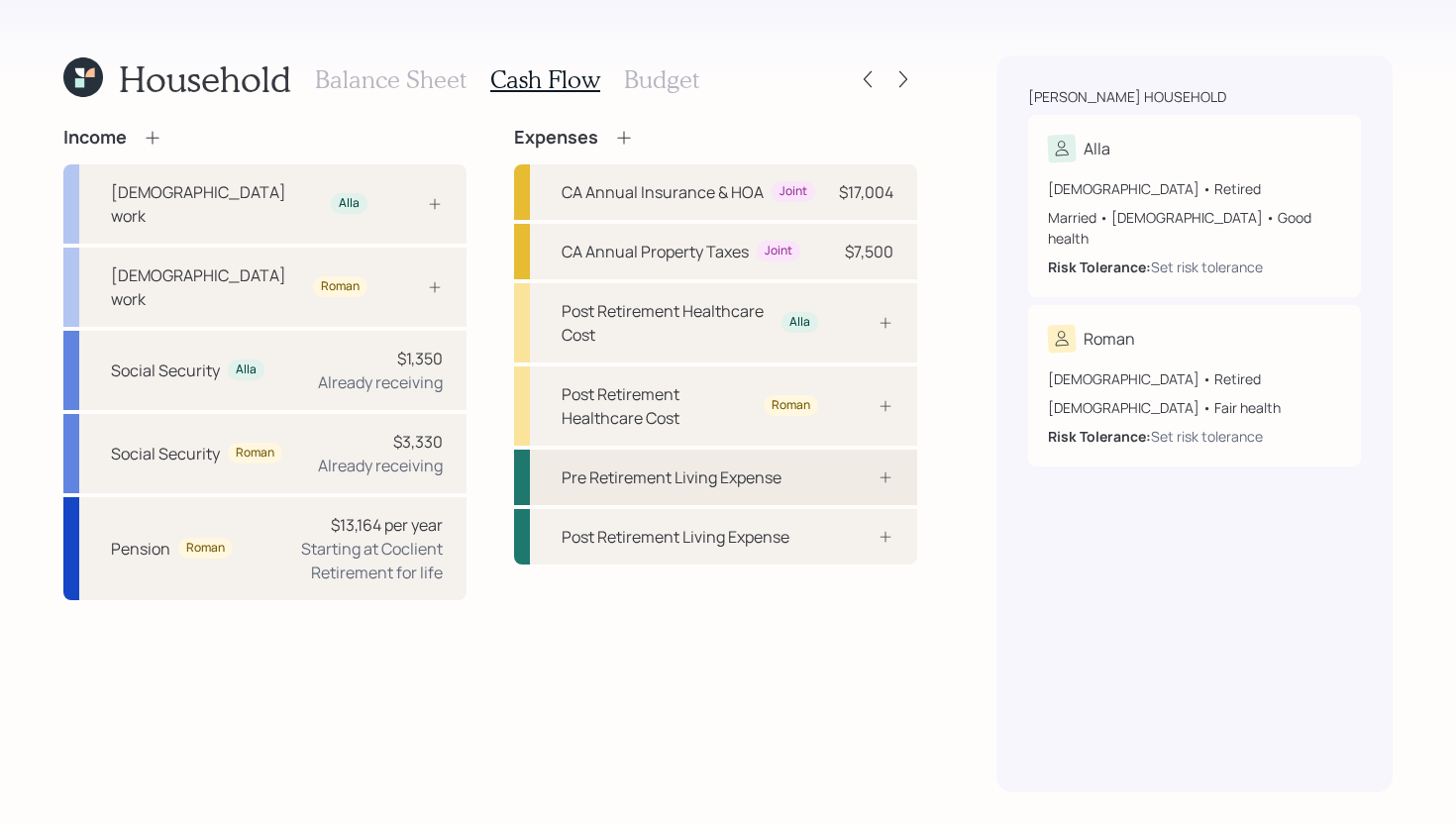 click on "Pre Retirement Living Expense" at bounding box center [715, 477] 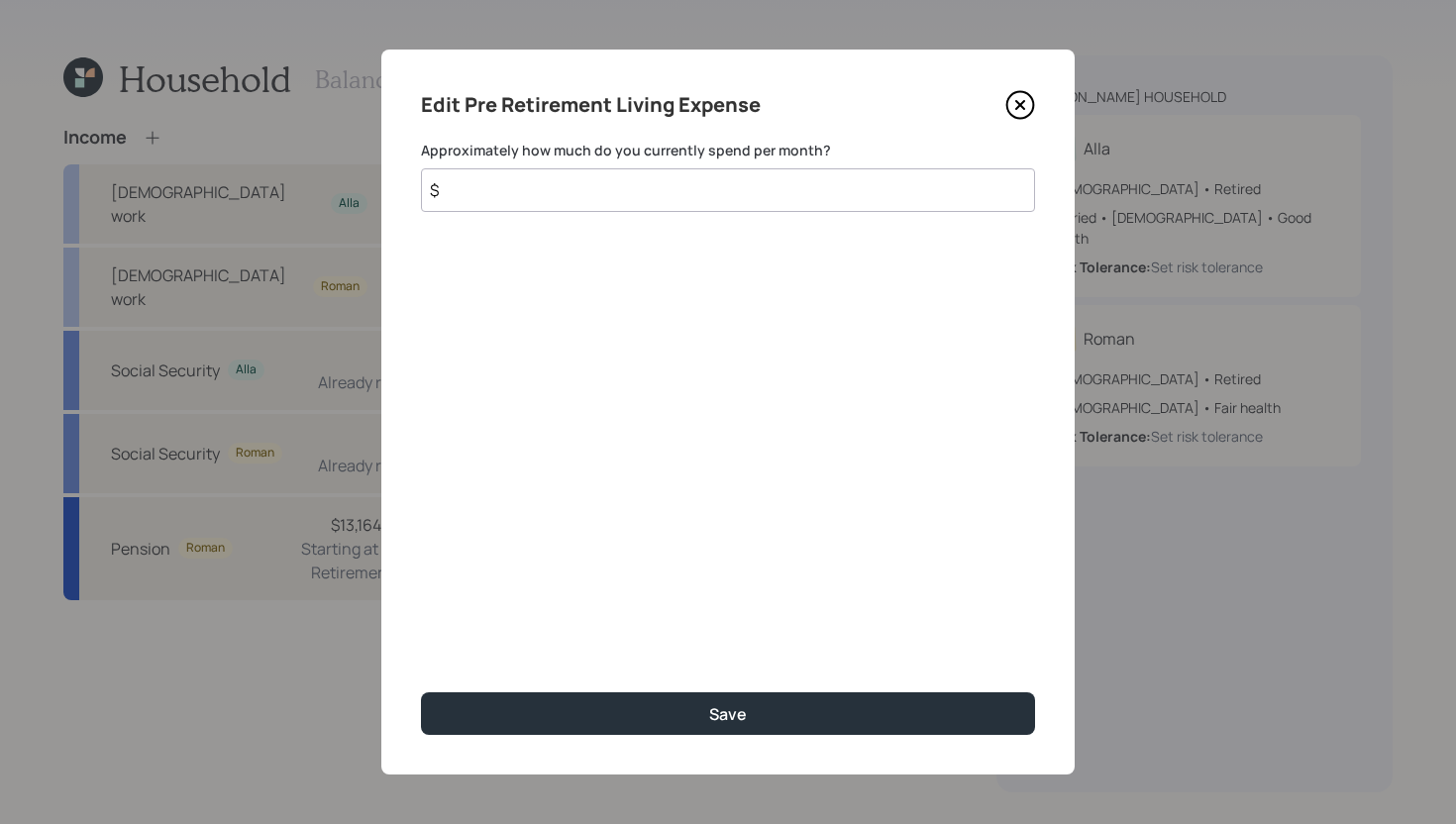 click on "$" at bounding box center (728, 190) 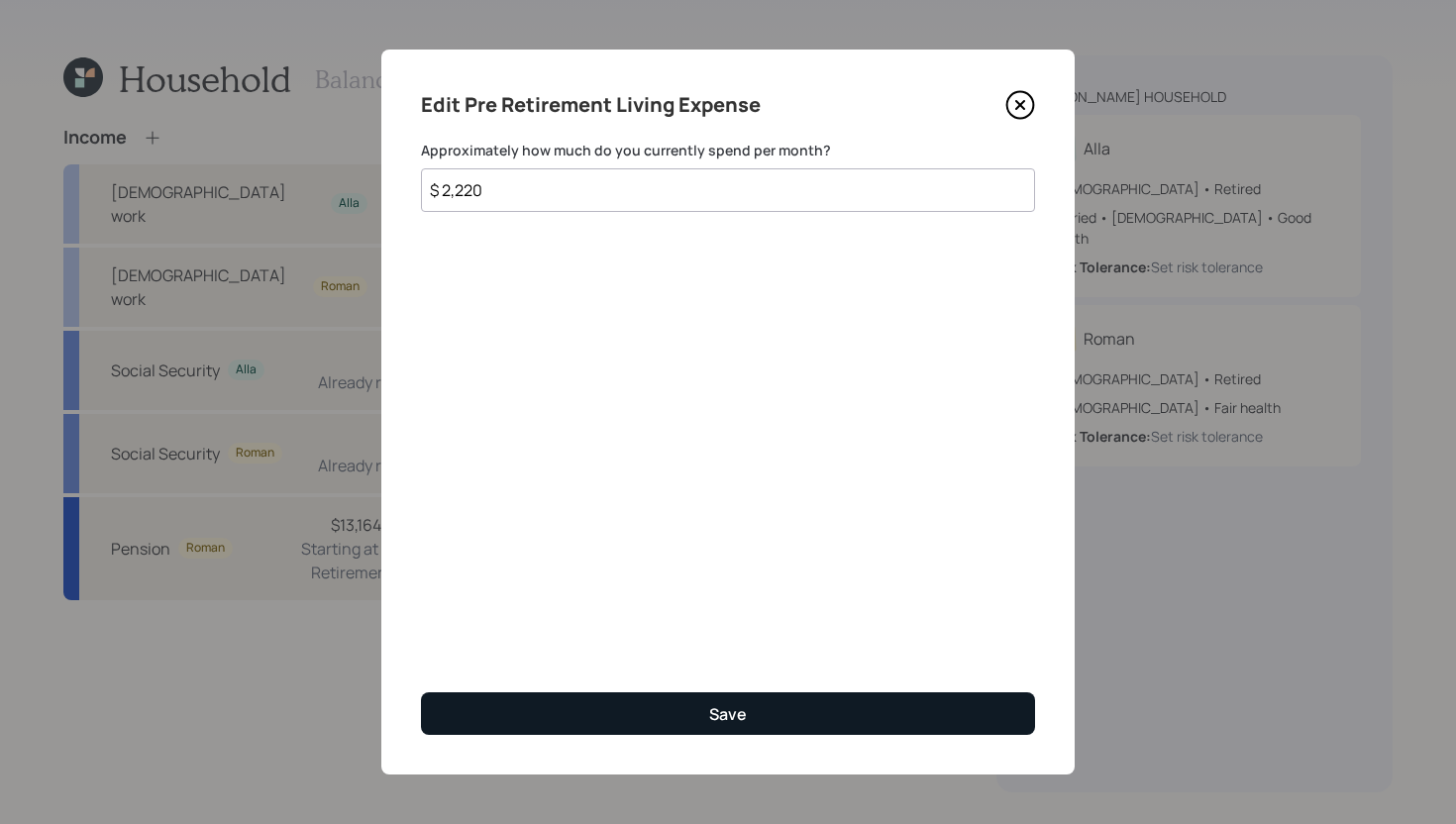 type on "$ 2,220" 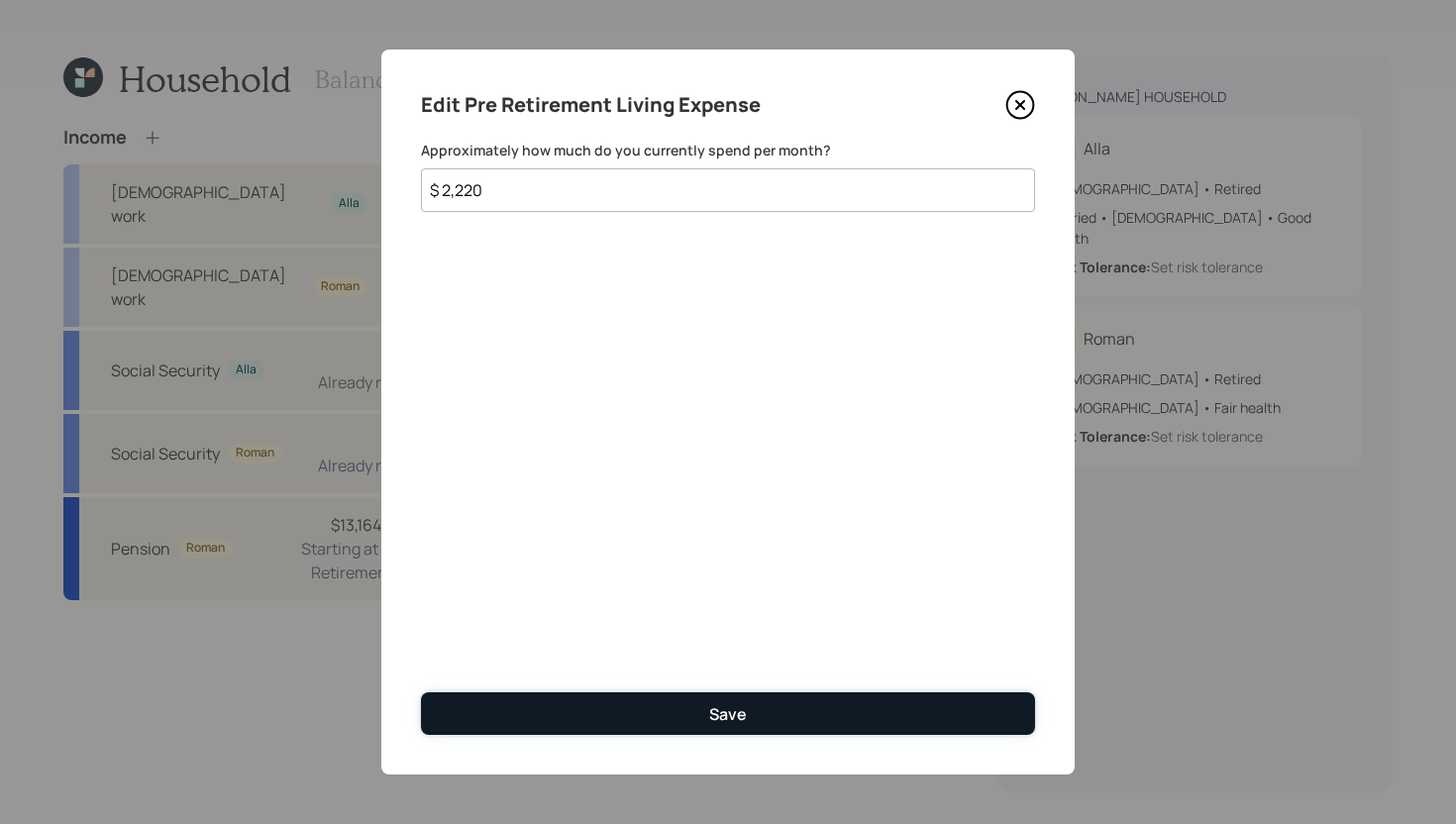 click on "Save" at bounding box center (728, 713) 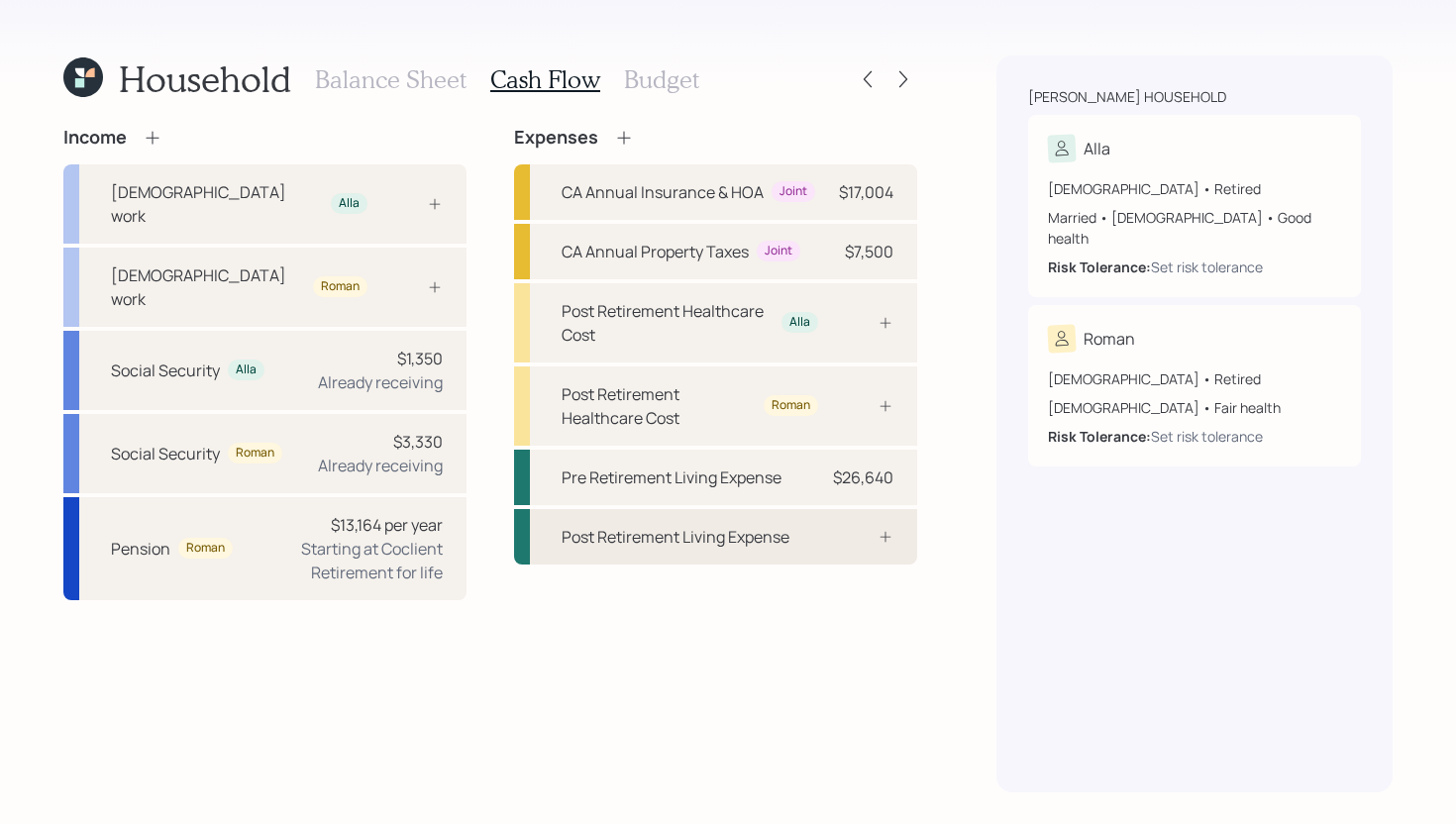 click on "Post Retirement Living Expense" at bounding box center (715, 537) 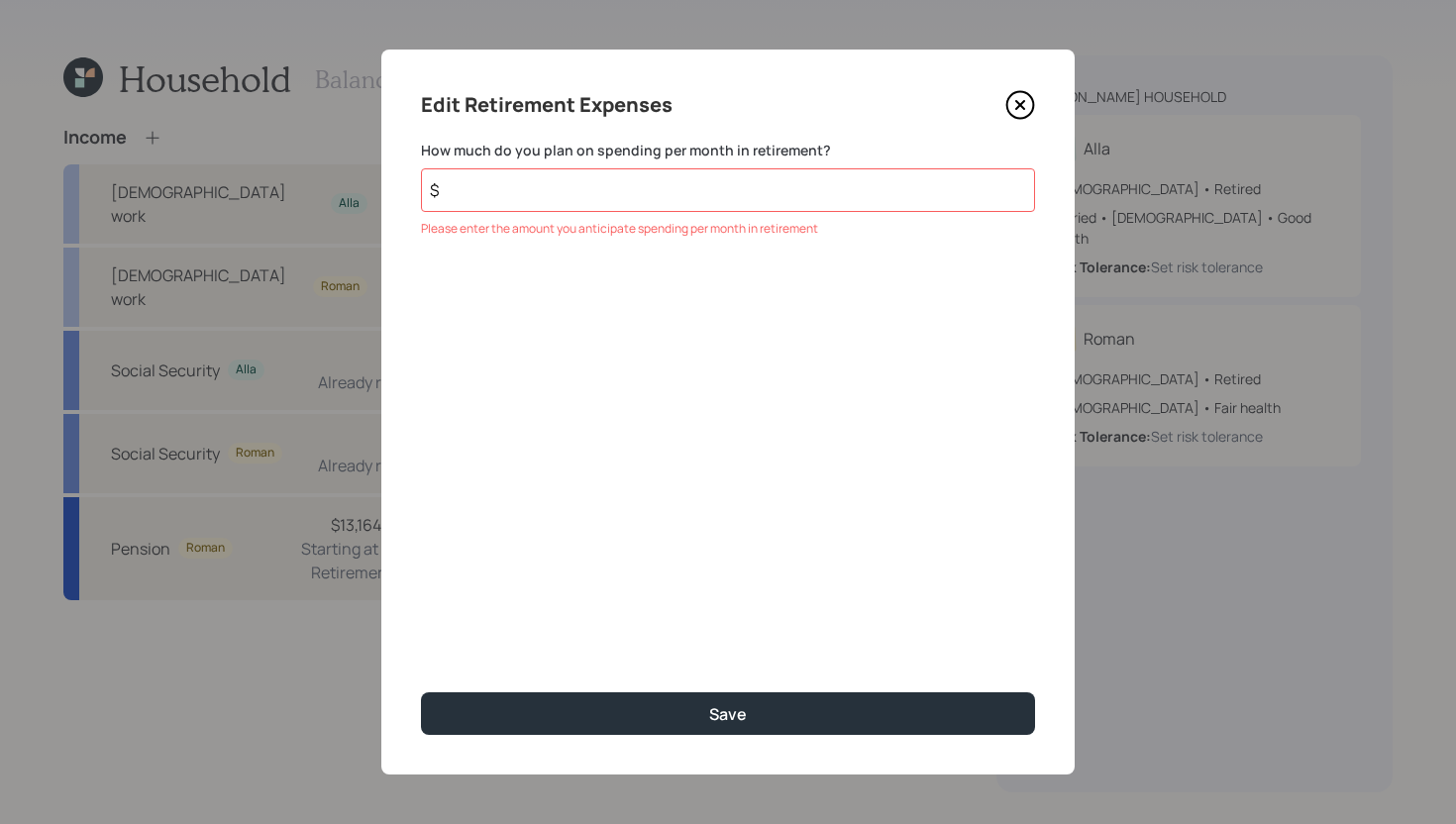 click 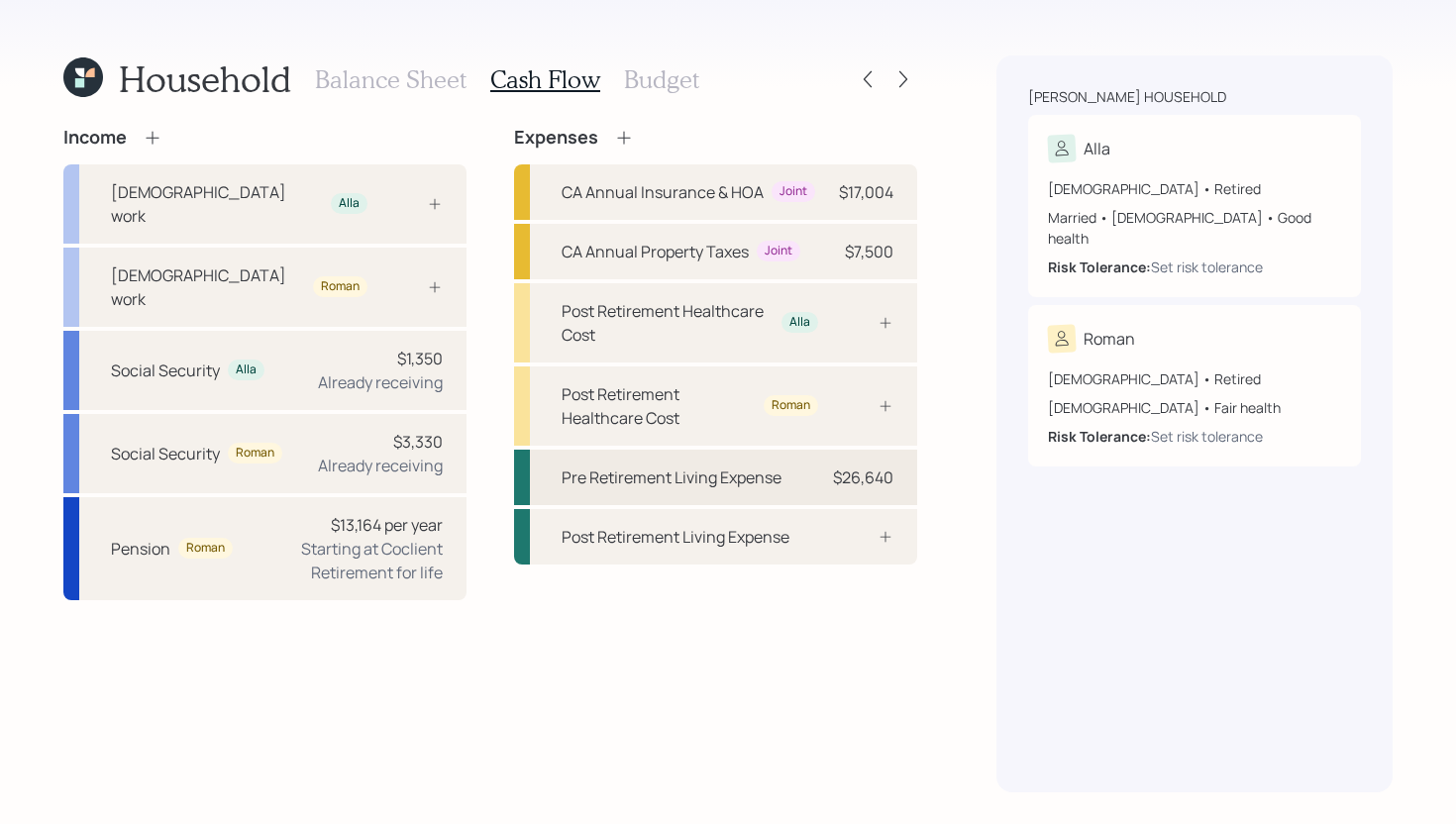 click on "Pre Retirement Living Expense" at bounding box center [672, 477] 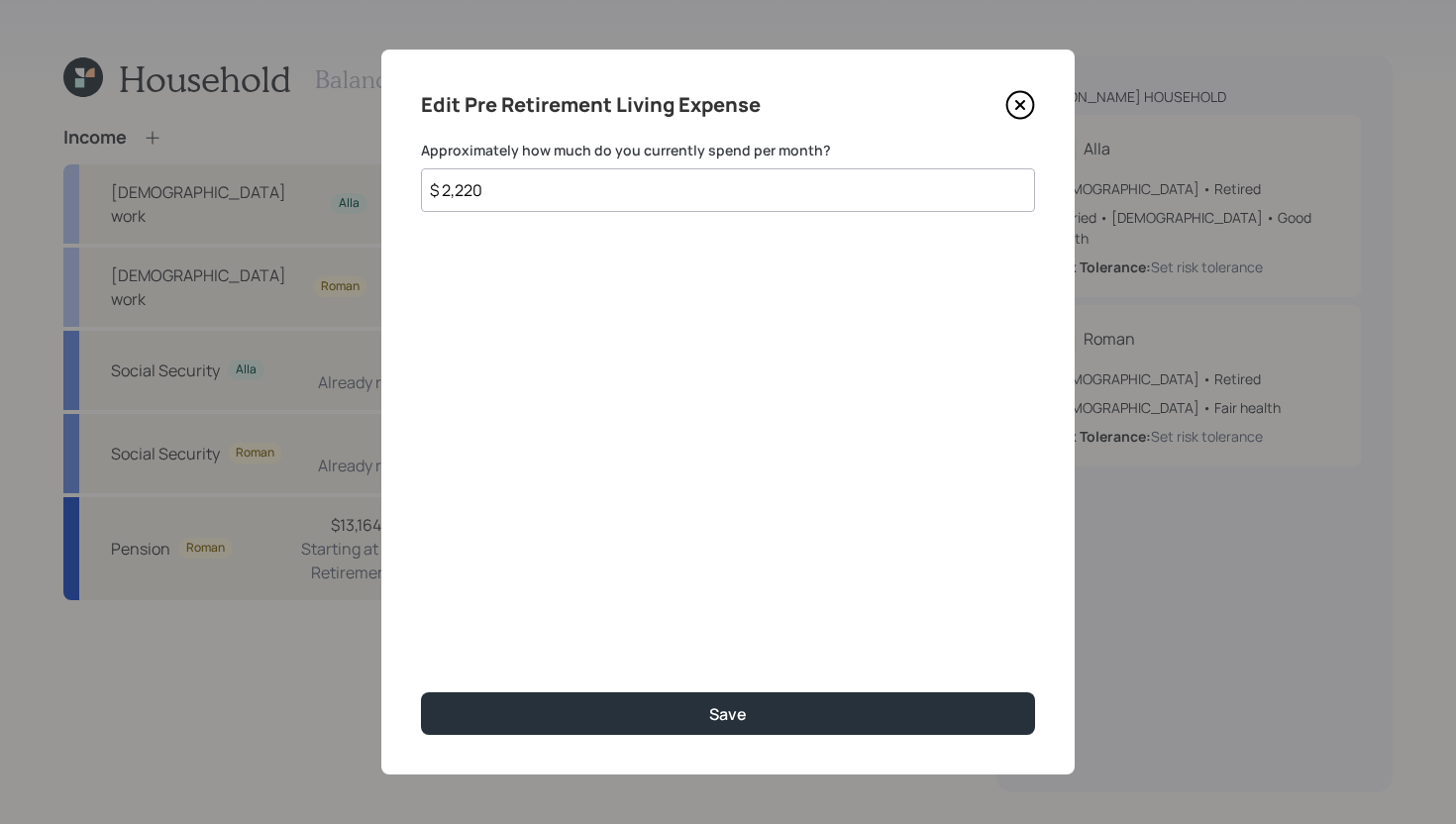 click on "$ 2,220" at bounding box center [728, 190] 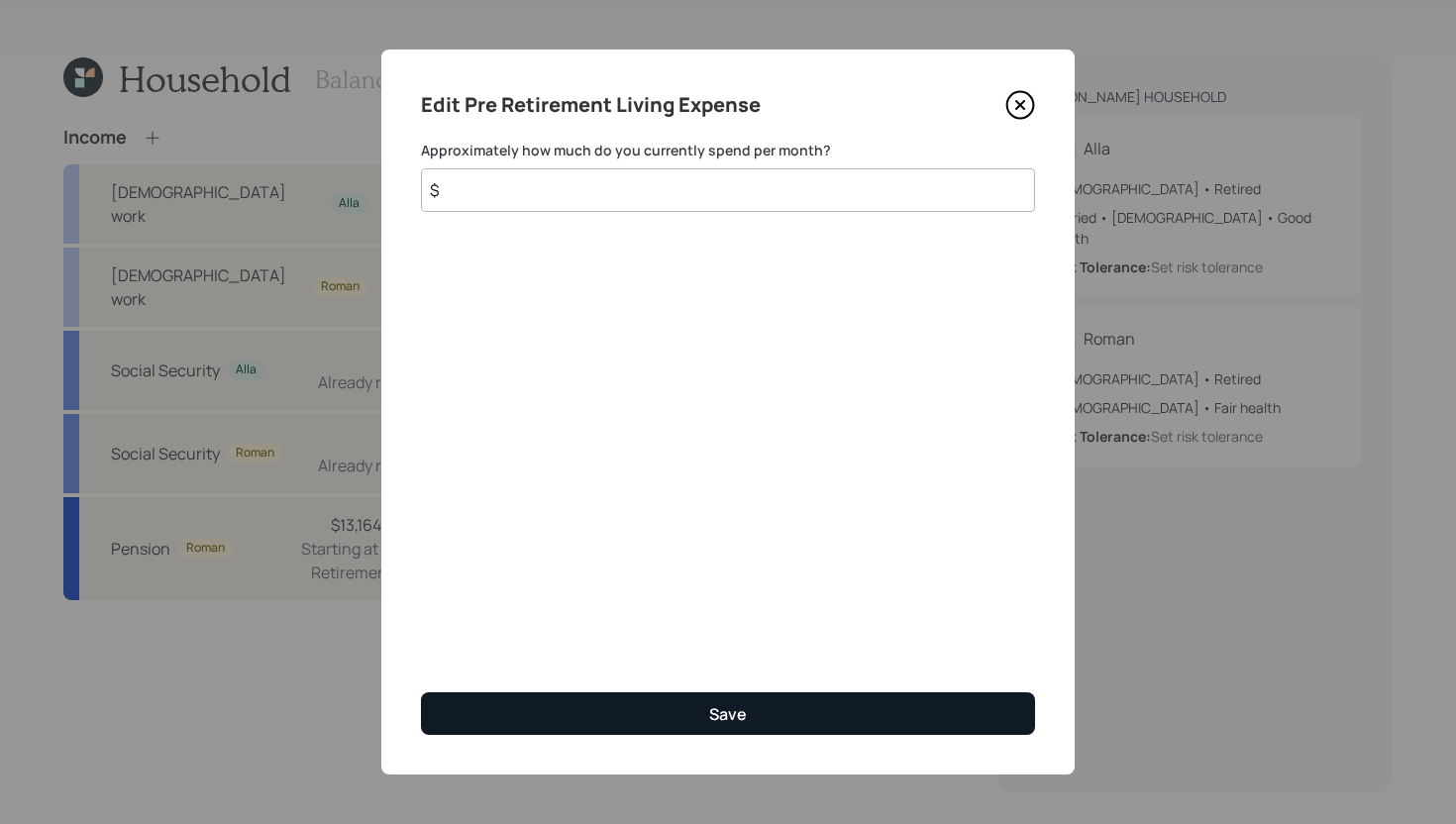 type on "$" 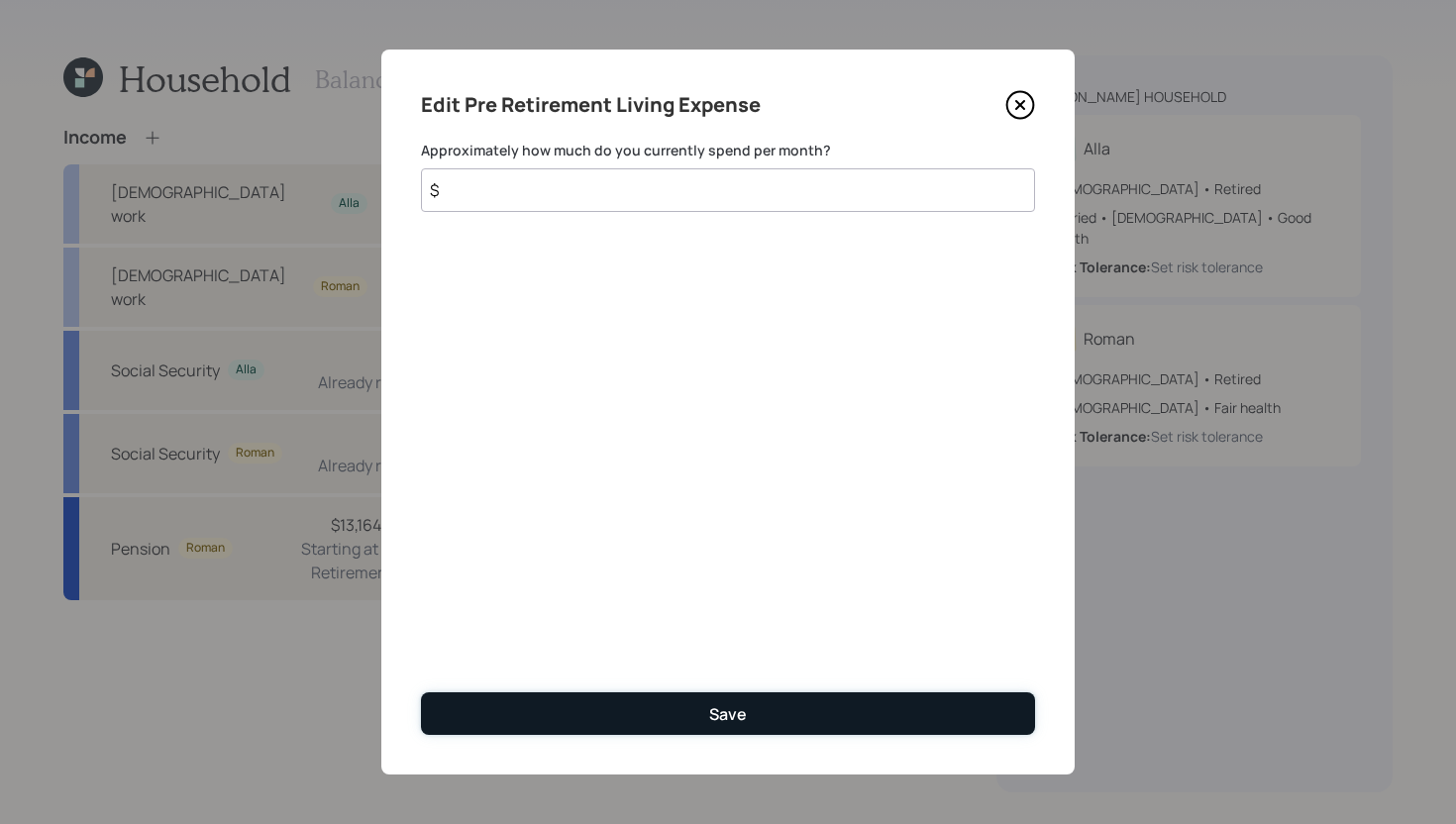 click on "Save" at bounding box center [728, 713] 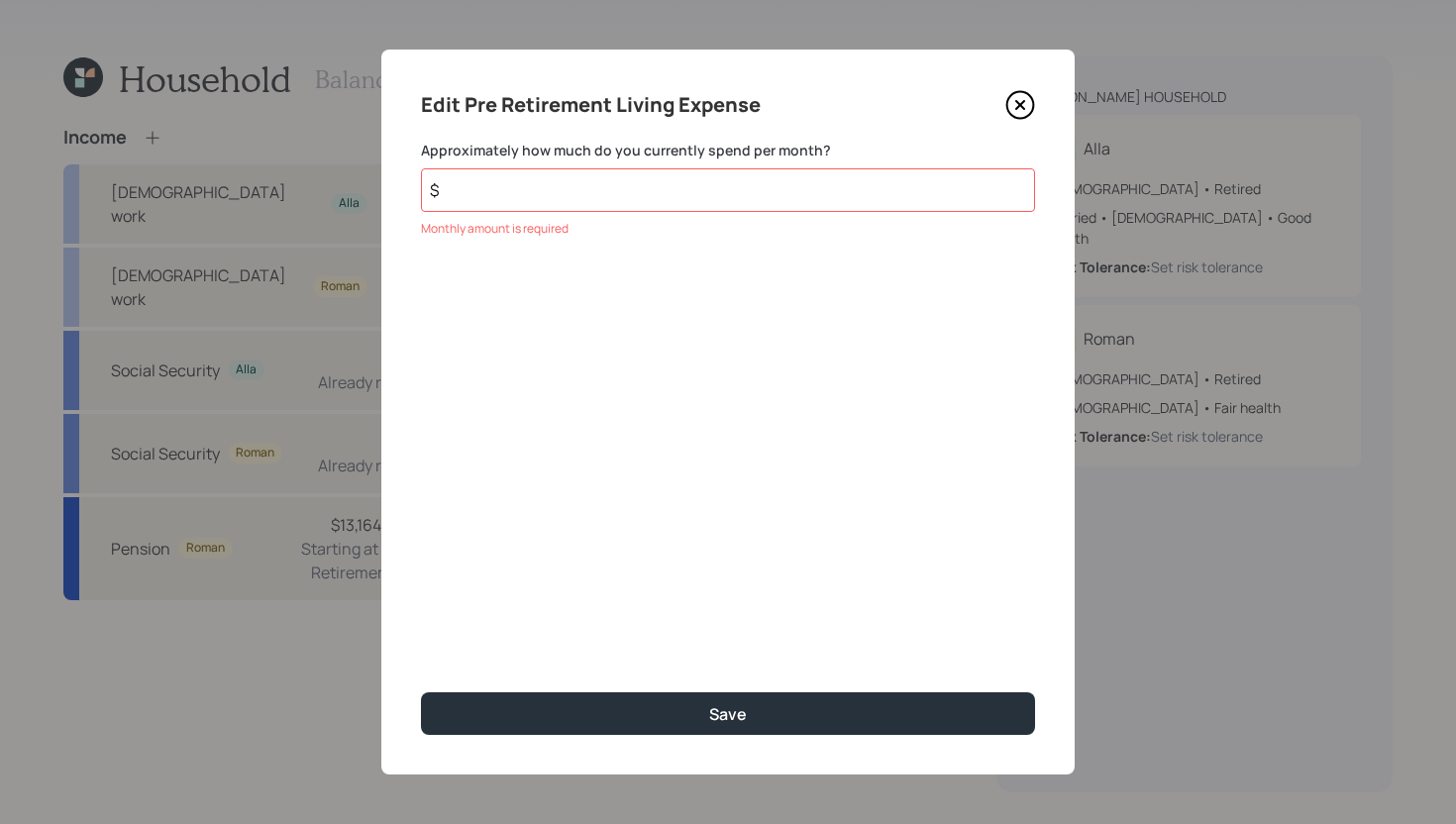 click 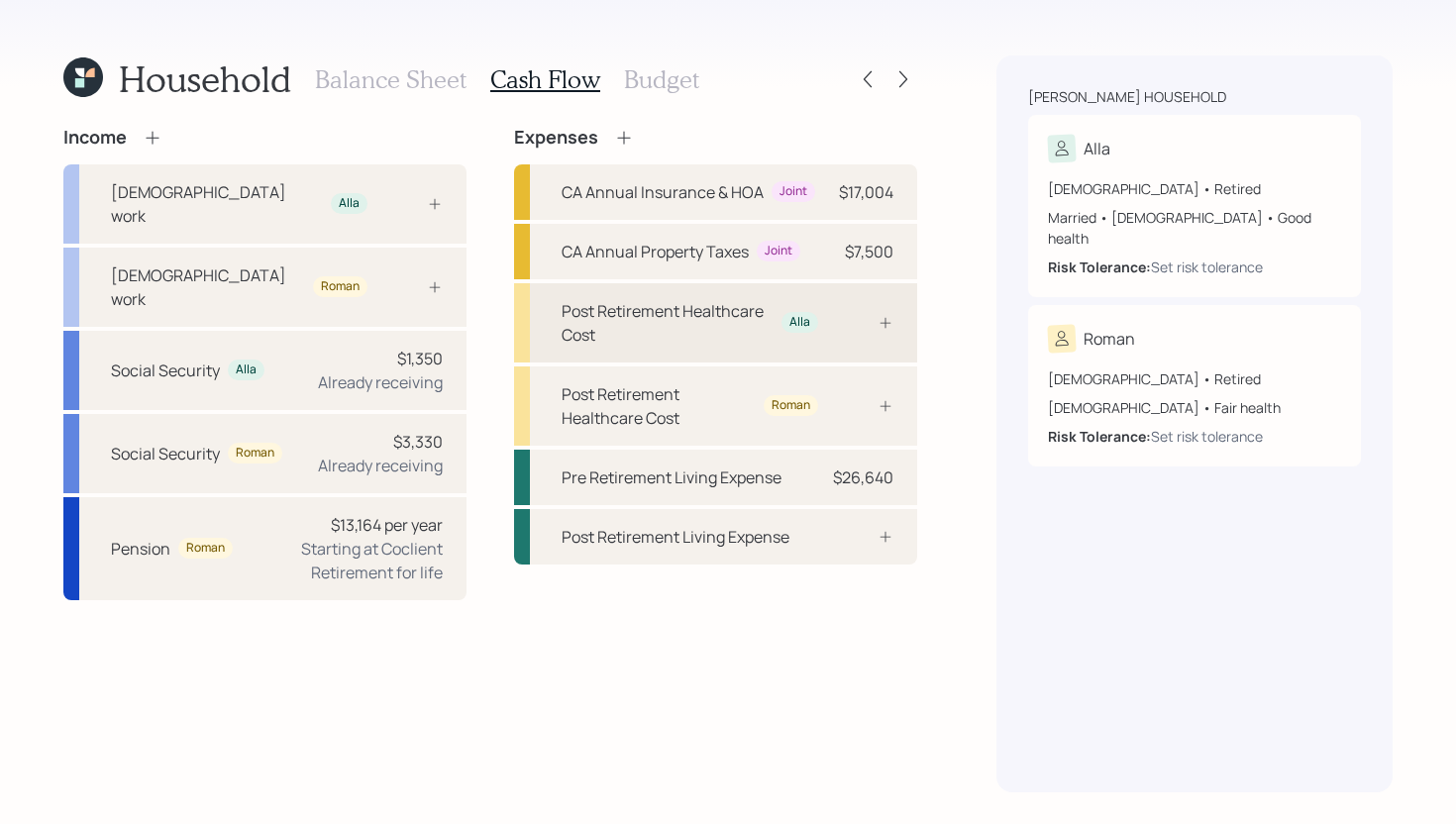click on "Post Retirement Healthcare Cost Alla" at bounding box center (715, 323) 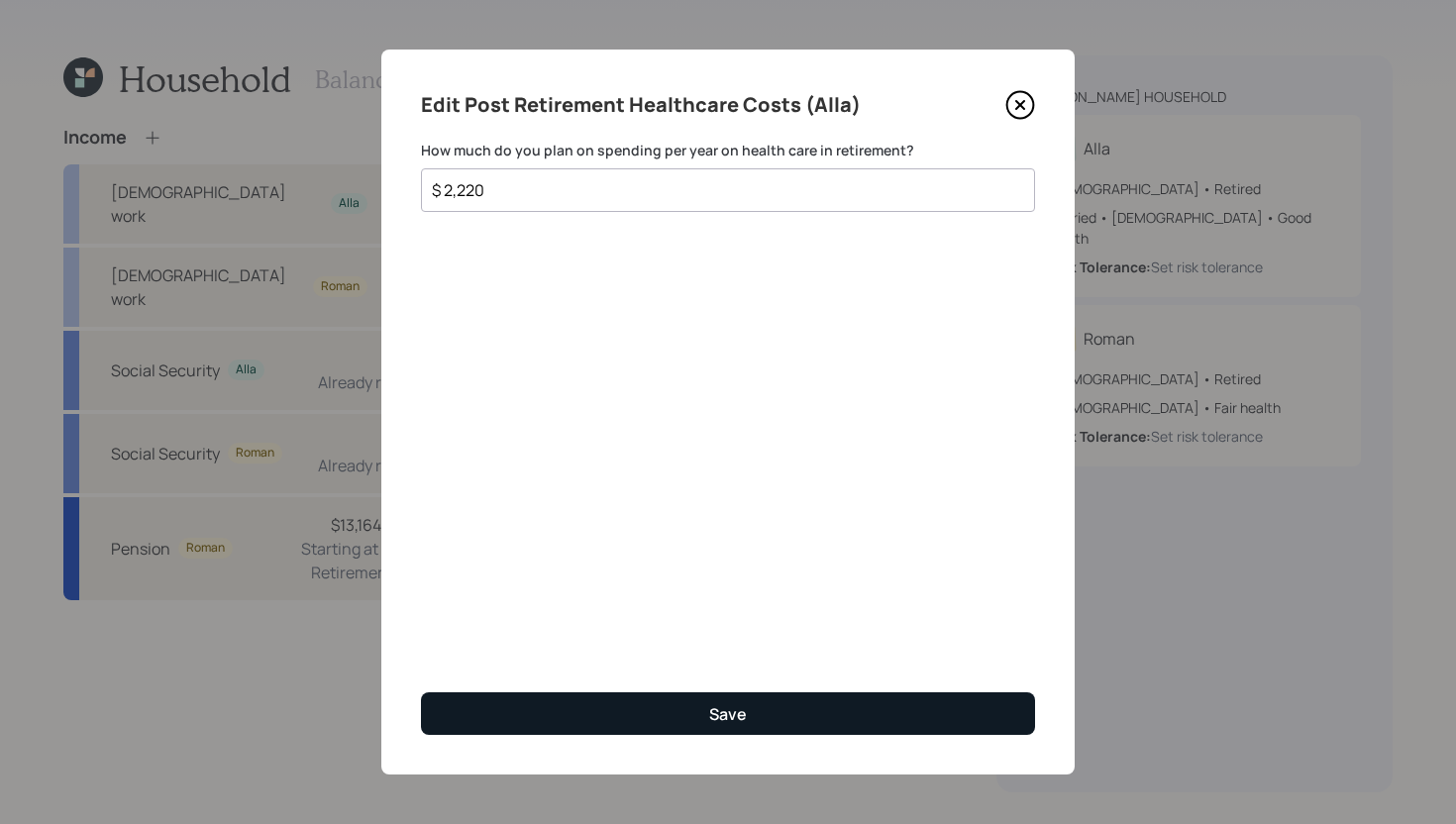 type on "$ 2,220" 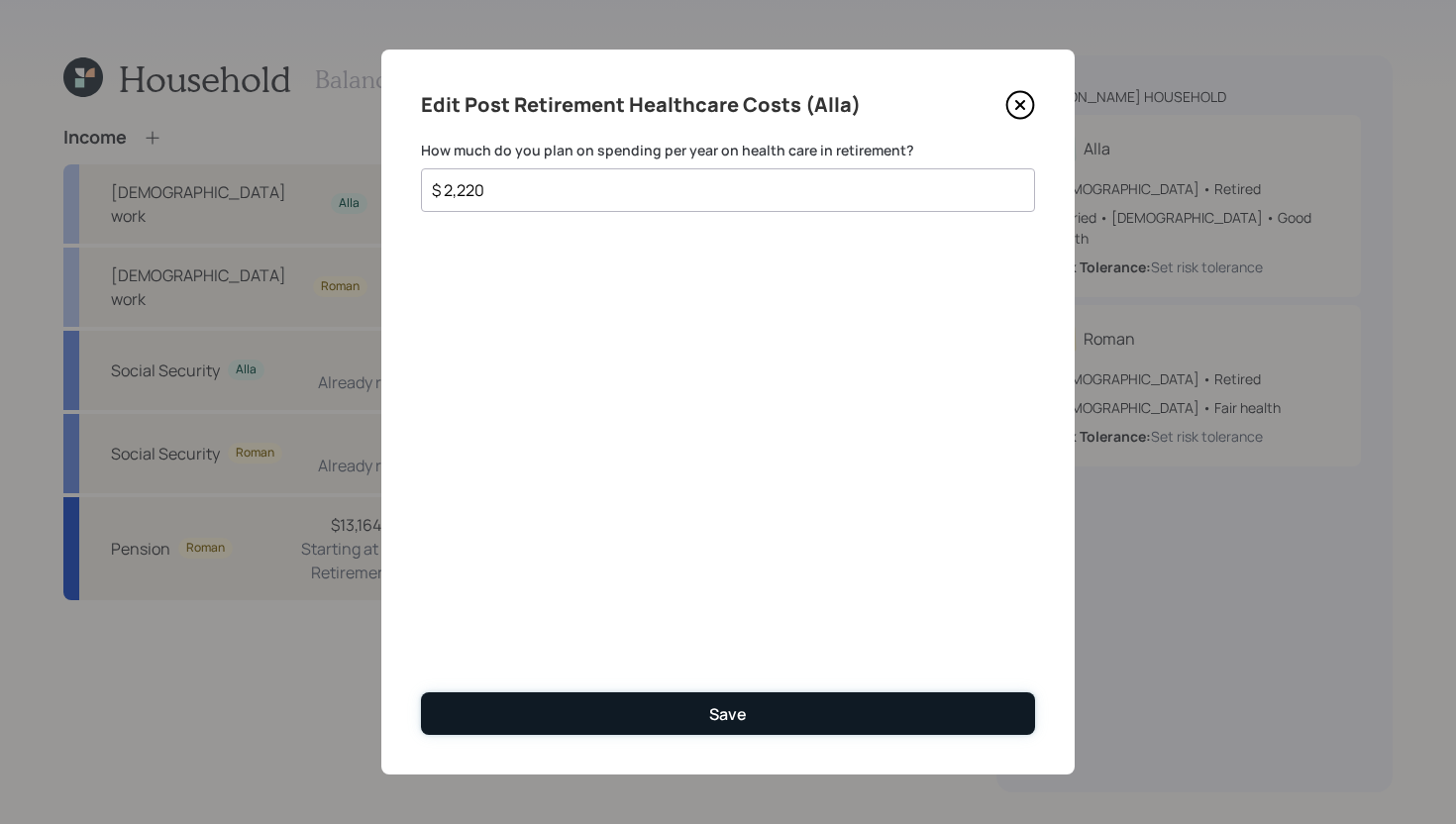 click on "Save" at bounding box center (728, 713) 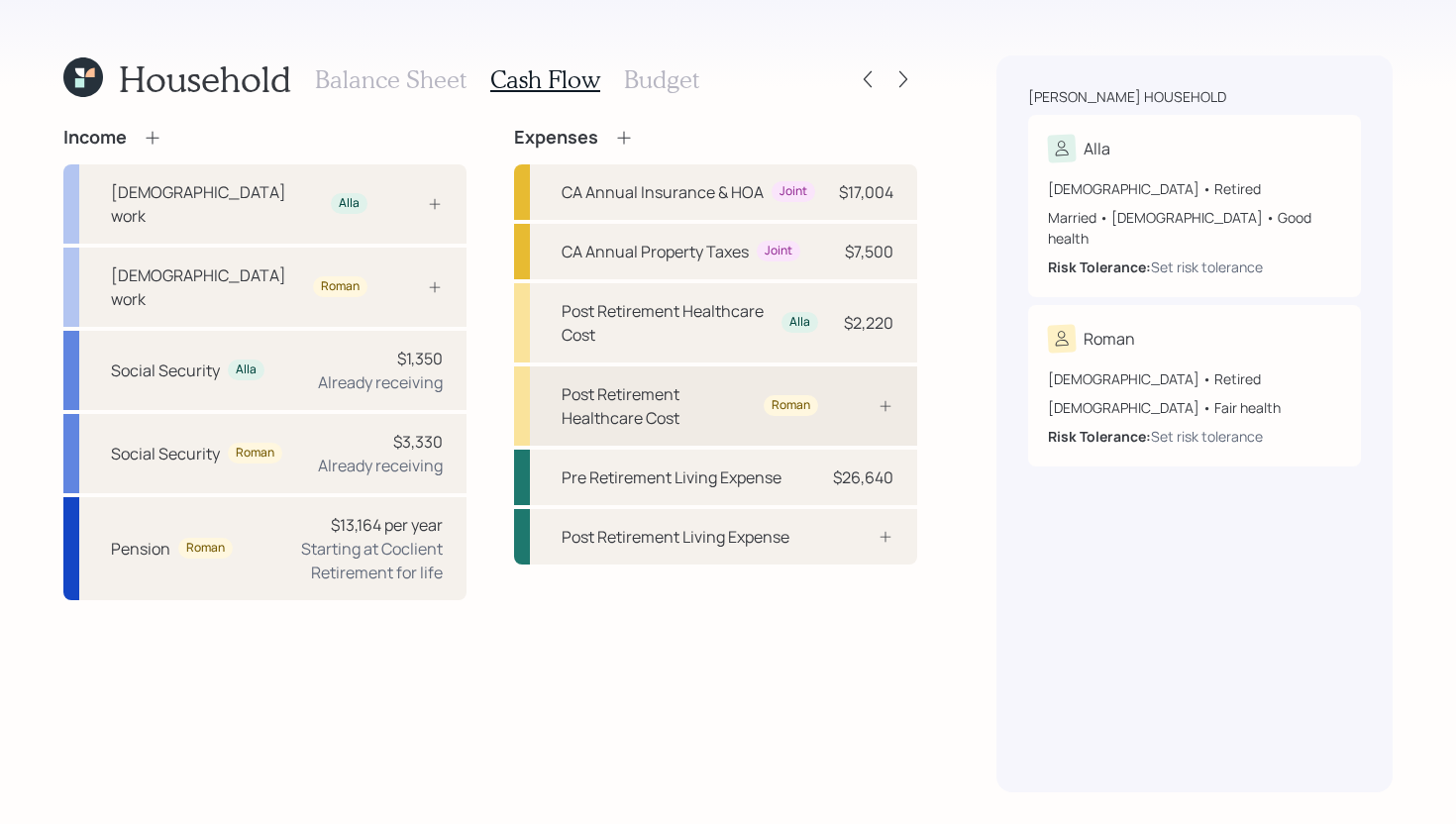 click 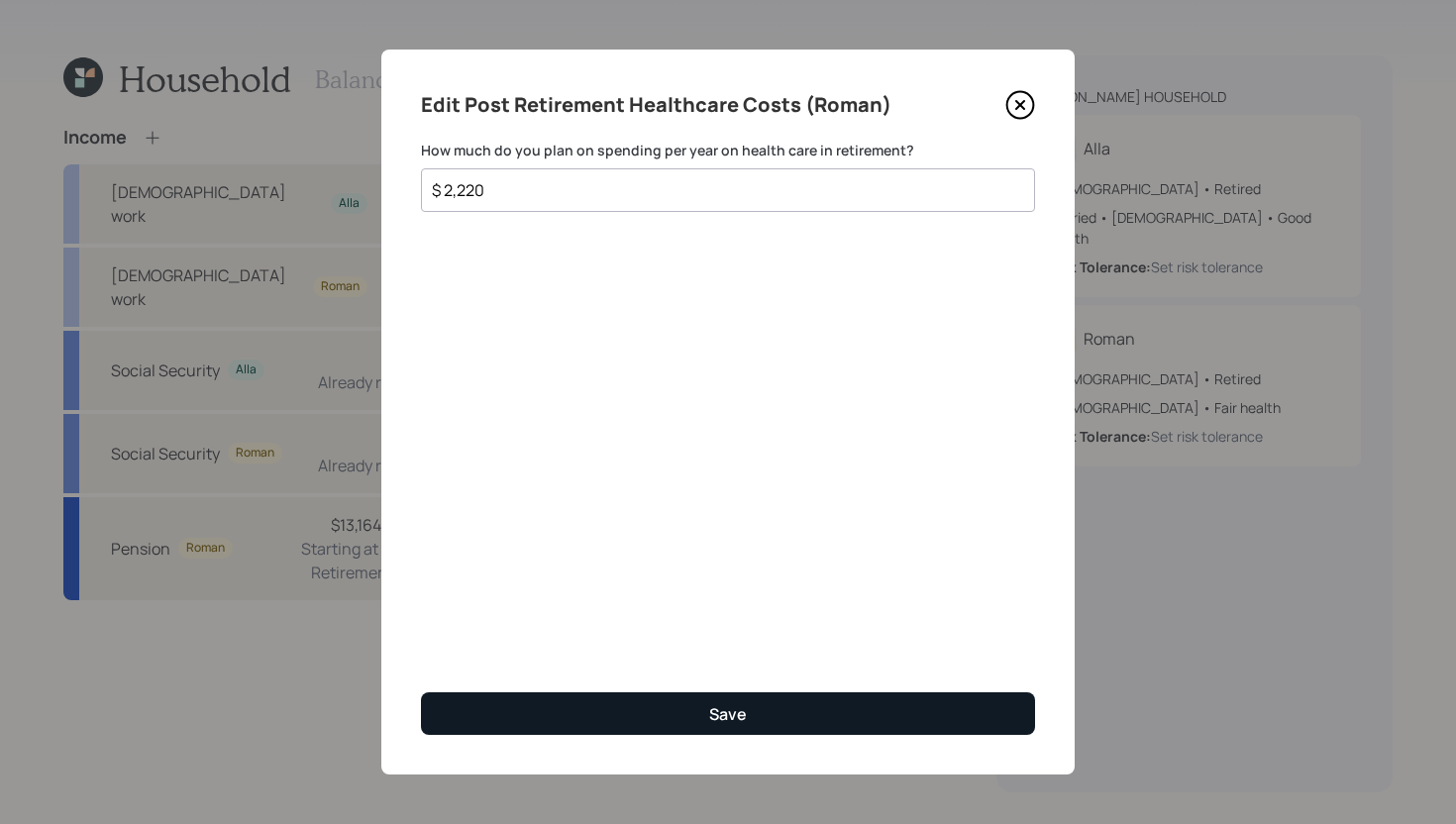 type on "$ 2,220" 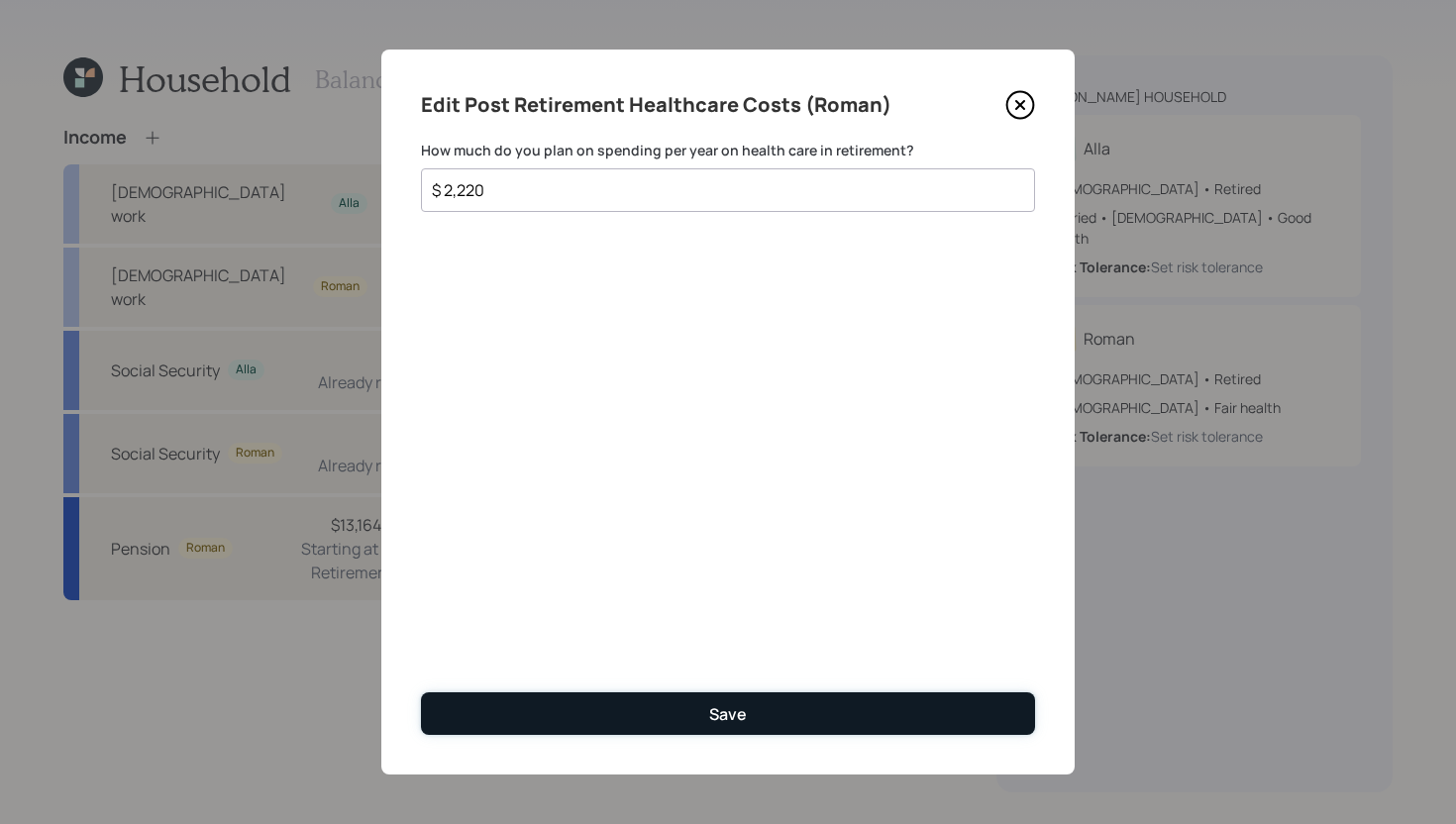 click on "Save" at bounding box center (728, 713) 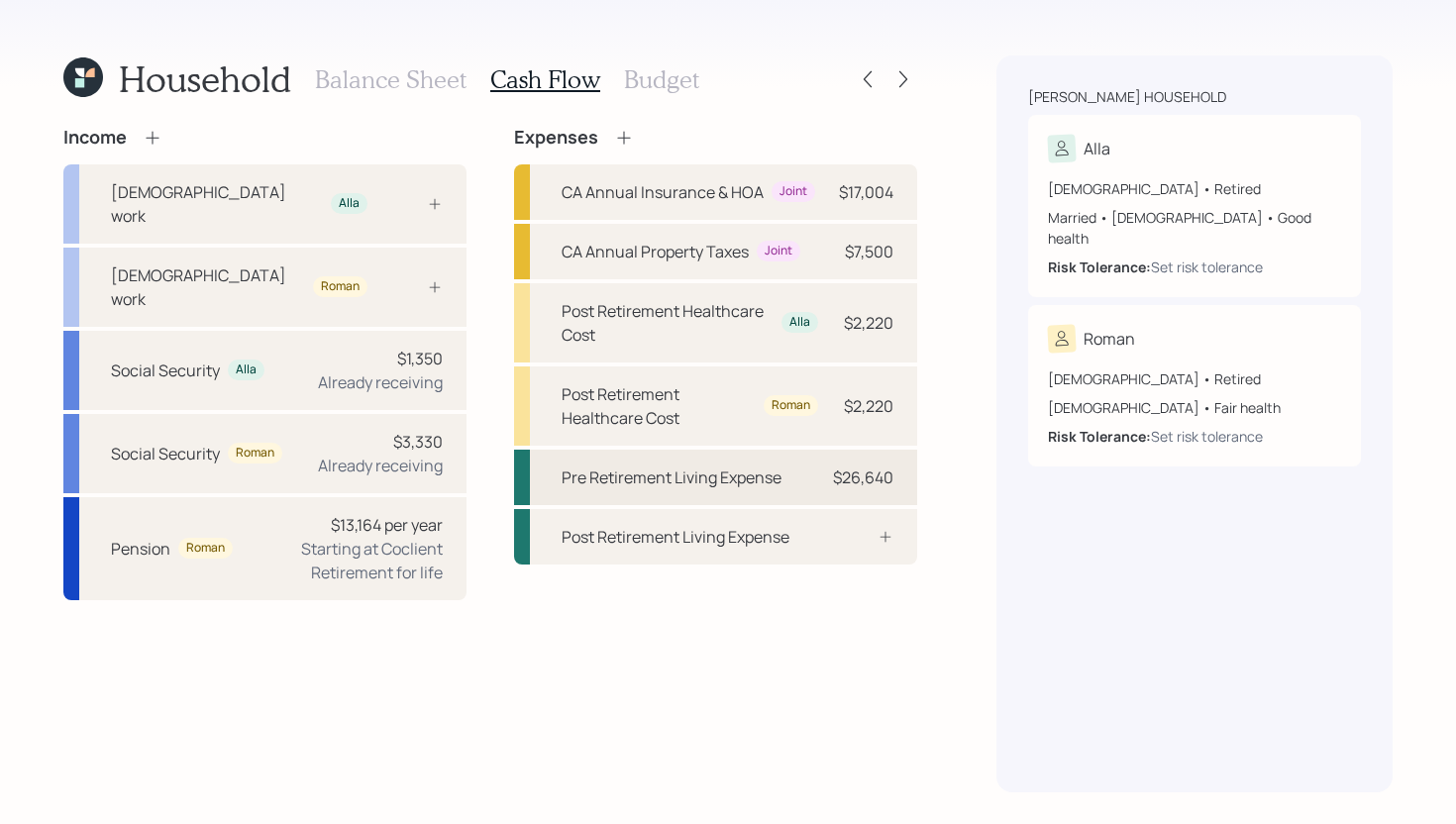 click on "Pre Retirement Living Expense" at bounding box center [672, 477] 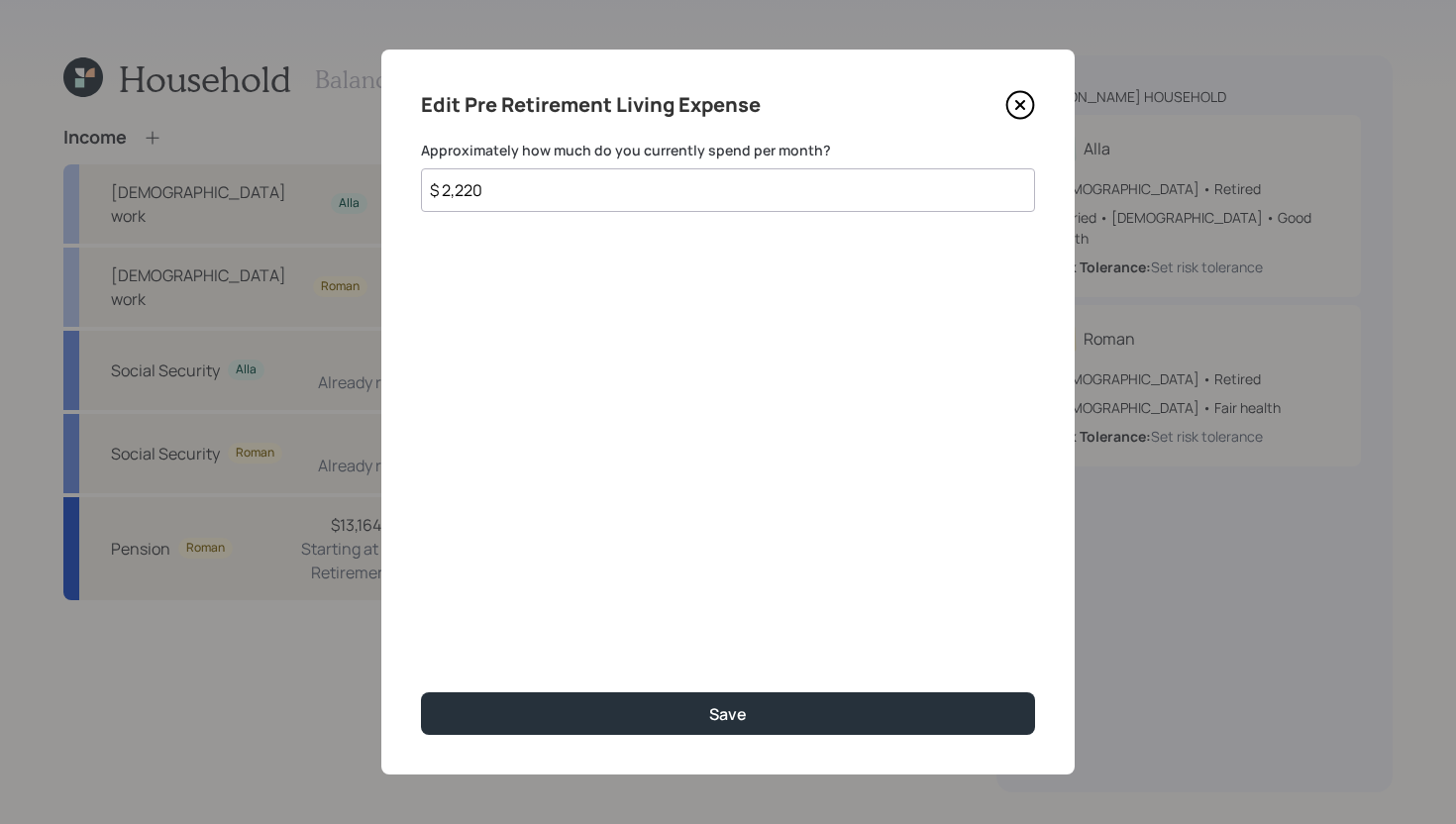 click on "$ 2,220" at bounding box center (728, 190) 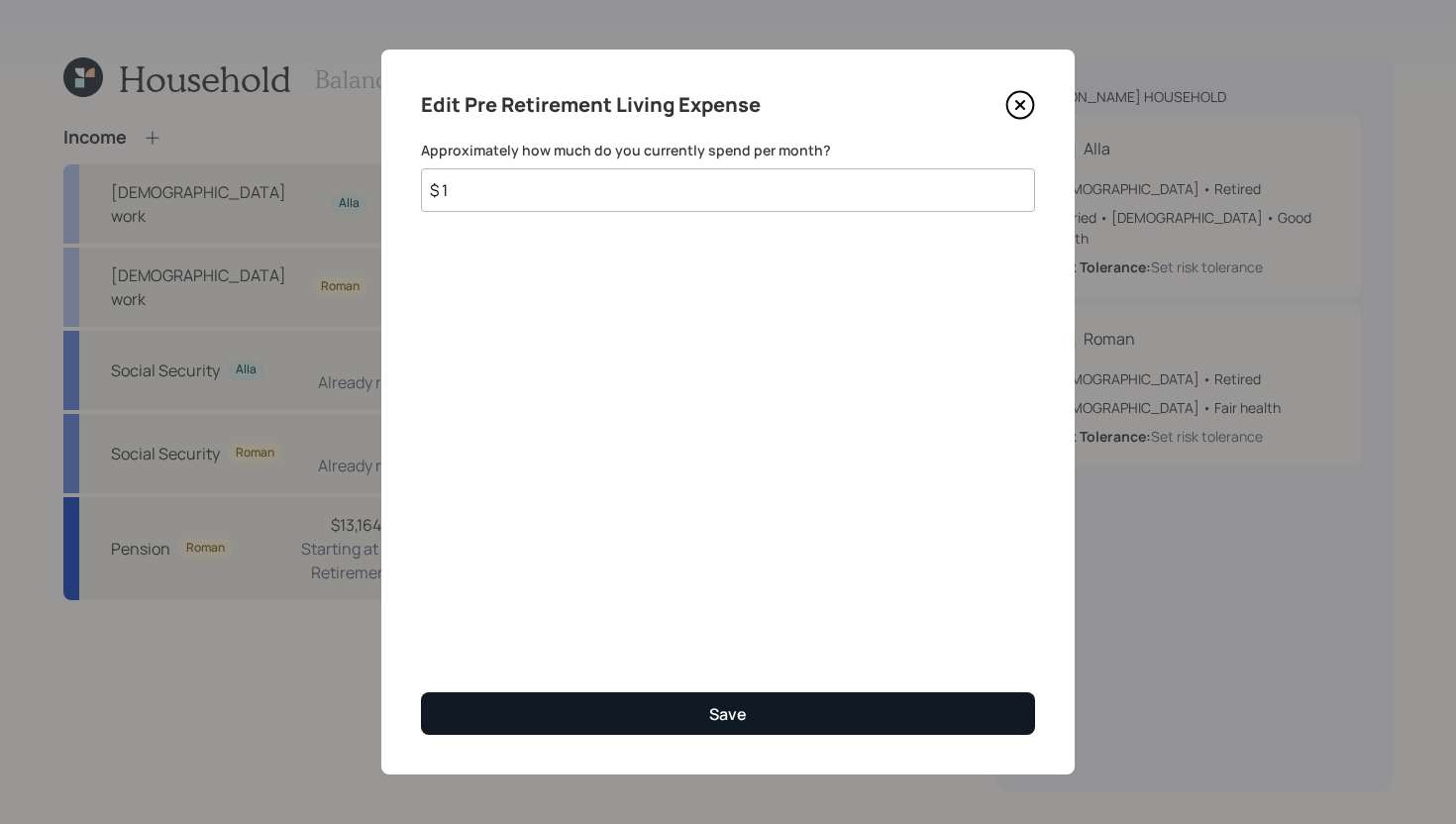 type on "$ 1" 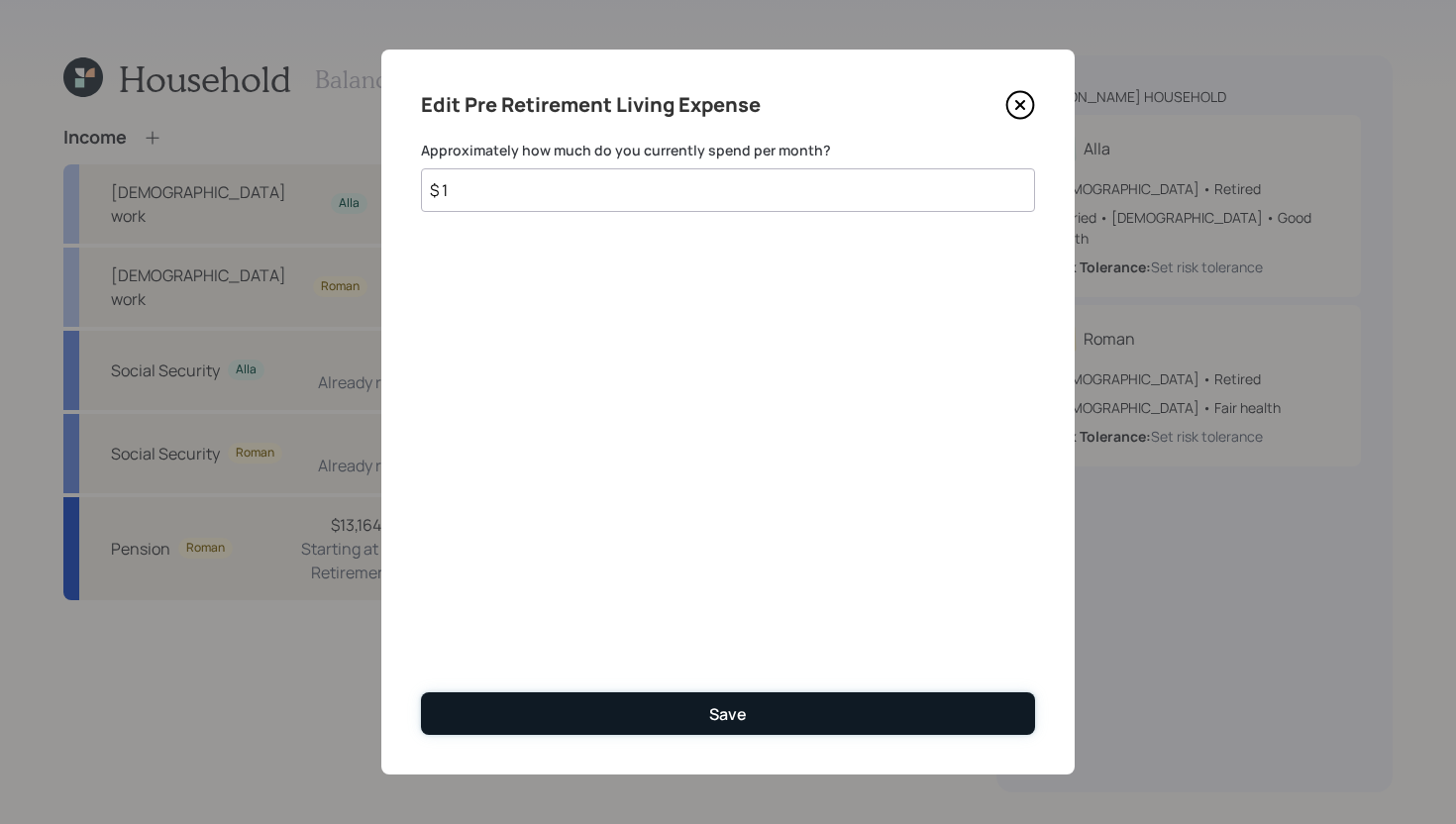 click on "Save" at bounding box center [728, 713] 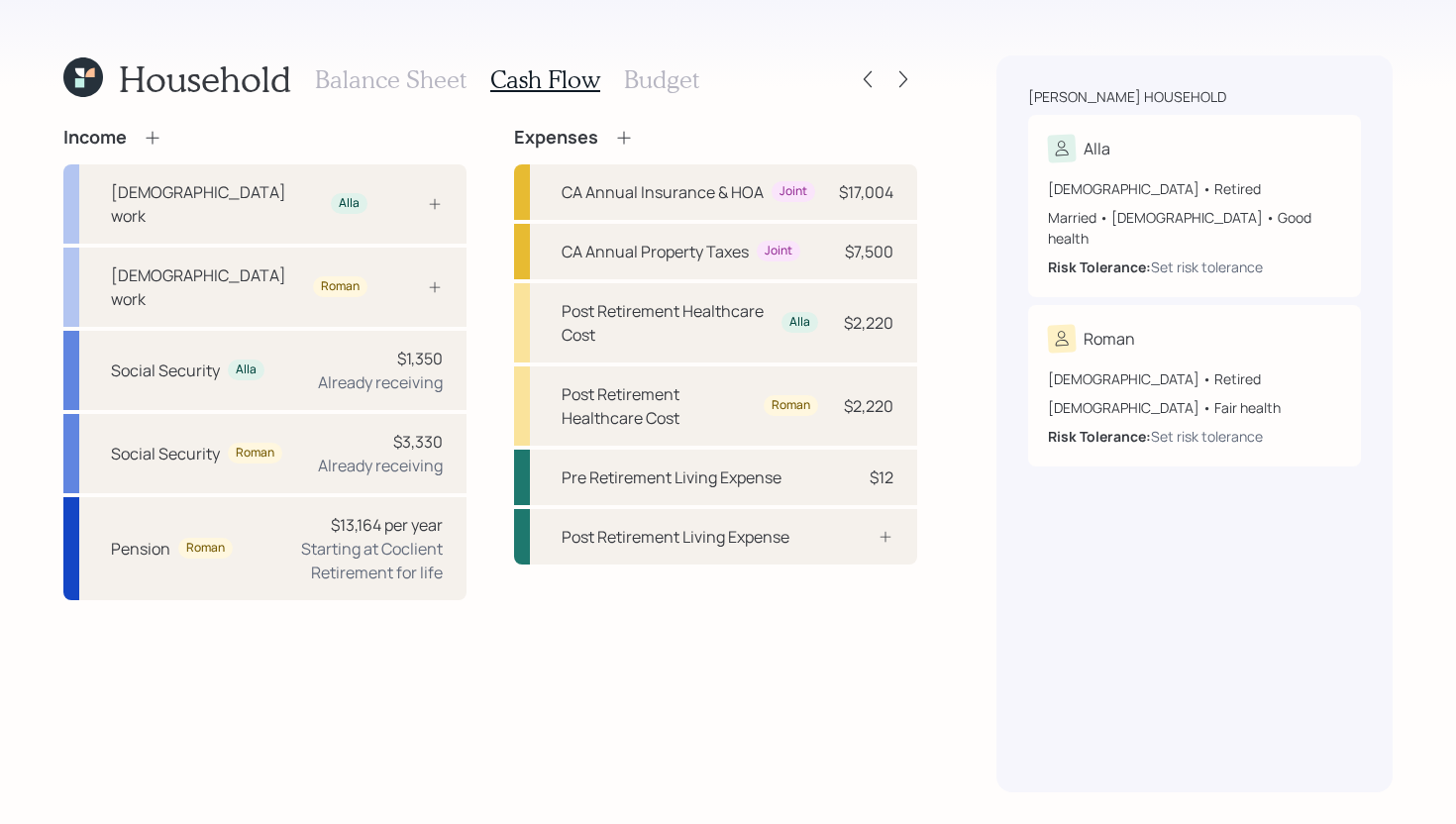 click on "Budget" at bounding box center [662, 79] 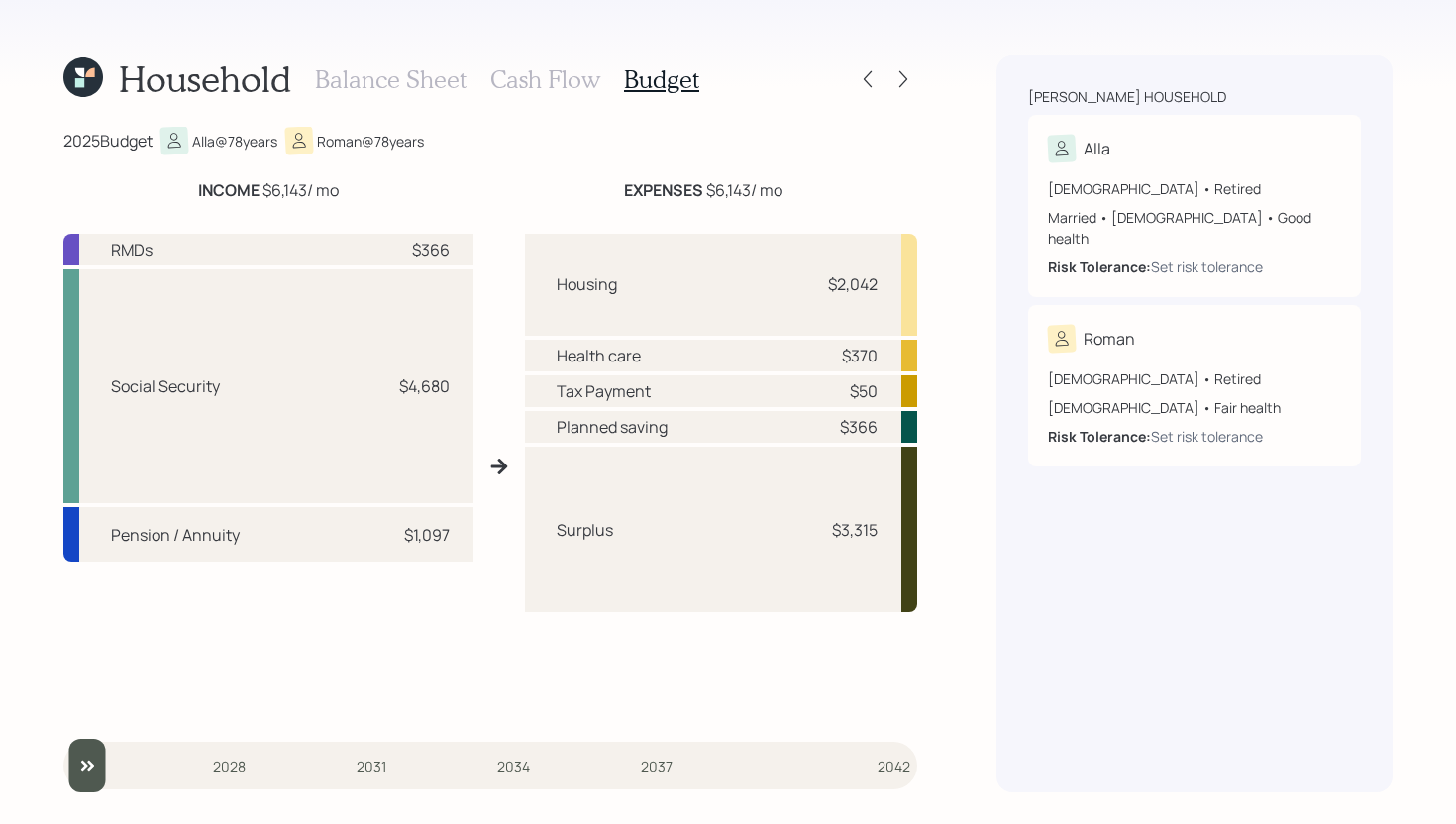 drag, startPoint x: 197, startPoint y: 187, endPoint x: 370, endPoint y: 179, distance: 173.18487 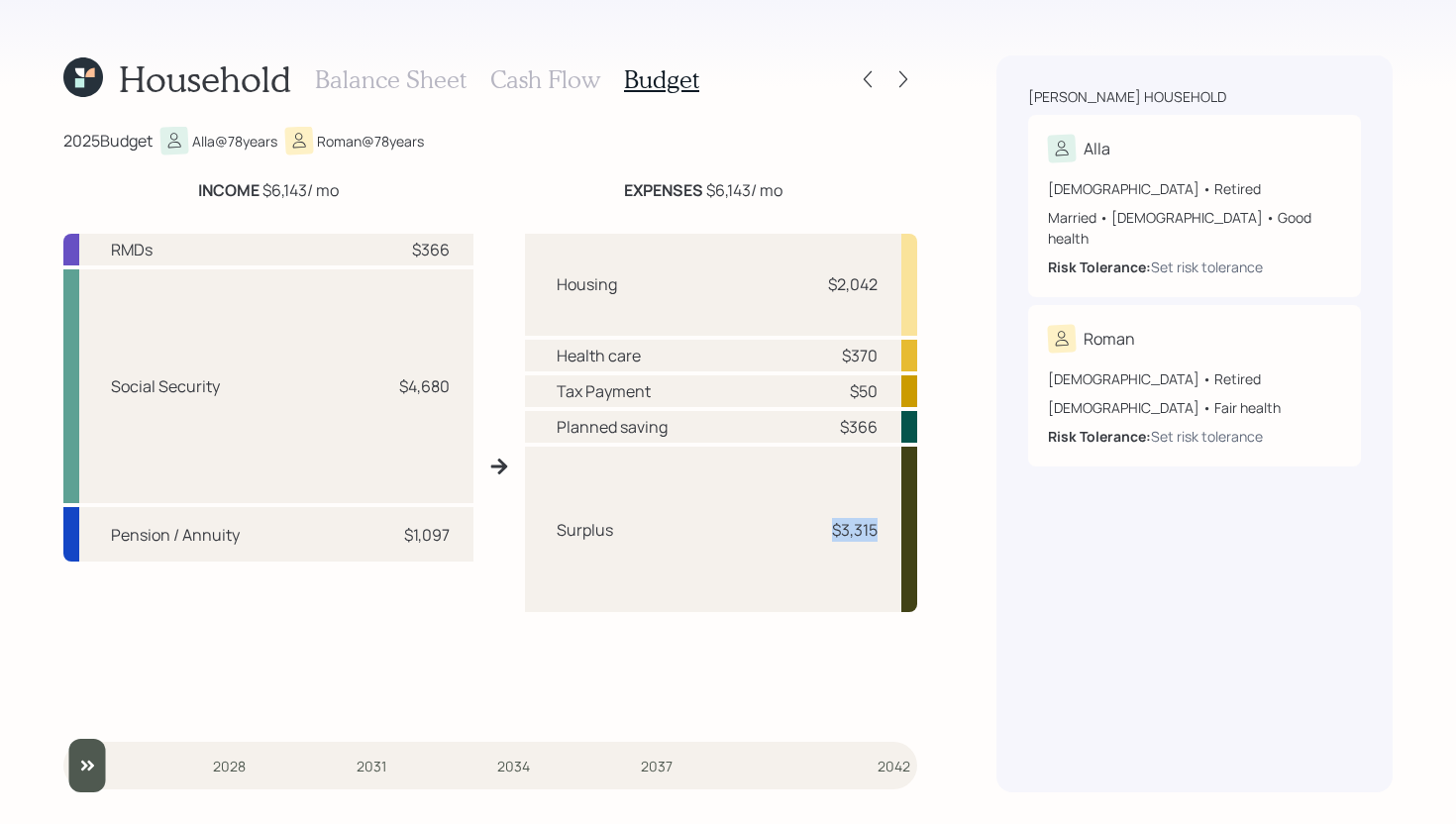 drag, startPoint x: 829, startPoint y: 528, endPoint x: 885, endPoint y: 528, distance: 56 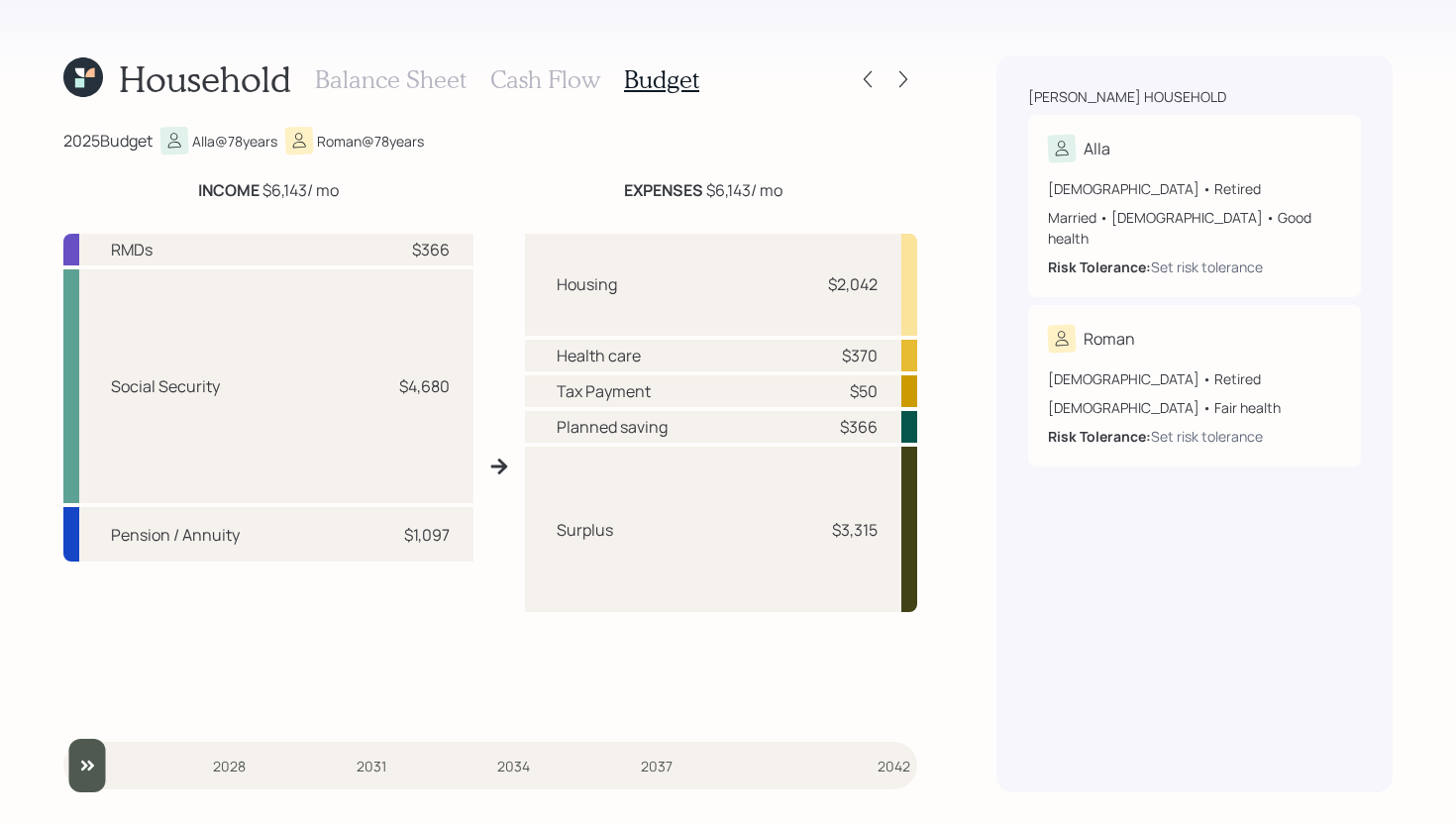 click on "INCOME   $6,143  / mo EXPENSES   $6,143  / mo RMDs $366 Social Security $4,680 Pension / Annuity $1,097 Housing $2,042 Health care $370 Tax Payment $50 Planned saving $366 Surplus $3,315" at bounding box center [490, 447] 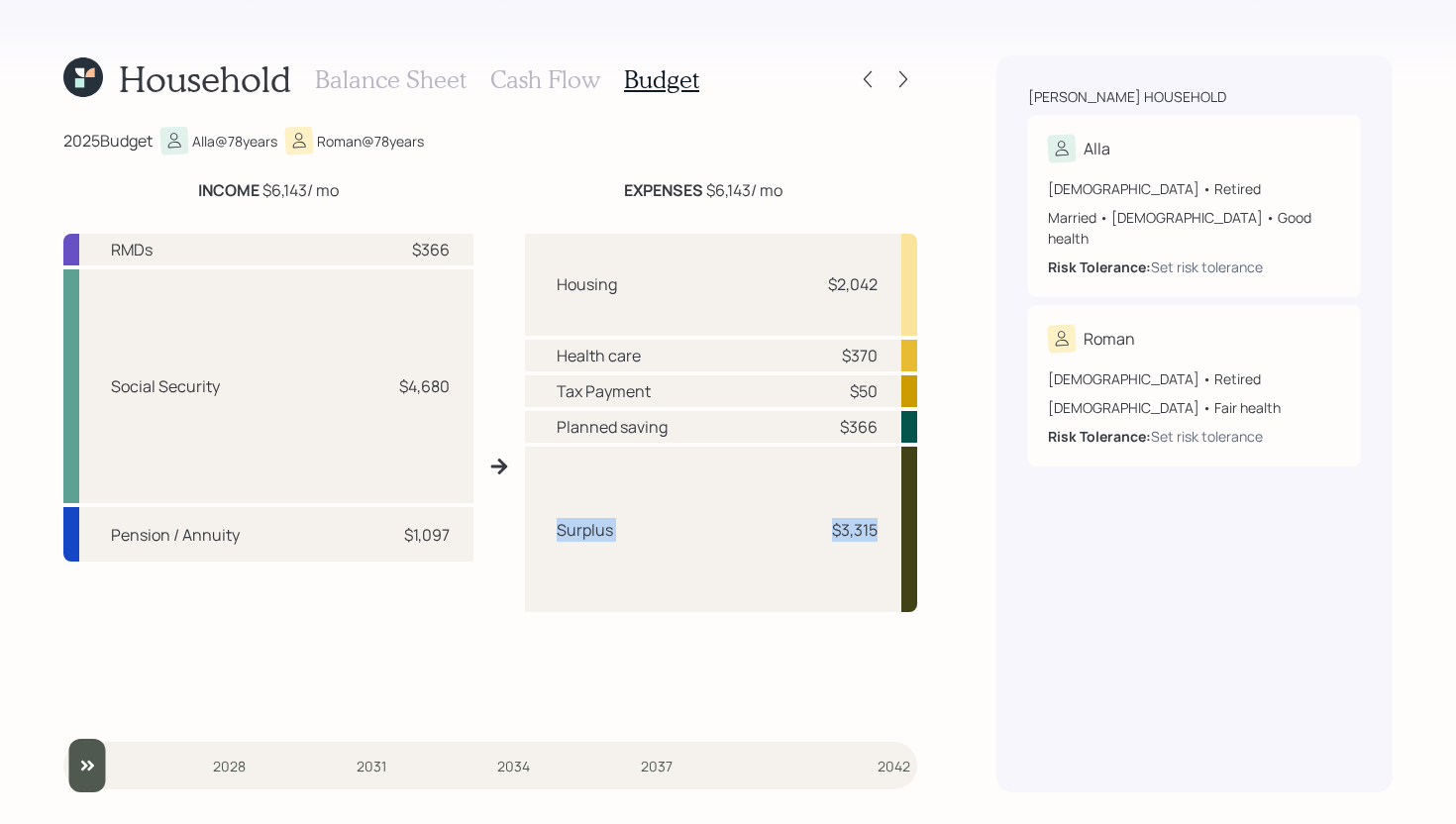 drag, startPoint x: 561, startPoint y: 532, endPoint x: 878, endPoint y: 528, distance: 317.025 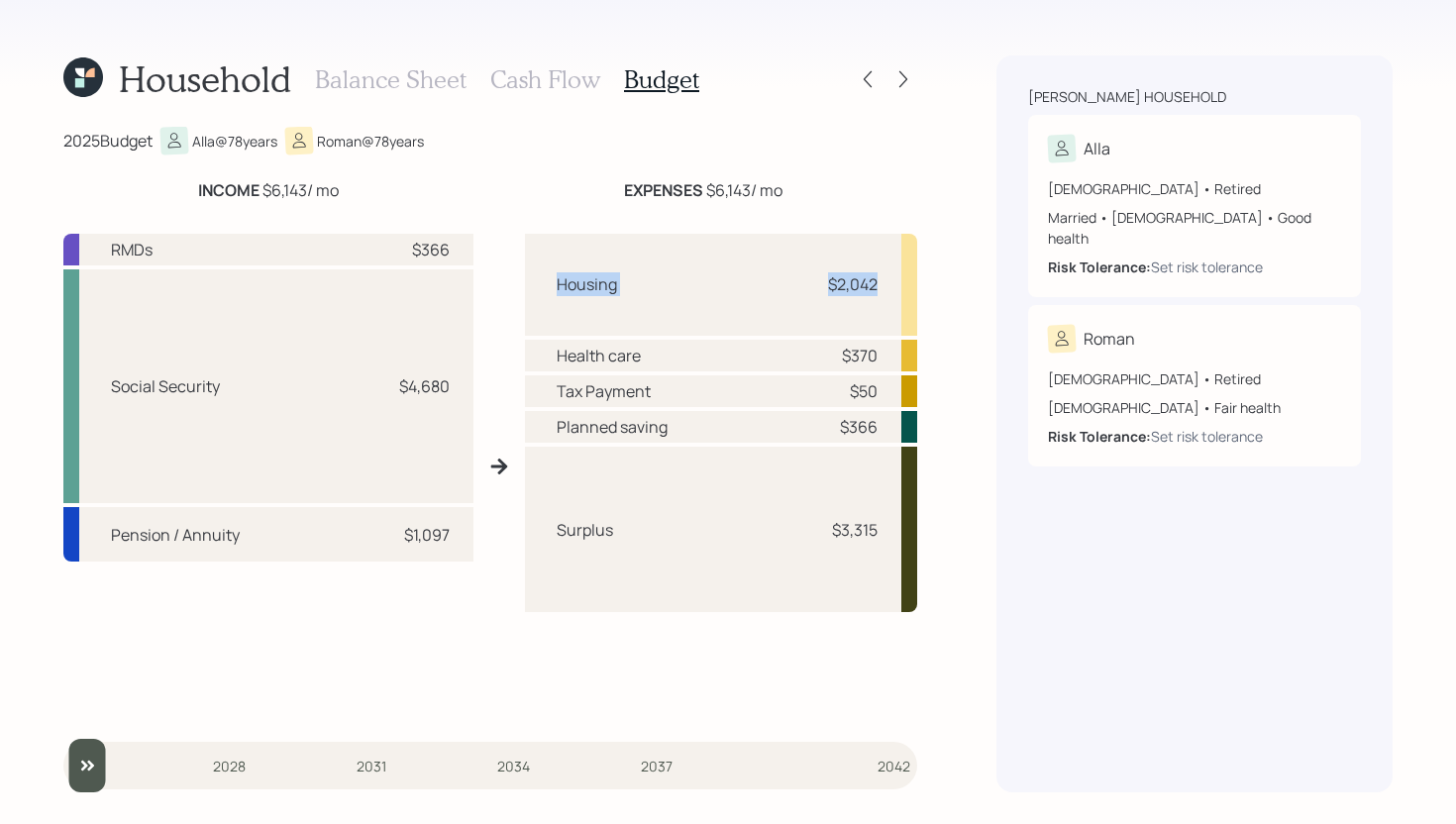 drag, startPoint x: 557, startPoint y: 287, endPoint x: 935, endPoint y: 296, distance: 378.10713 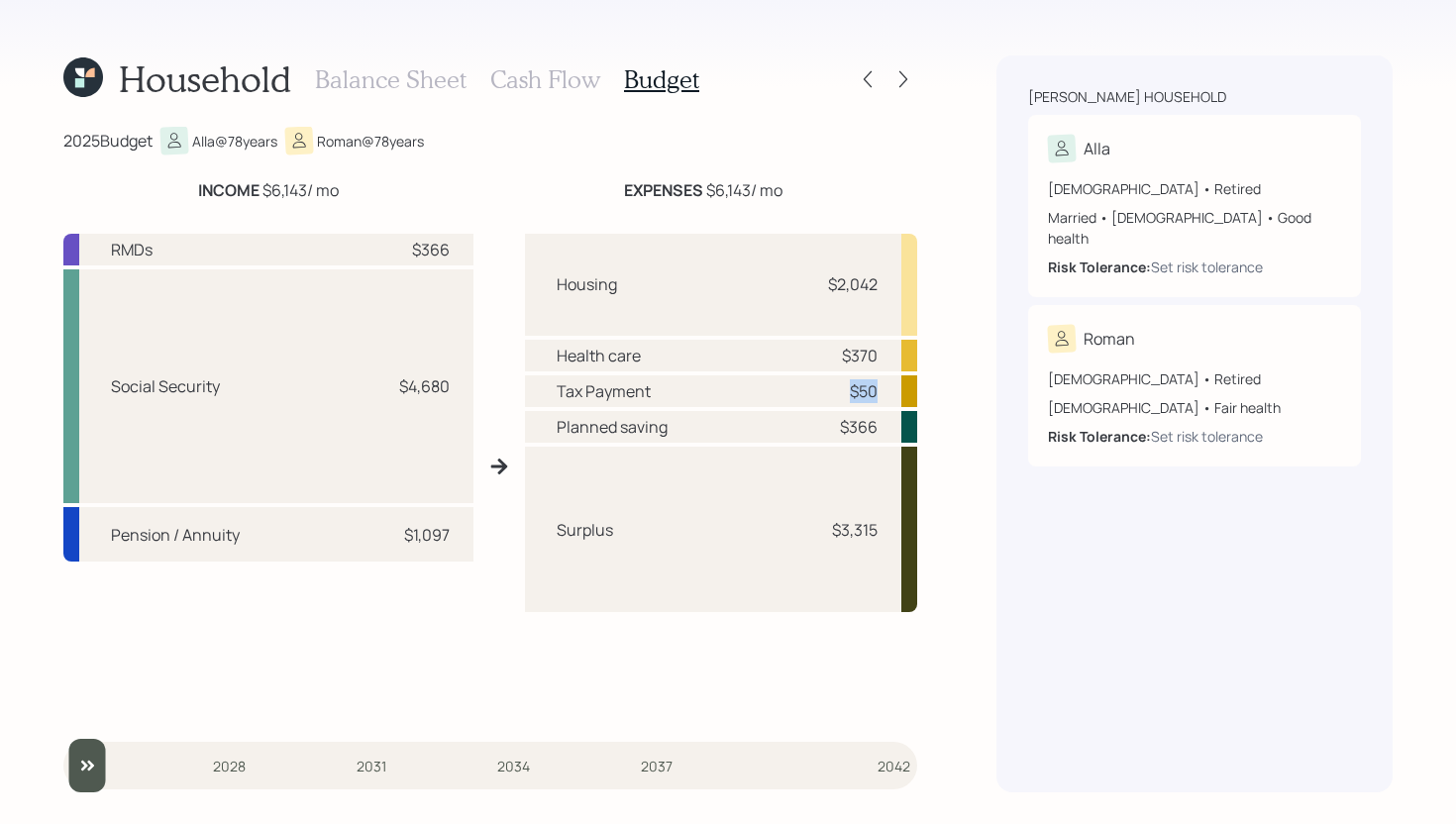 drag, startPoint x: 851, startPoint y: 391, endPoint x: 876, endPoint y: 390, distance: 25.019992 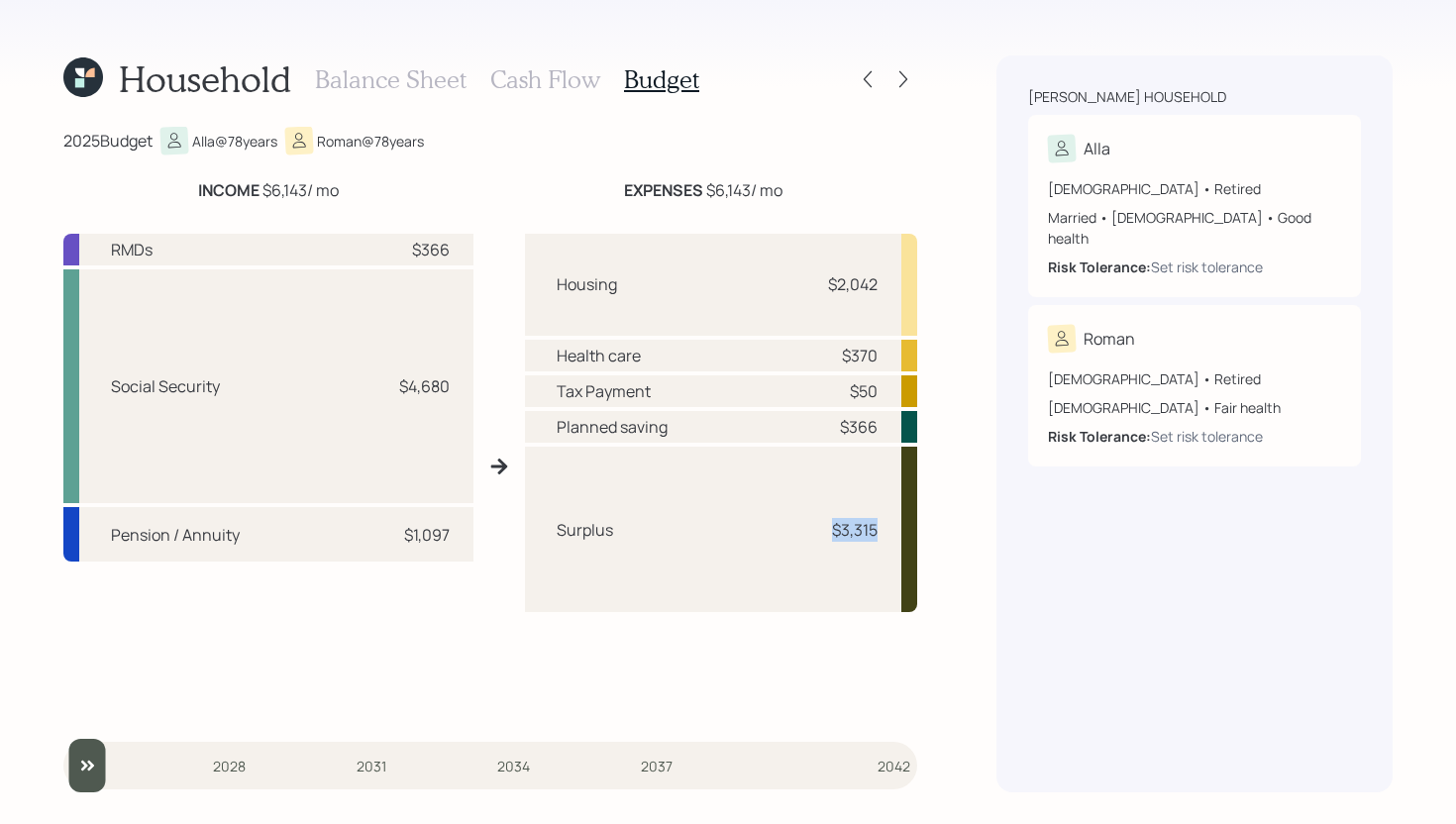 drag, startPoint x: 833, startPoint y: 527, endPoint x: 891, endPoint y: 527, distance: 58 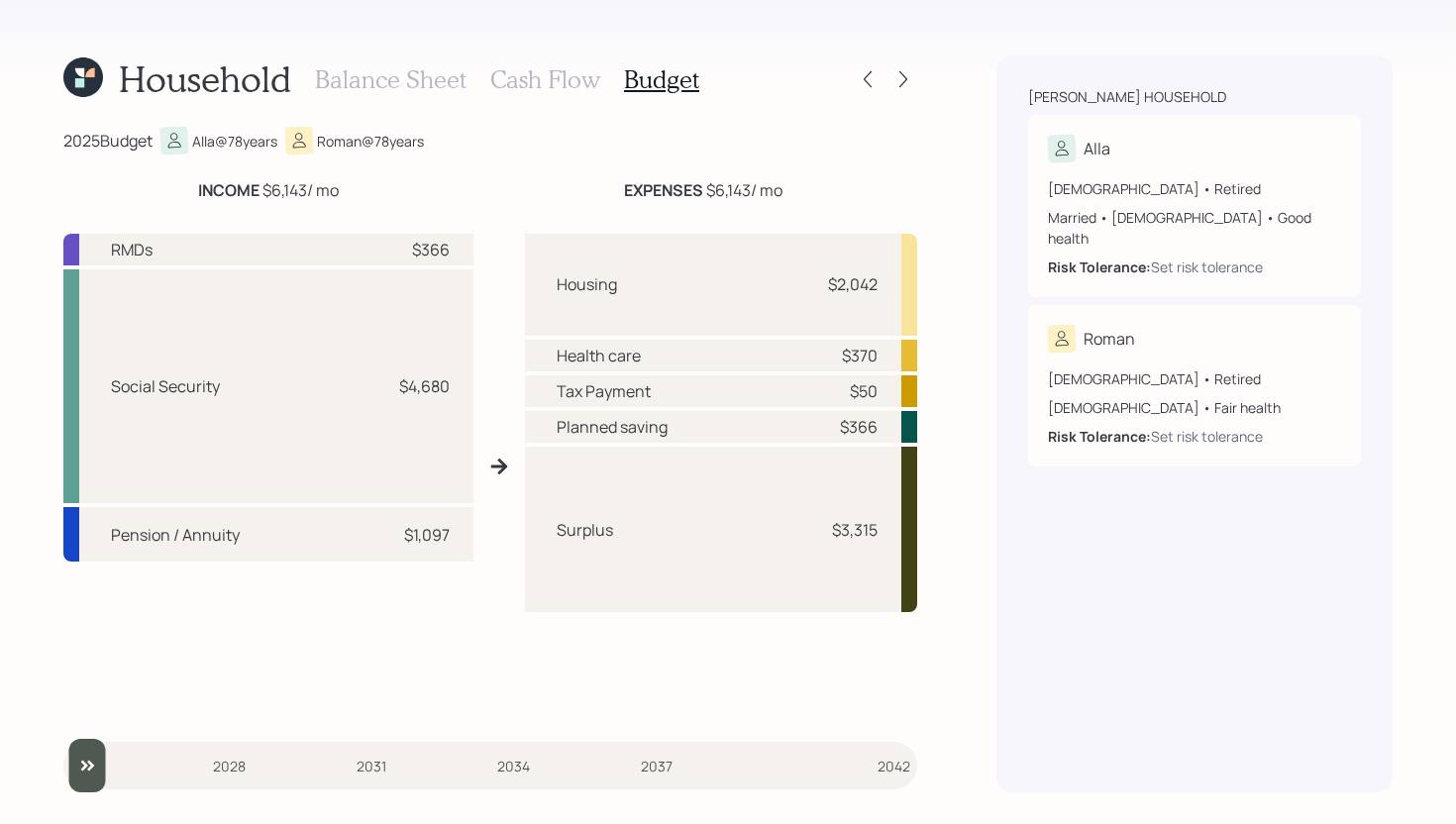 click on "Cash Flow" at bounding box center (545, 79) 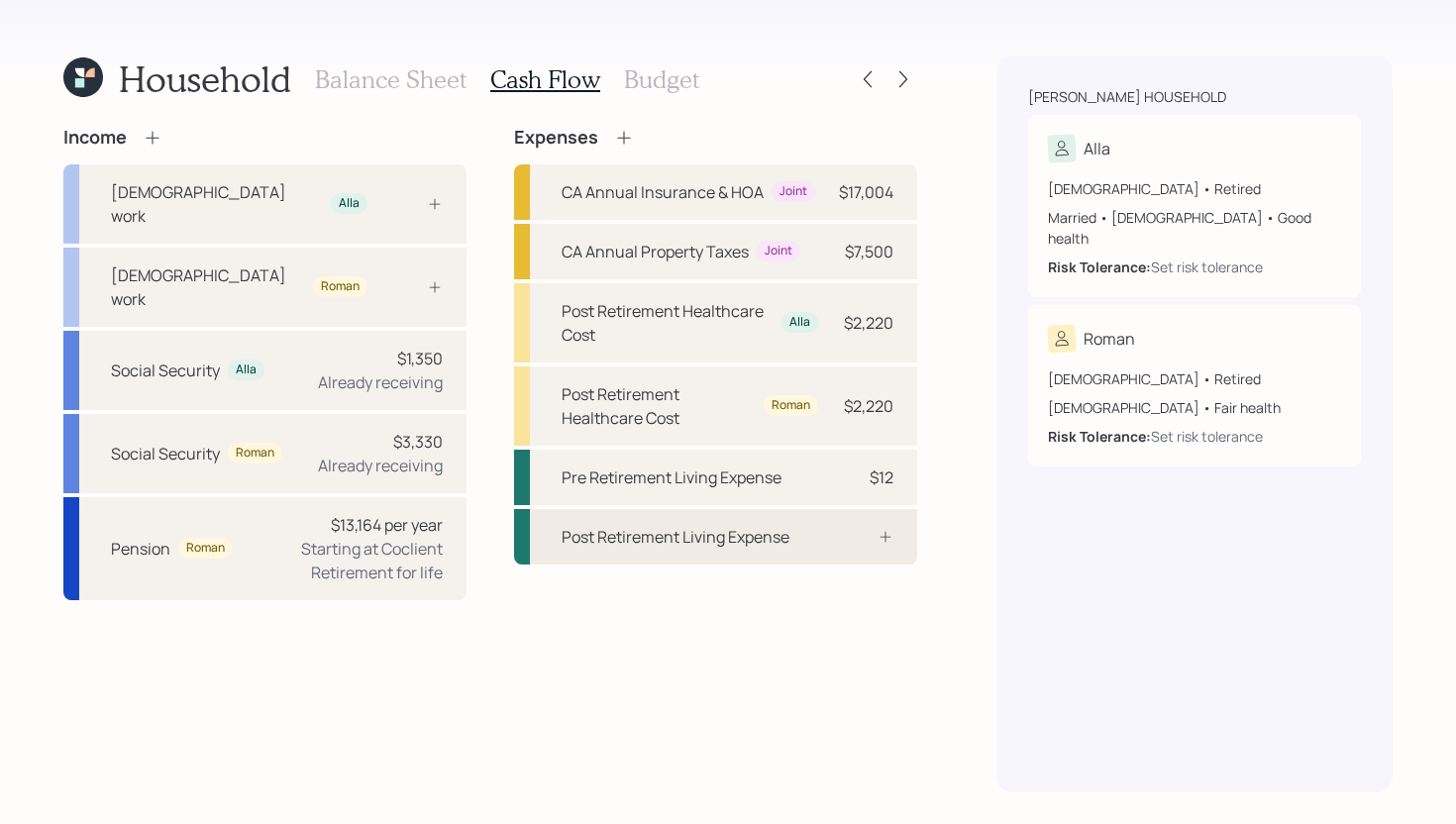 click on "Post Retirement Living Expense" at bounding box center (715, 537) 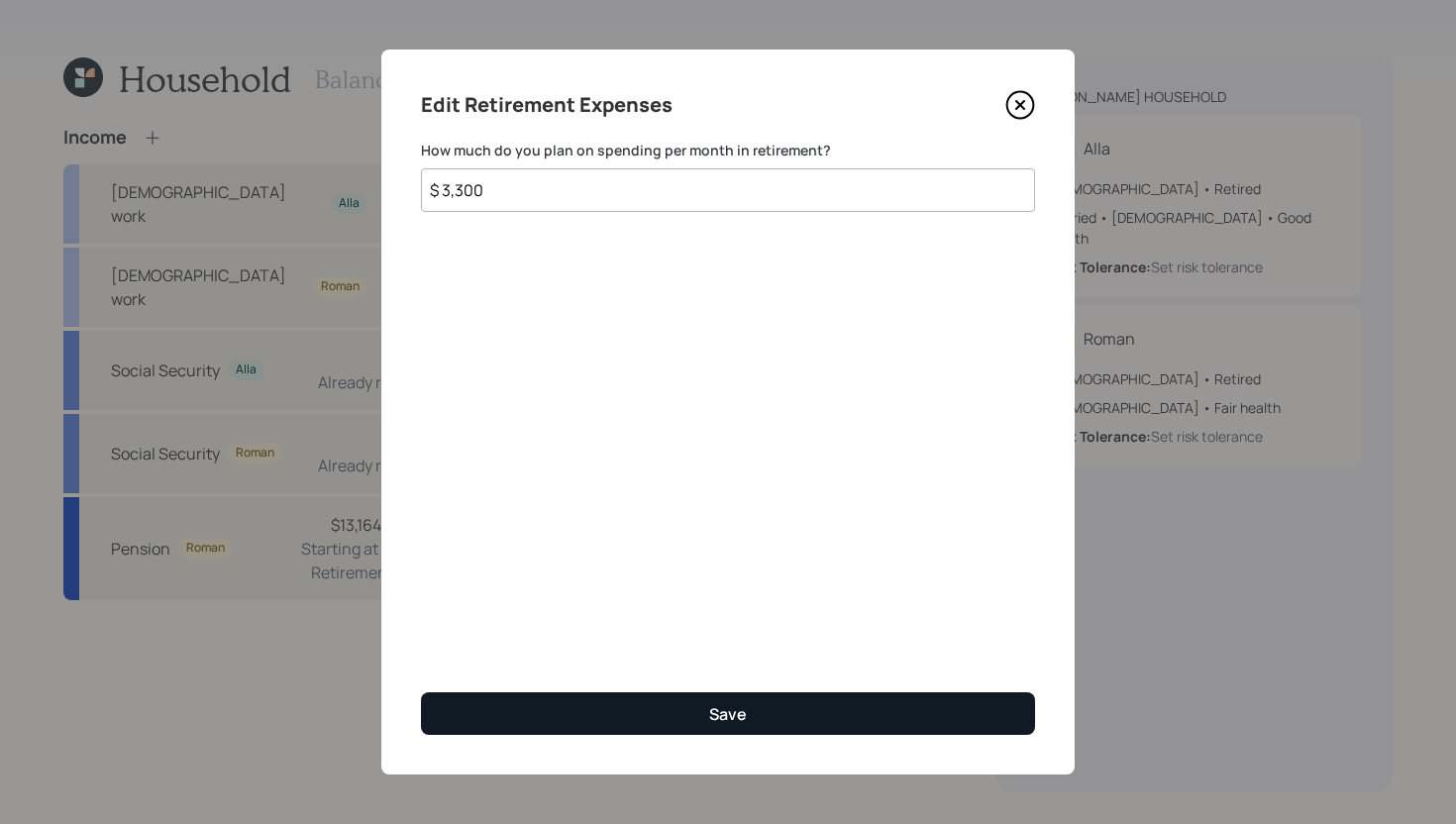 type on "$ 3,300" 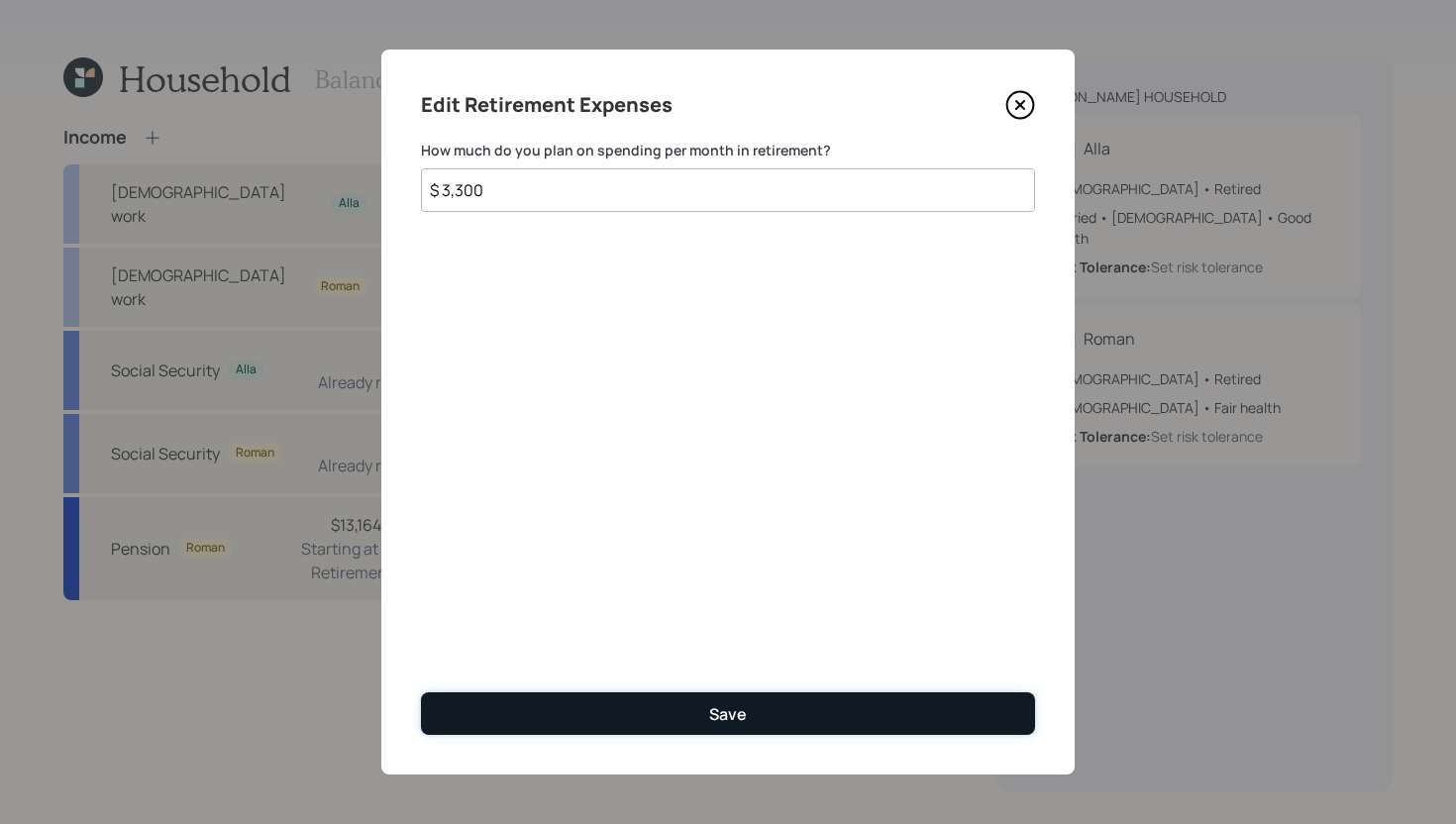 click on "Save" at bounding box center (728, 713) 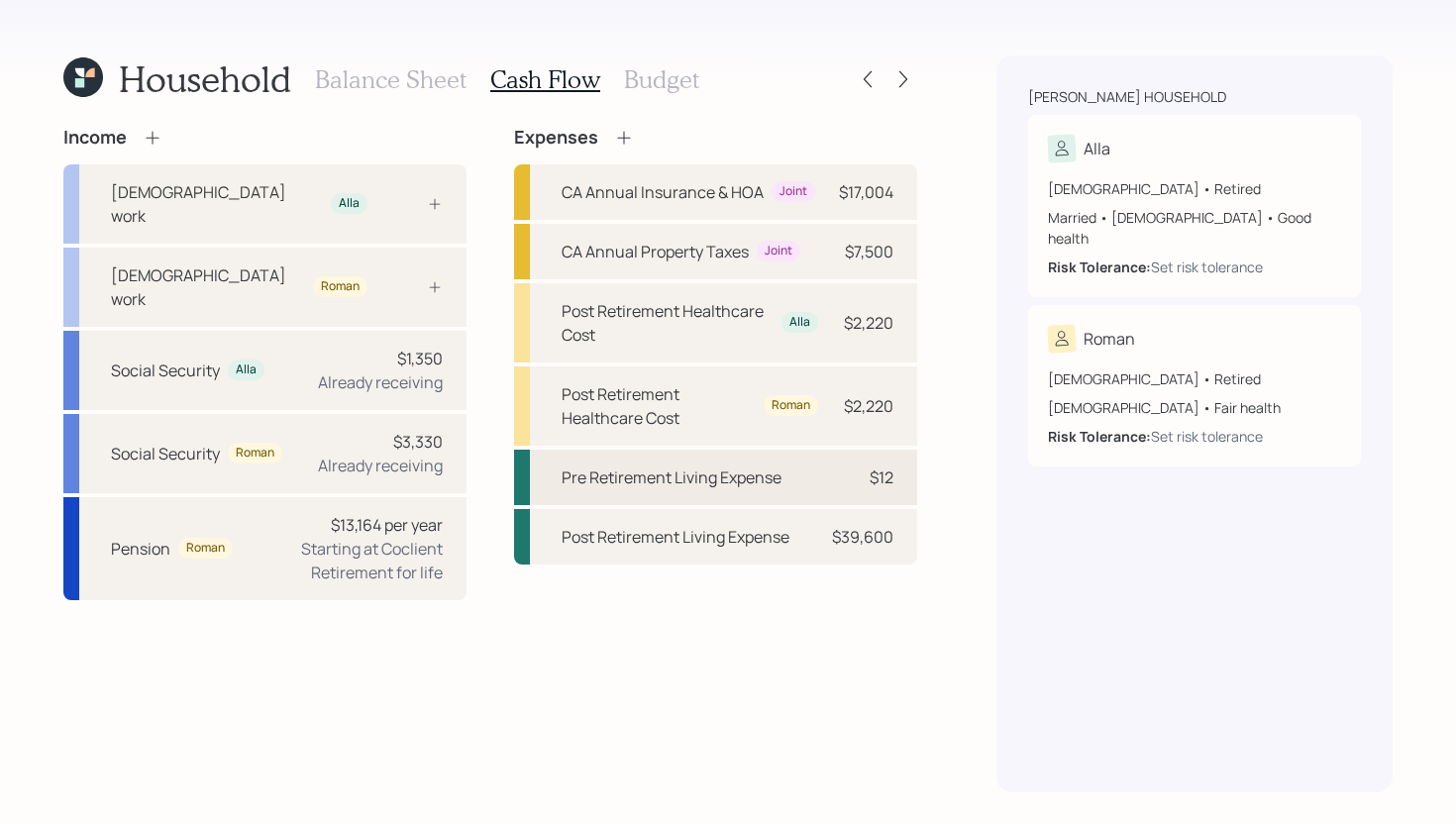 click on "Pre Retirement Living Expense $12" at bounding box center [715, 477] 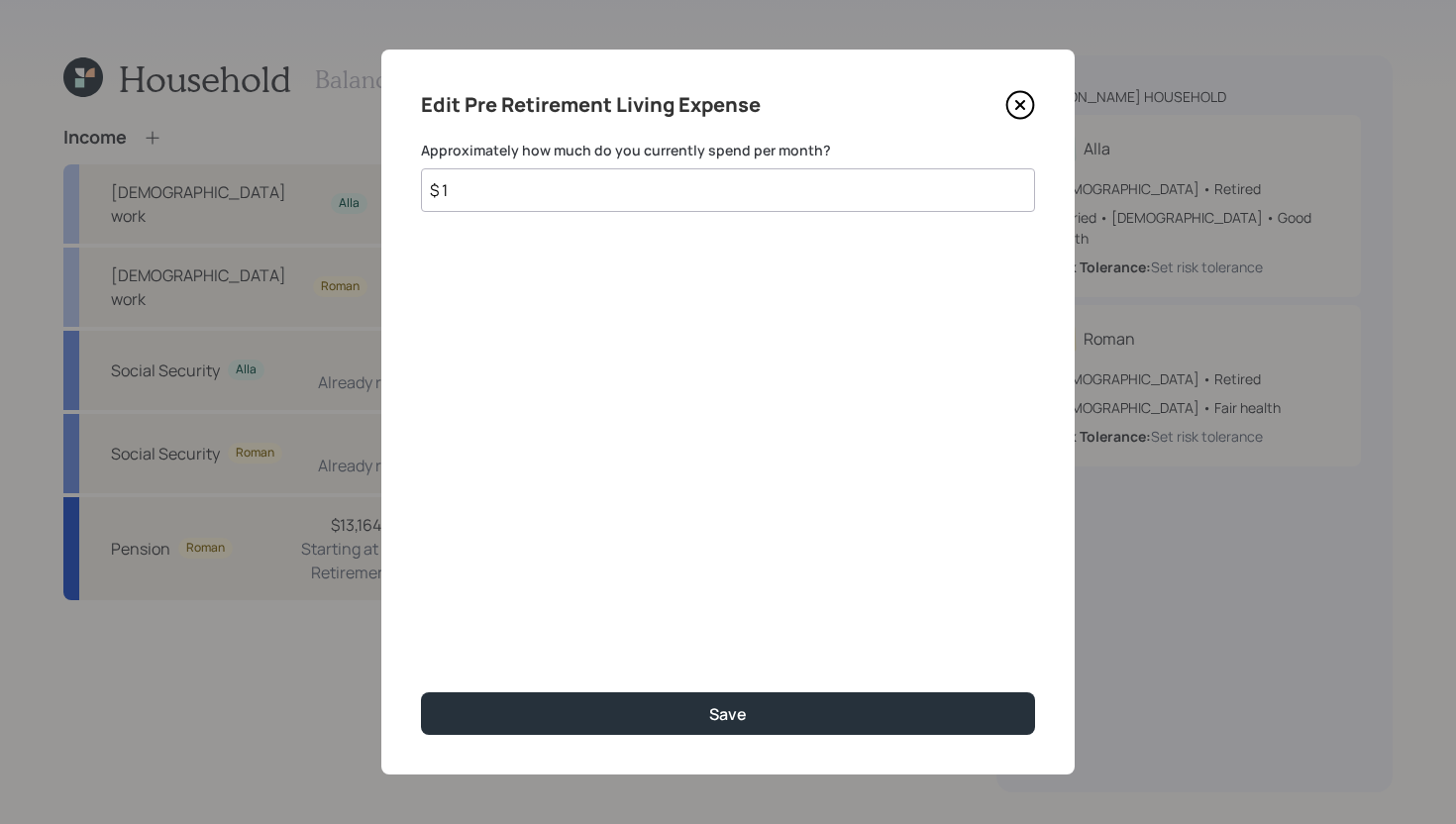 click on "$ 1" at bounding box center [728, 190] 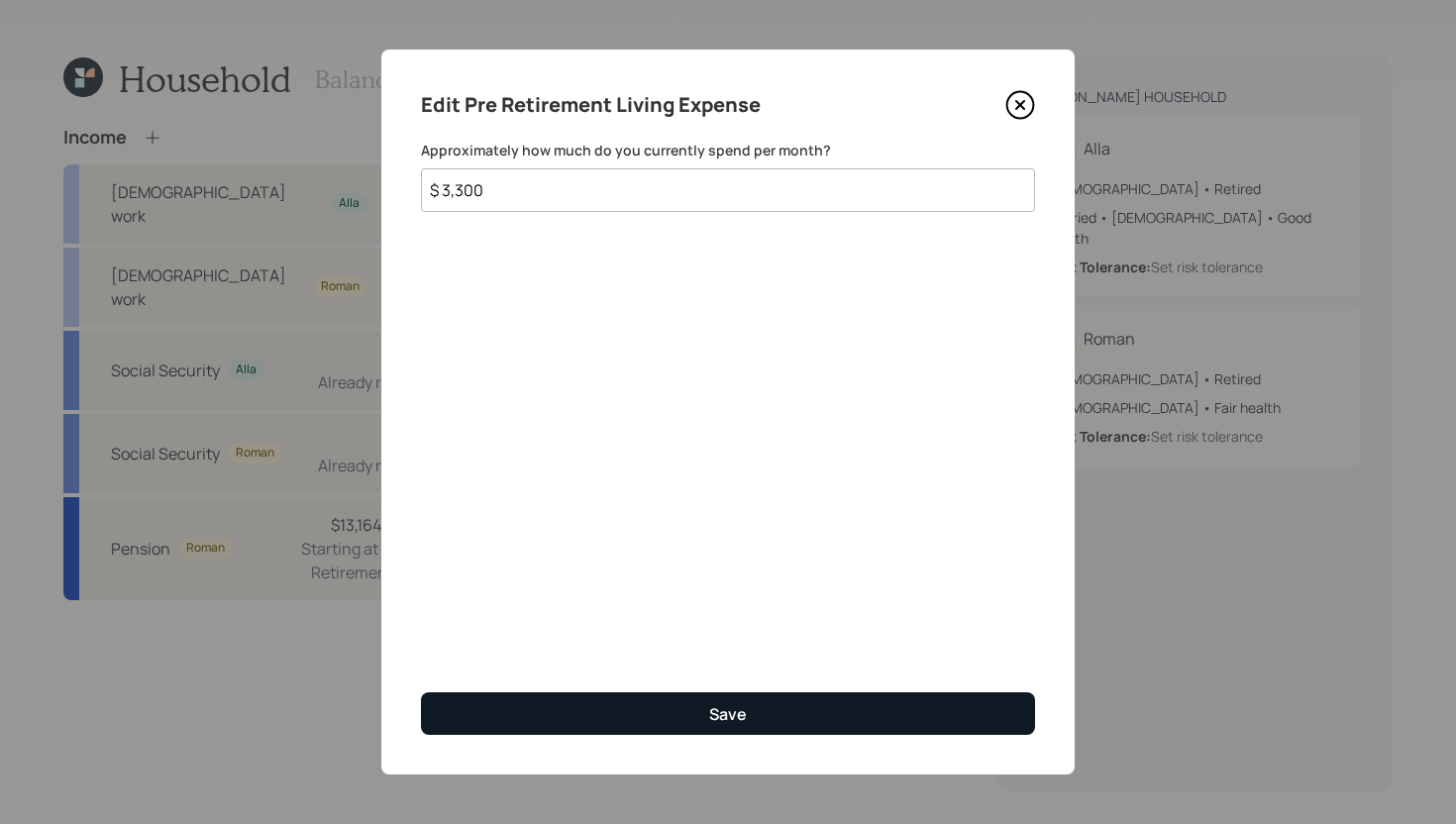 type on "$ 3,300" 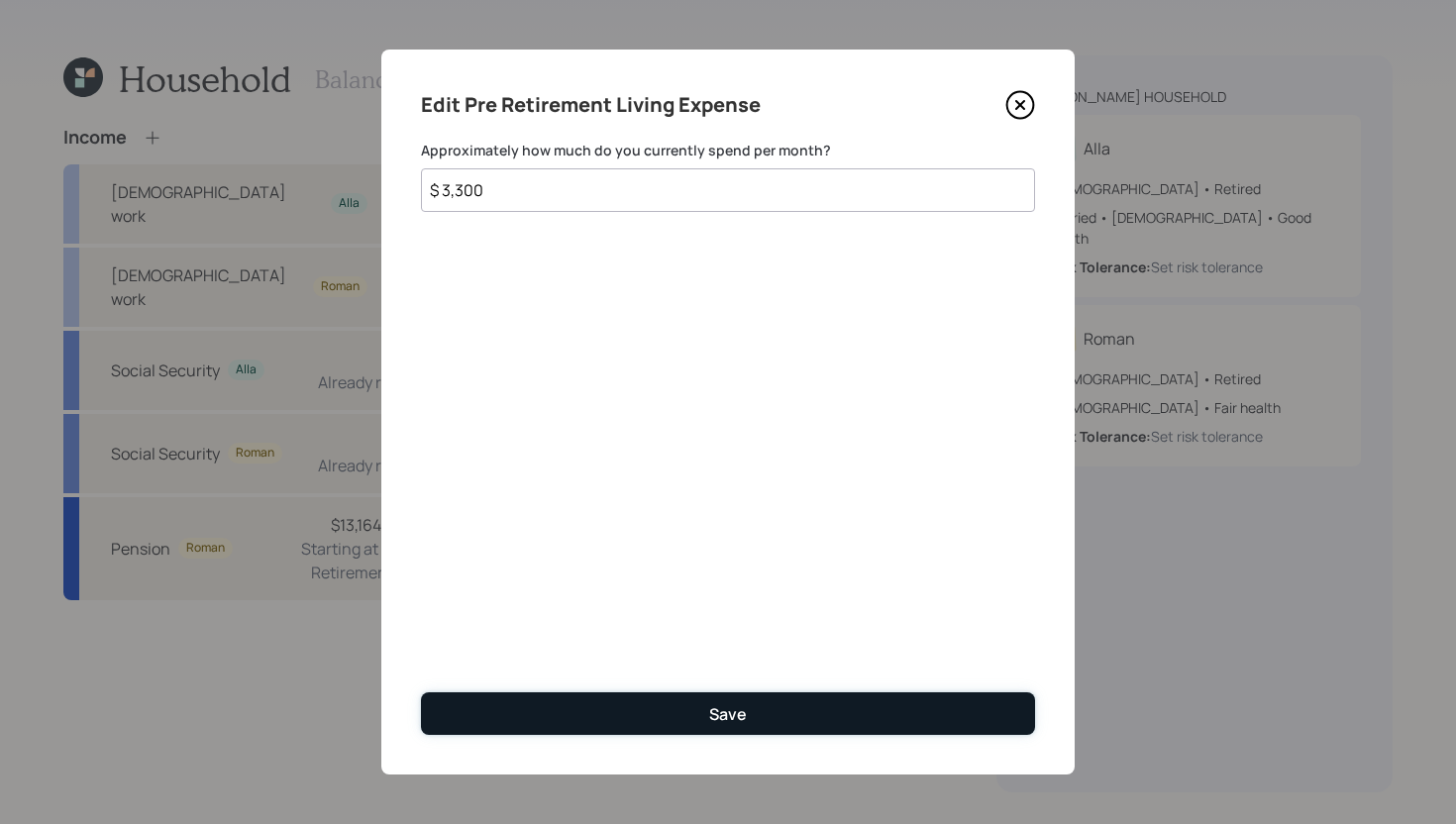 click on "Save" at bounding box center (728, 713) 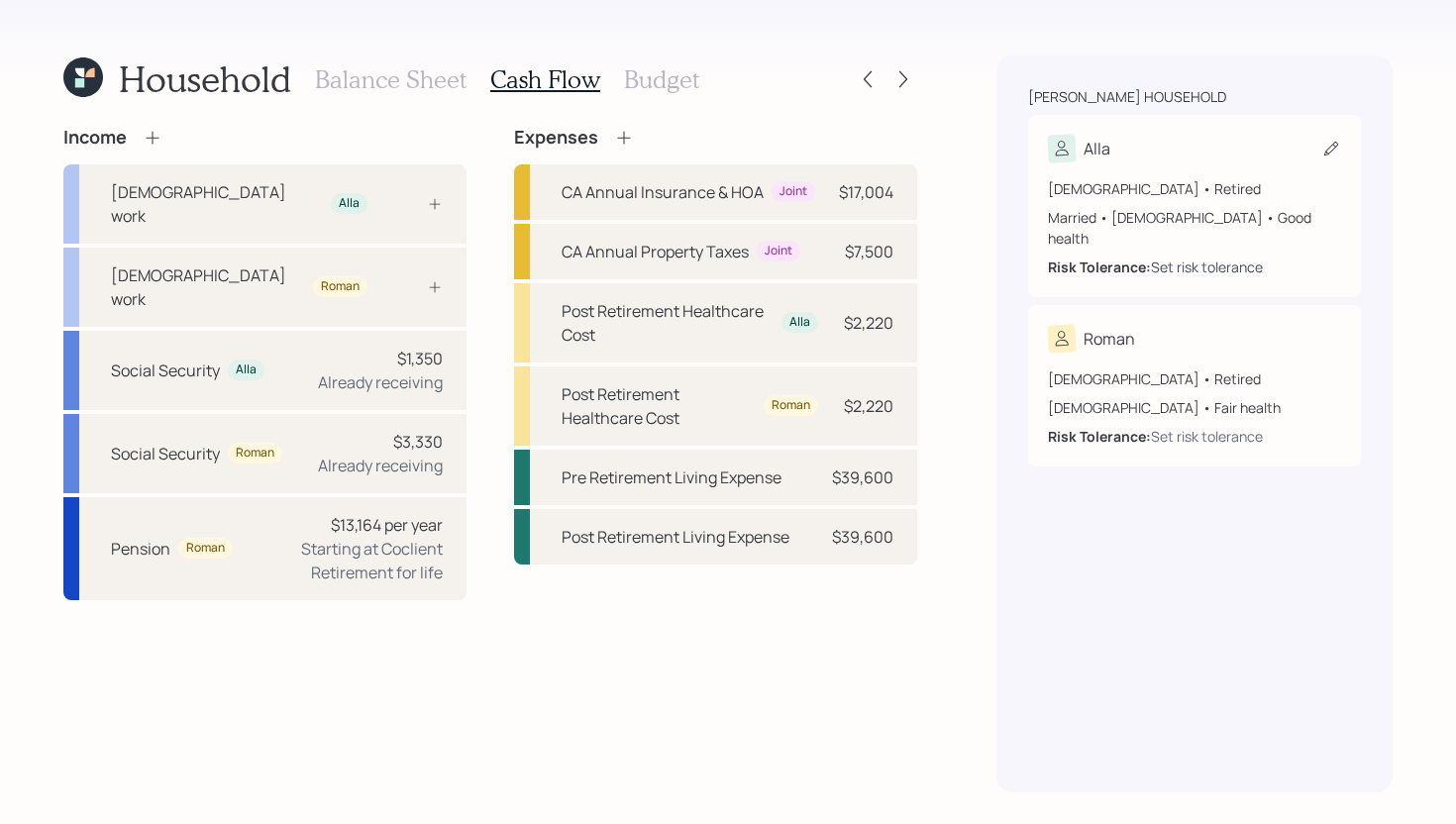 click on "Set risk tolerance" at bounding box center (1206, 266) 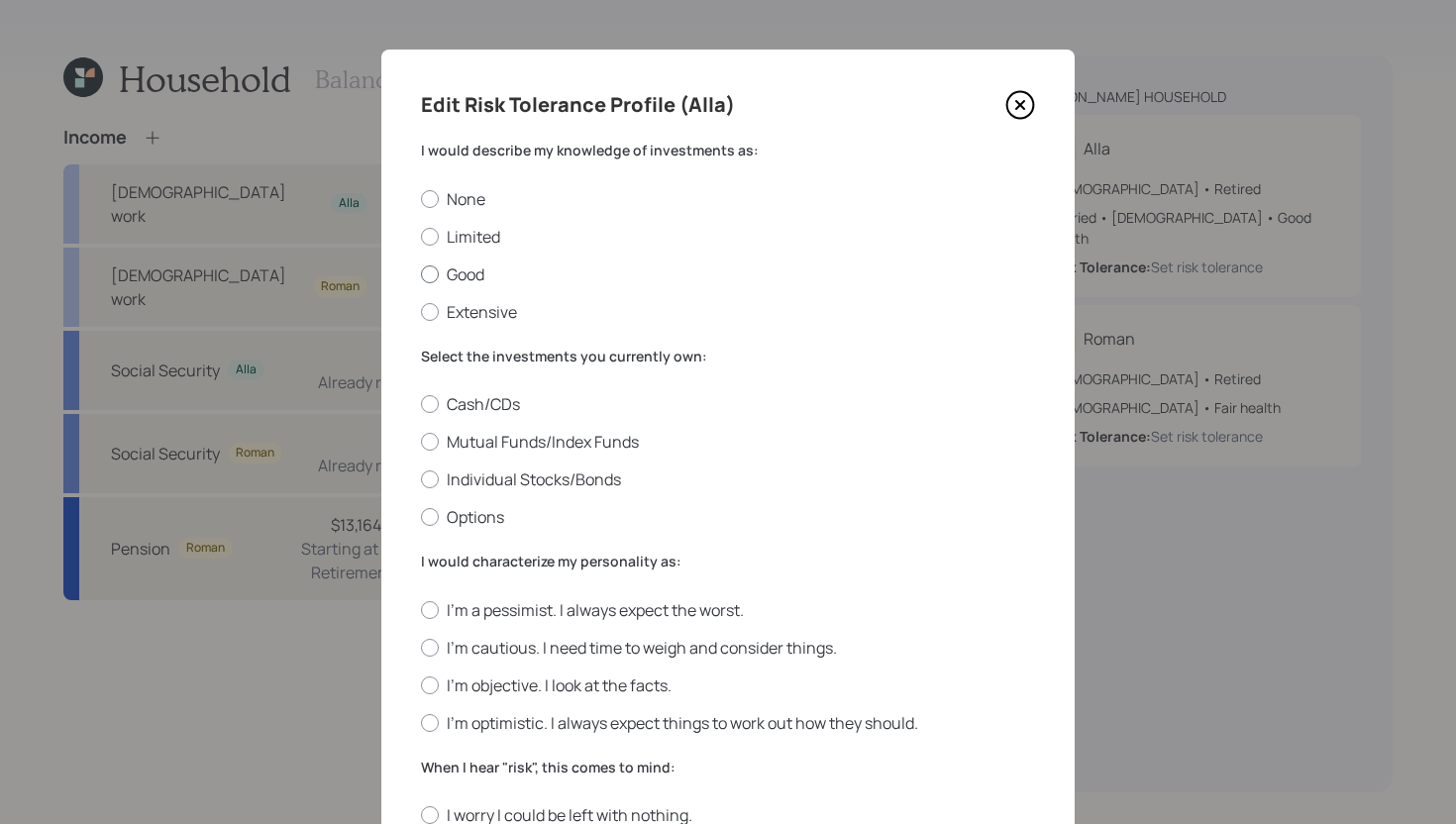 click on "Good" at bounding box center [728, 274] 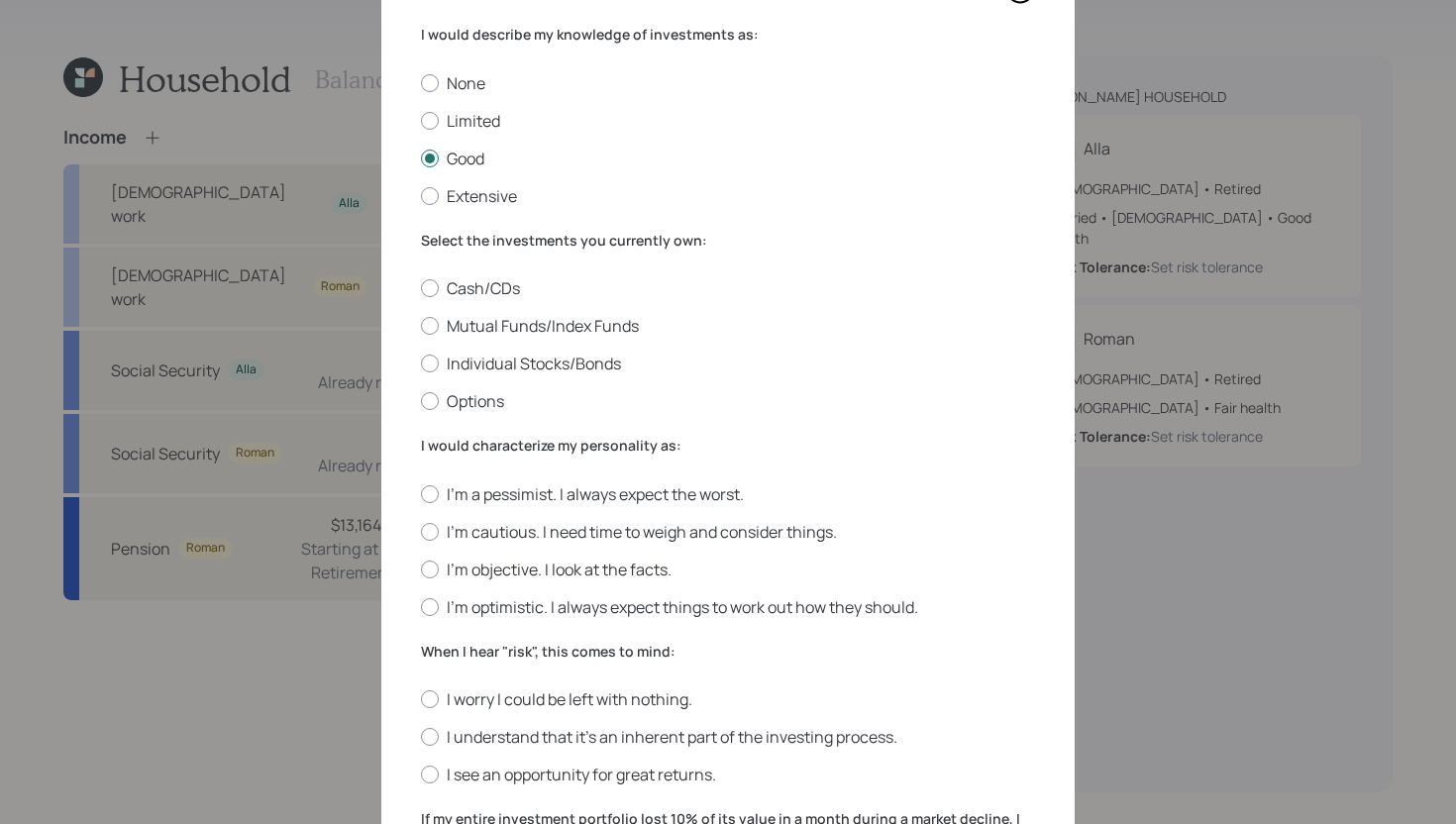 scroll, scrollTop: 119, scrollLeft: 0, axis: vertical 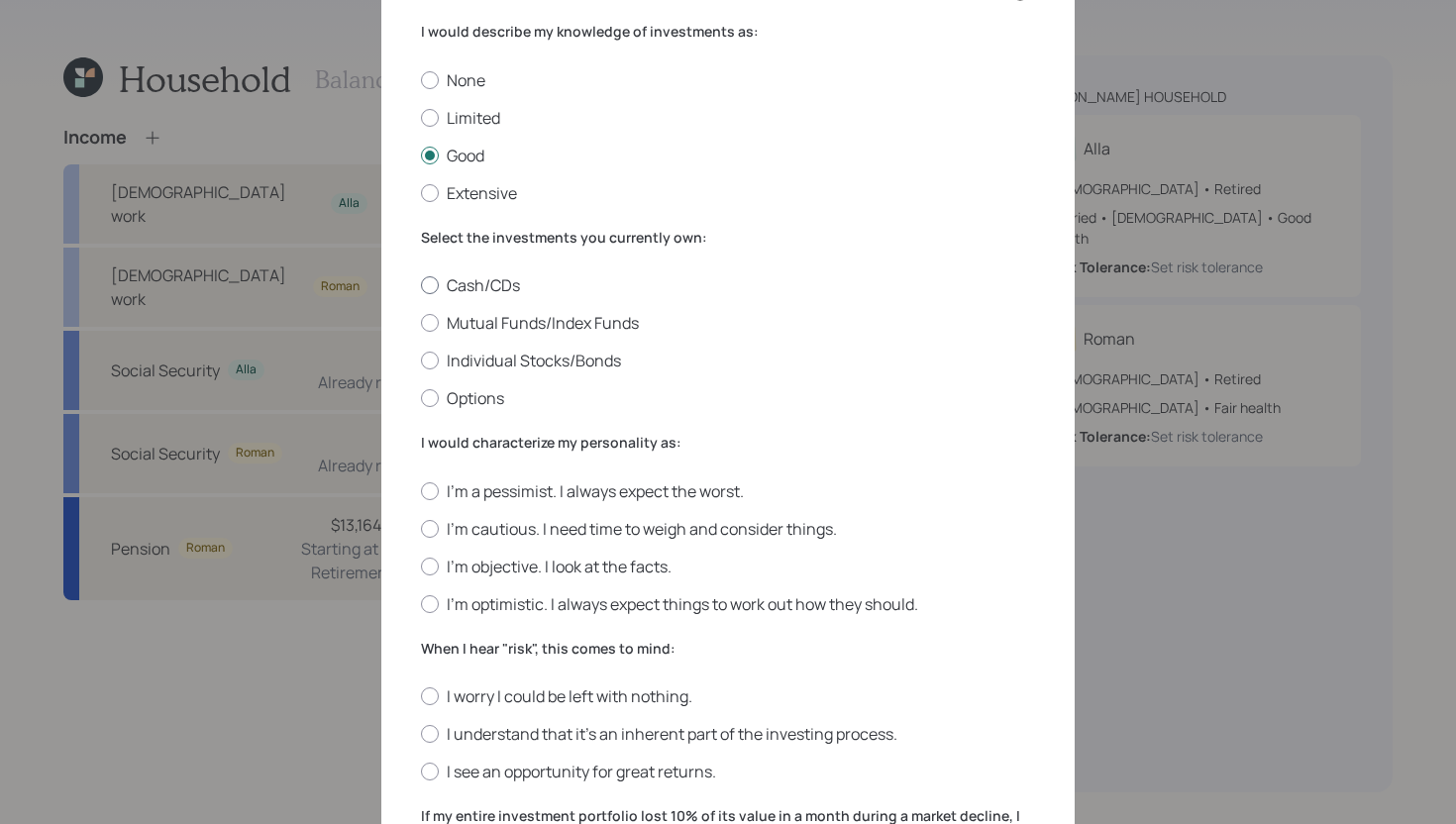 click on "Cash/CDs" at bounding box center [728, 285] 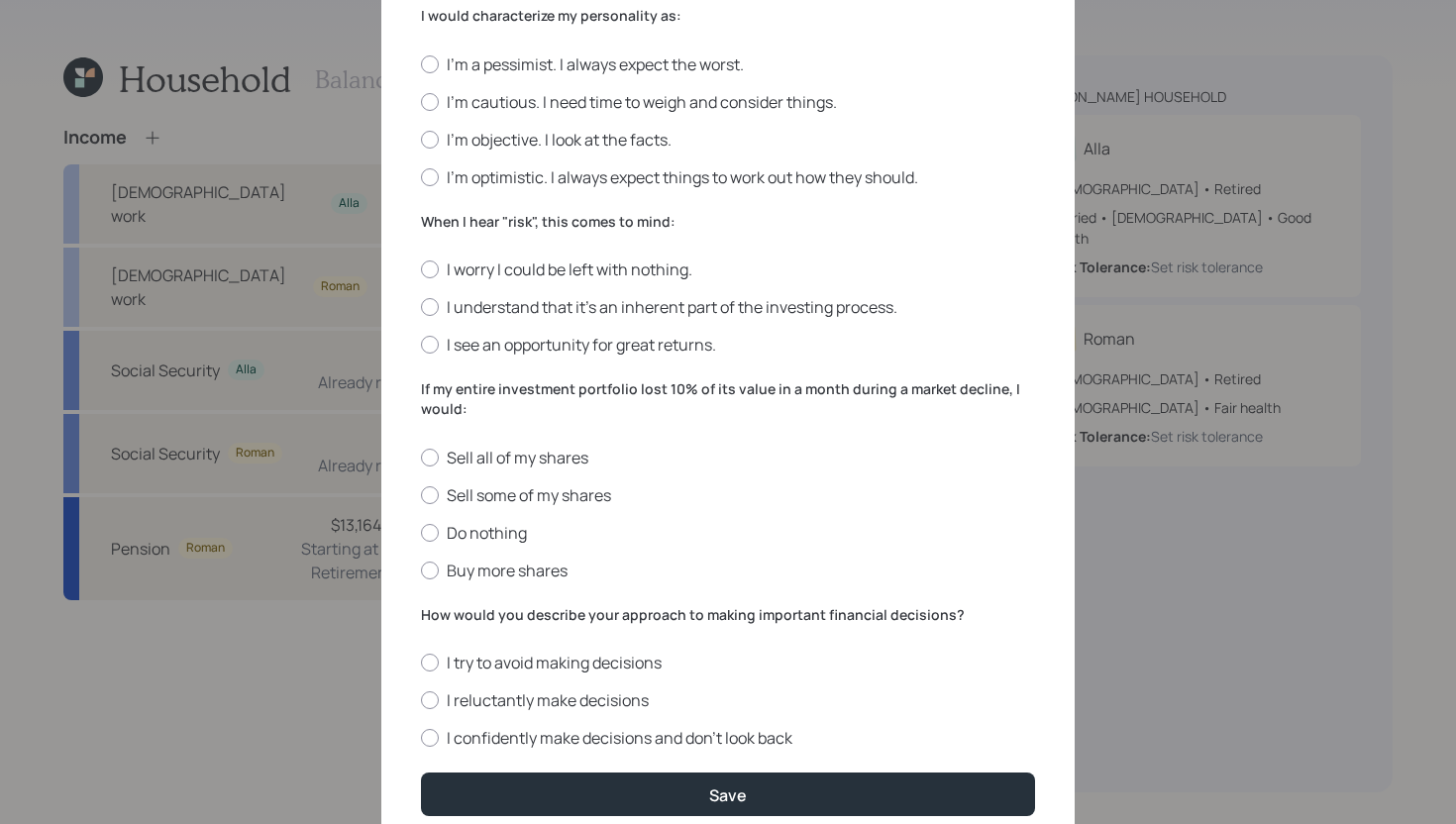 scroll, scrollTop: 545, scrollLeft: 0, axis: vertical 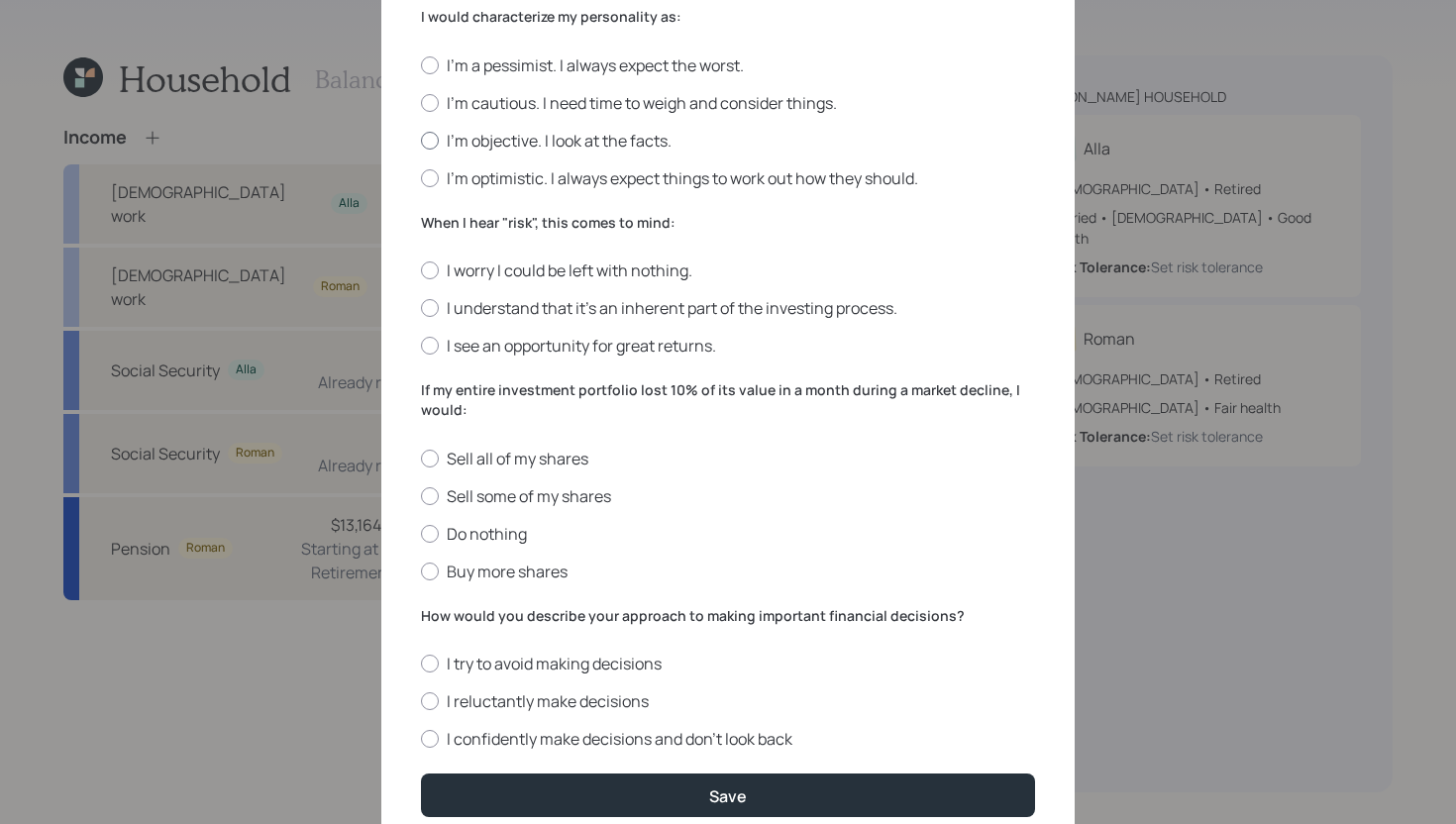 click on "I'm objective. I look at the facts." at bounding box center (728, 141) 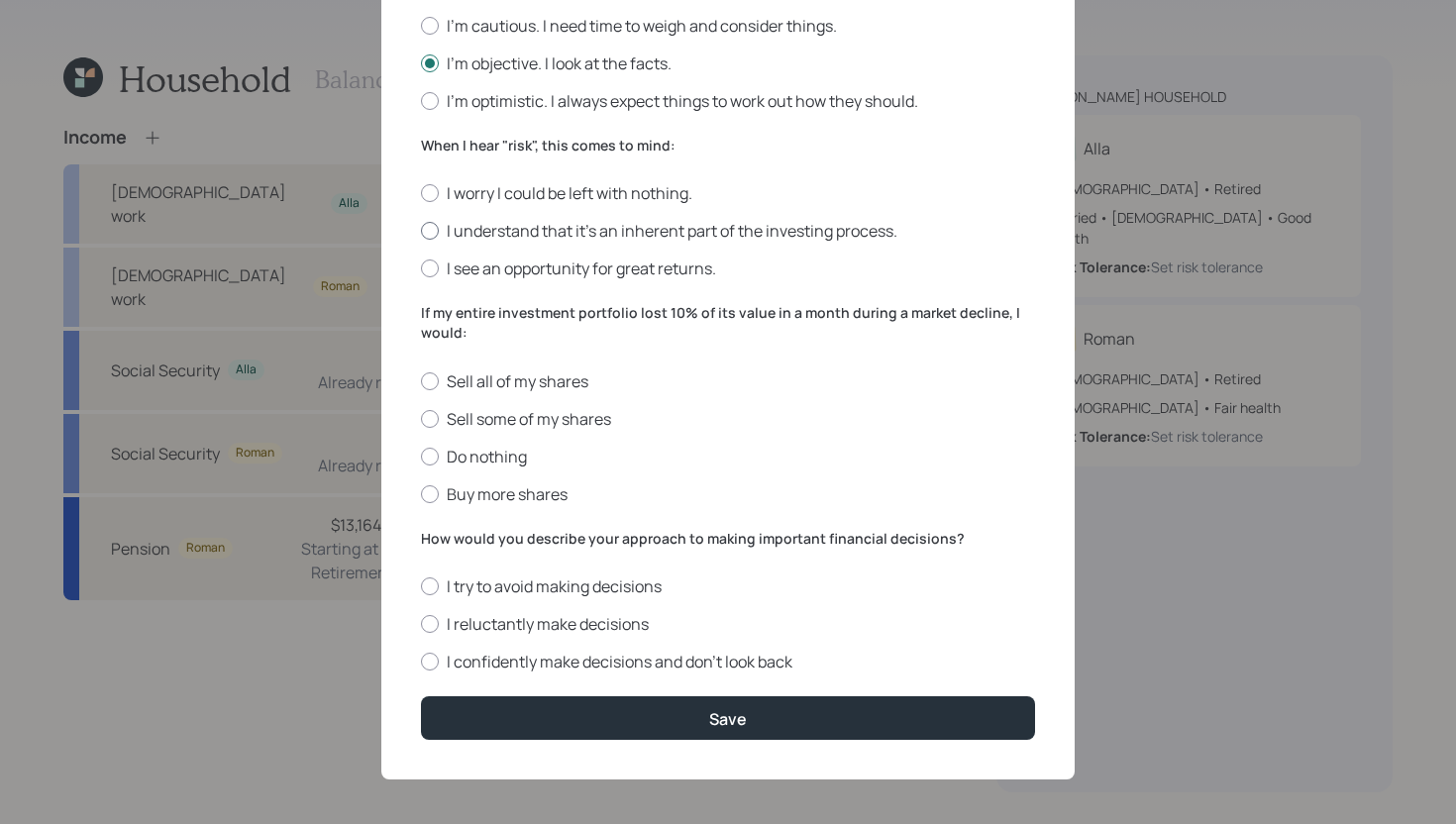 scroll, scrollTop: 623, scrollLeft: 0, axis: vertical 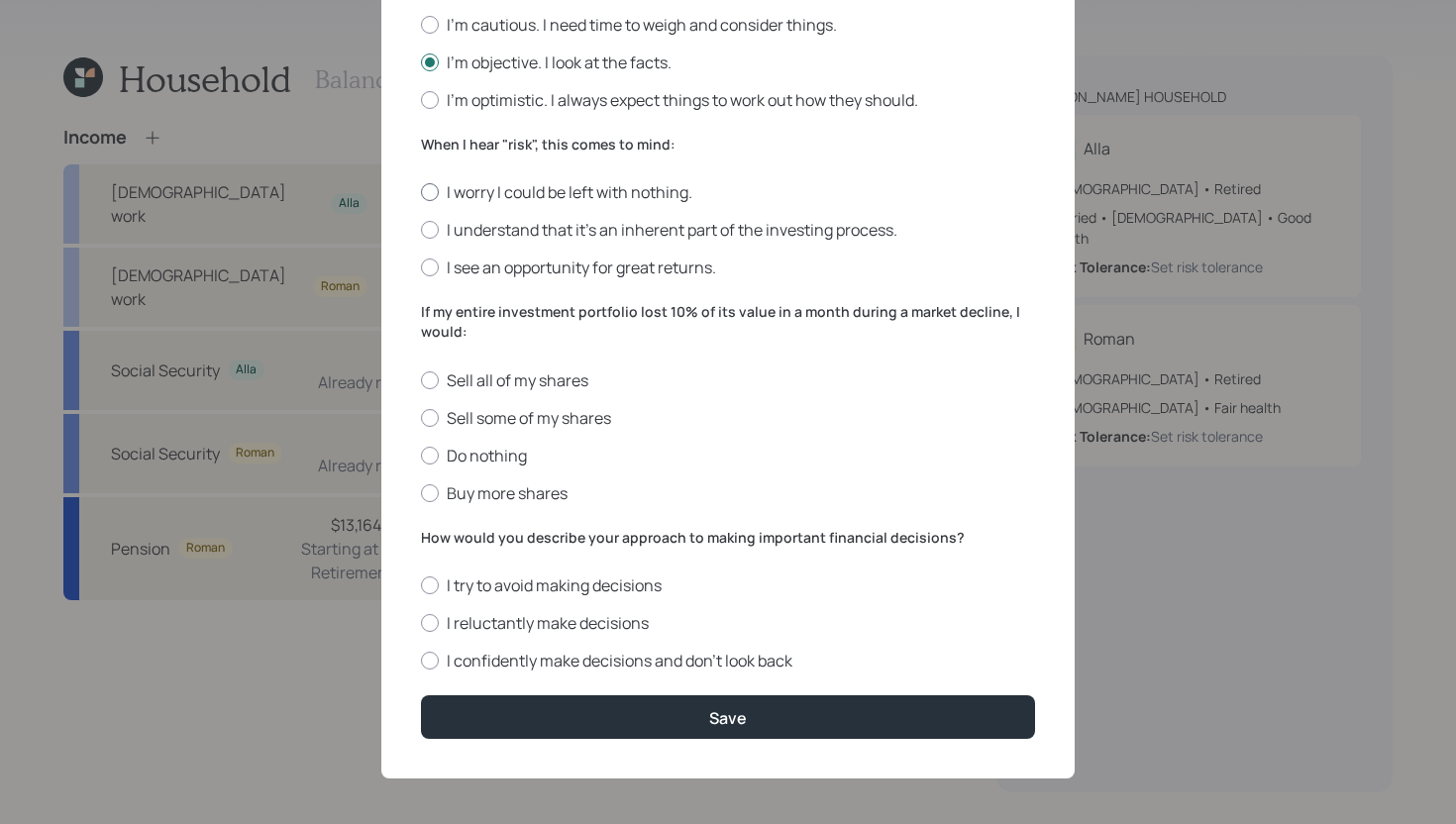 click on "I worry I could be left with nothing." at bounding box center [728, 192] 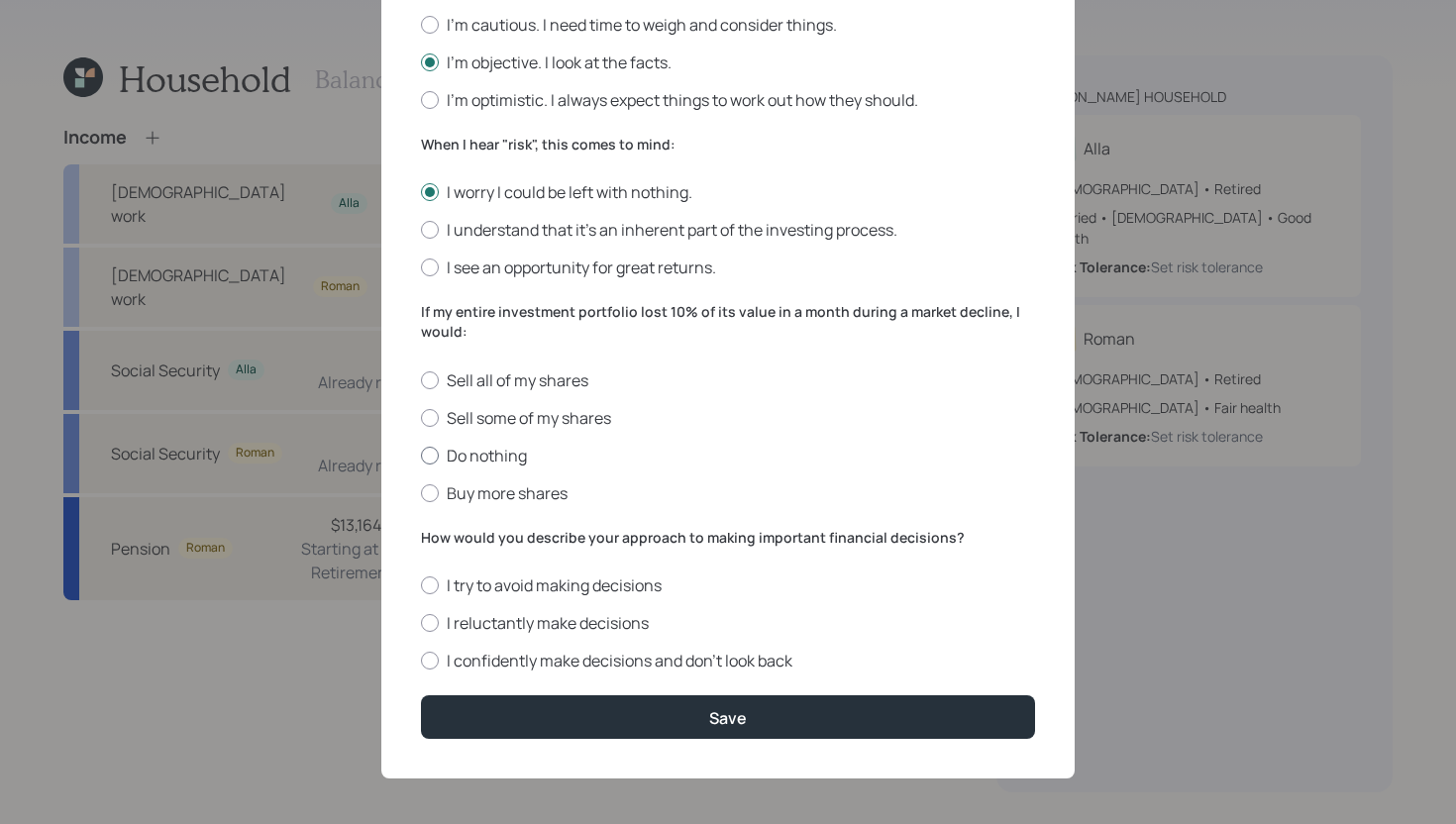 scroll, scrollTop: 627, scrollLeft: 0, axis: vertical 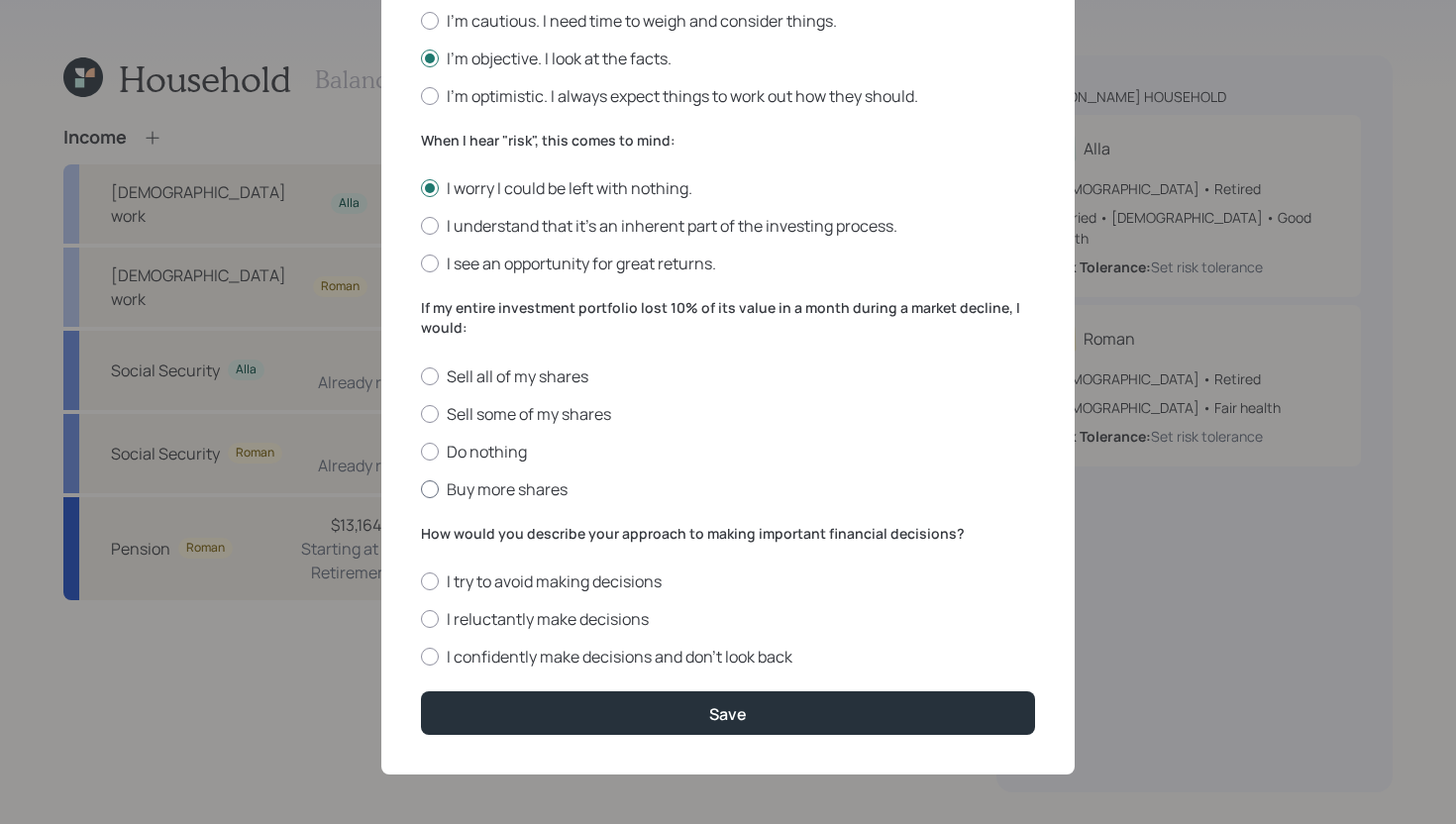 click on "Buy more shares" at bounding box center [728, 489] 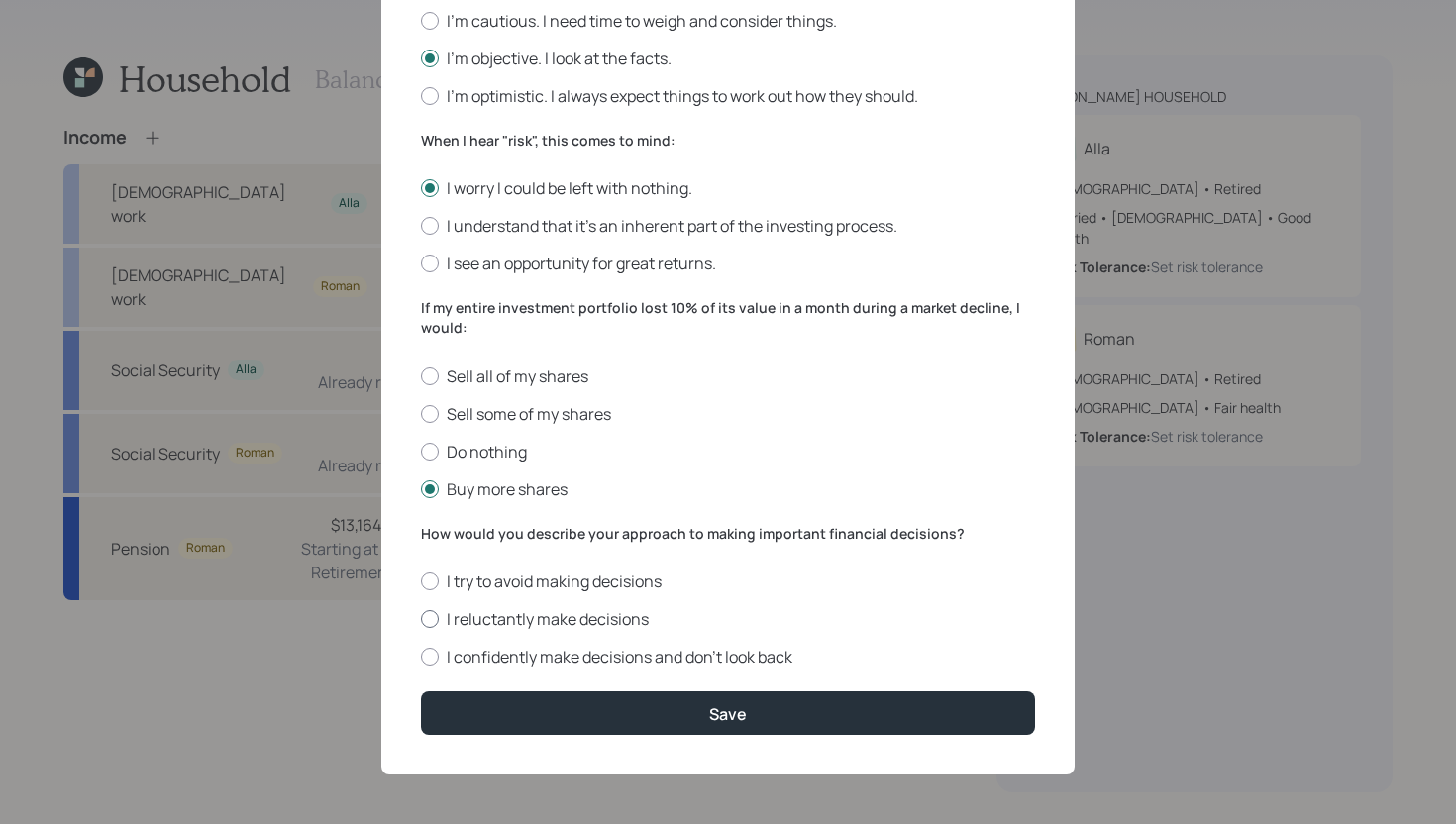 click on "I reluctantly make decisions" at bounding box center [728, 619] 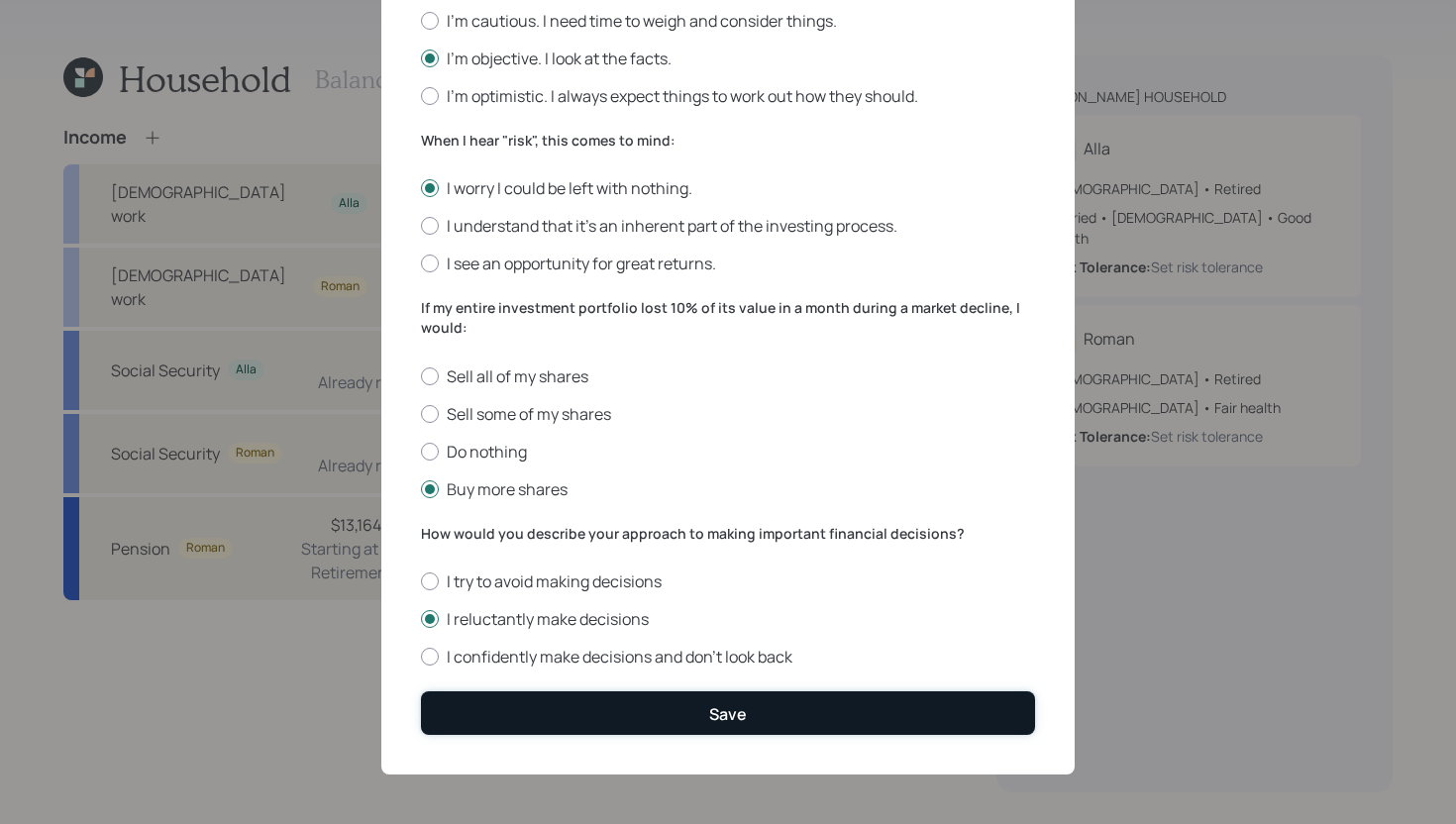 click on "Save" at bounding box center [728, 712] 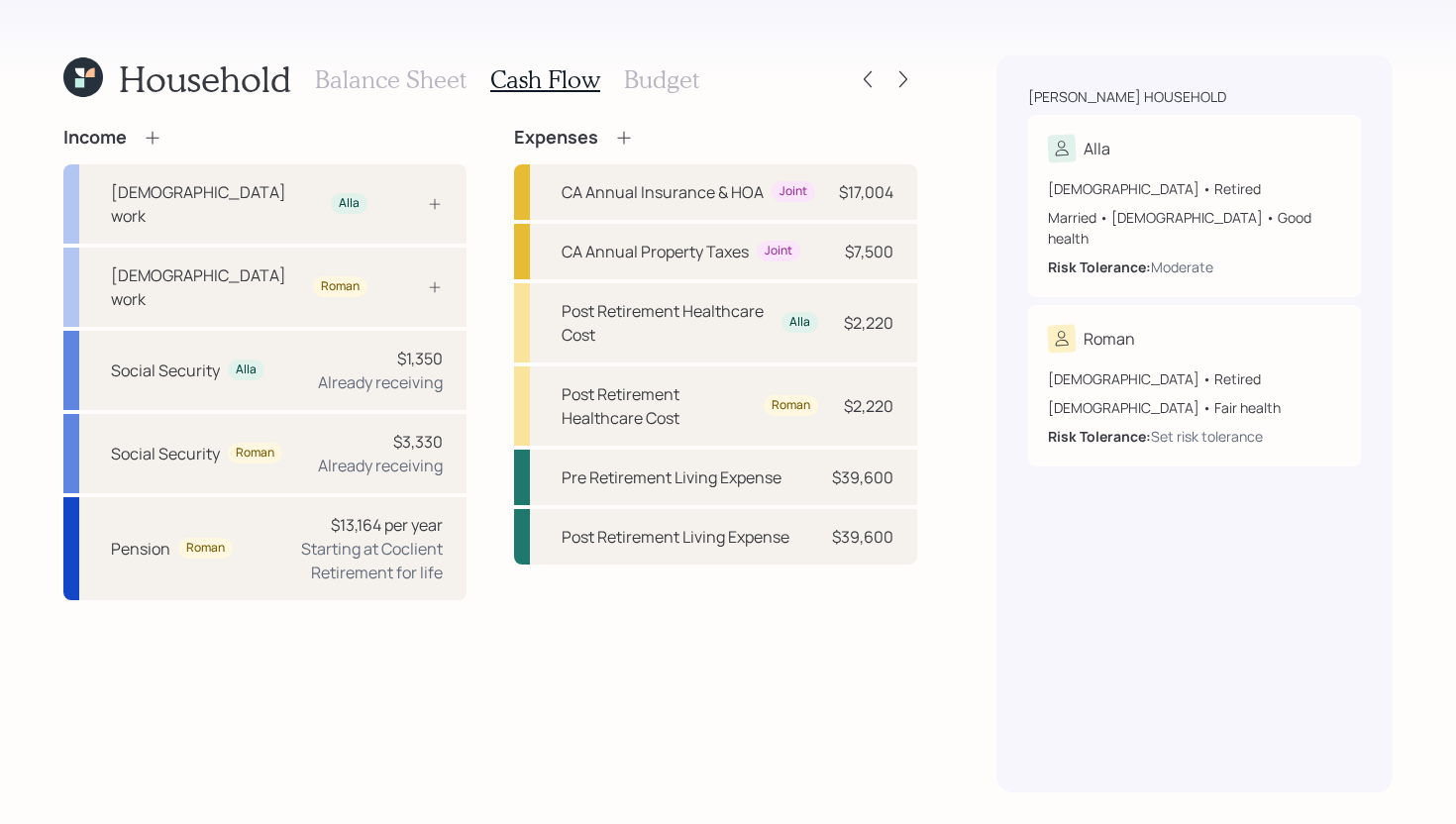 click on "Budget" at bounding box center (662, 79) 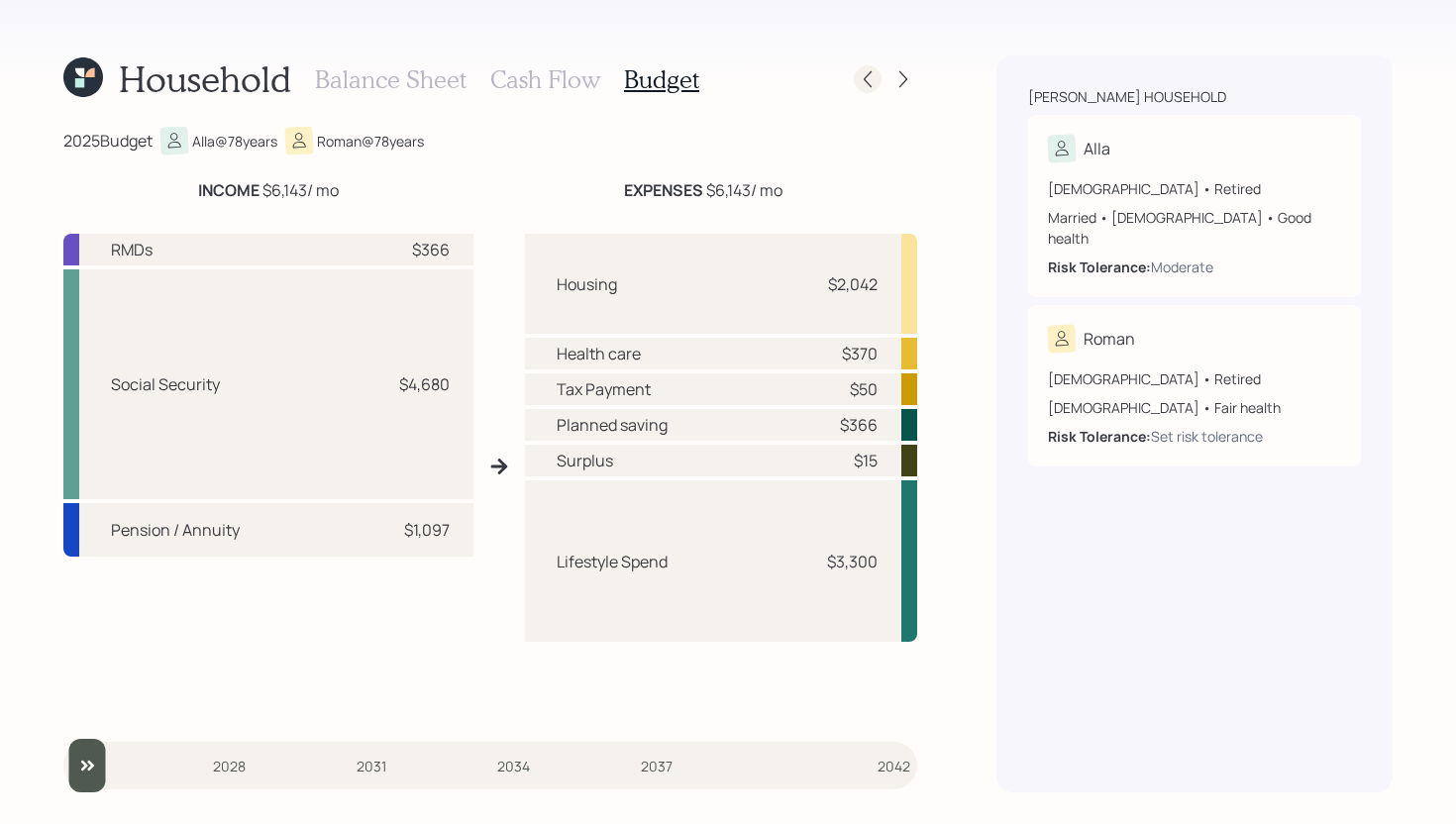 click 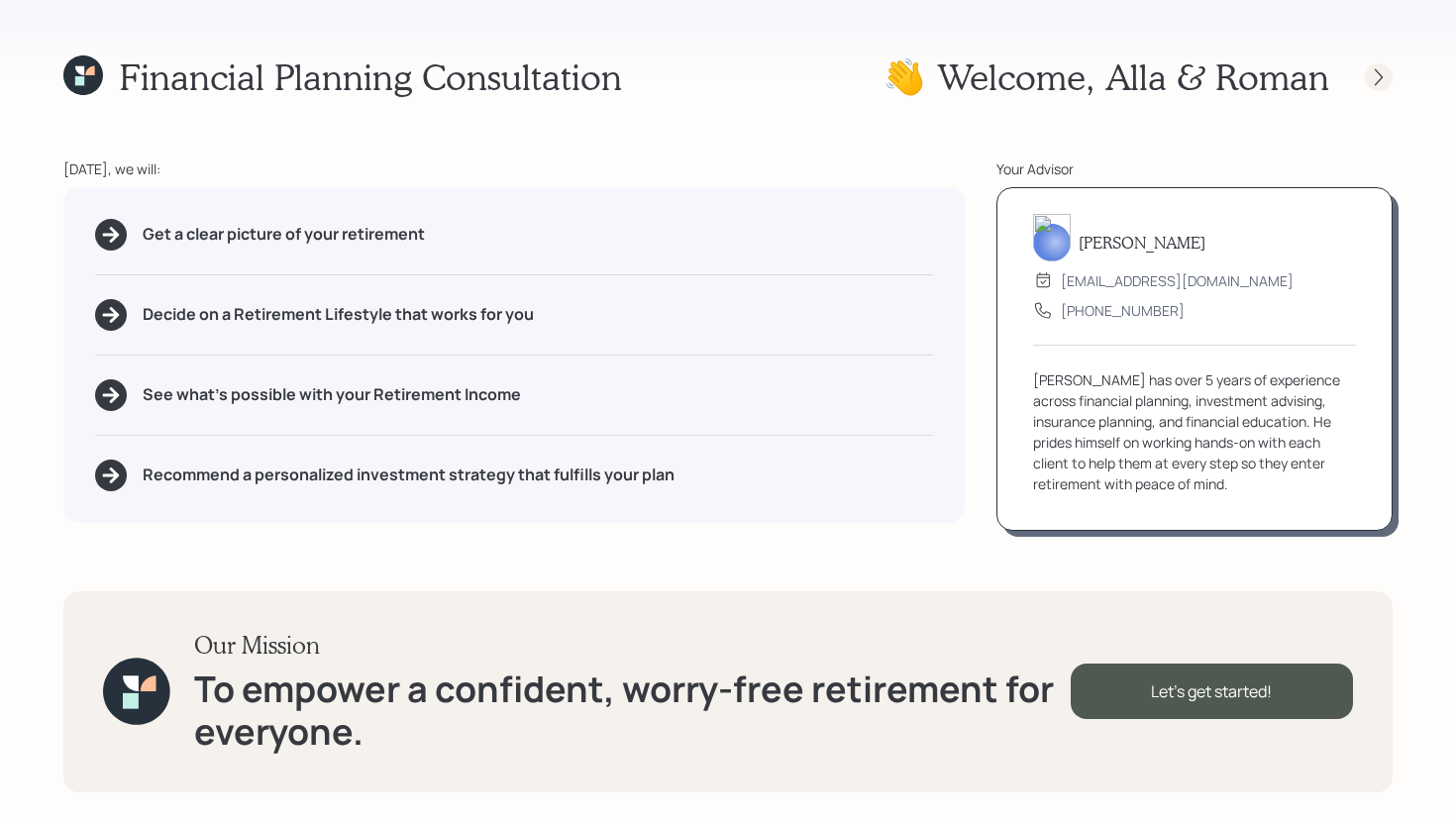 click 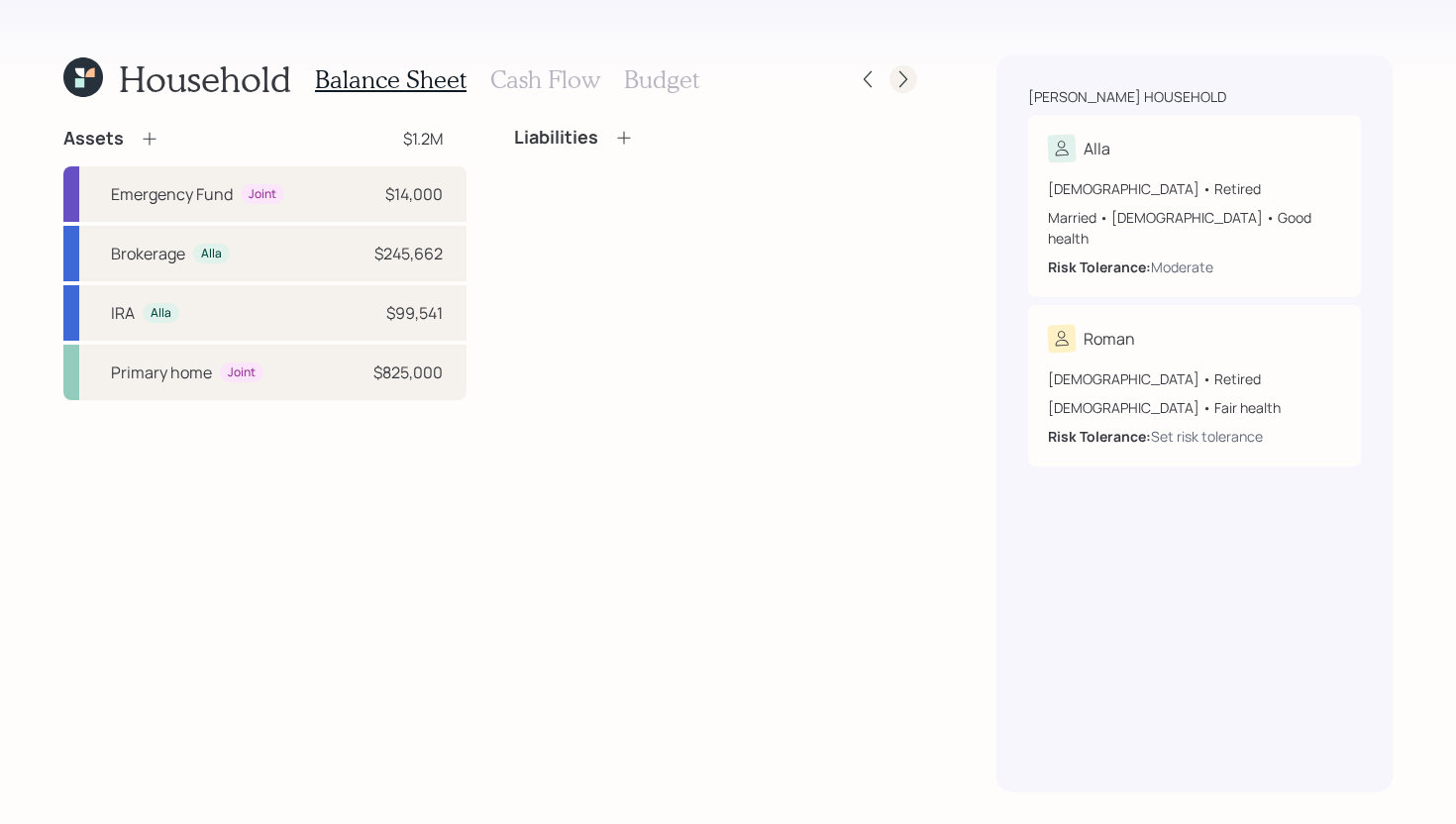 click 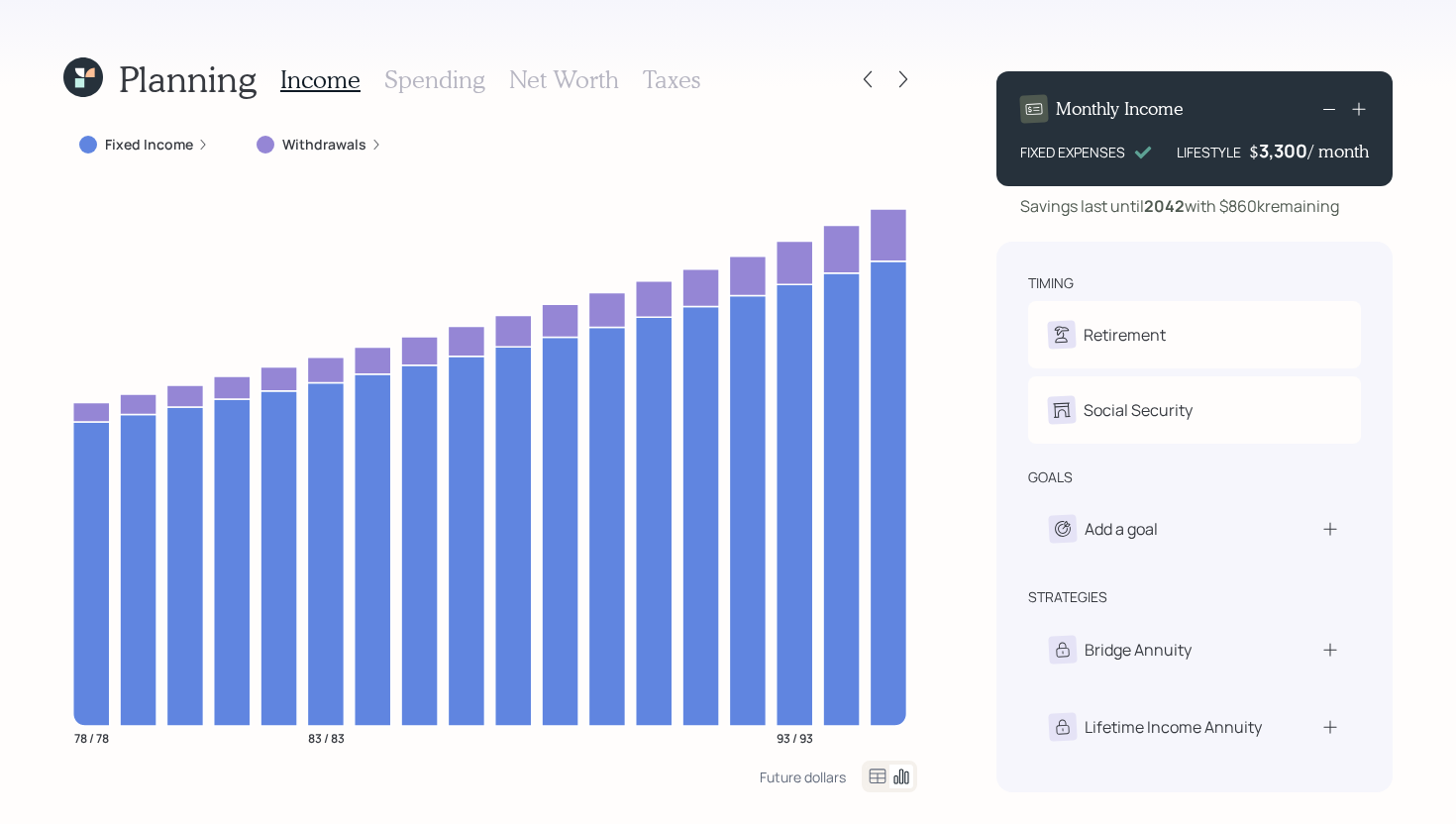 click on "Withdrawals" at bounding box center (324, 145) 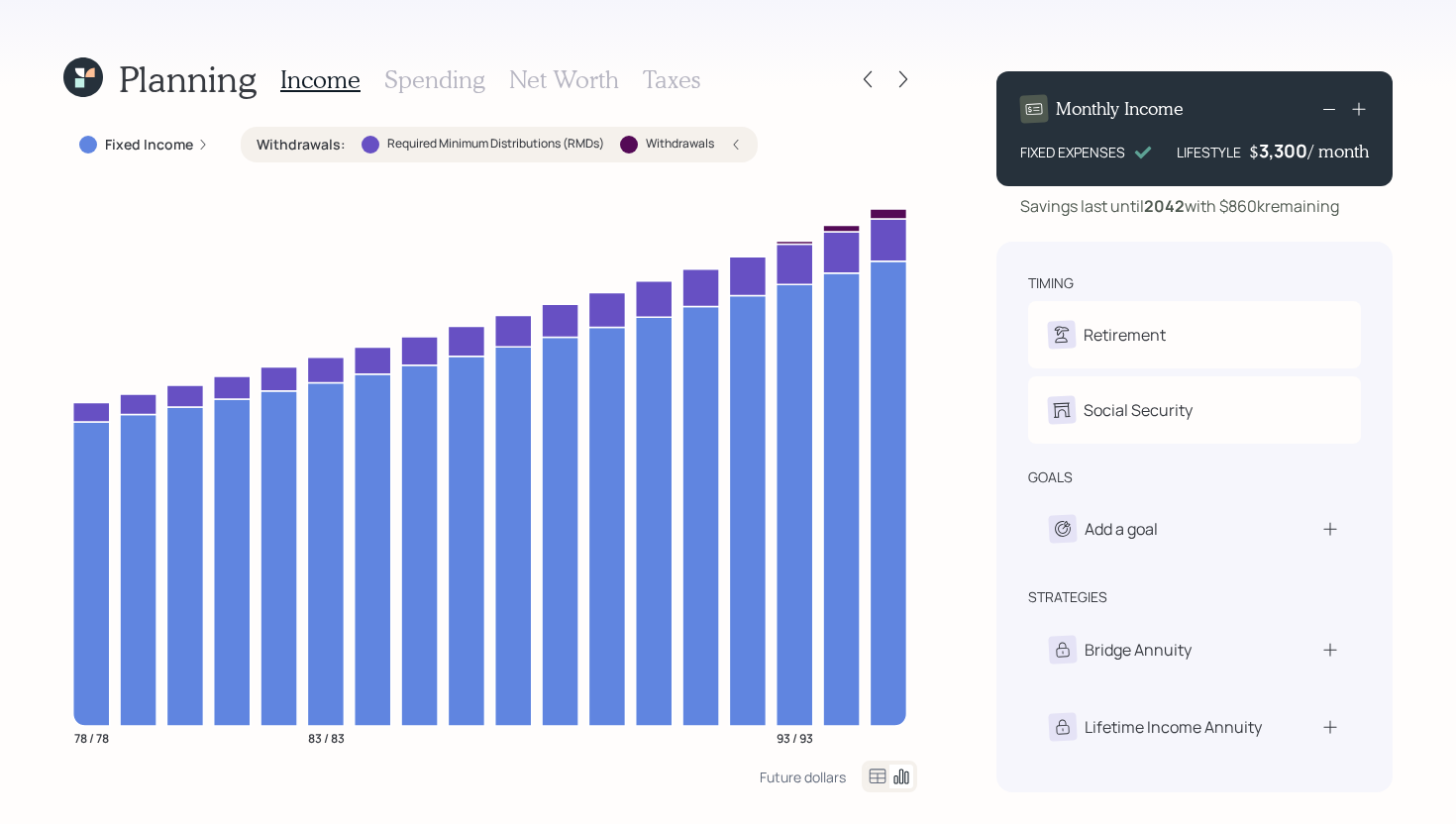 click on "Required Minimum Distributions (RMDs)" at bounding box center (495, 144) 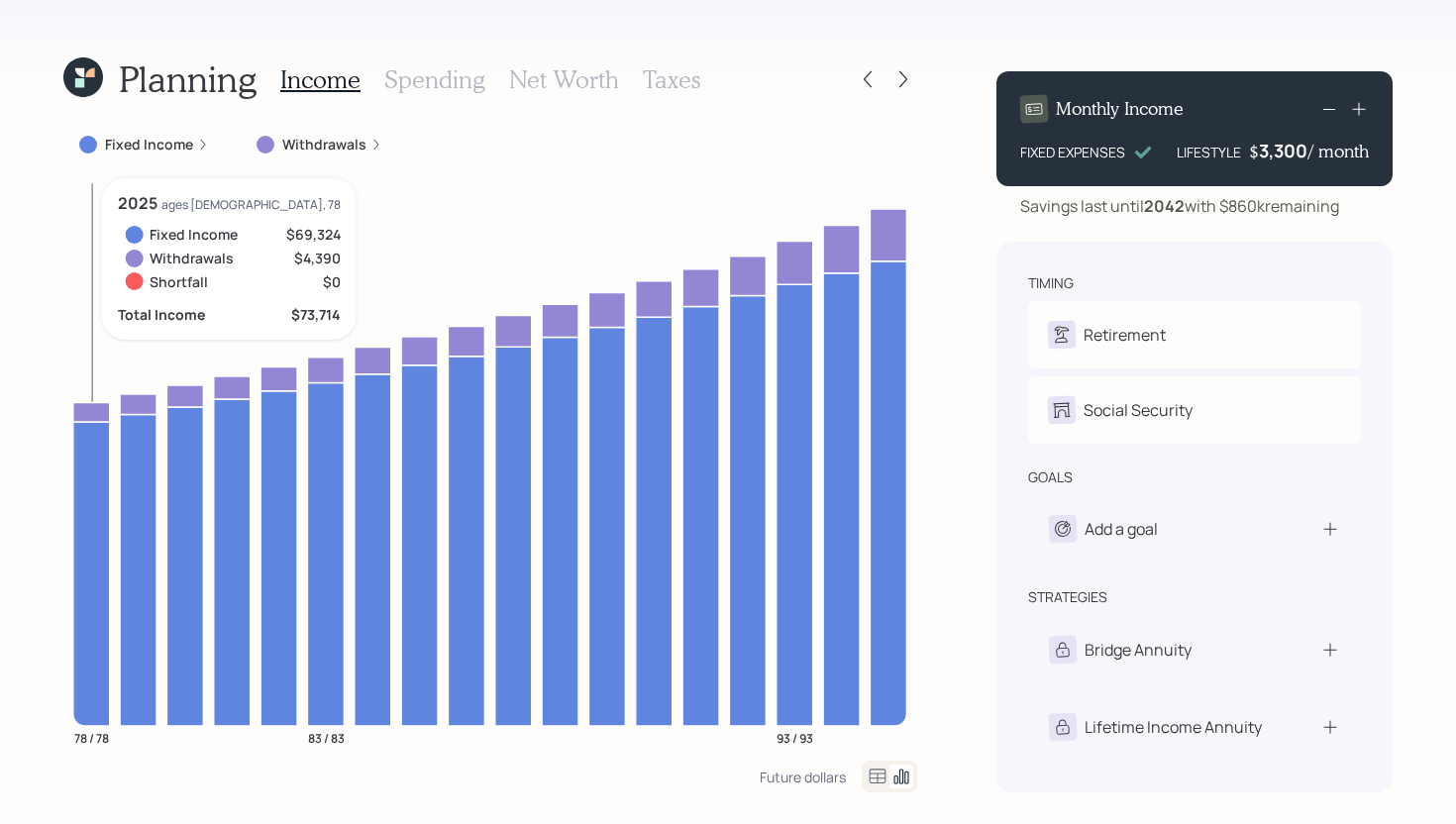 click 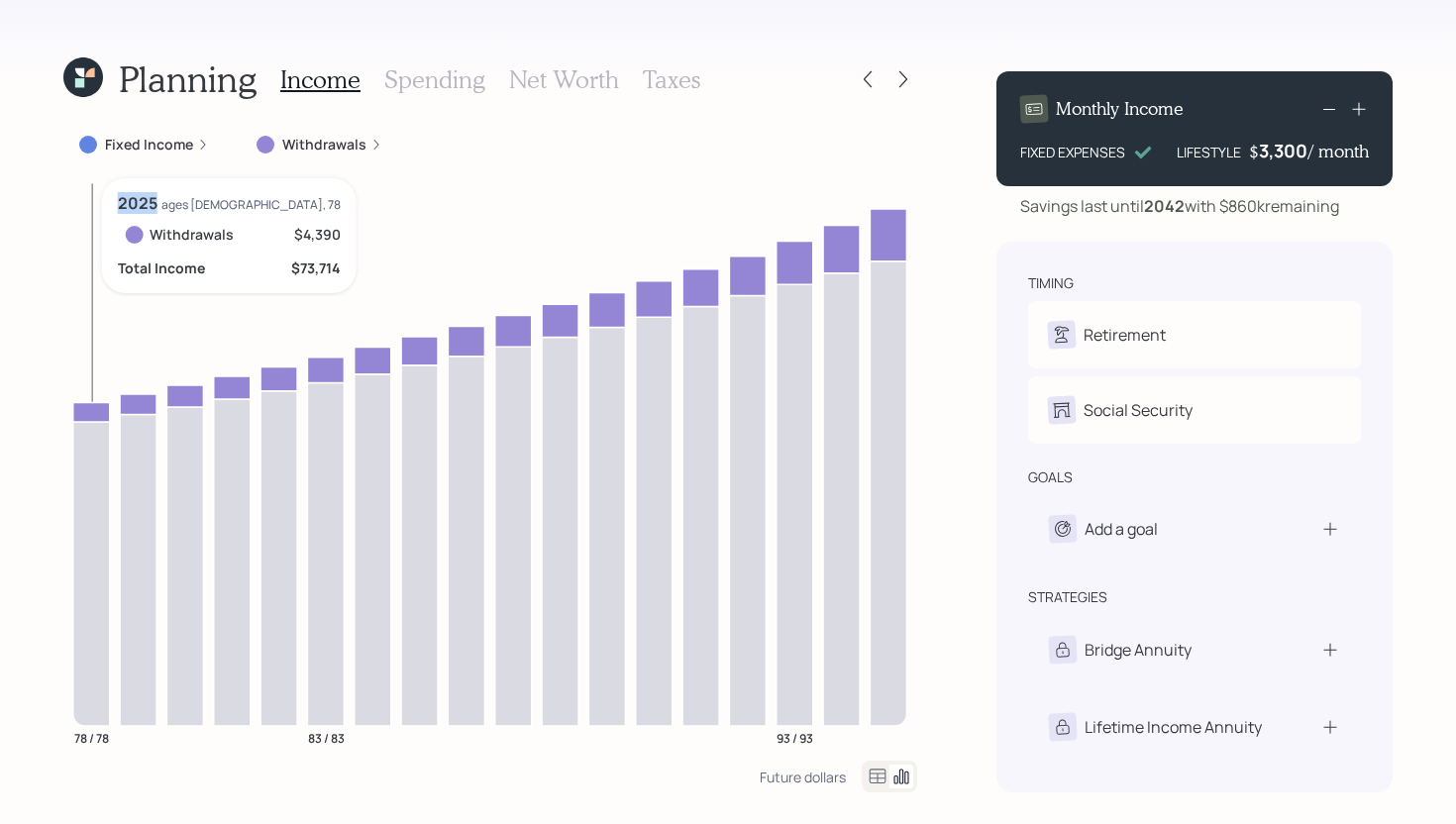 click 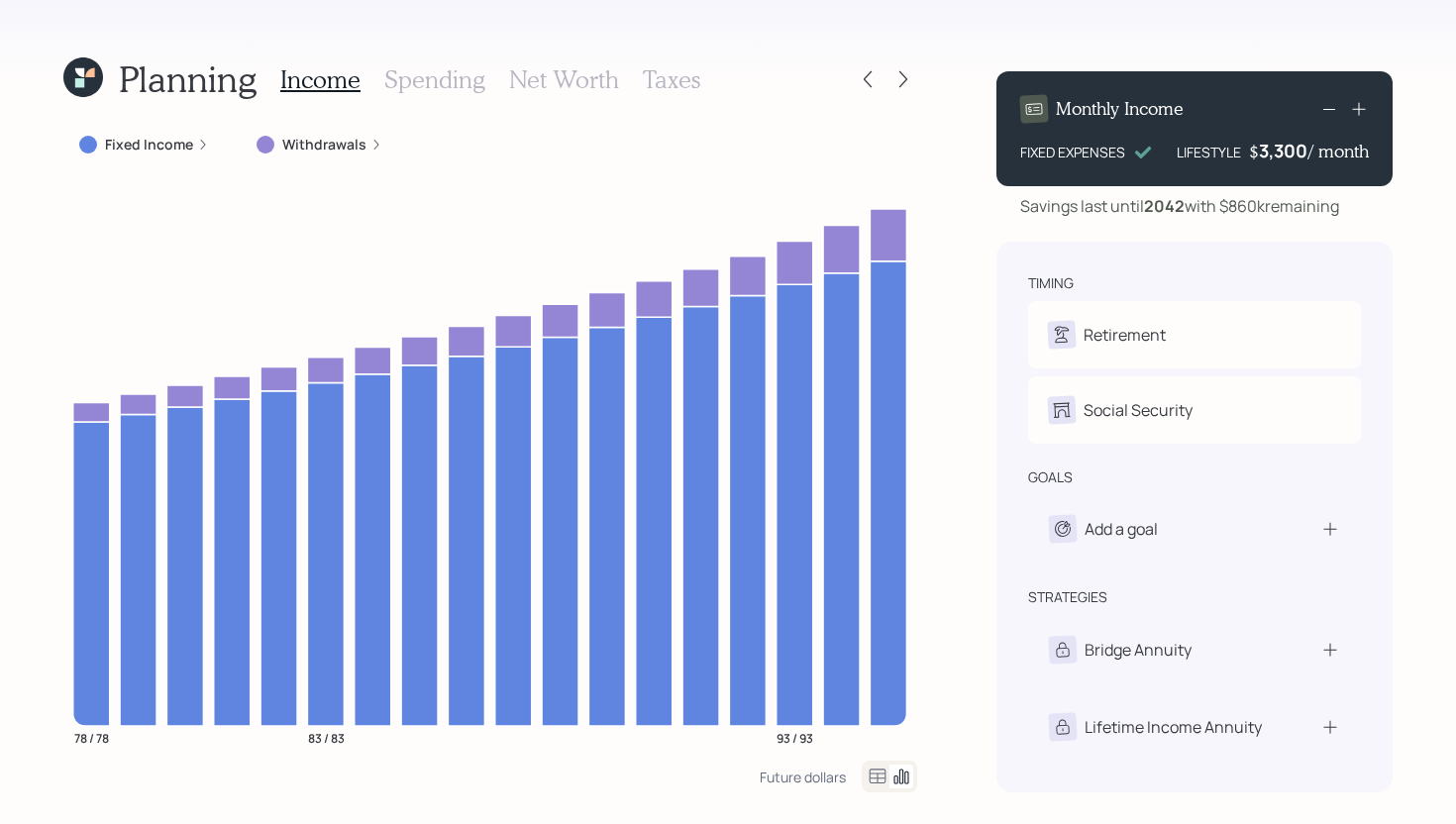 click on "Withdrawals" at bounding box center (324, 145) 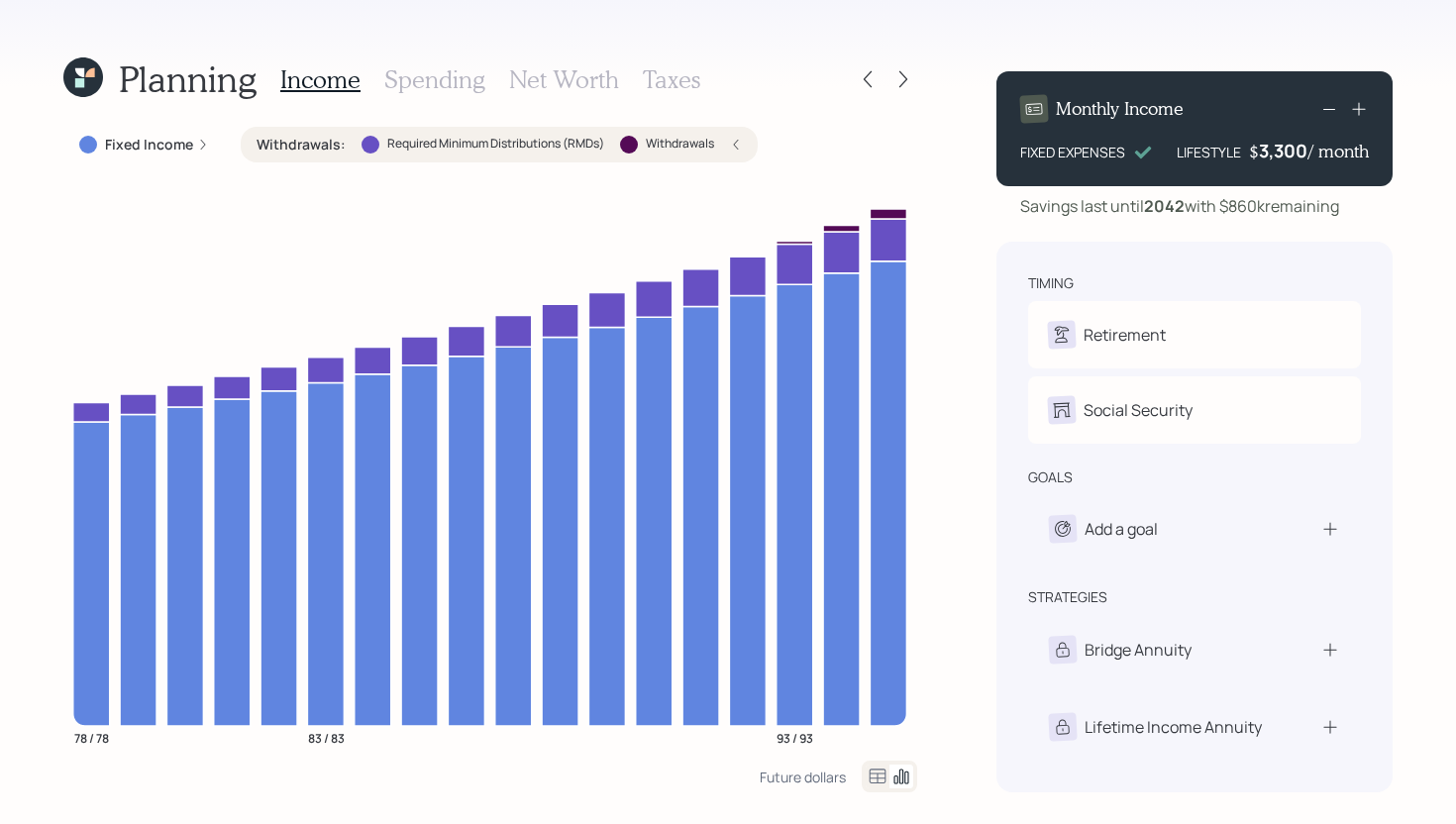 click on "Withdrawals :" at bounding box center (301, 145) 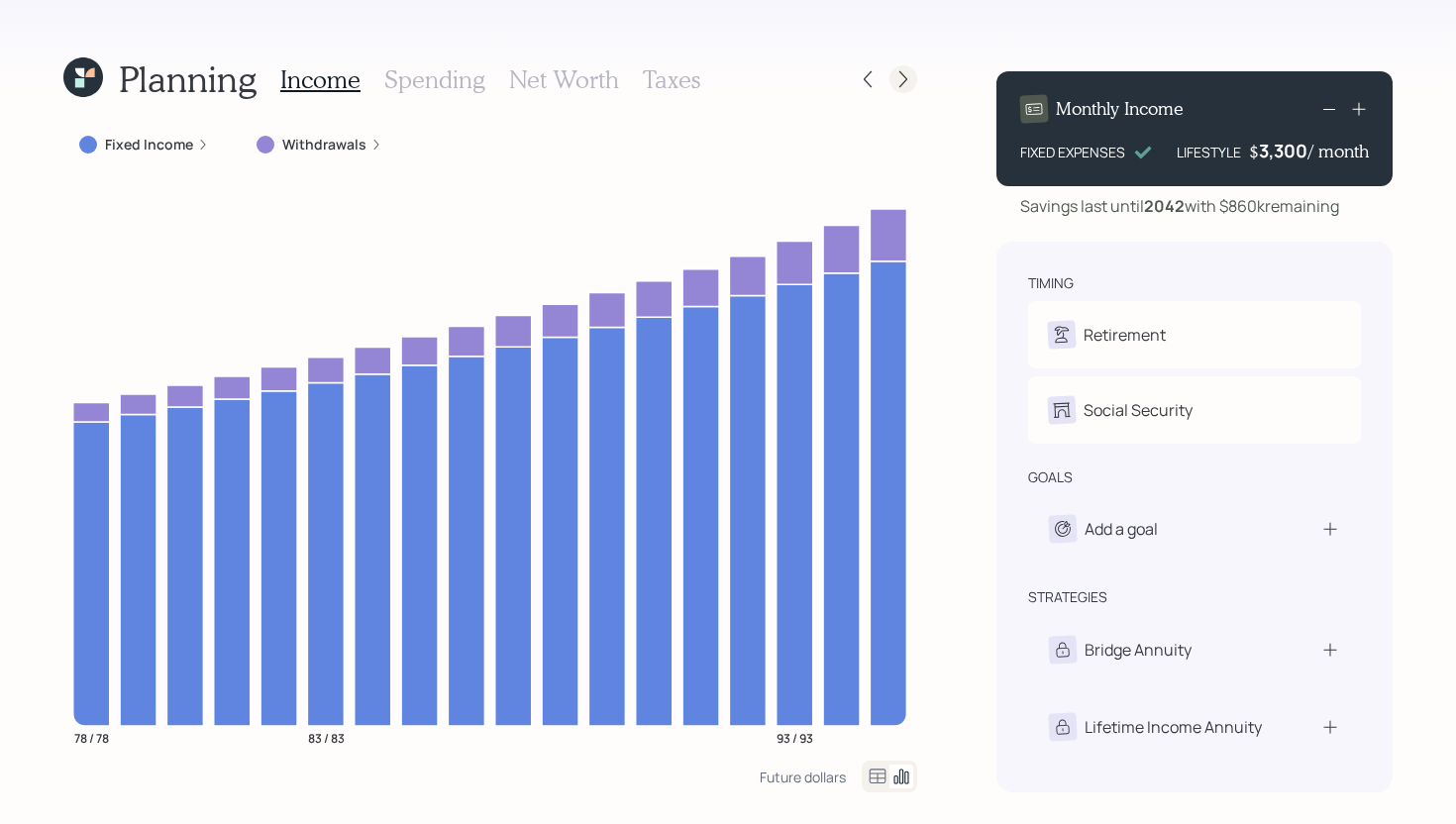 click 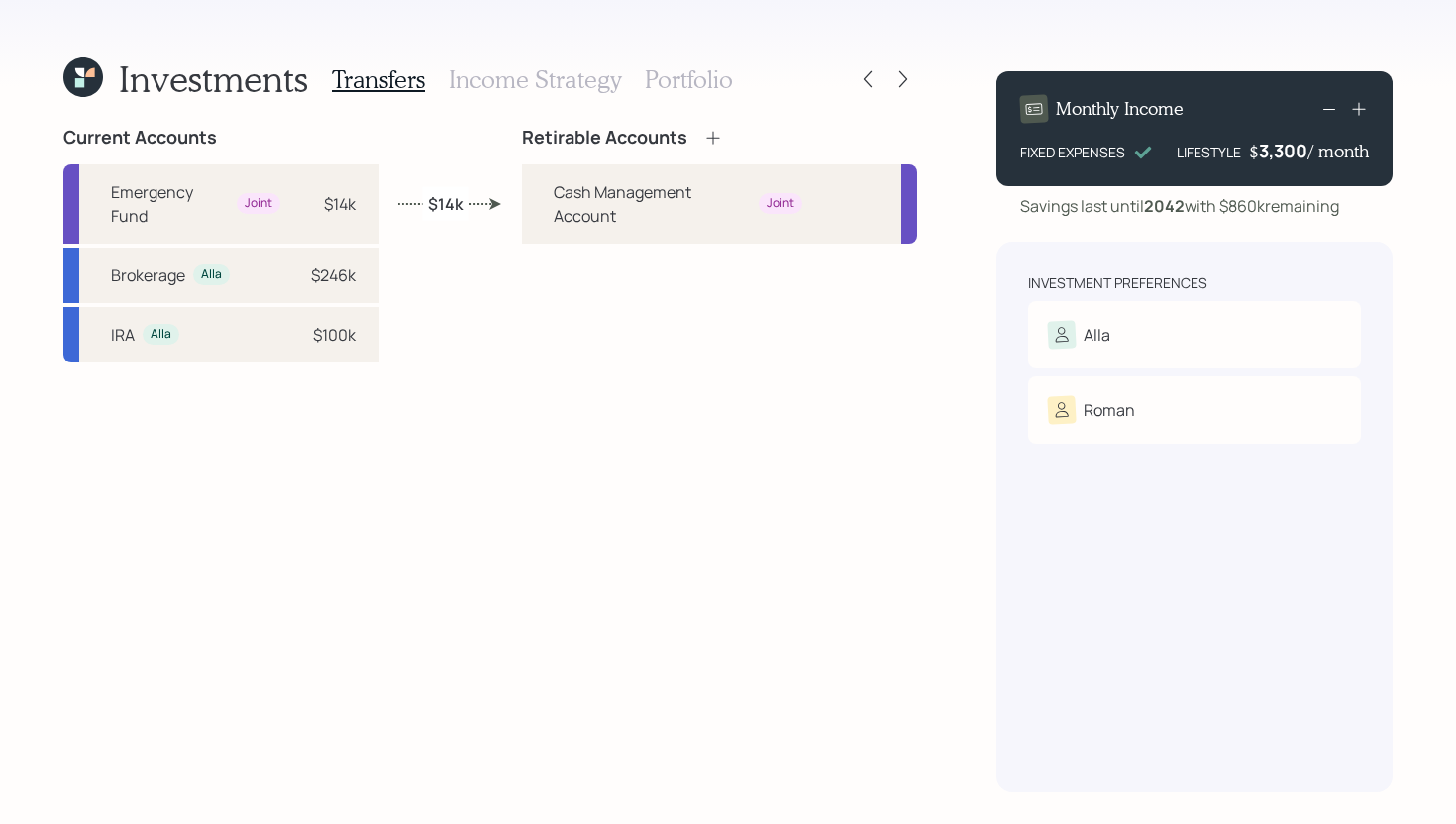 click 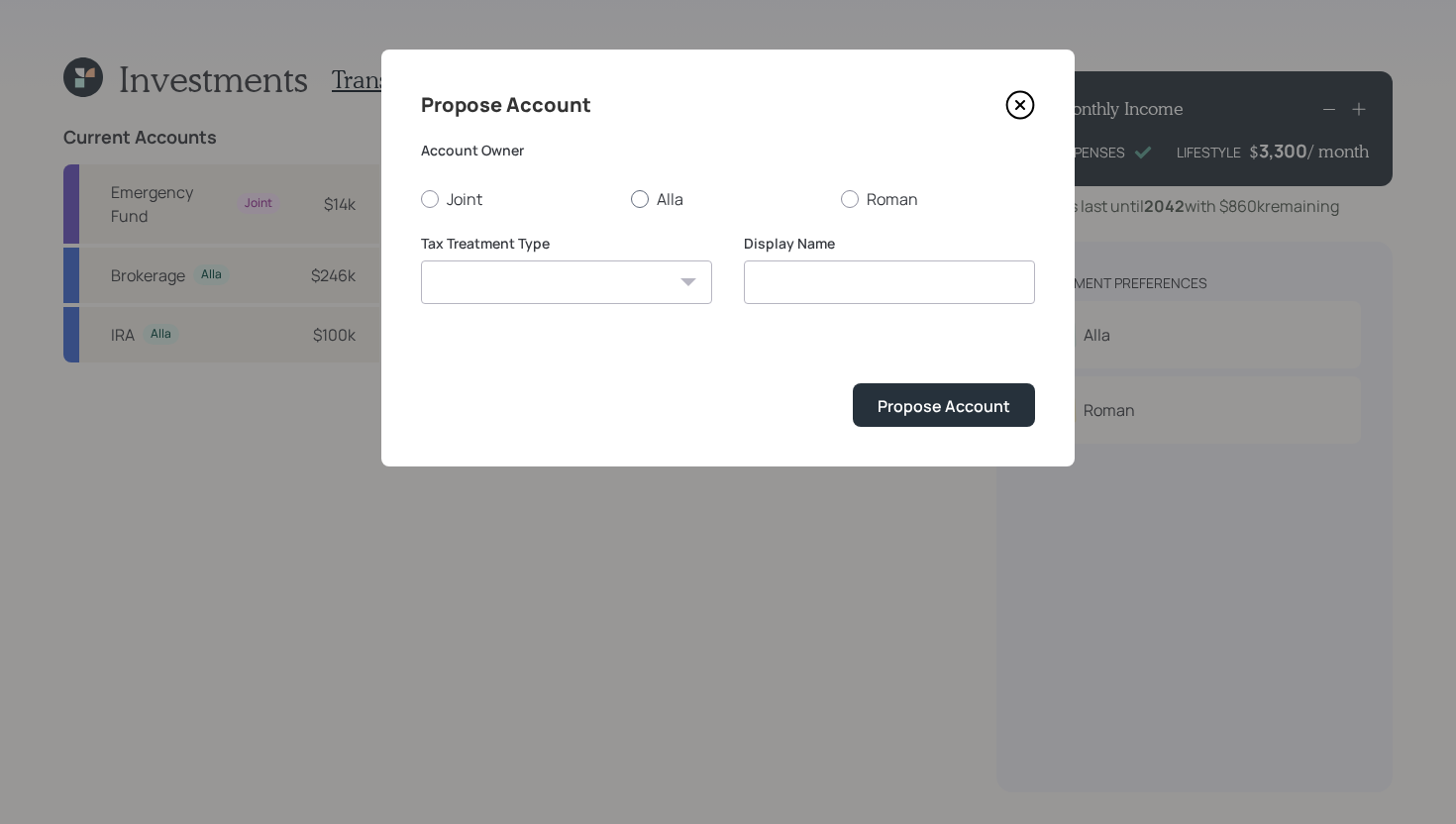 click at bounding box center (640, 199) 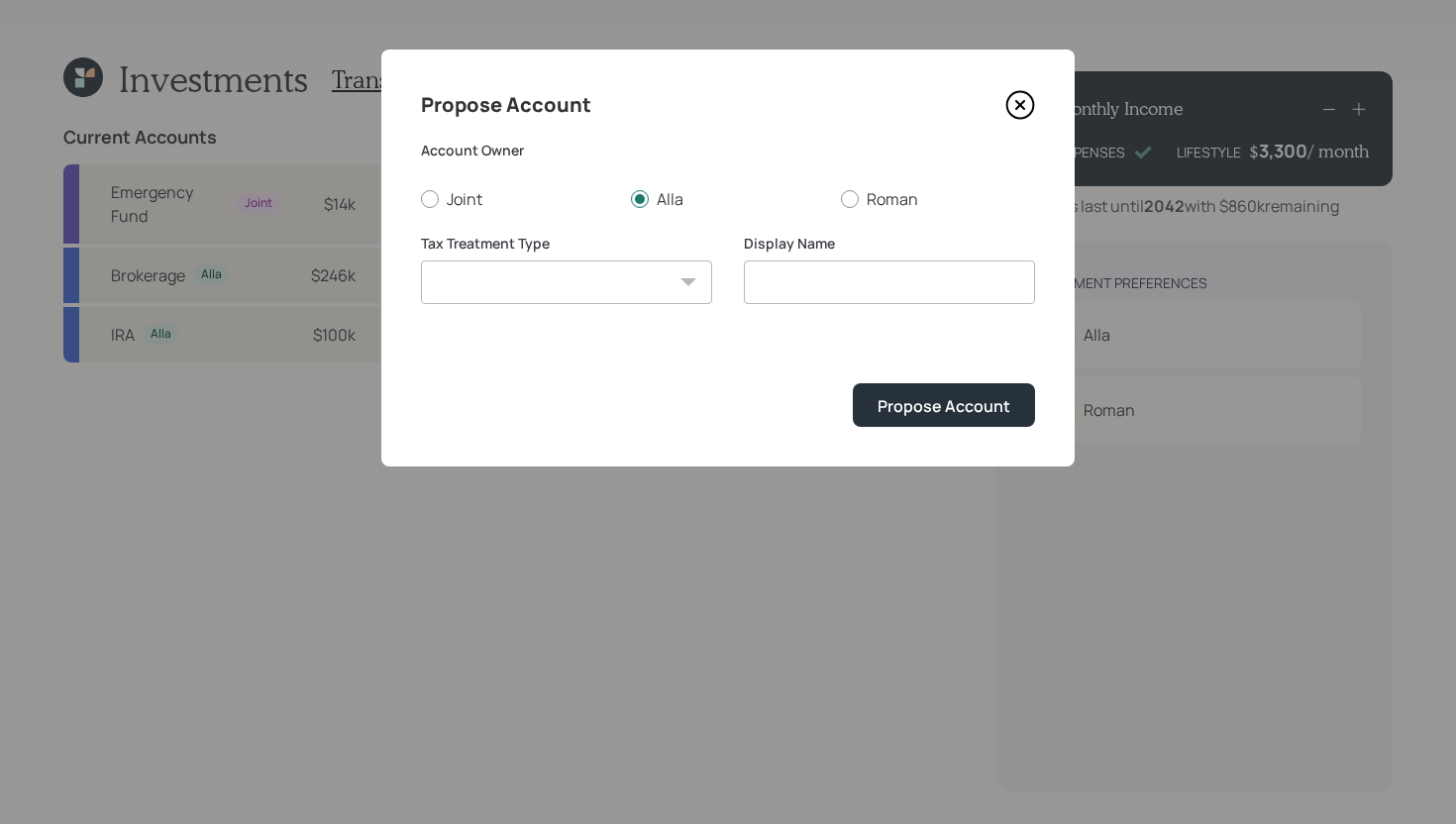 click on "[PERSON_NAME] Taxable Traditional" at bounding box center [567, 282] 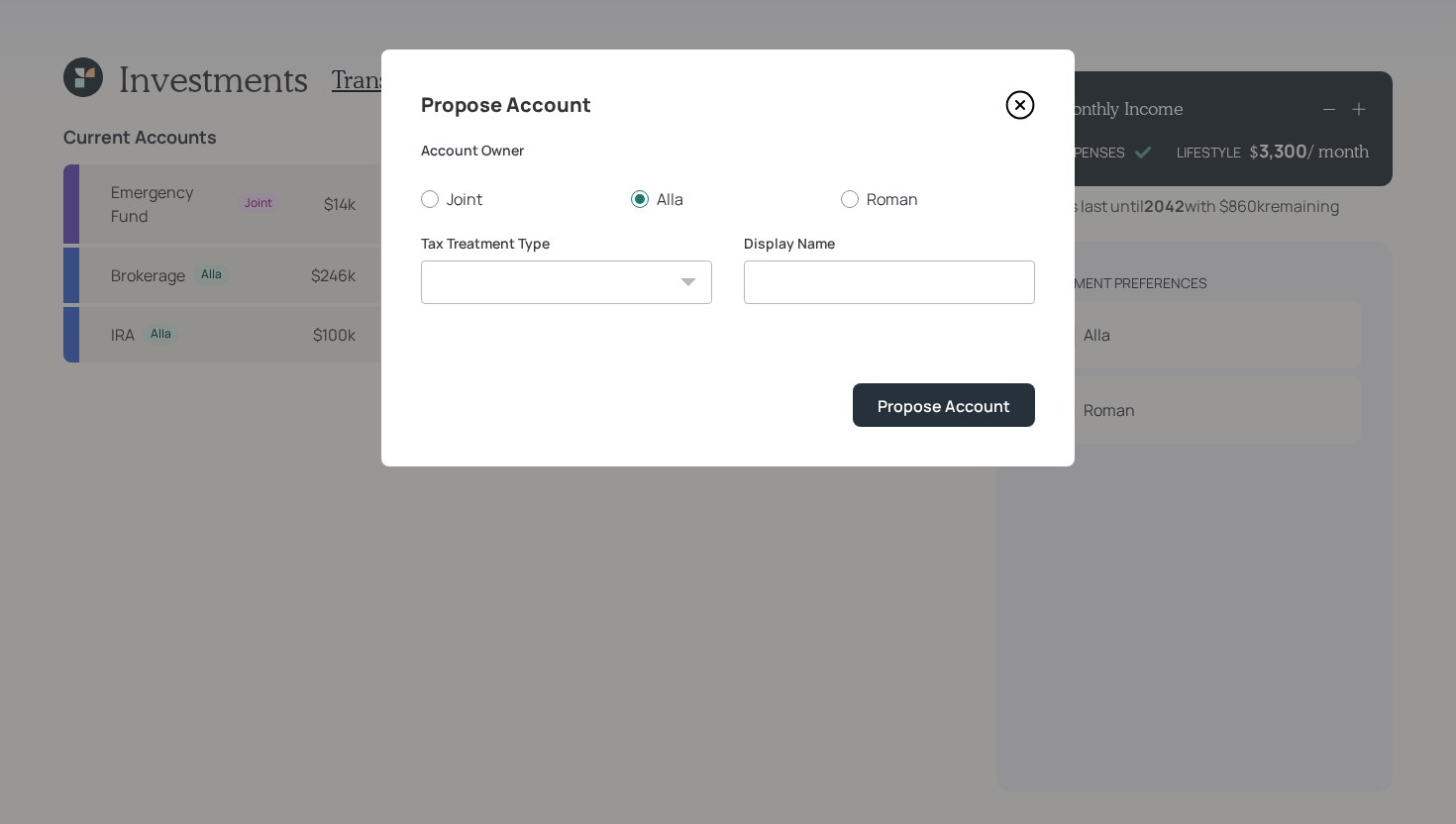 select on "traditional" 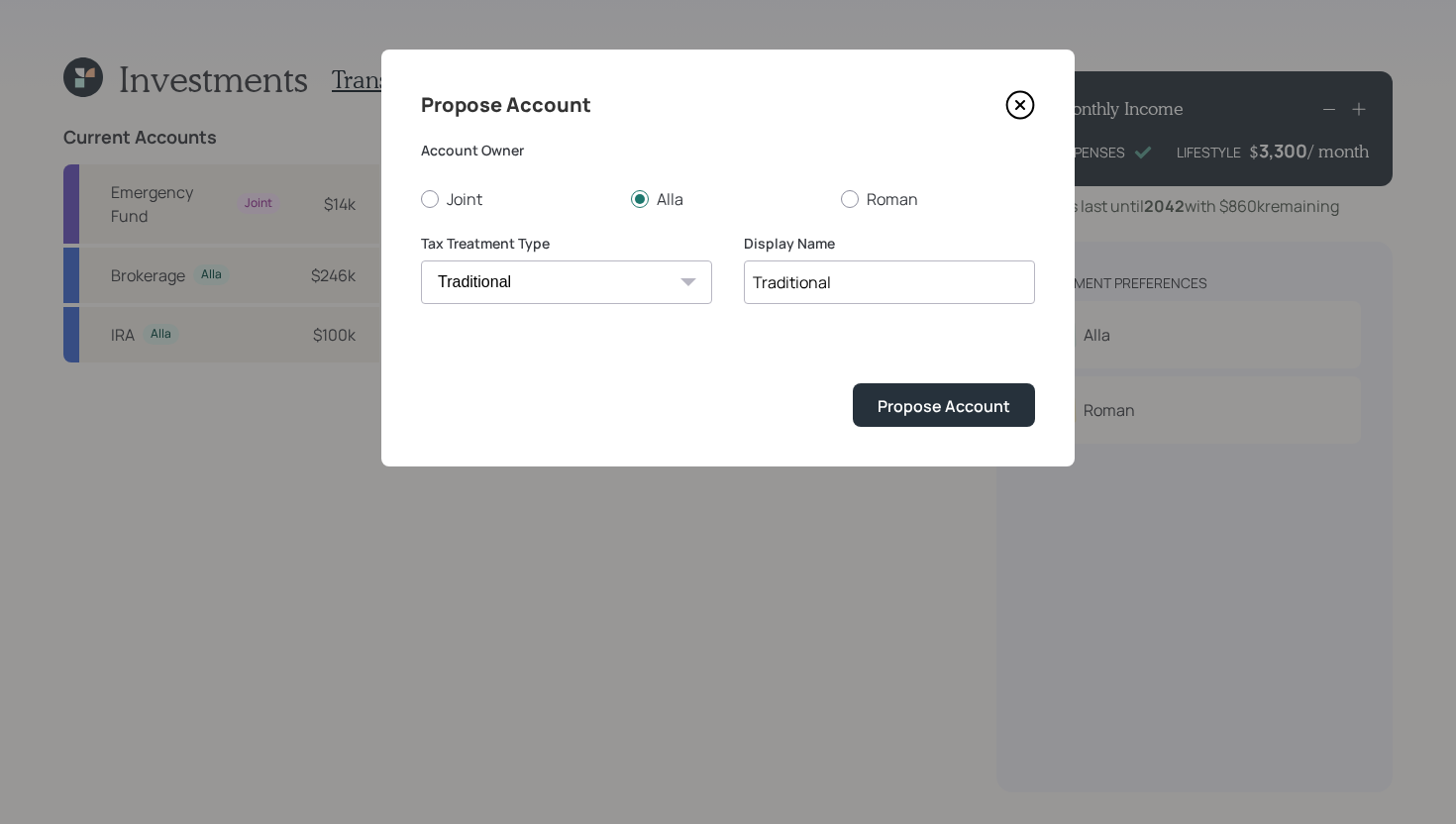 click on "Traditional" at bounding box center [889, 282] 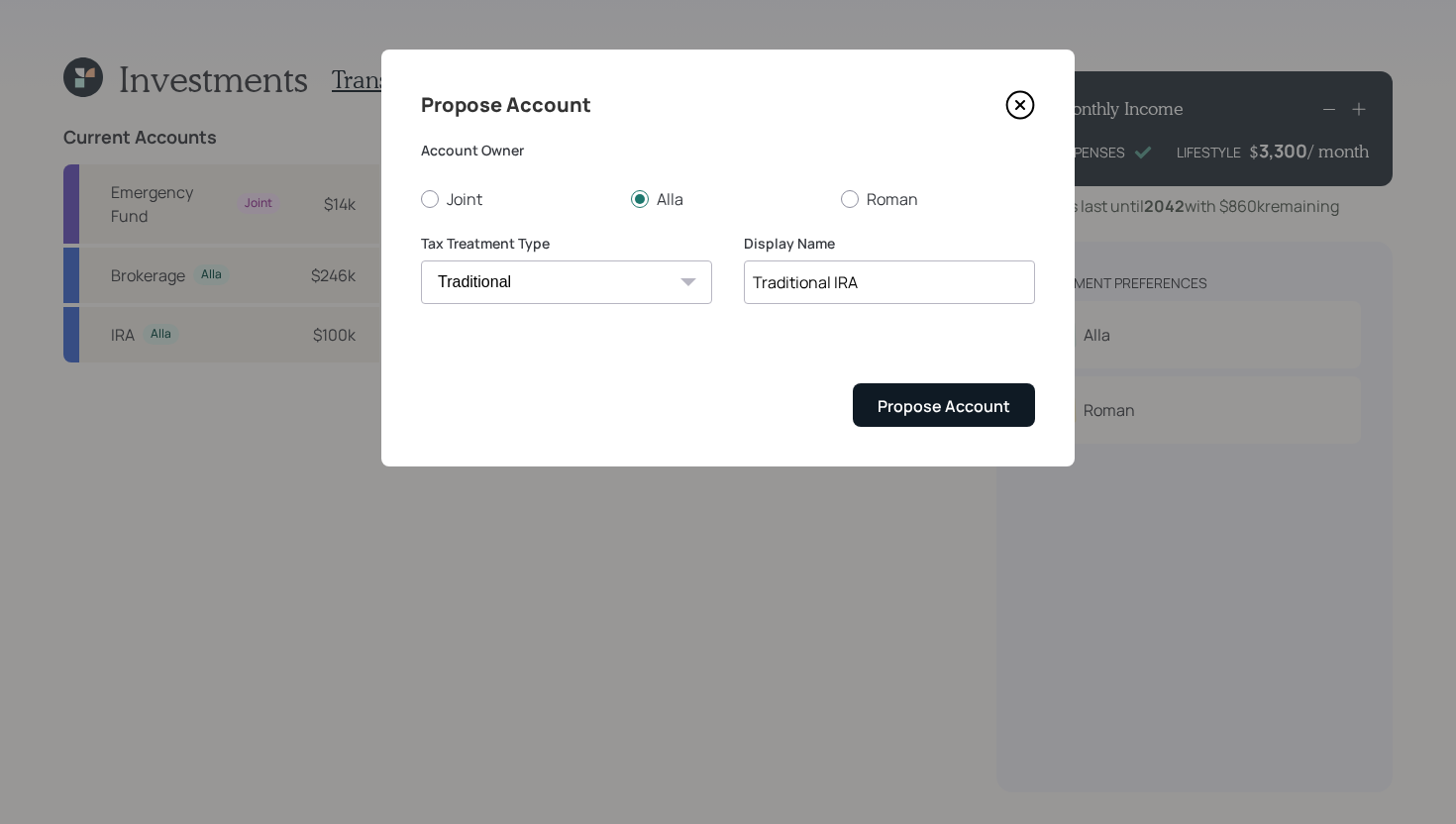 type on "Traditional IRA" 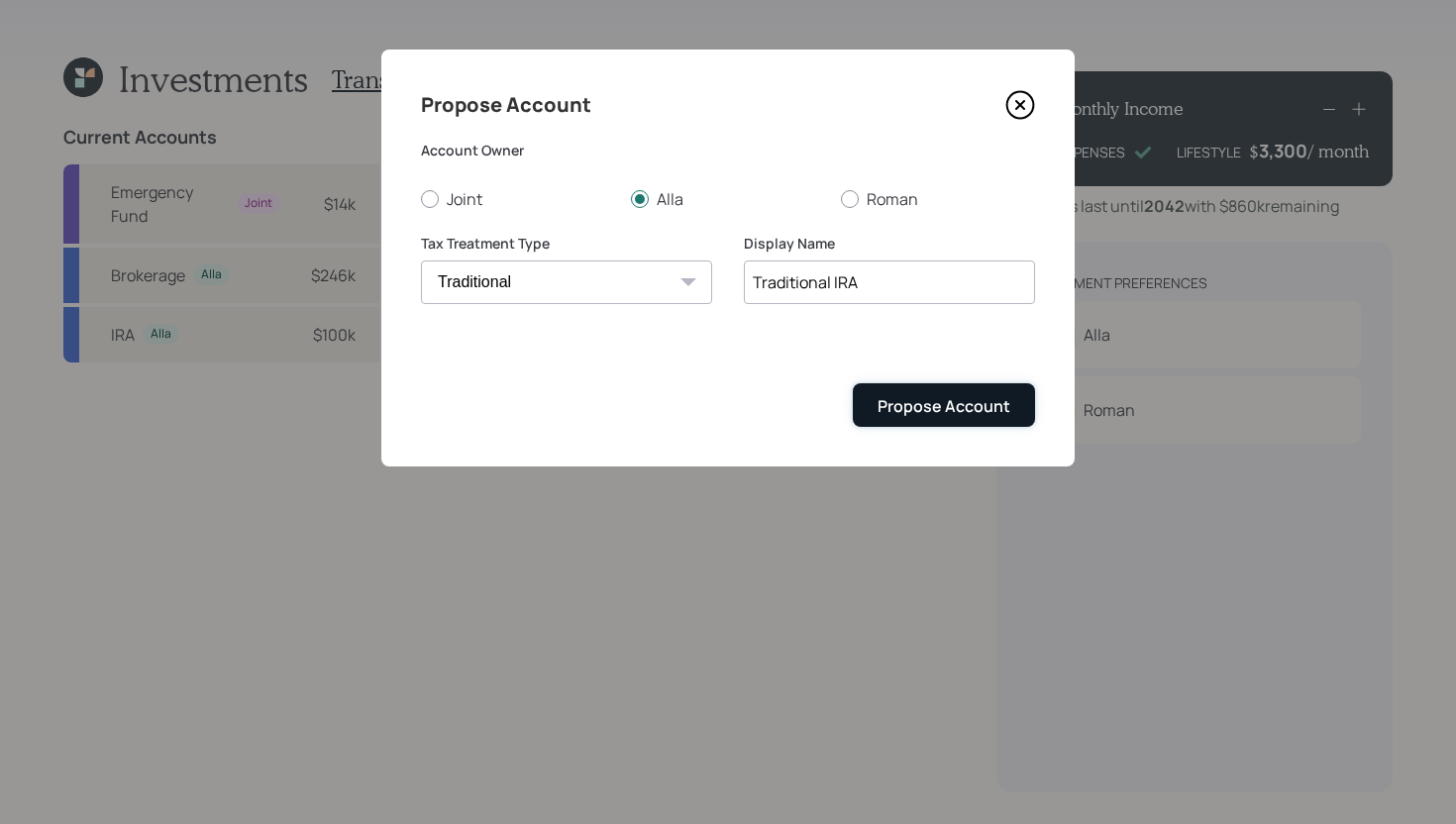 click on "Propose Account" at bounding box center (944, 406) 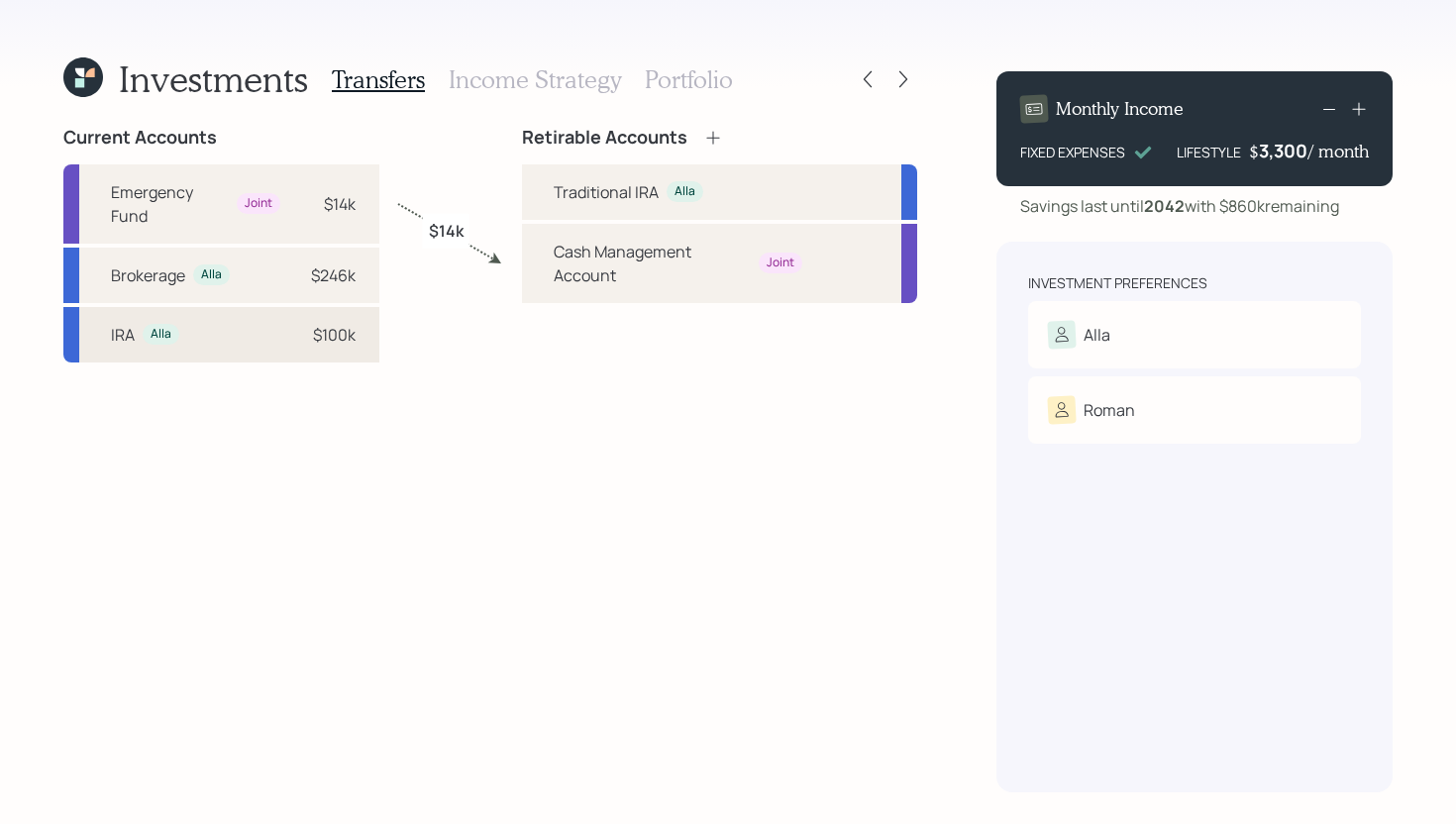 click on "$100k" at bounding box center (334, 335) 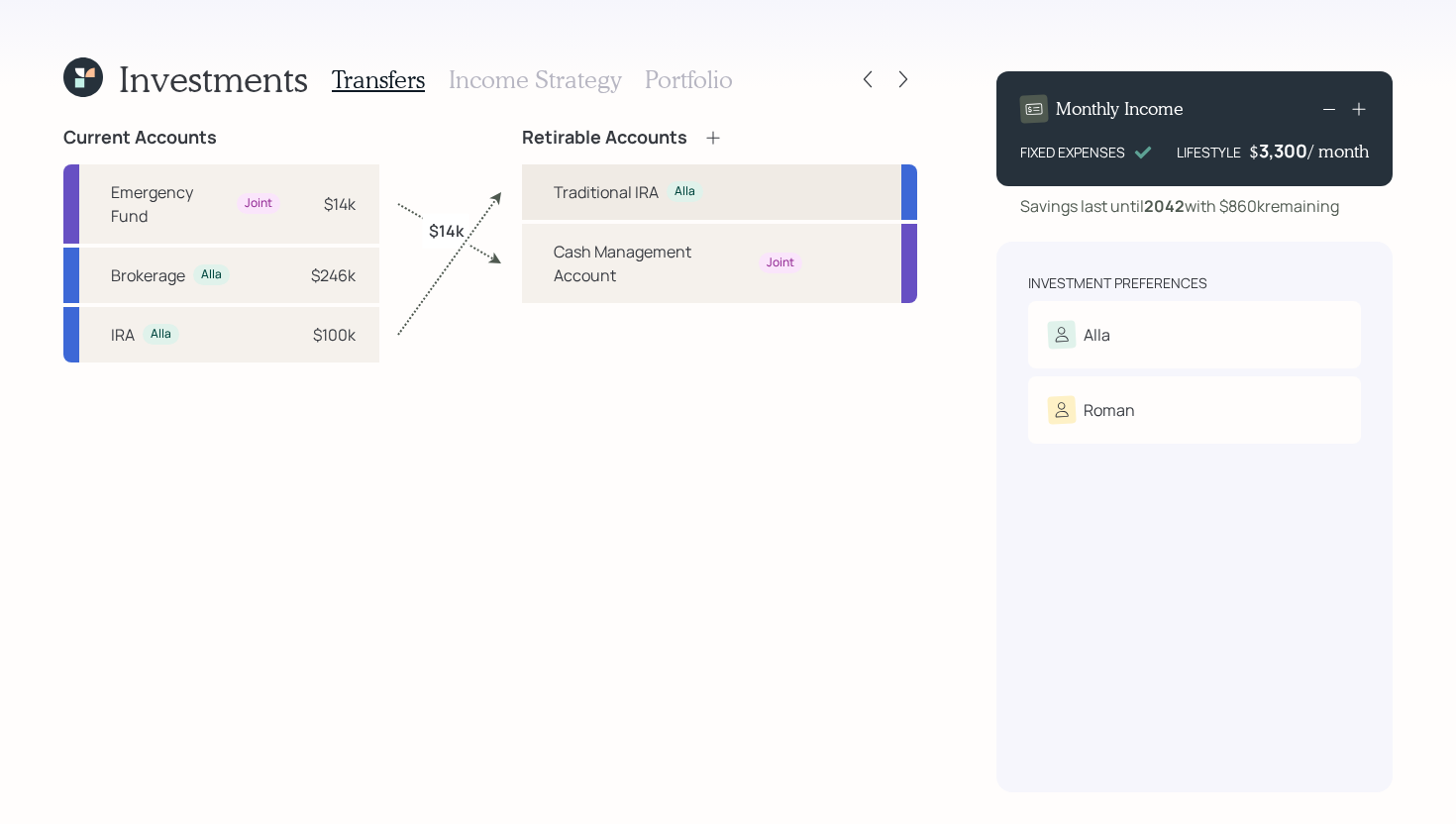 click on "Traditional IRA Alla" at bounding box center (719, 192) 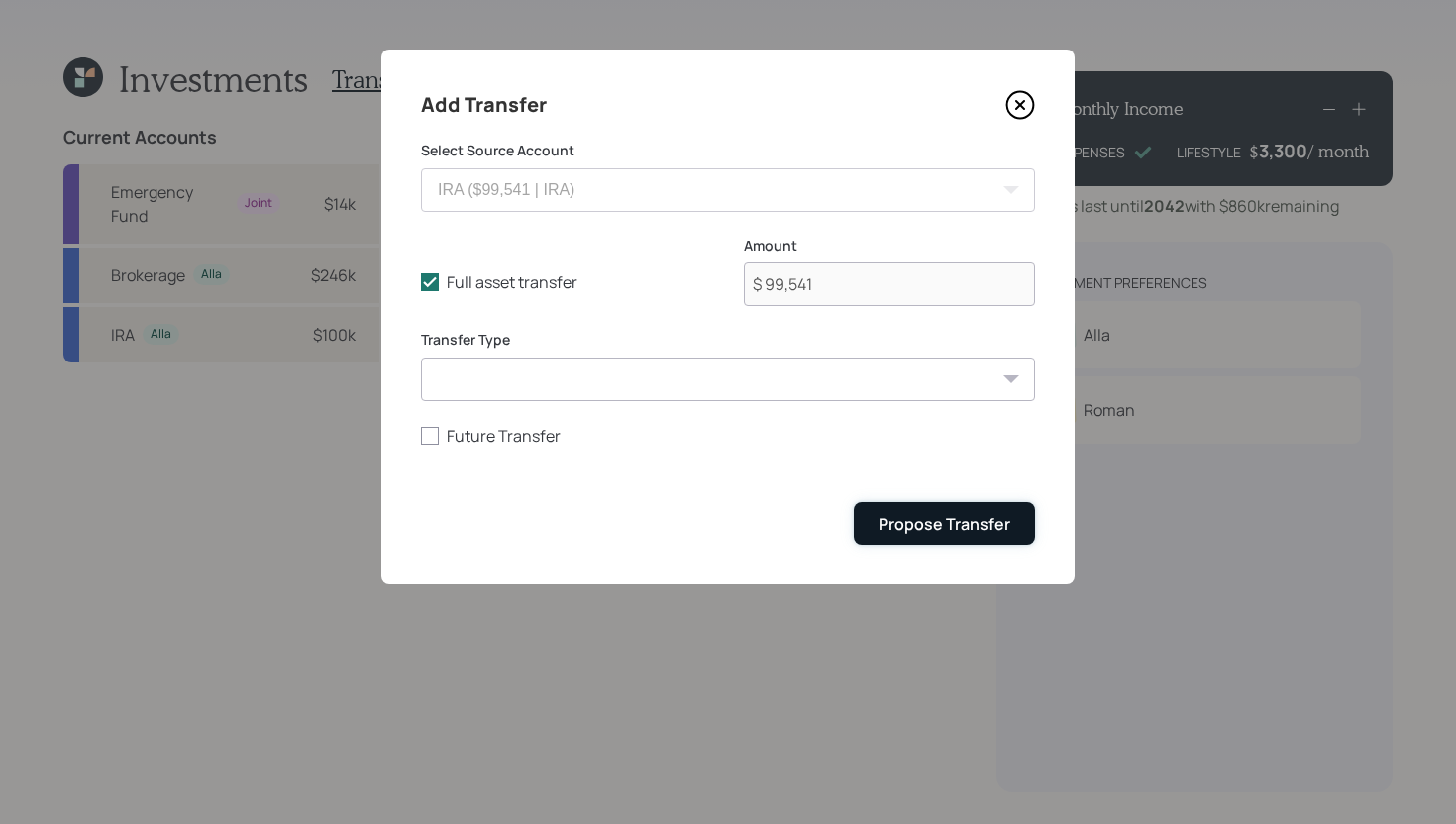click on "Propose Transfer" at bounding box center (944, 524) 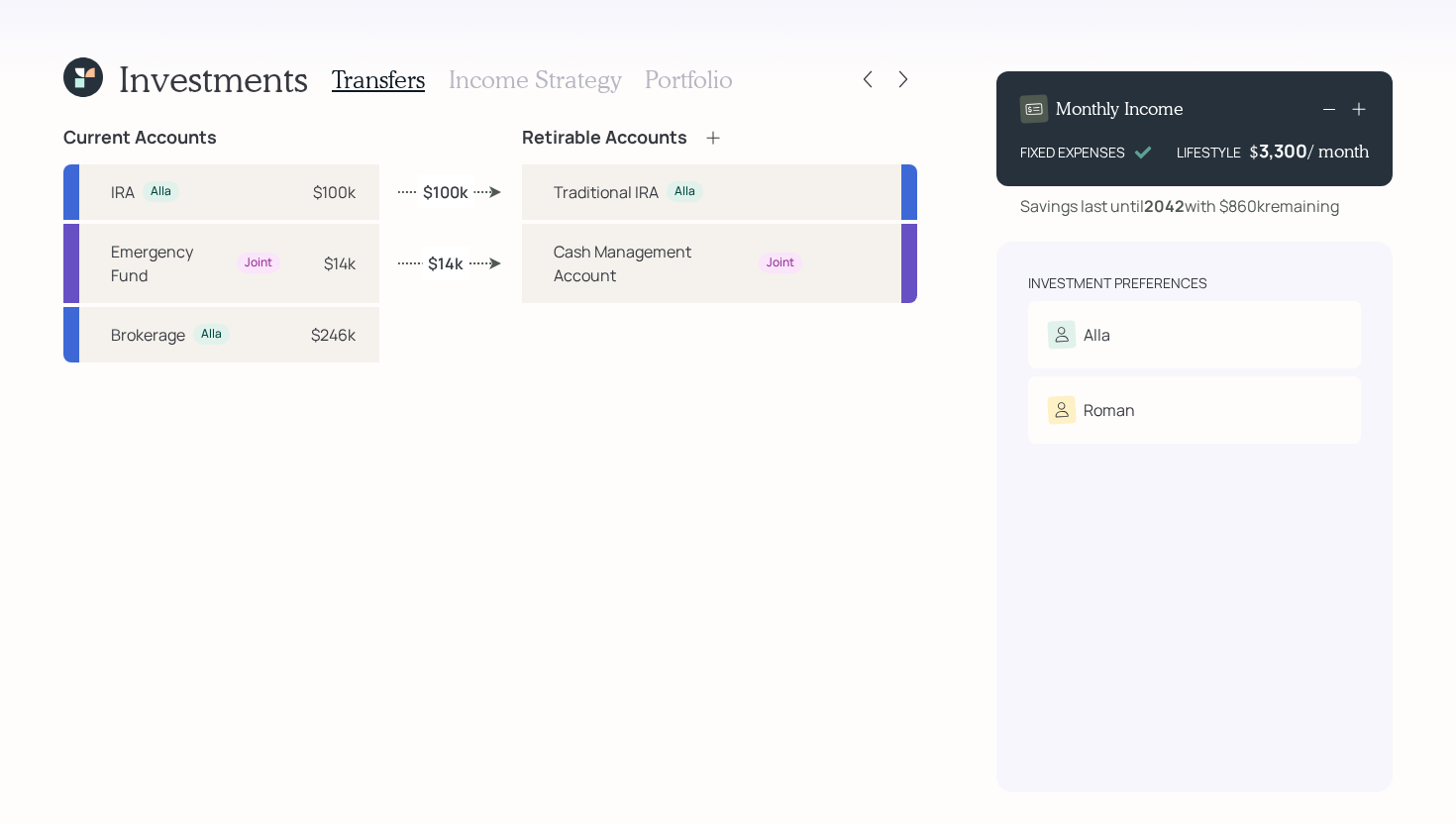 click 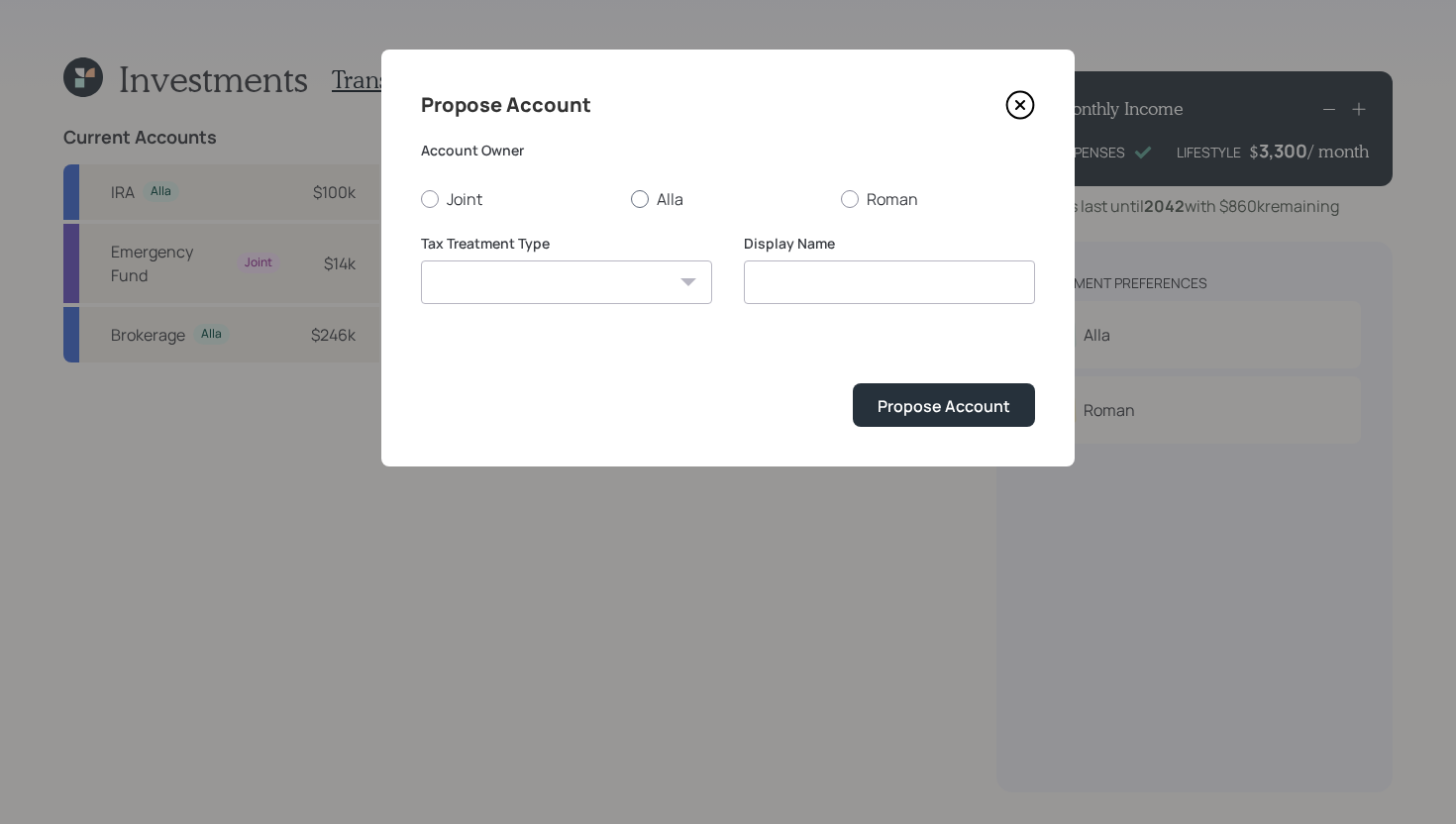click on "Alla" at bounding box center (728, 199) 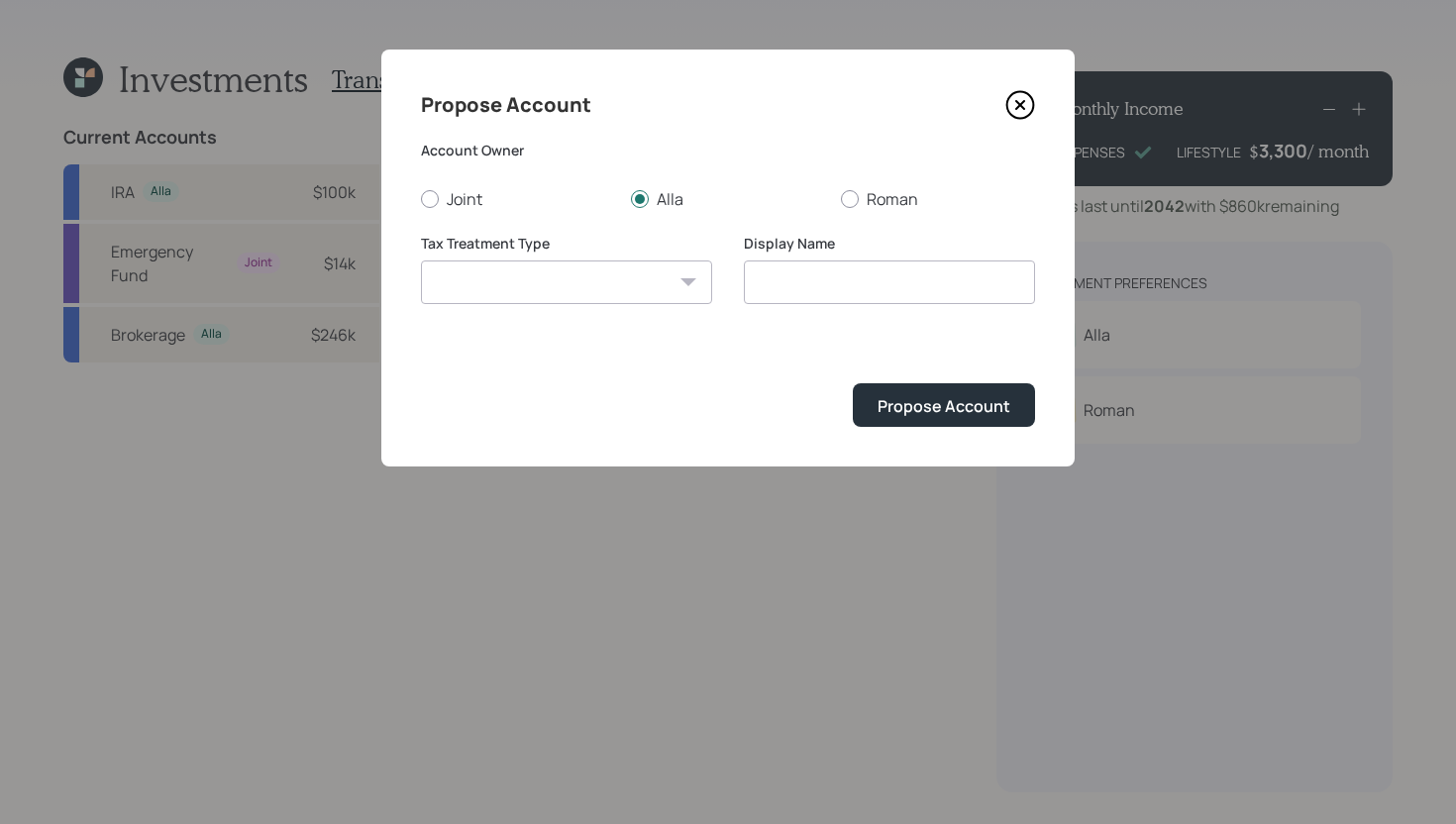 click on "[PERSON_NAME] Taxable Traditional" at bounding box center (567, 282) 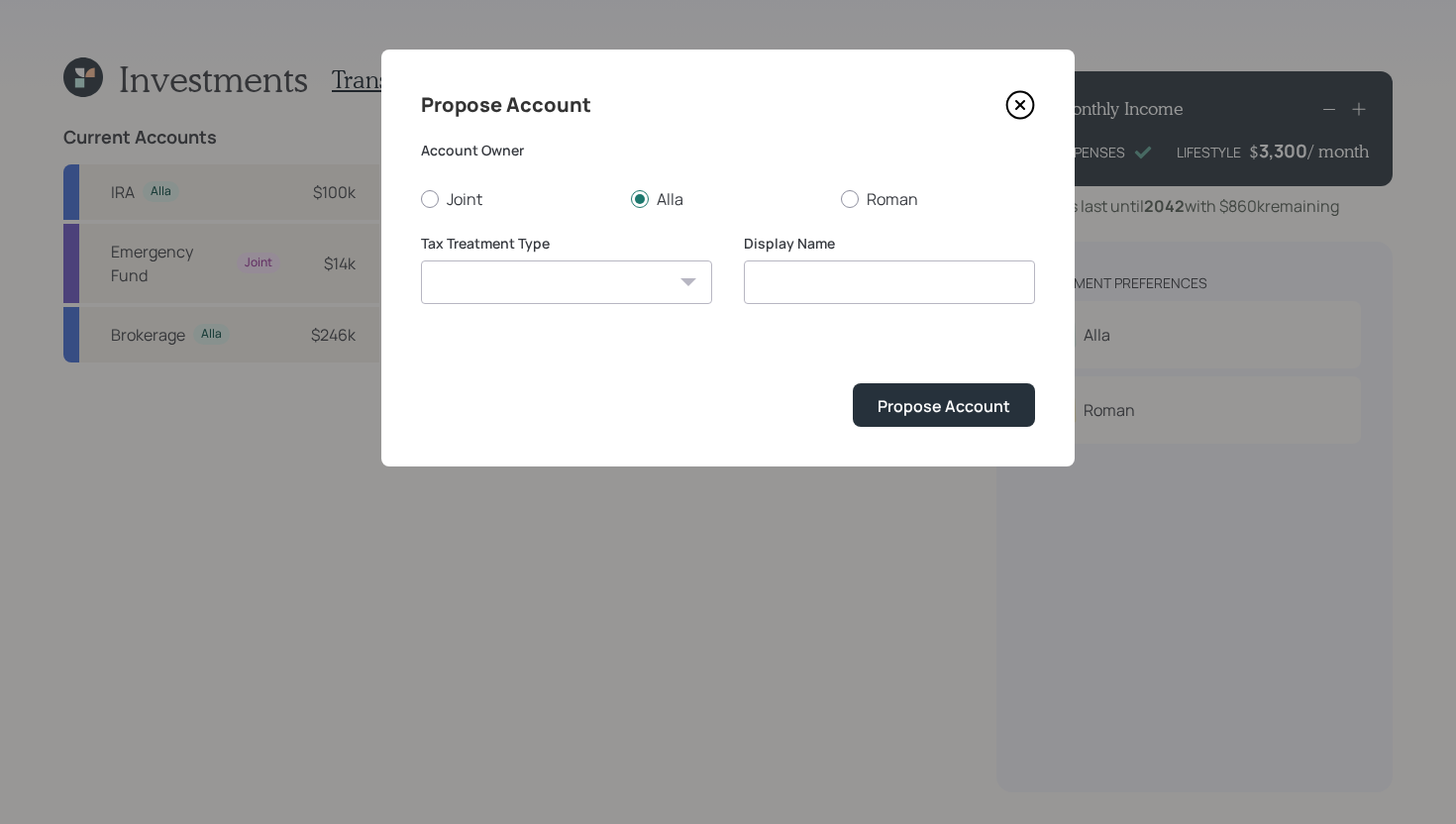 select on "taxable" 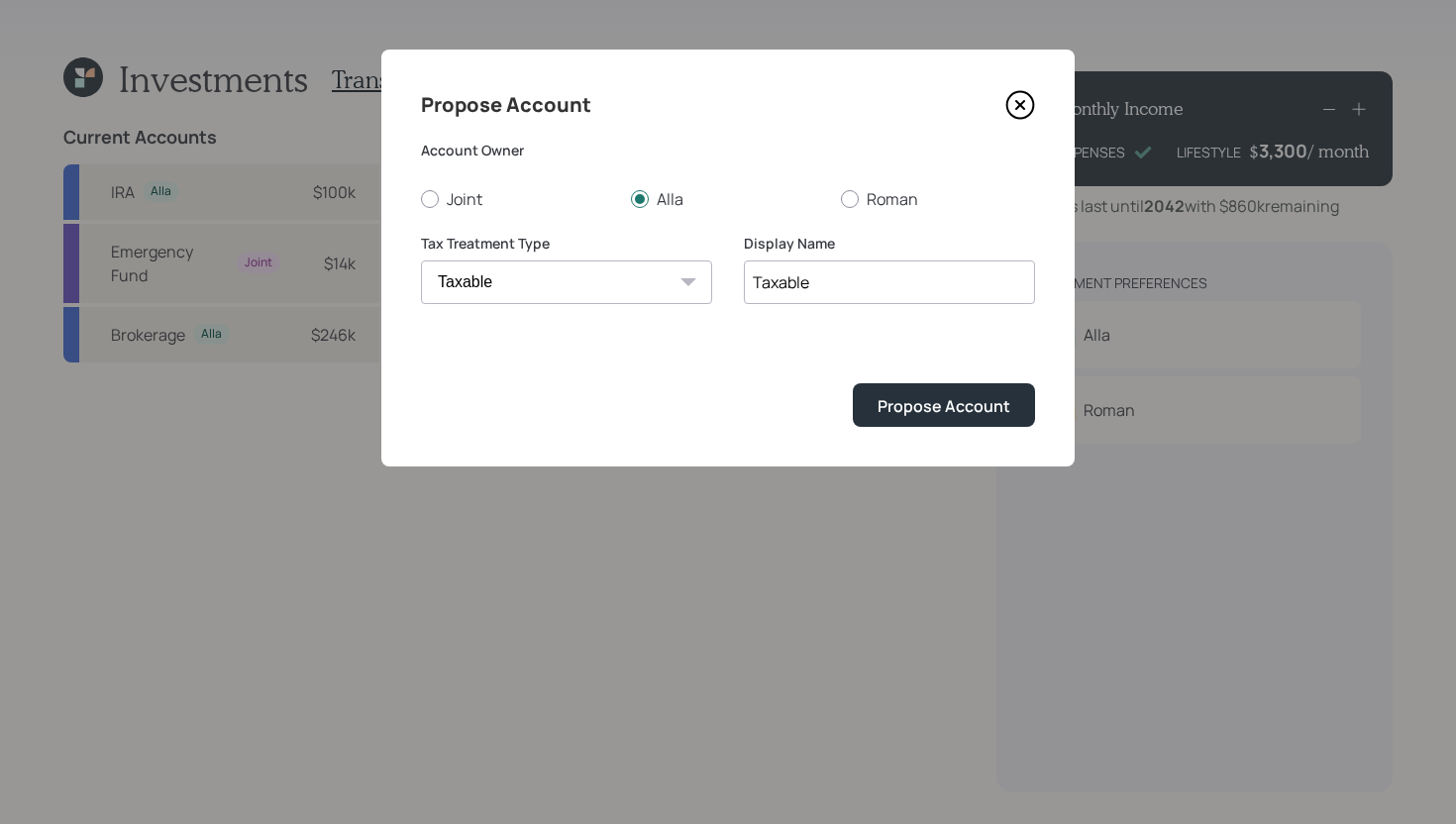 click on "Taxable" at bounding box center [889, 282] 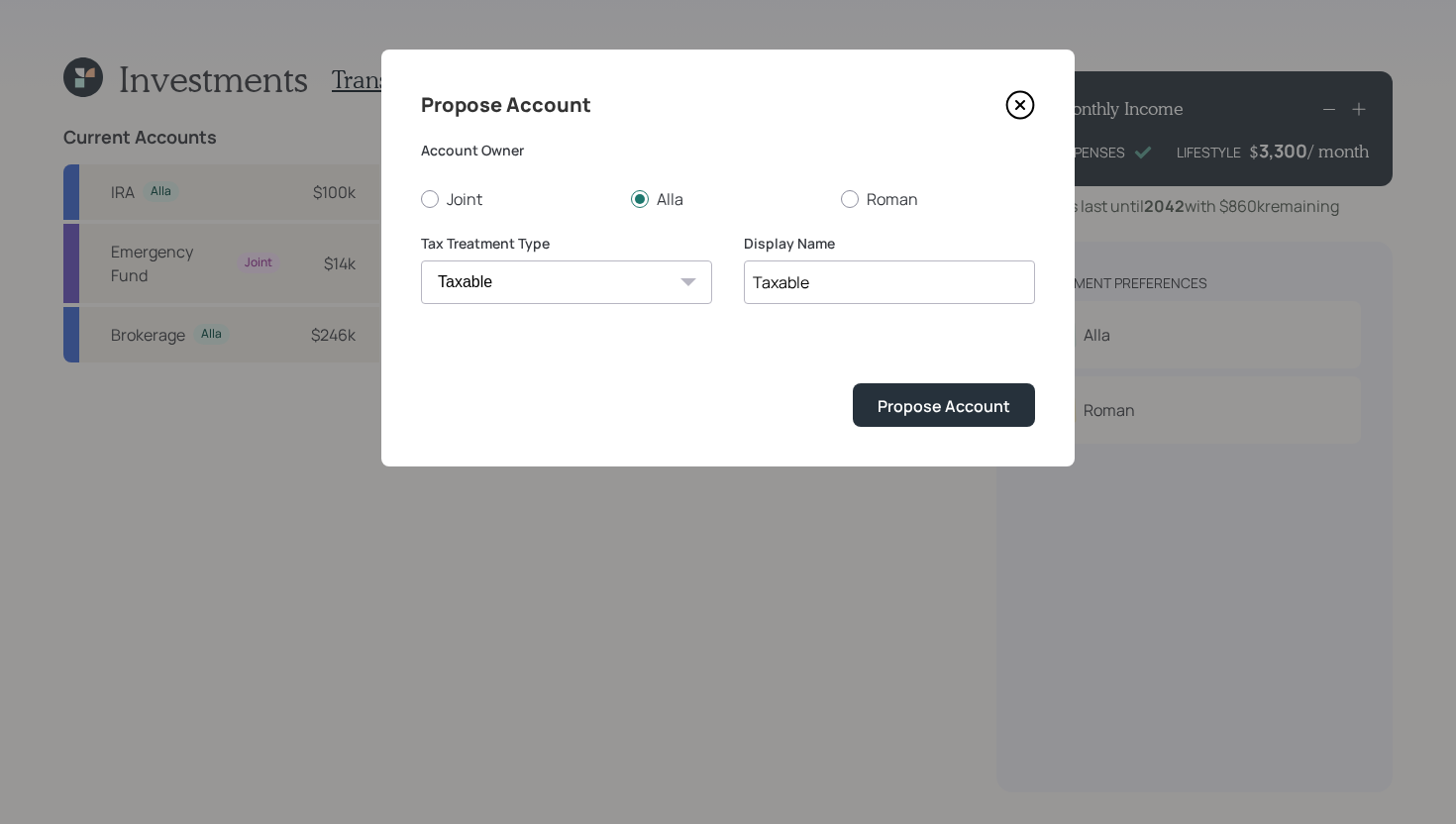 click on "Taxable" at bounding box center (889, 282) 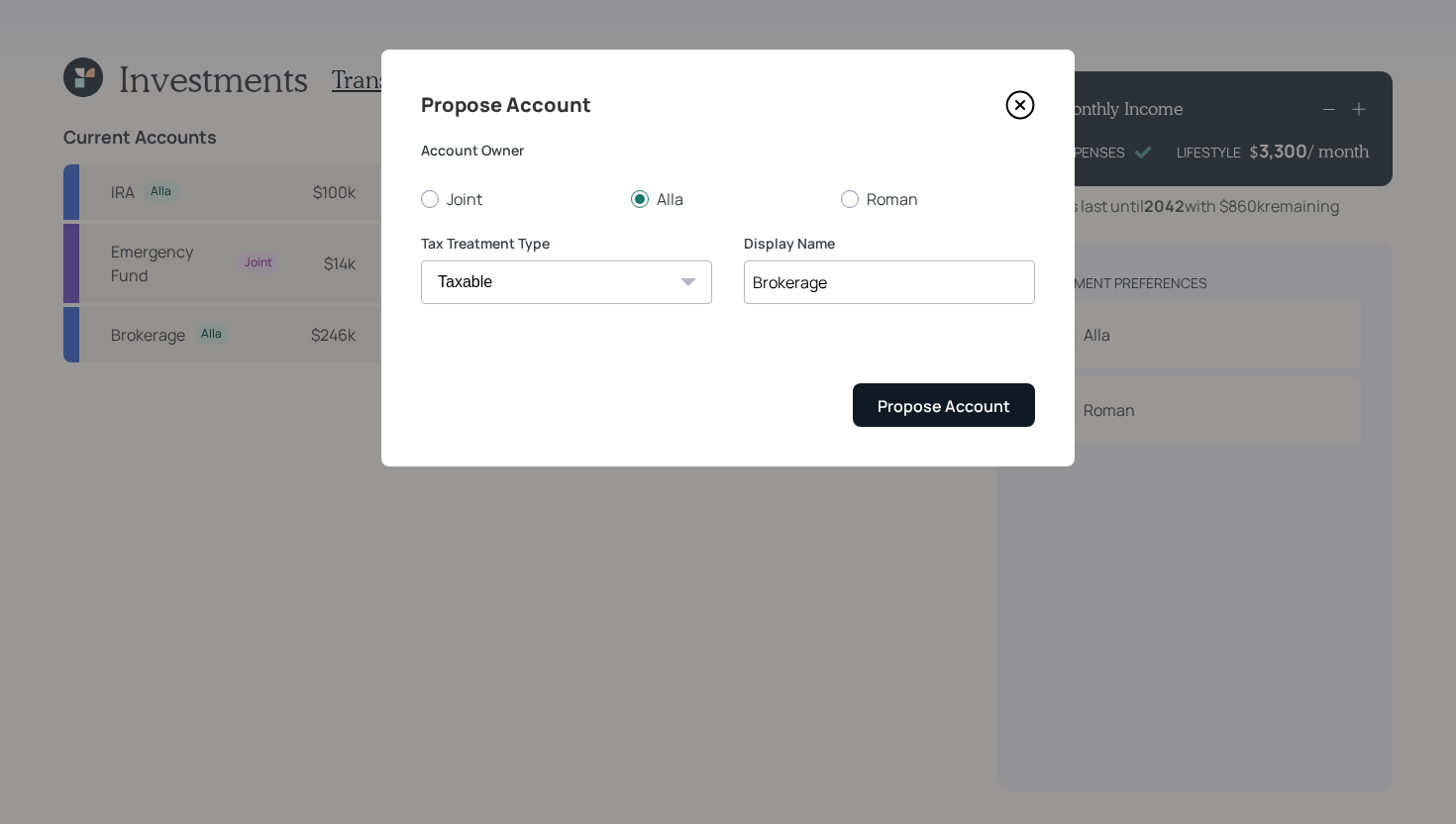 type on "Brokerage" 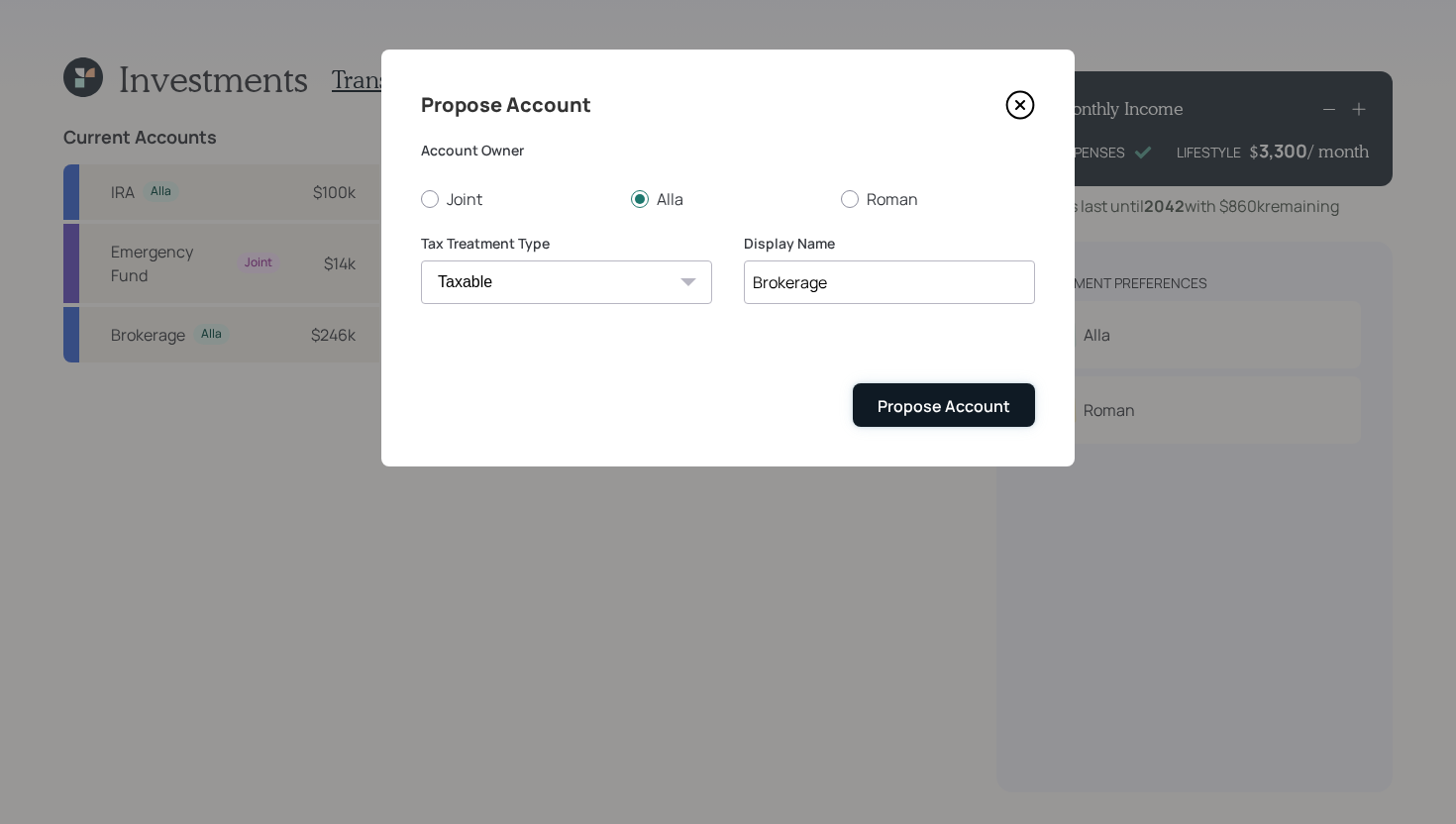 click on "Propose Account" at bounding box center (944, 404) 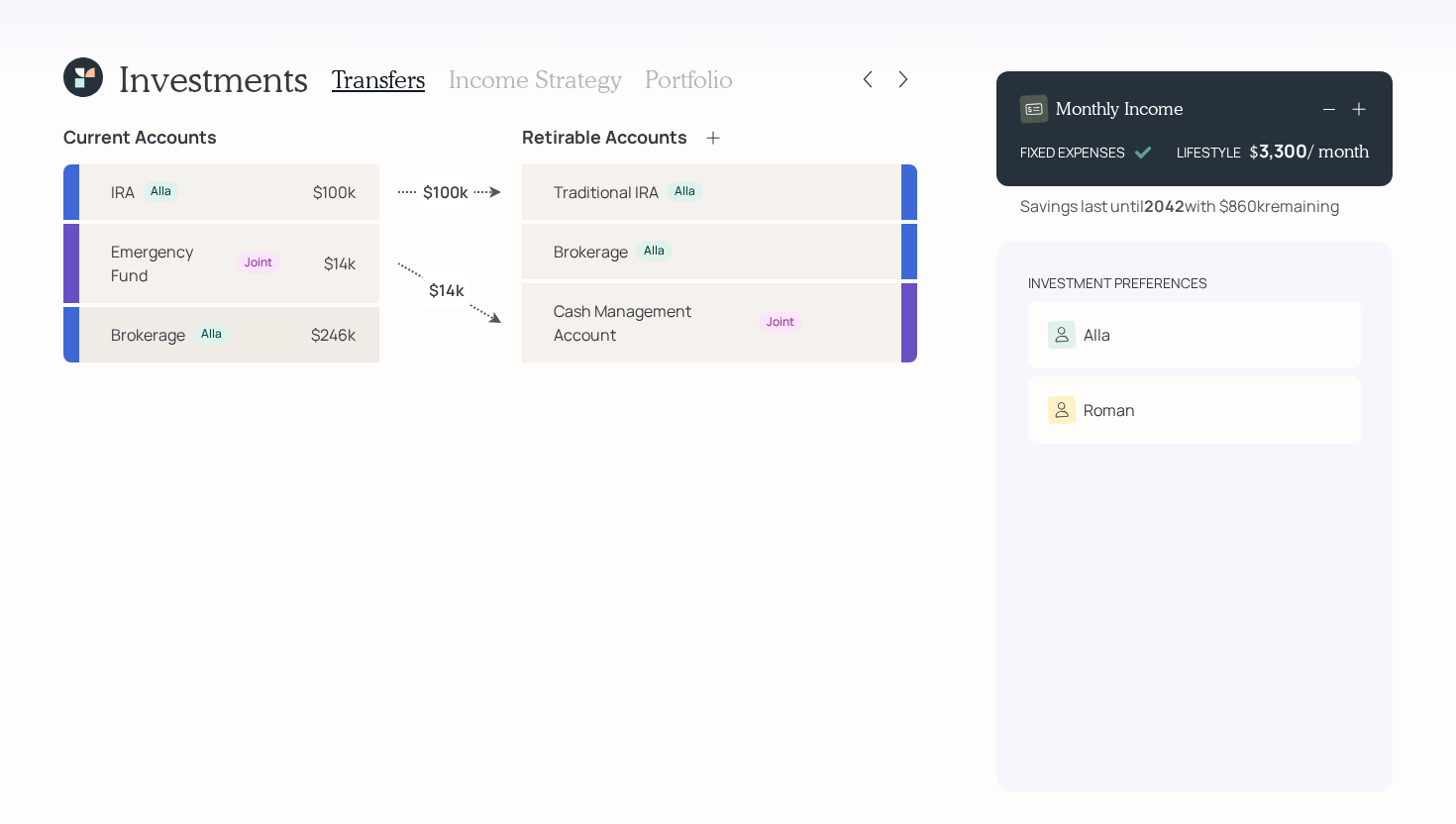 click on "Brokerage Alla $246k" at bounding box center [221, 335] 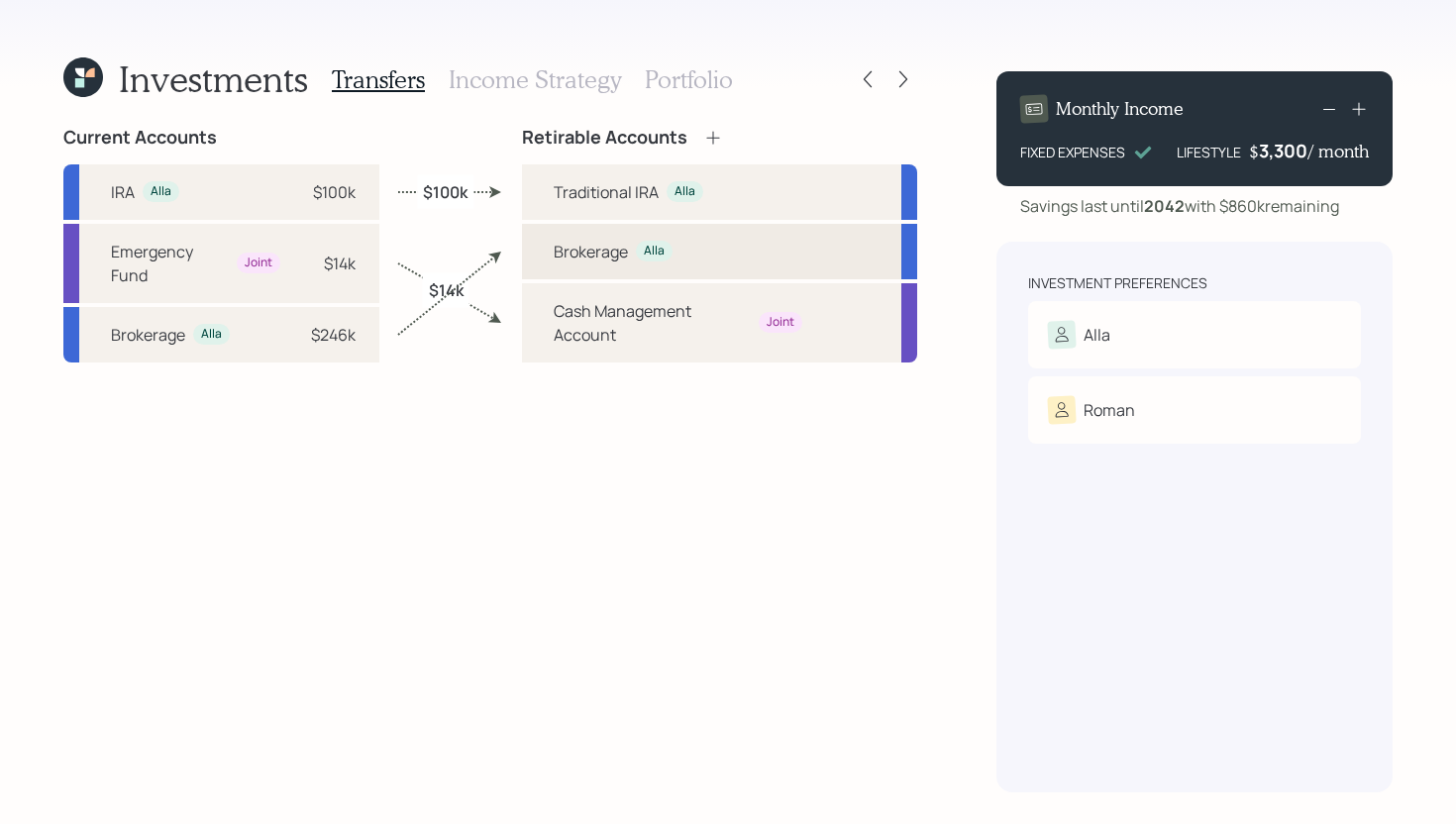 click on "Brokerage Alla" at bounding box center (719, 252) 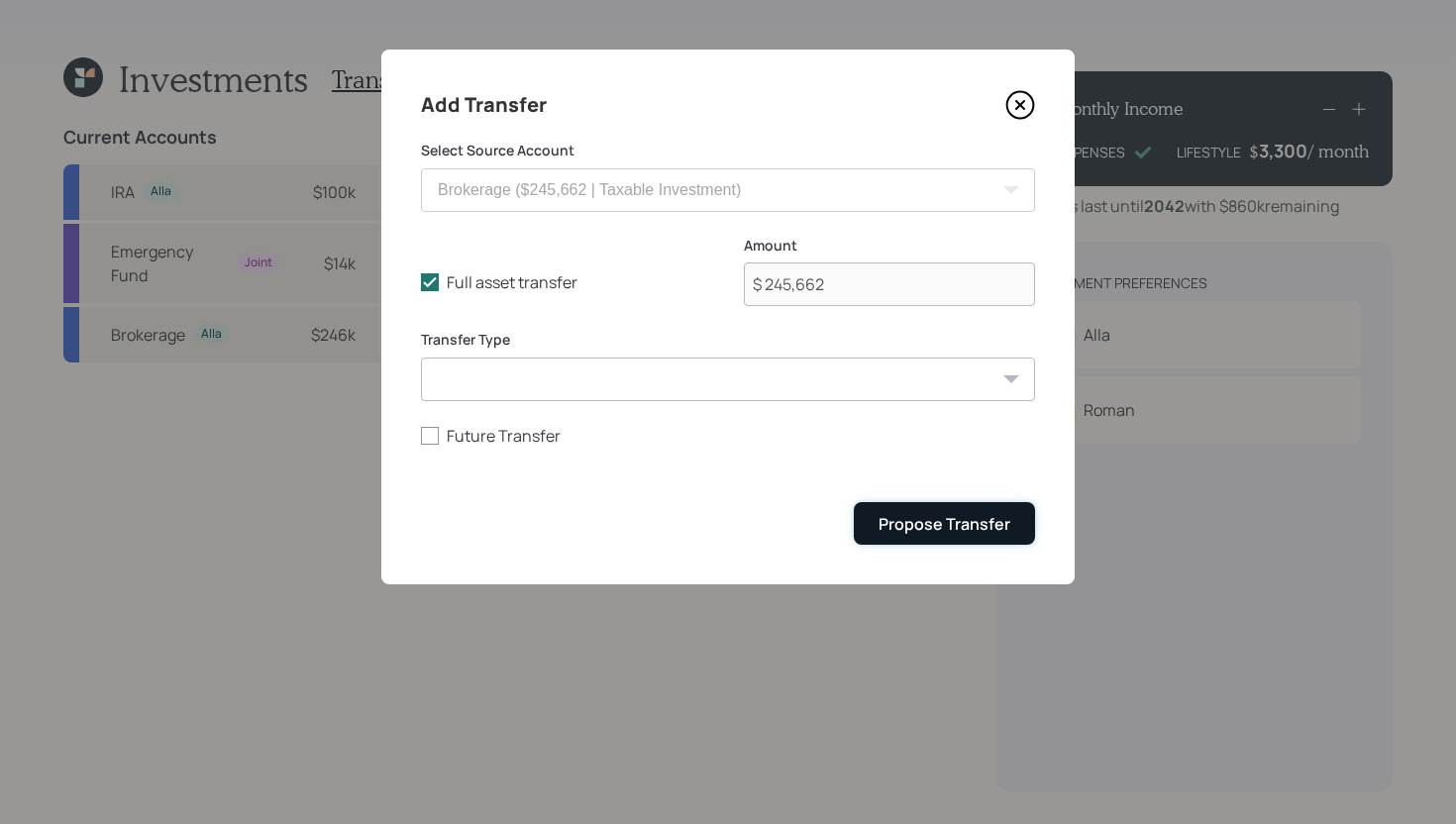 click on "Propose Transfer" at bounding box center [944, 524] 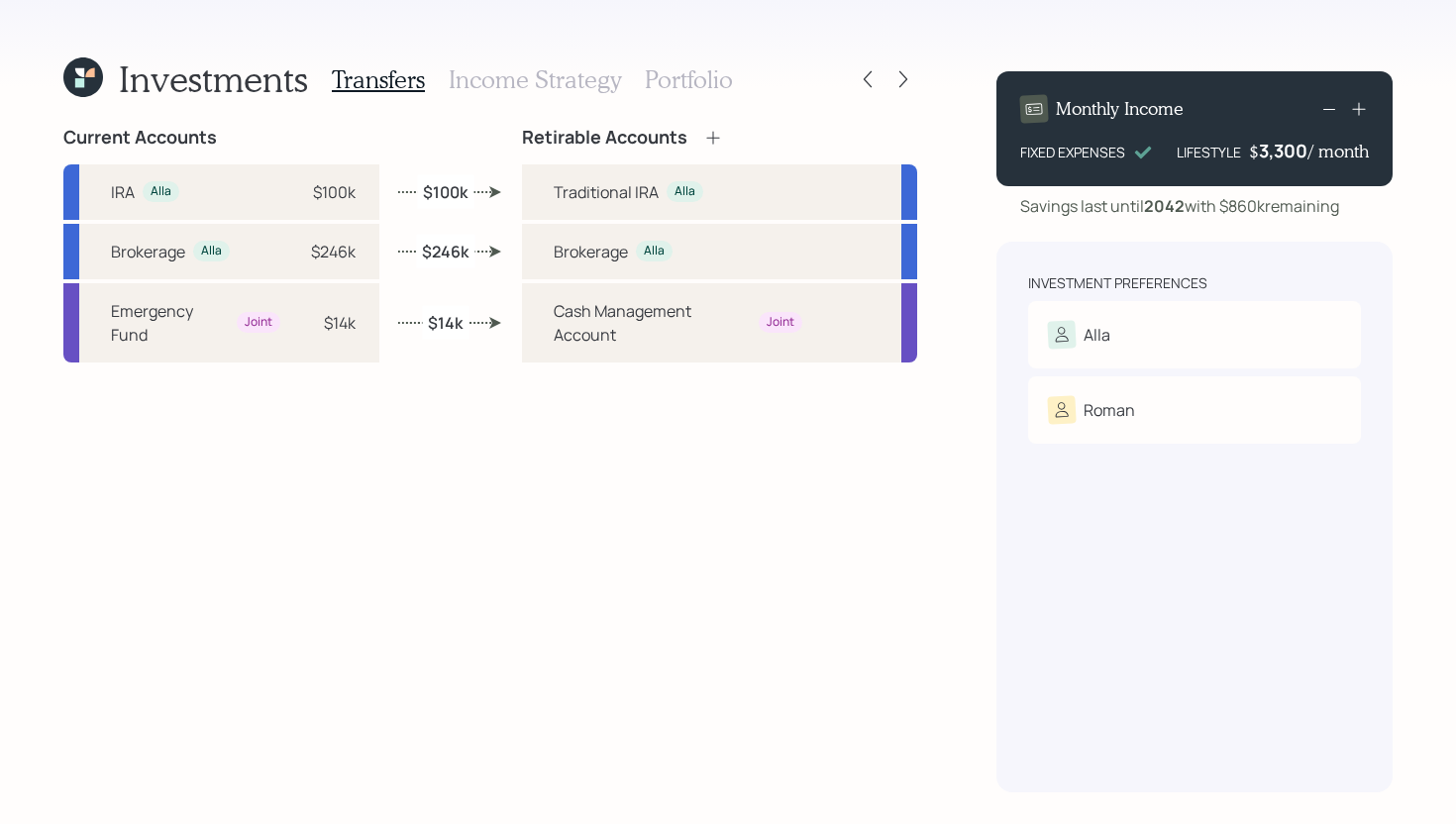 click on "Income Strategy" at bounding box center (535, 79) 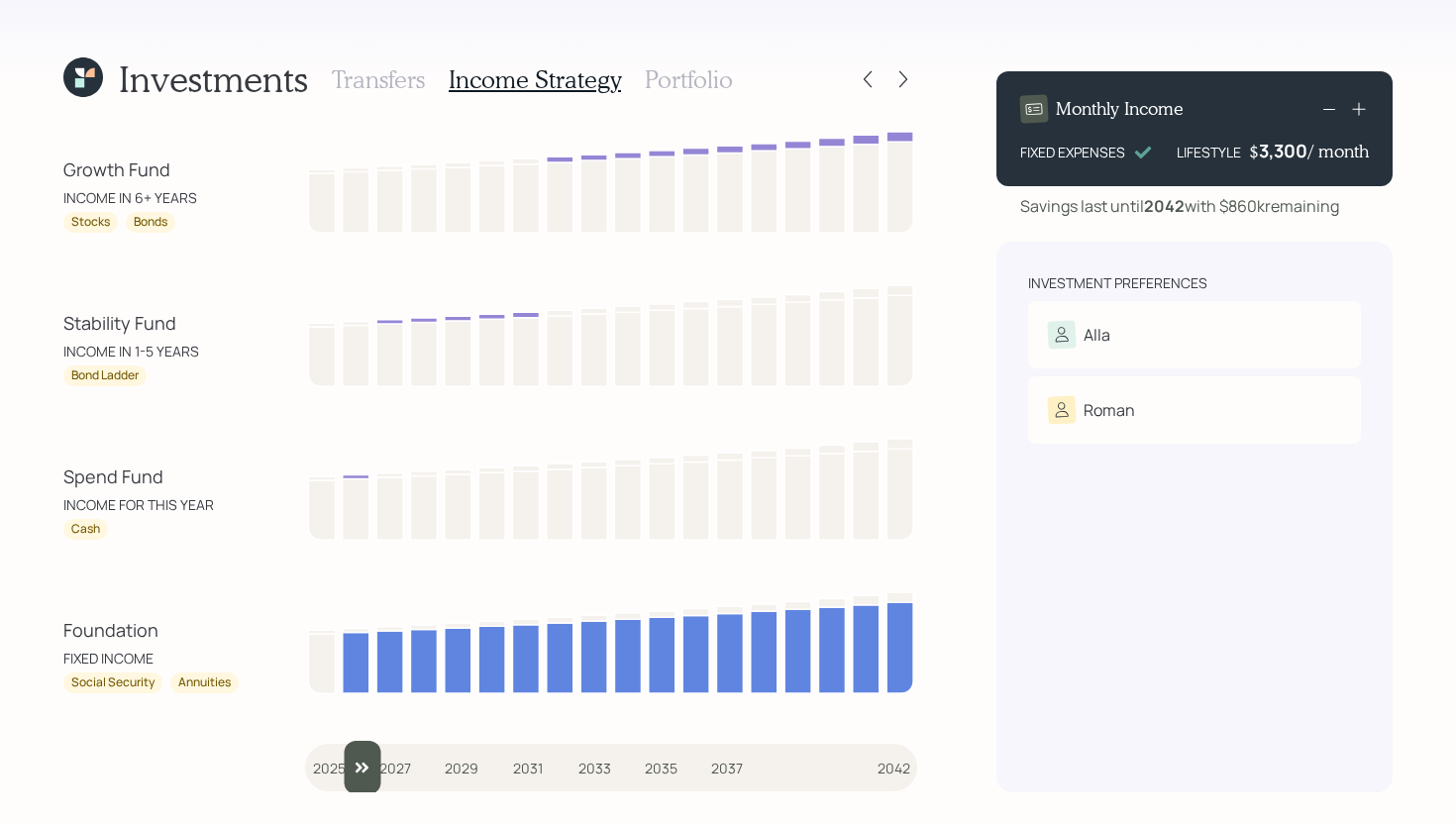click at bounding box center (611, 768) 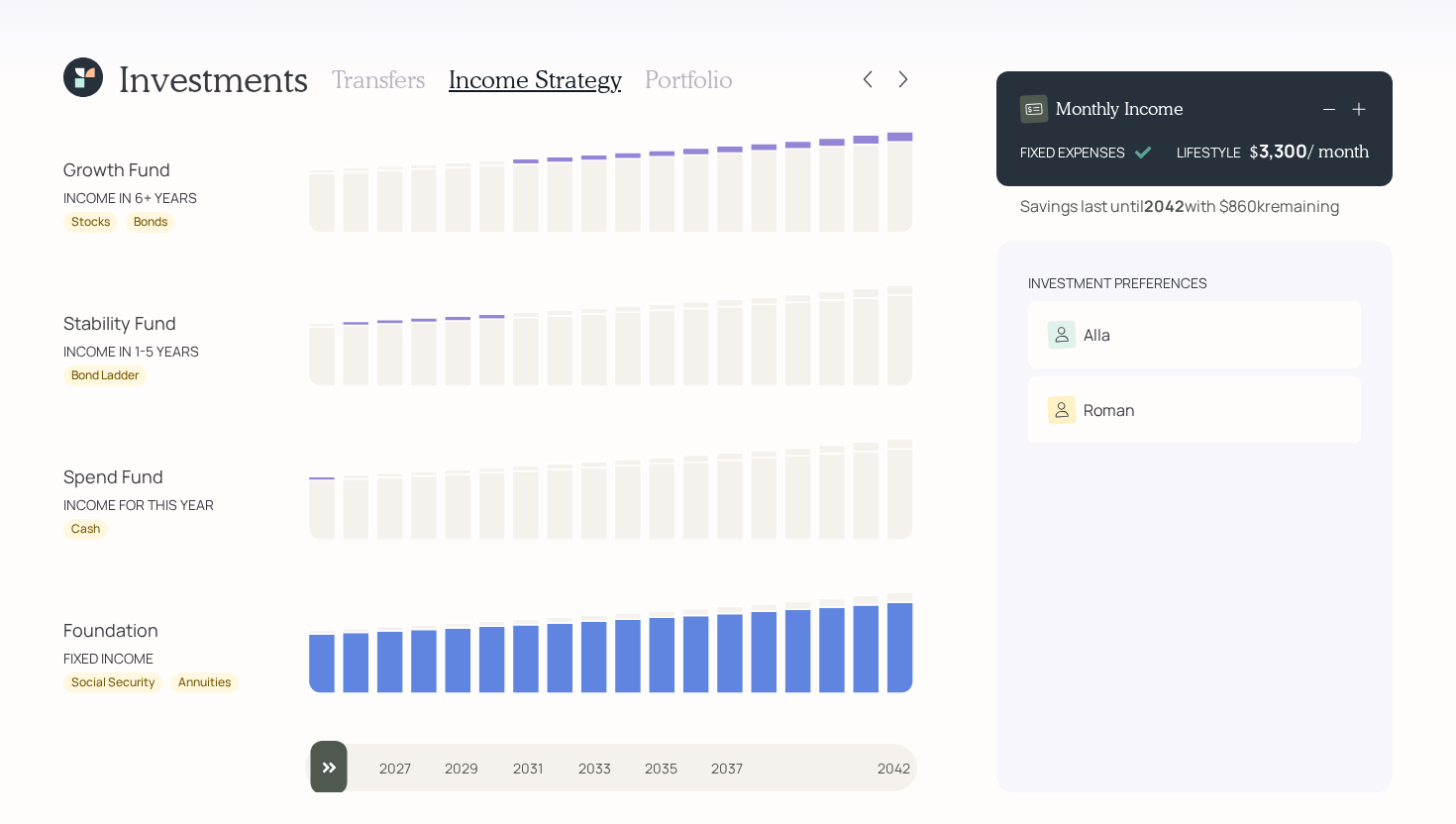 drag, startPoint x: 352, startPoint y: 770, endPoint x: 282, endPoint y: 771, distance: 70.00714 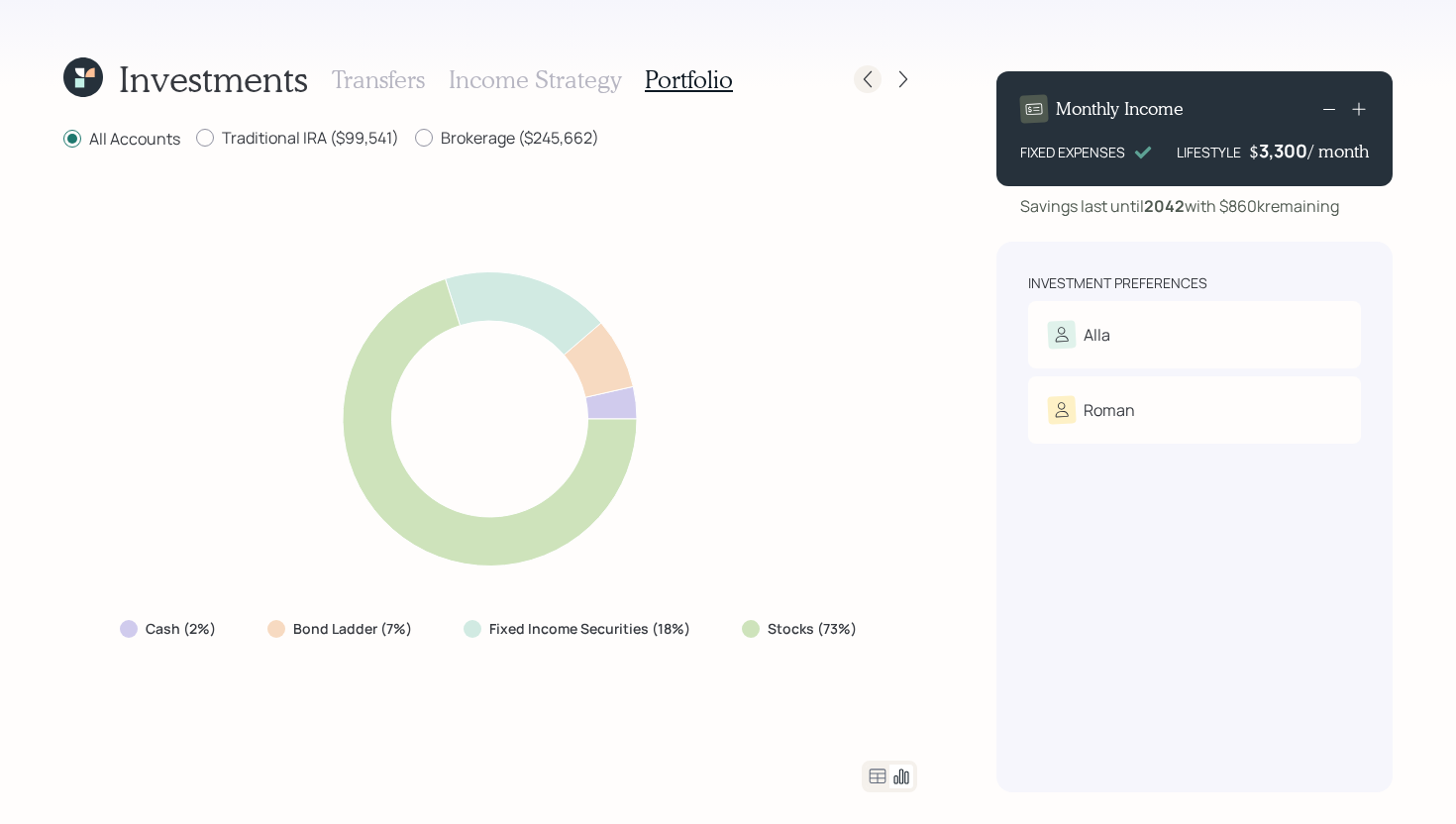 click at bounding box center [868, 79] 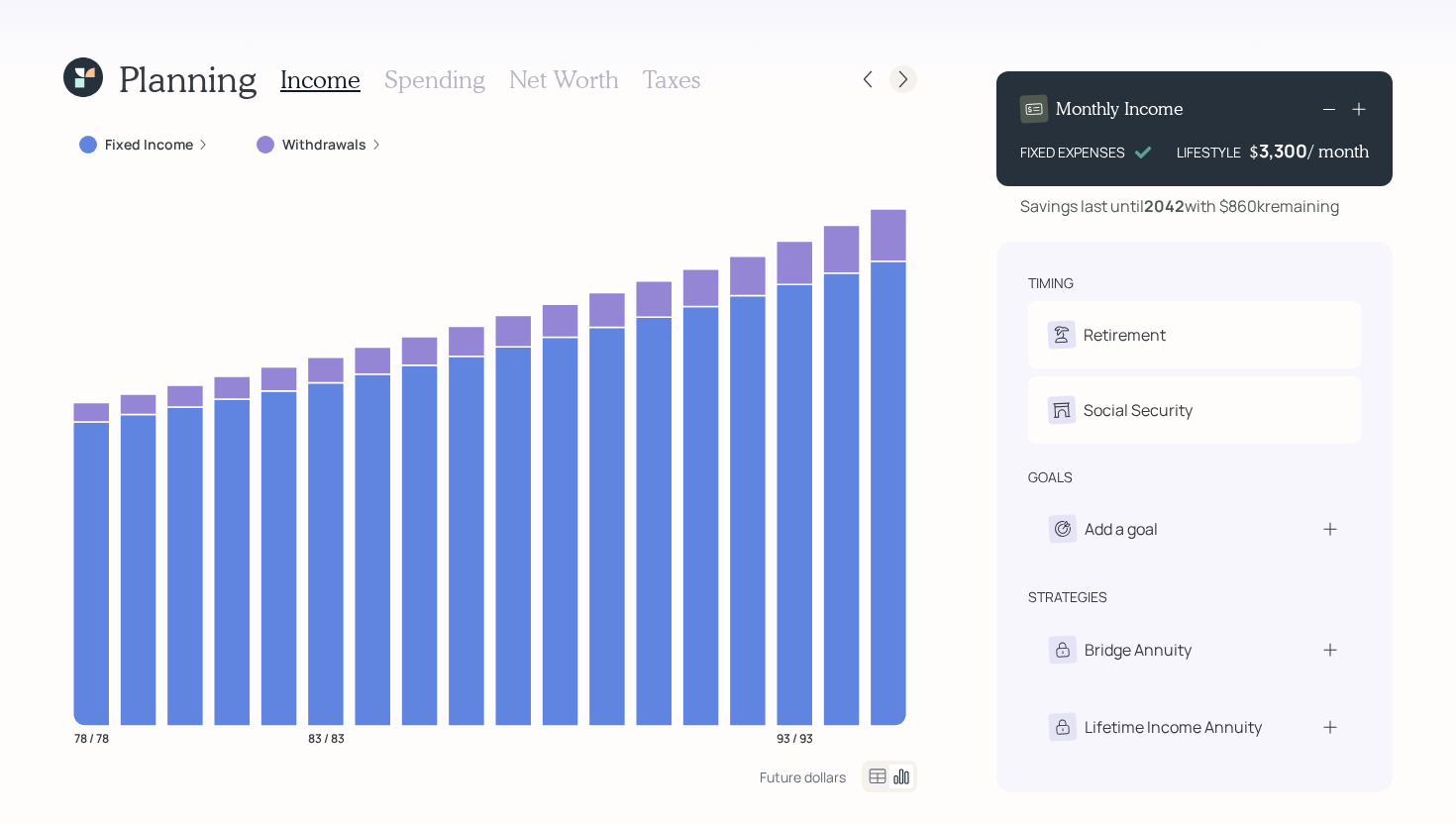 click 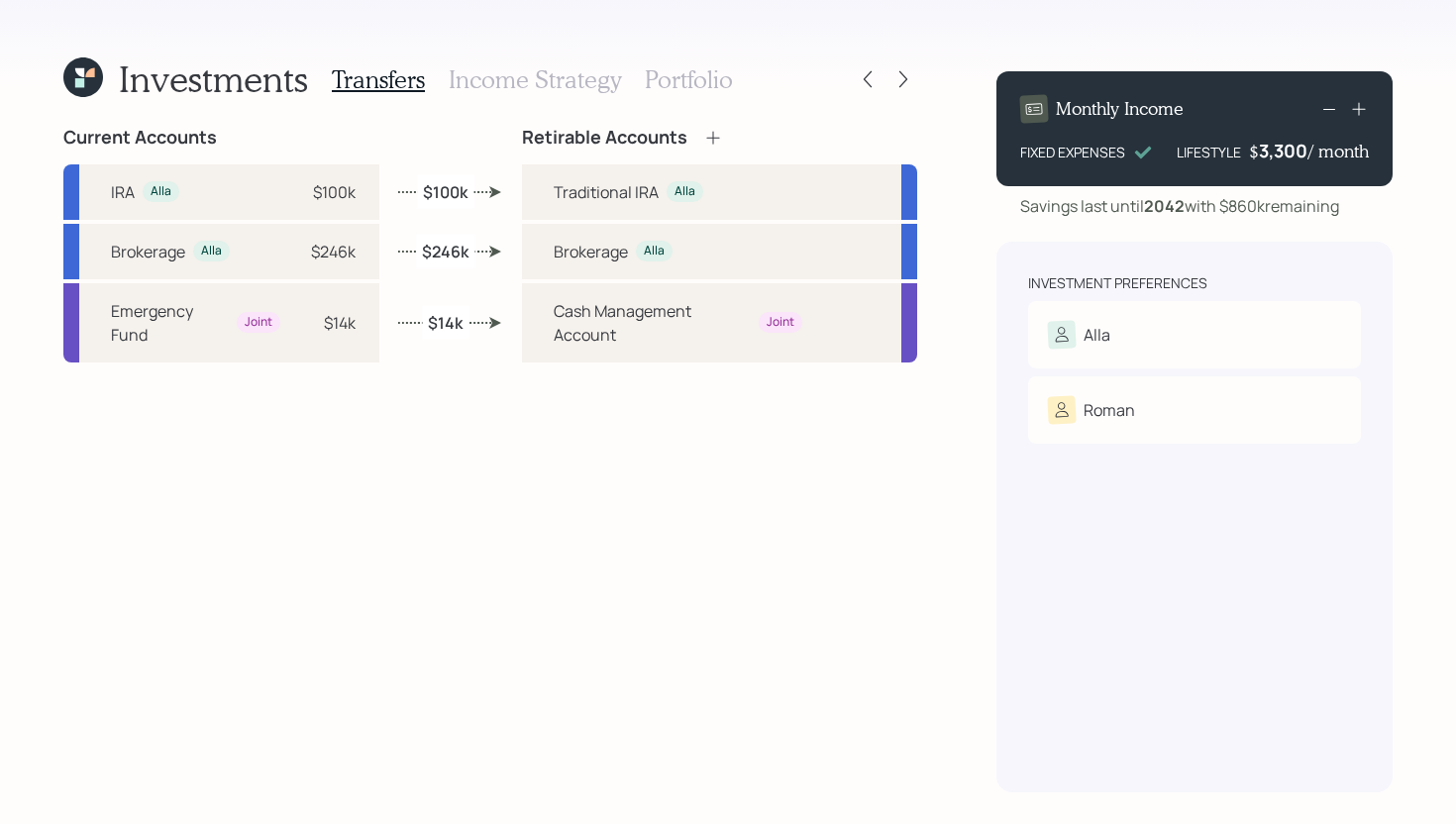click on "Income Strategy" at bounding box center [535, 79] 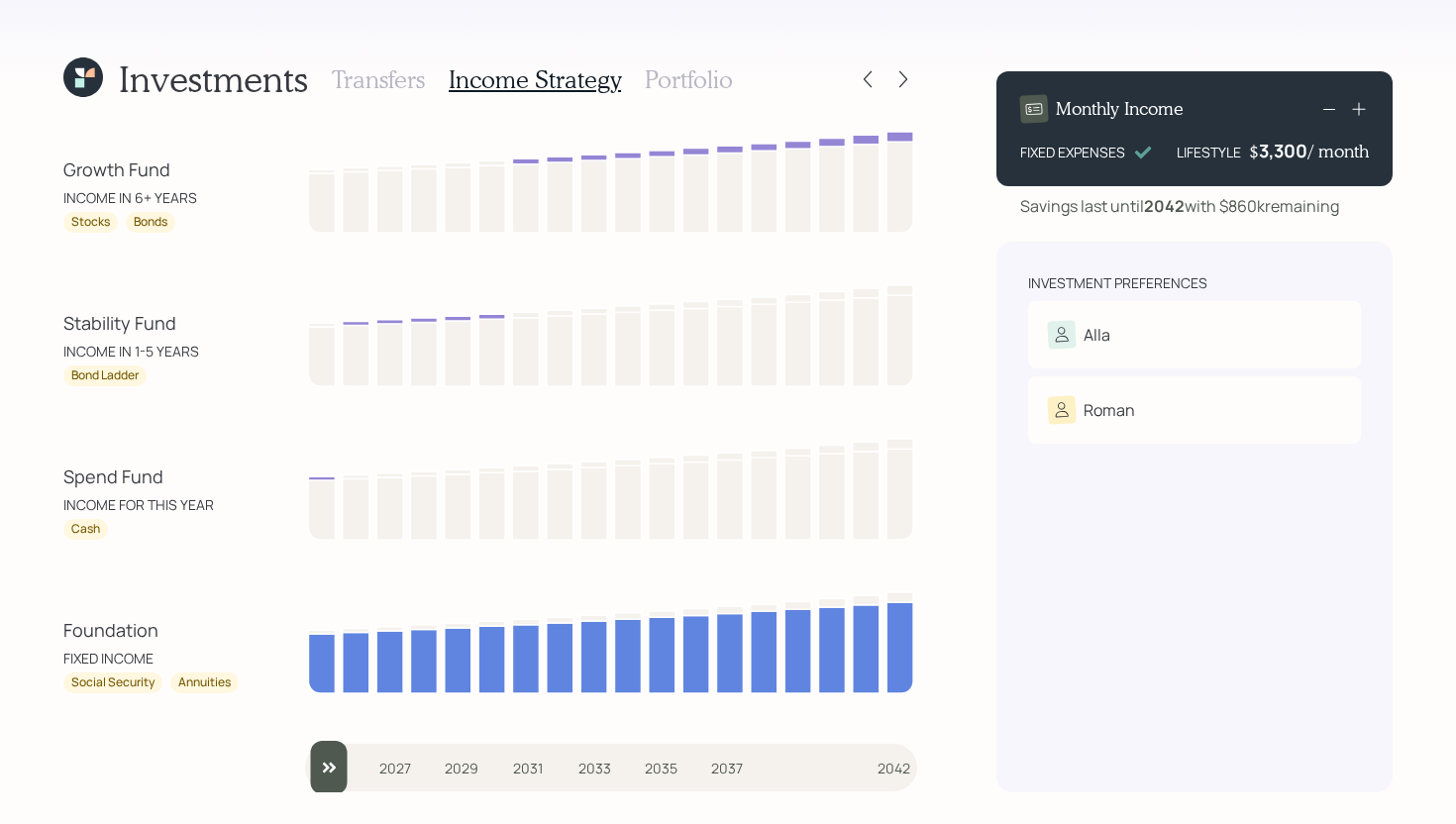 click on "Portfolio" at bounding box center (688, 79) 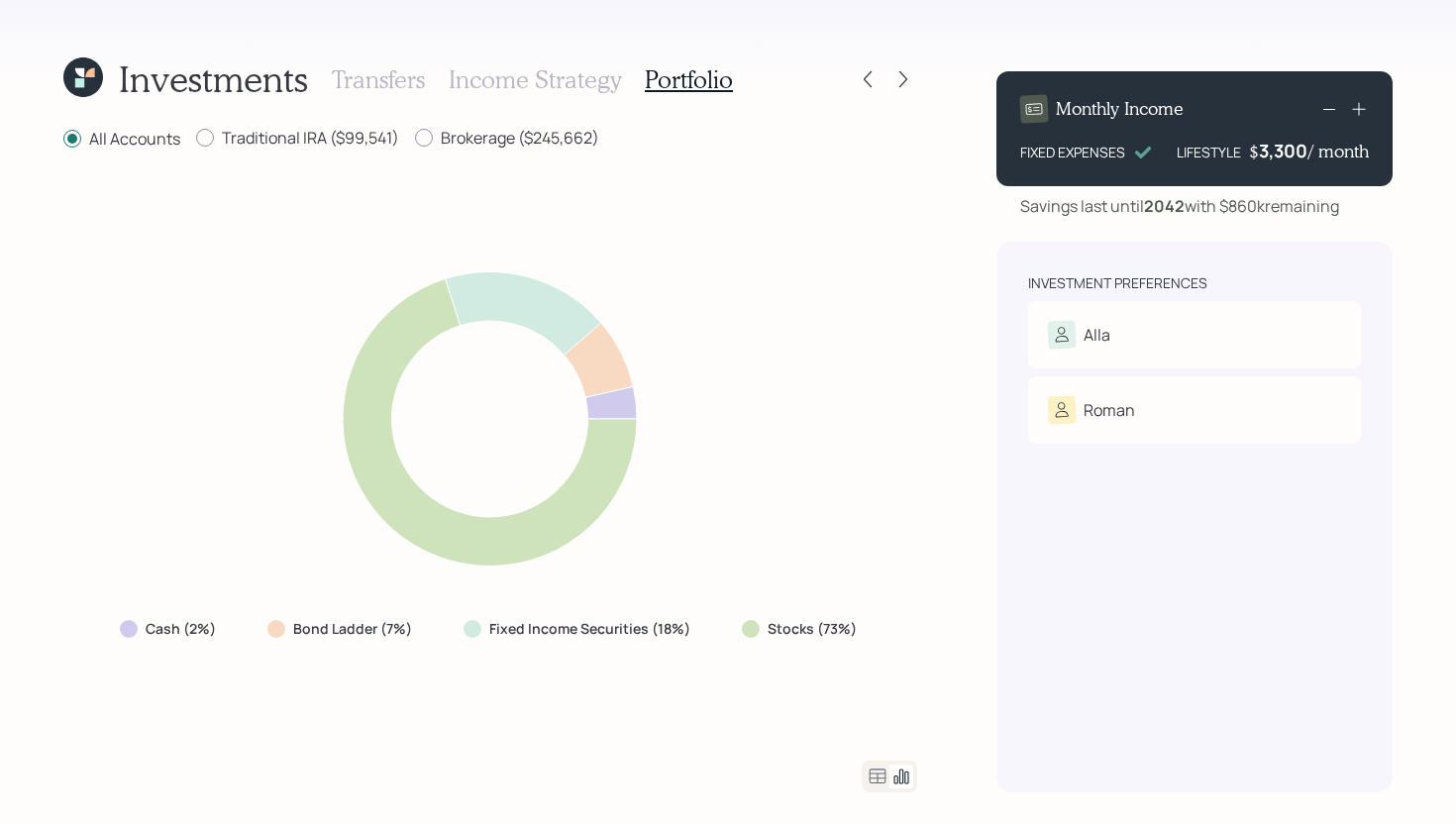 click on "Income Strategy" at bounding box center (535, 79) 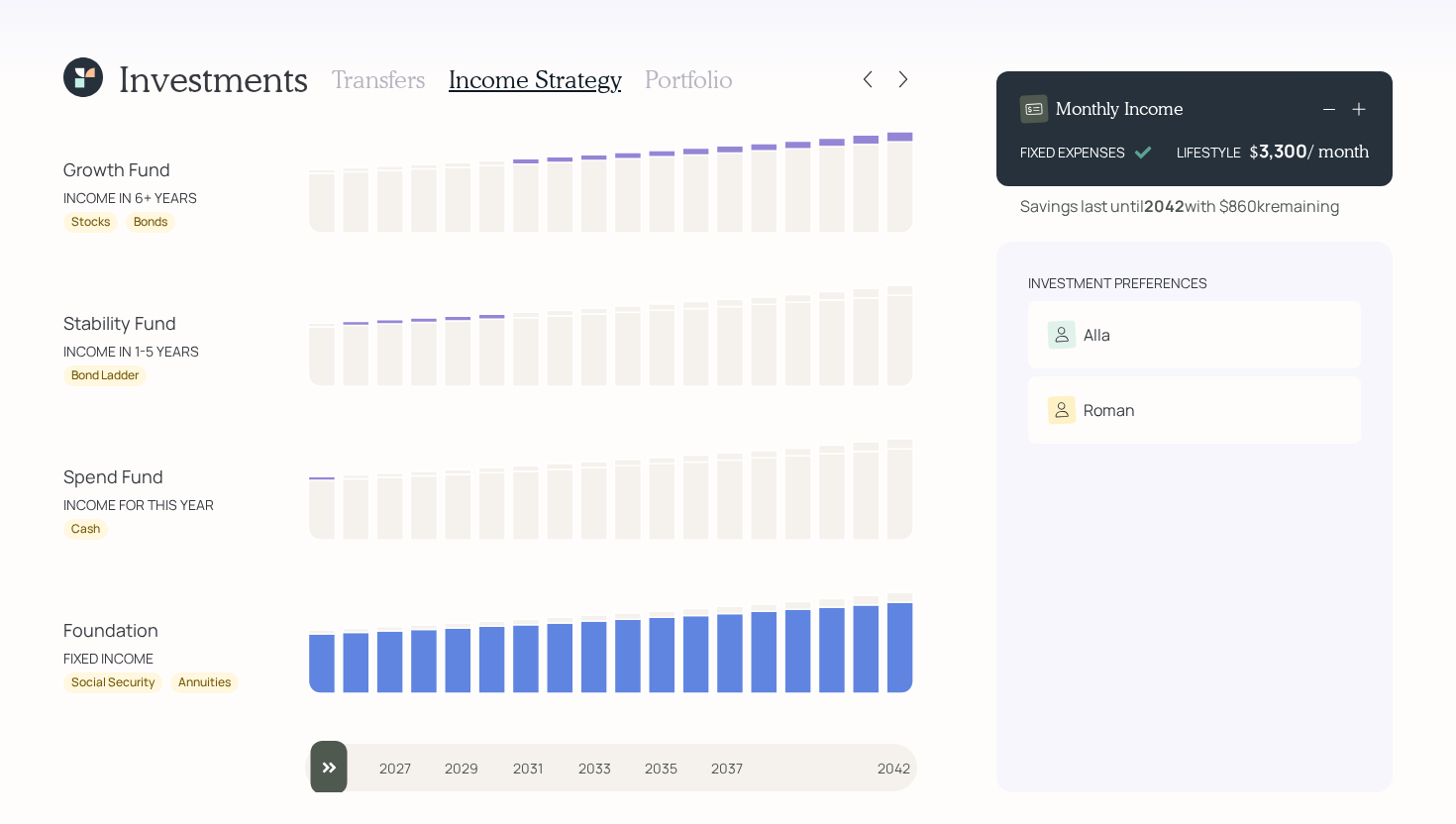 click on "Portfolio" at bounding box center (688, 79) 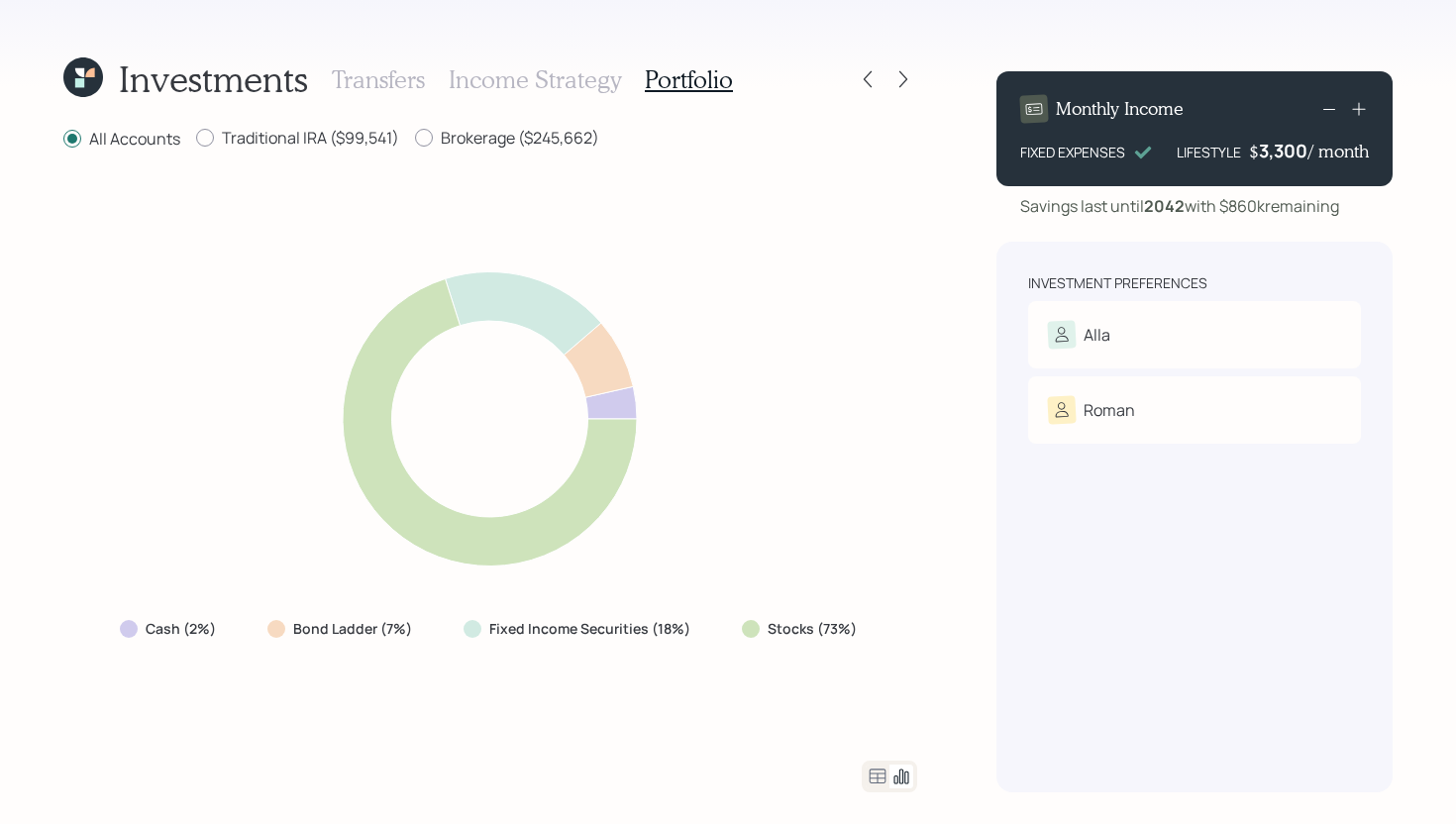 click 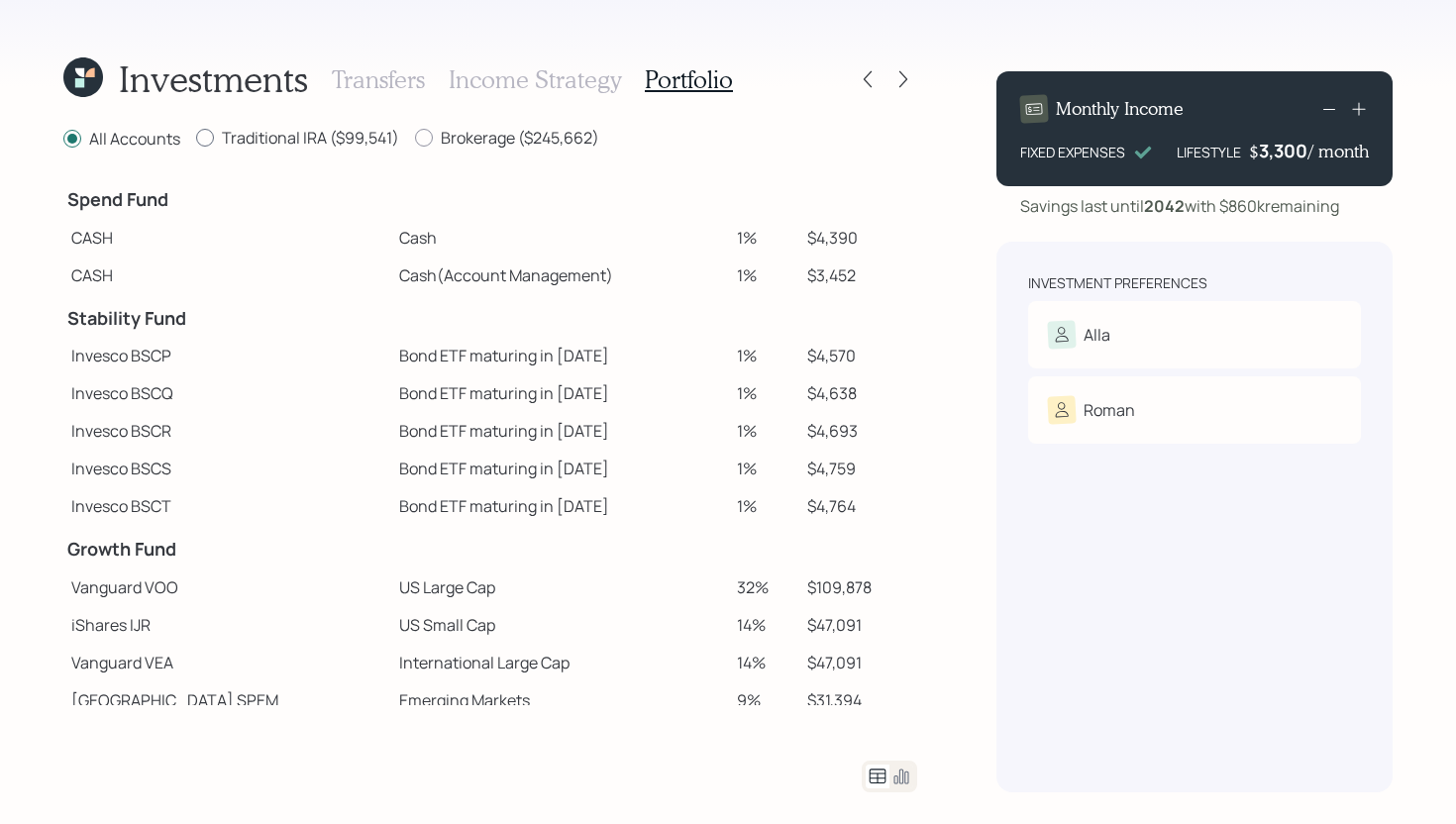 click on "Traditional IRA ($99,541)" at bounding box center [297, 138] 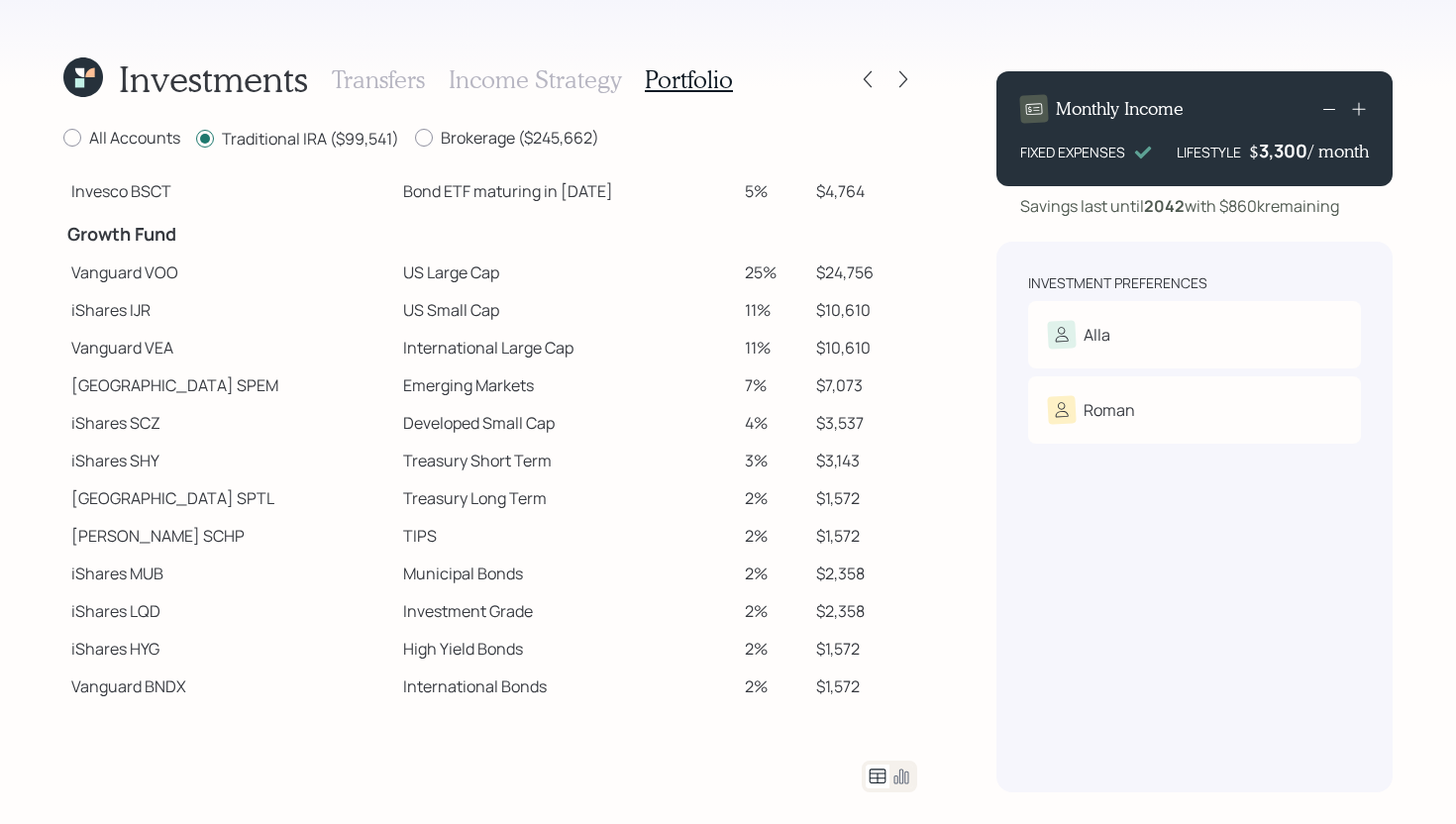 scroll, scrollTop: 0, scrollLeft: 0, axis: both 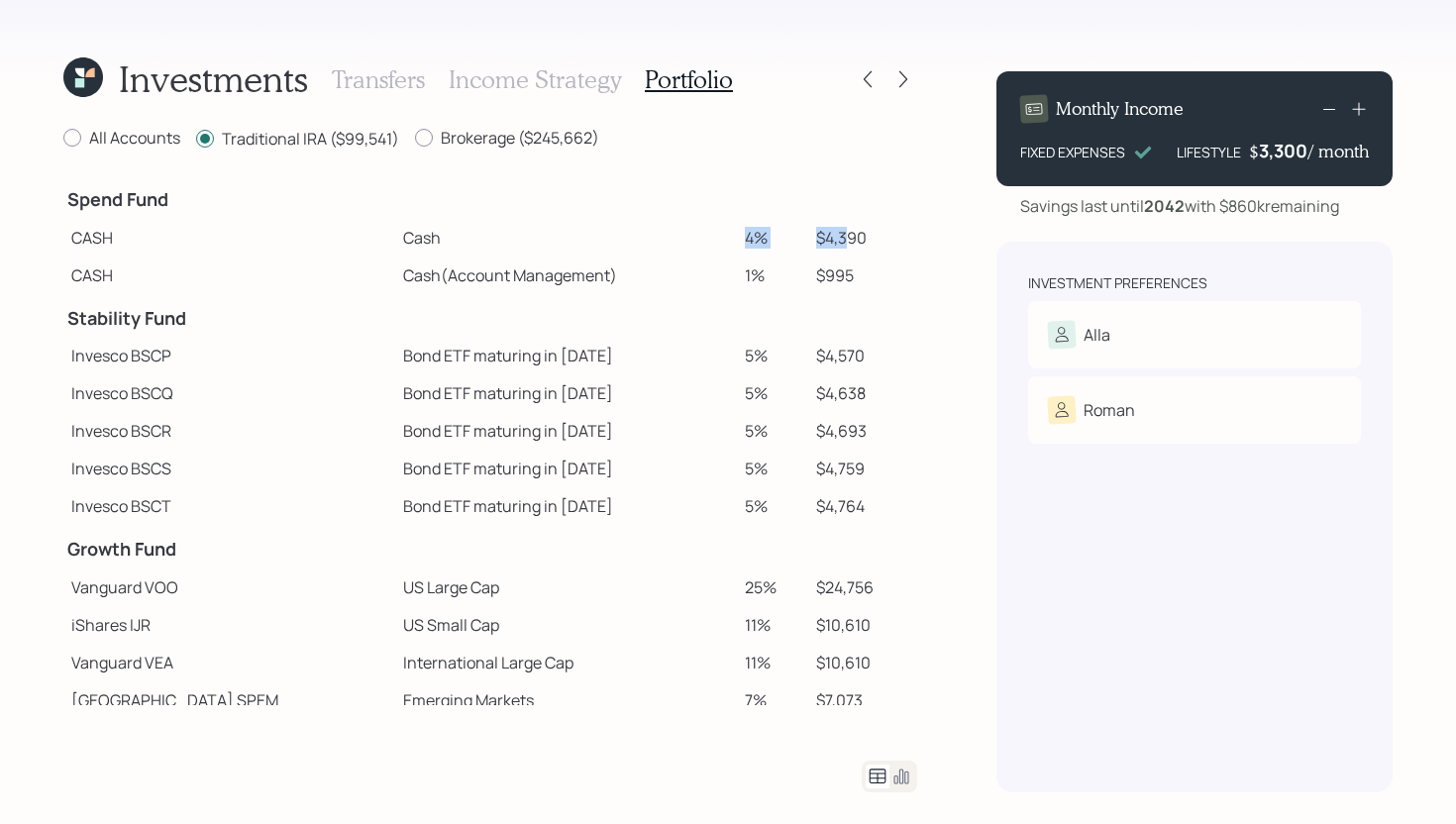 drag, startPoint x: 720, startPoint y: 237, endPoint x: 847, endPoint y: 231, distance: 127.14165 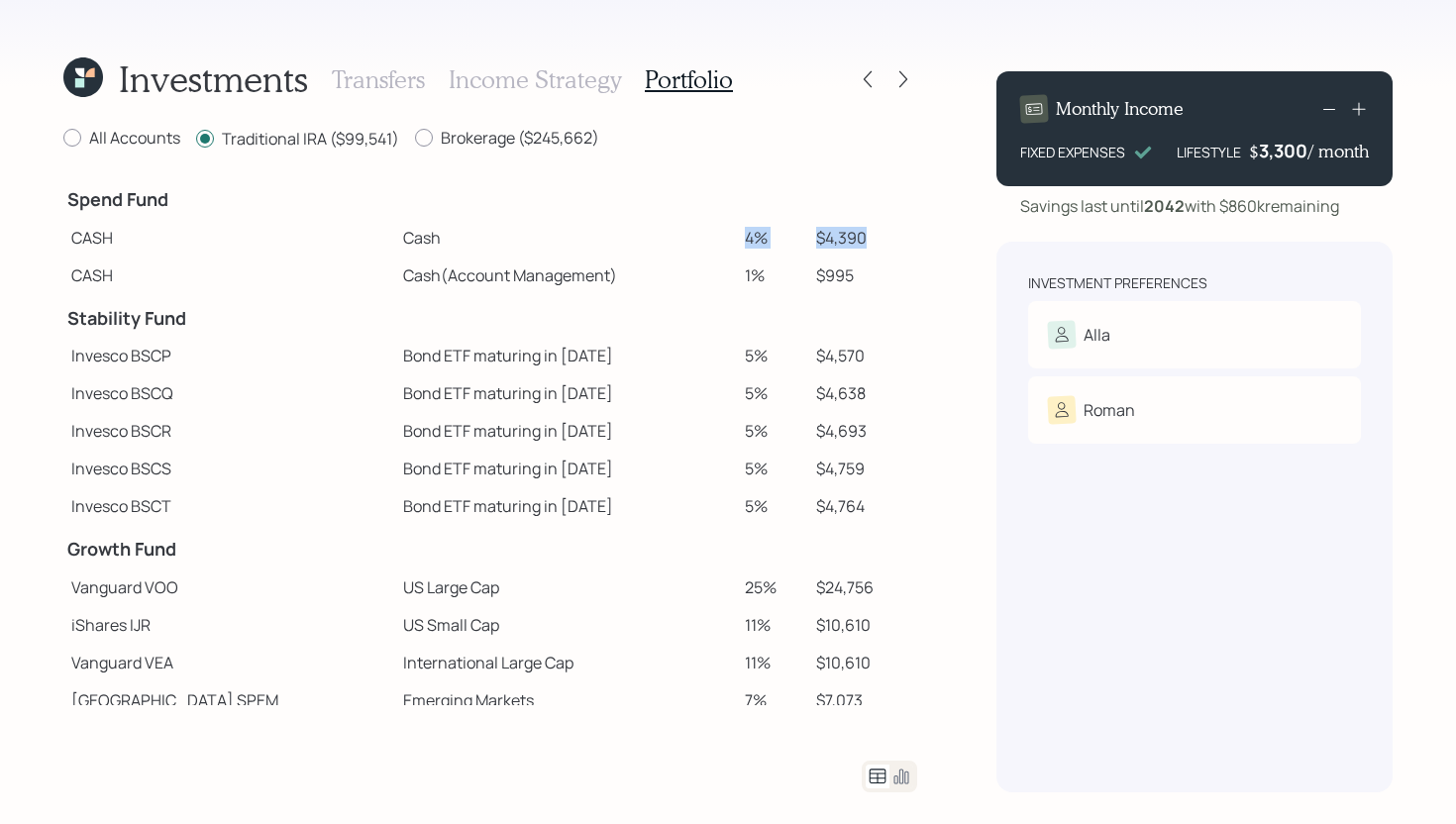 click on "$4,390" at bounding box center (863, 238) 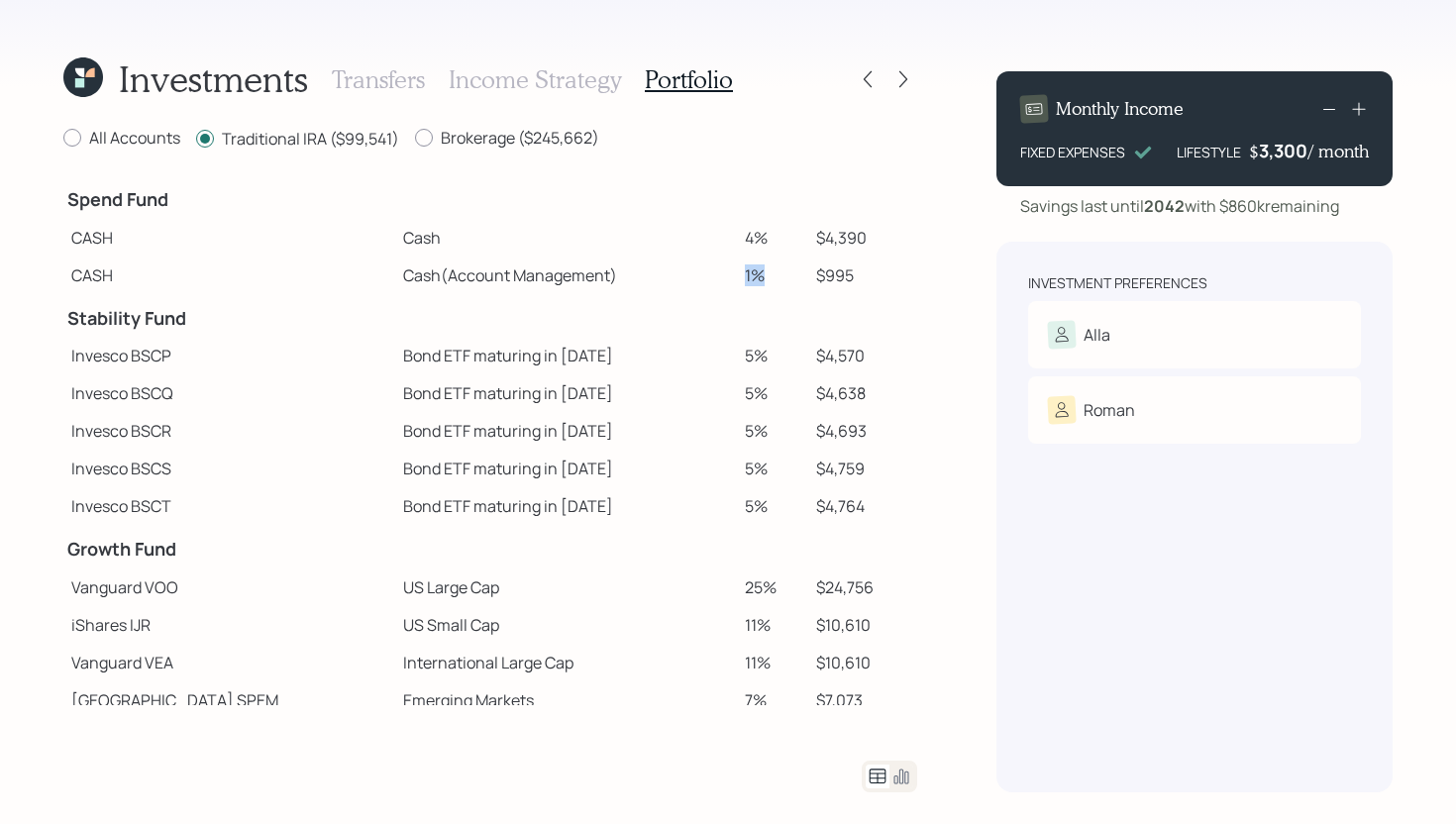 drag, startPoint x: 718, startPoint y: 274, endPoint x: 743, endPoint y: 274, distance: 25 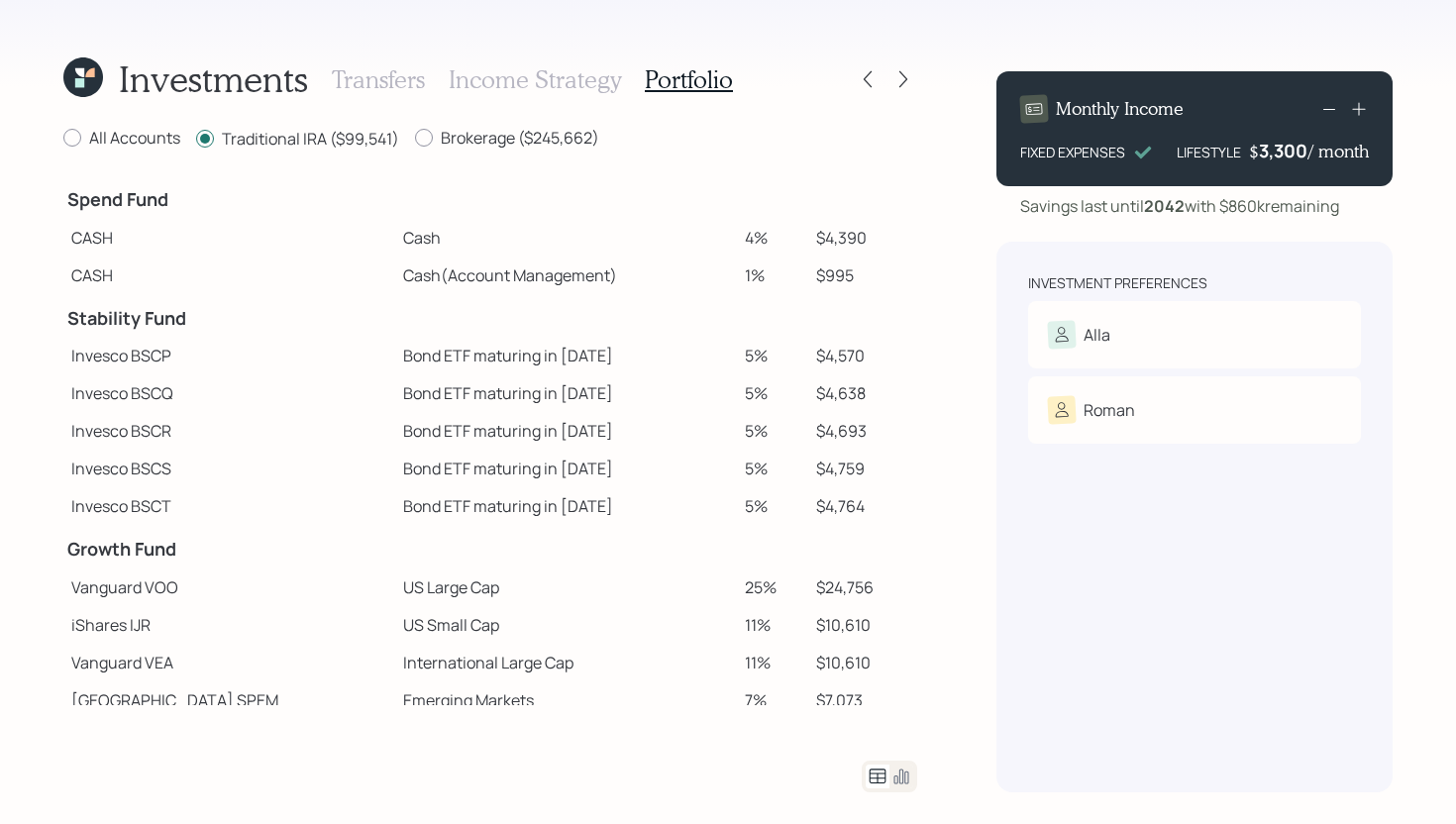 click at bounding box center (566, 316) 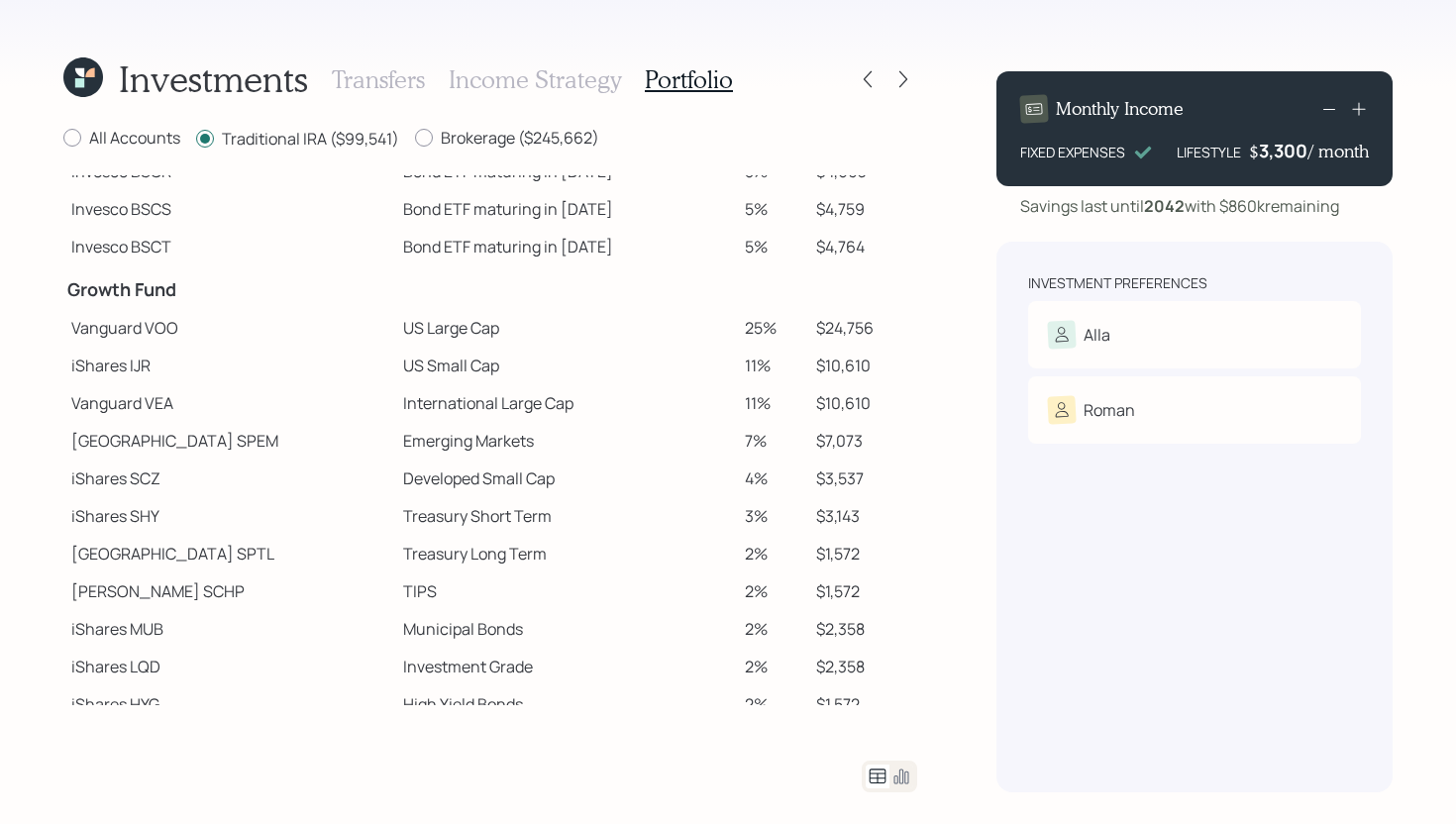 scroll, scrollTop: 315, scrollLeft: 0, axis: vertical 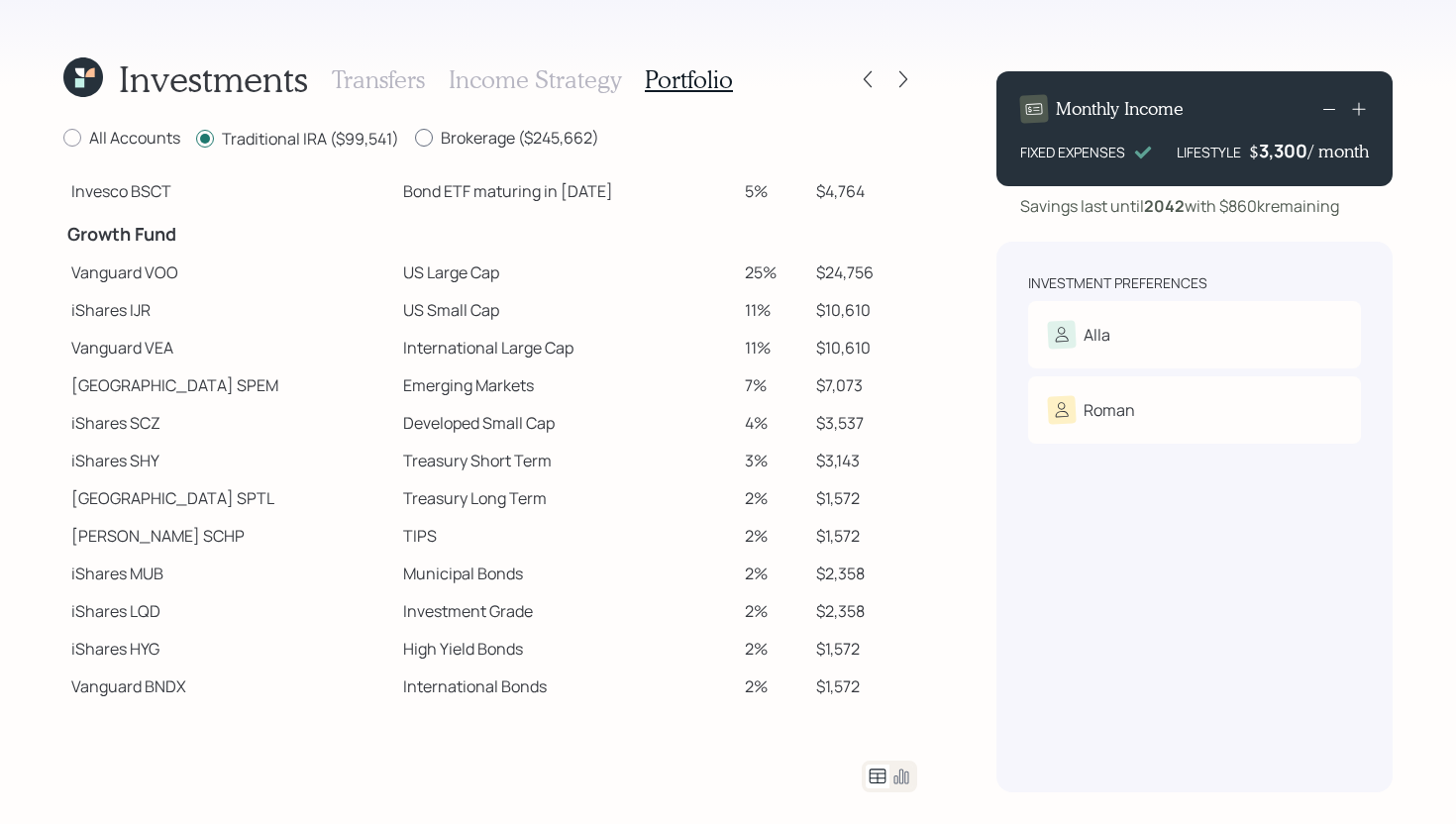 click on "Brokerage ($245,662)" at bounding box center [507, 138] 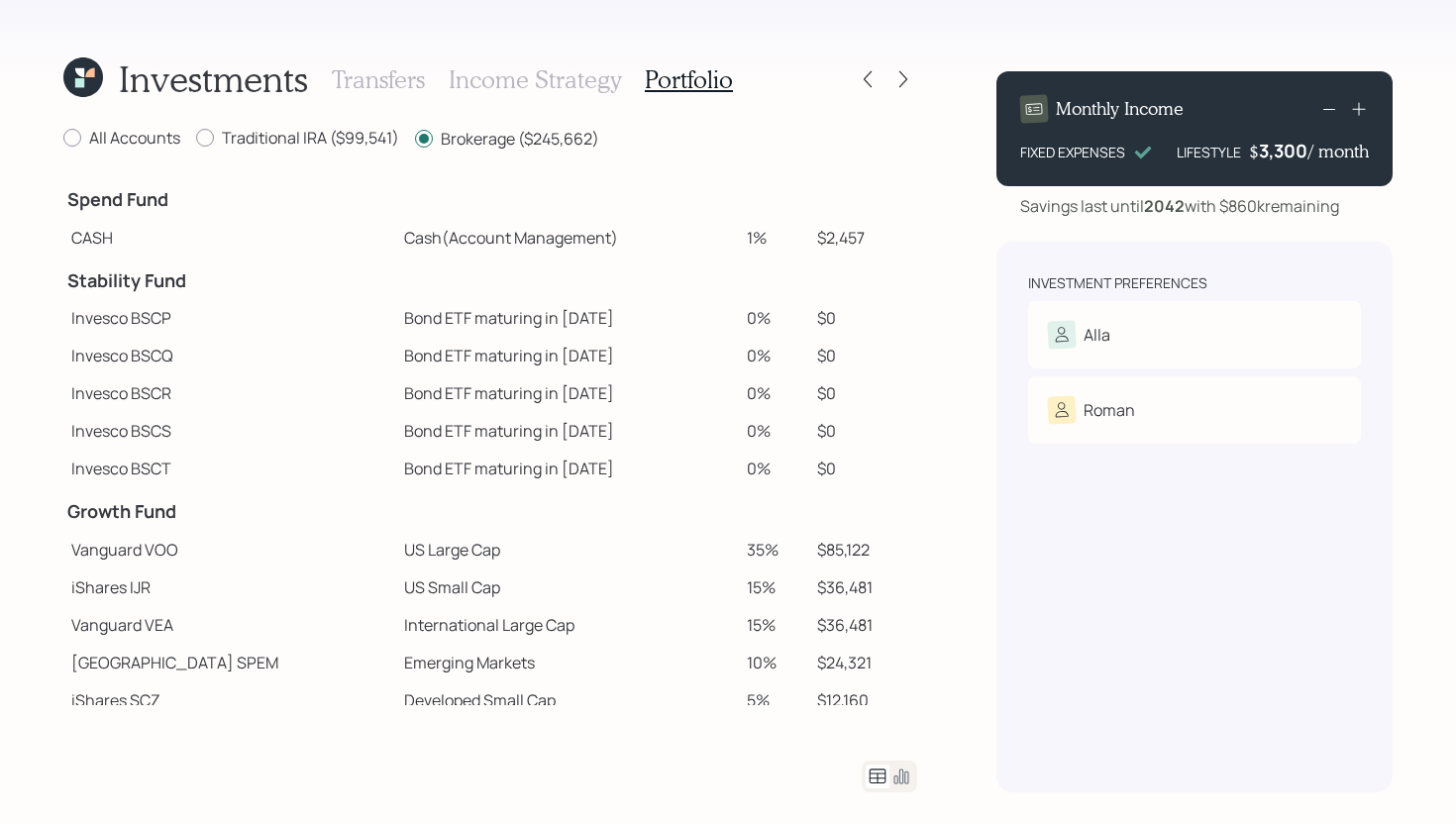 scroll, scrollTop: 277, scrollLeft: 0, axis: vertical 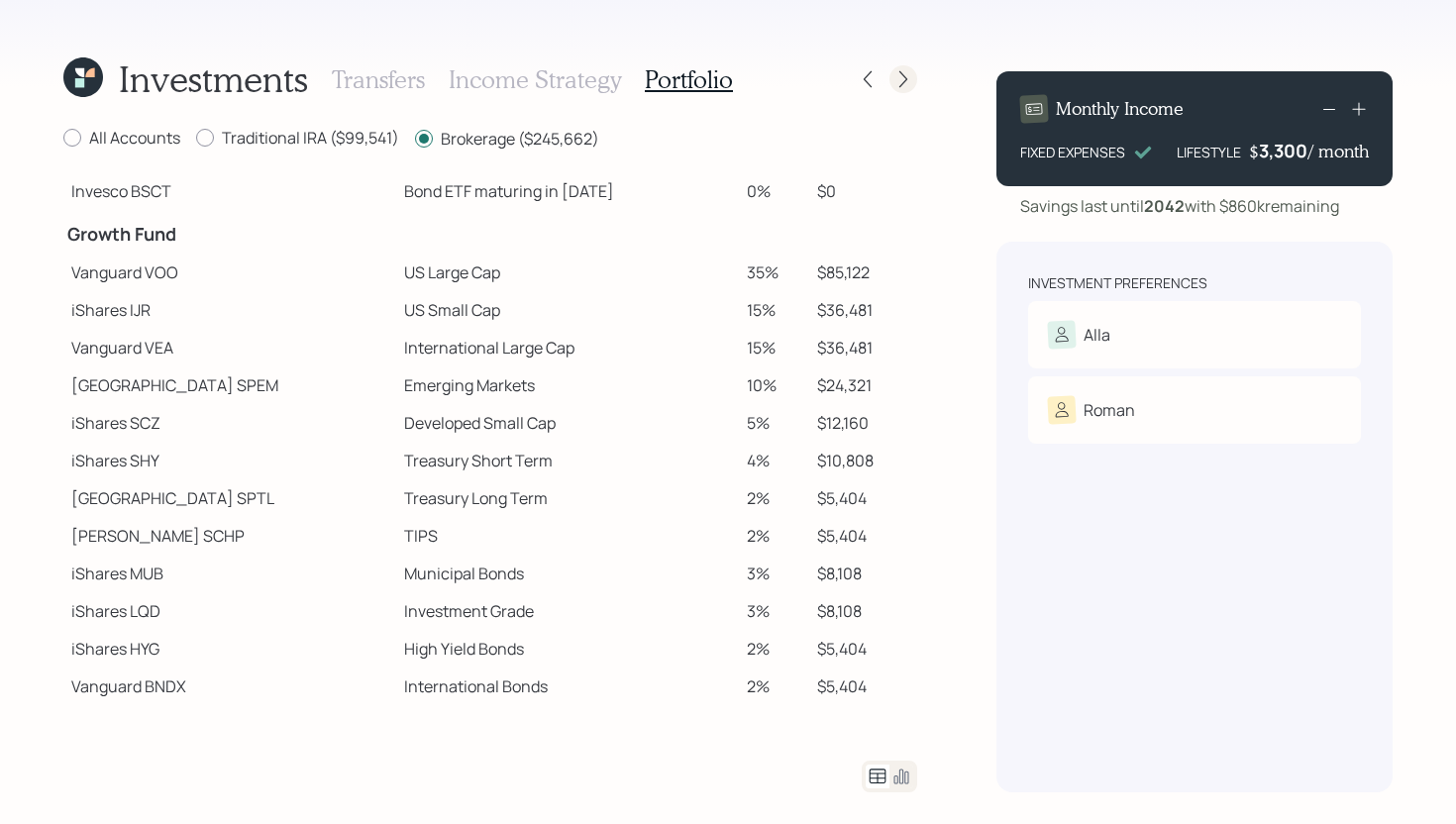 click 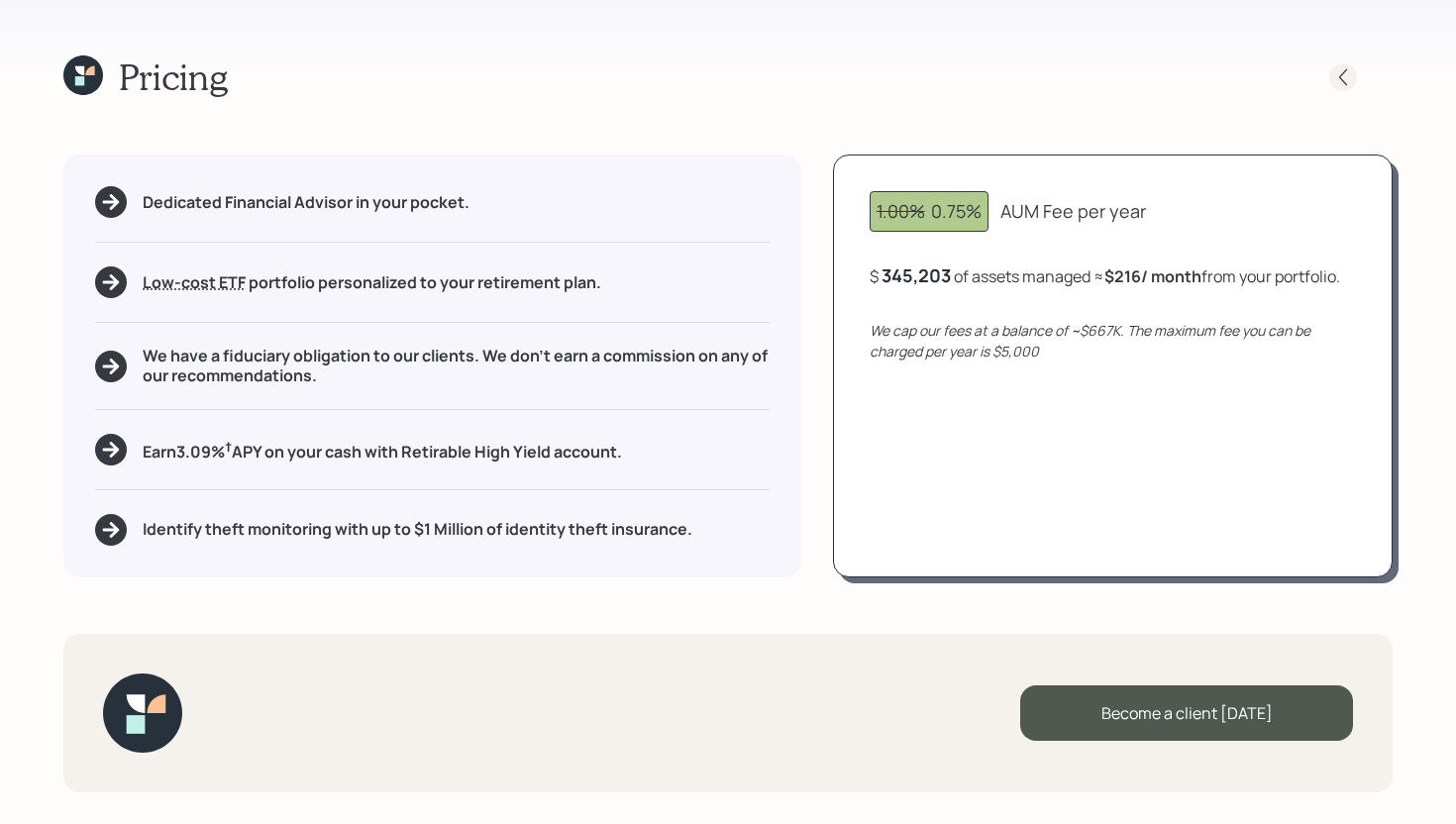 click 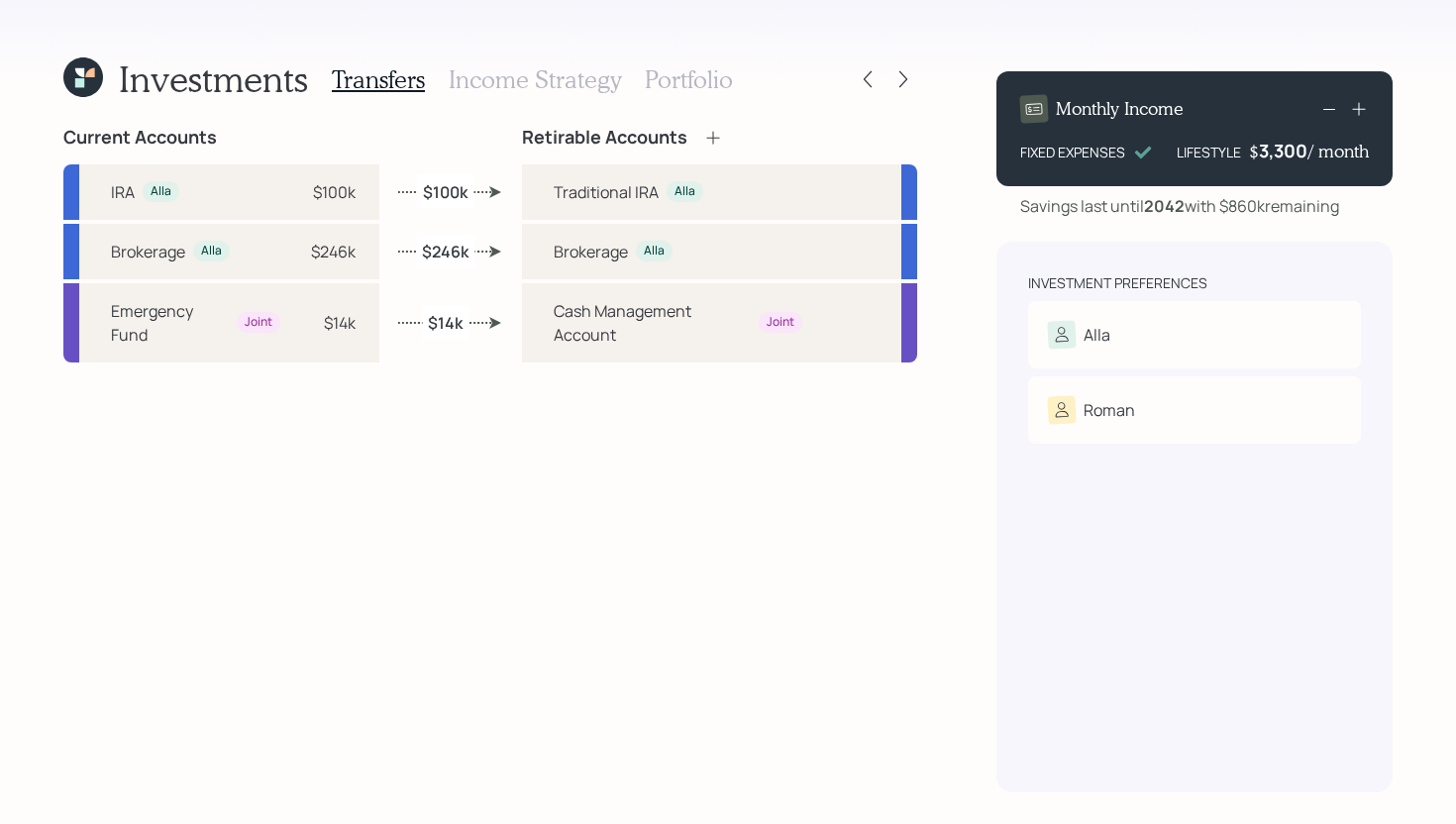 click on "Transfers Income Strategy Portfolio" at bounding box center [532, 79] 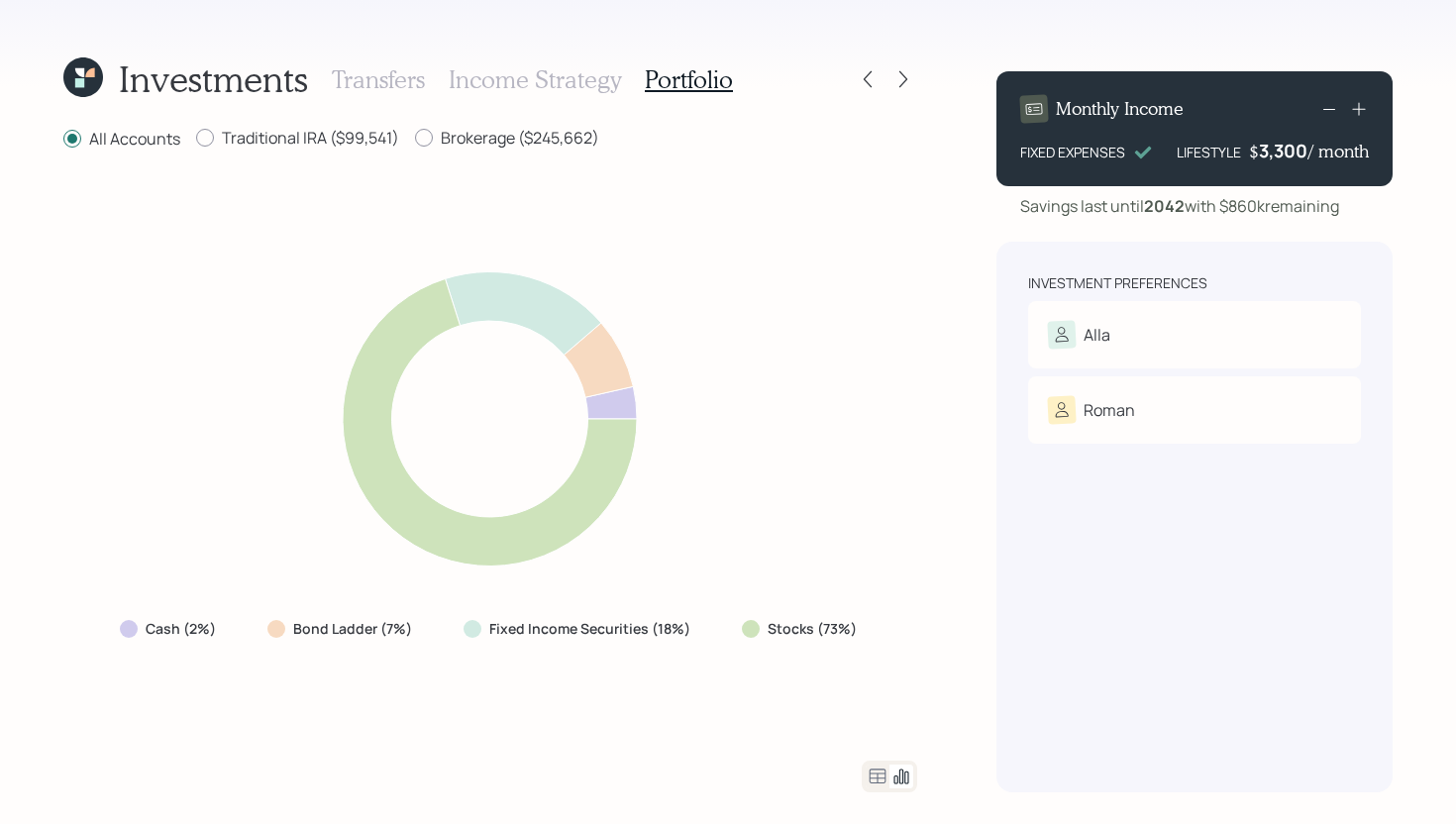 click 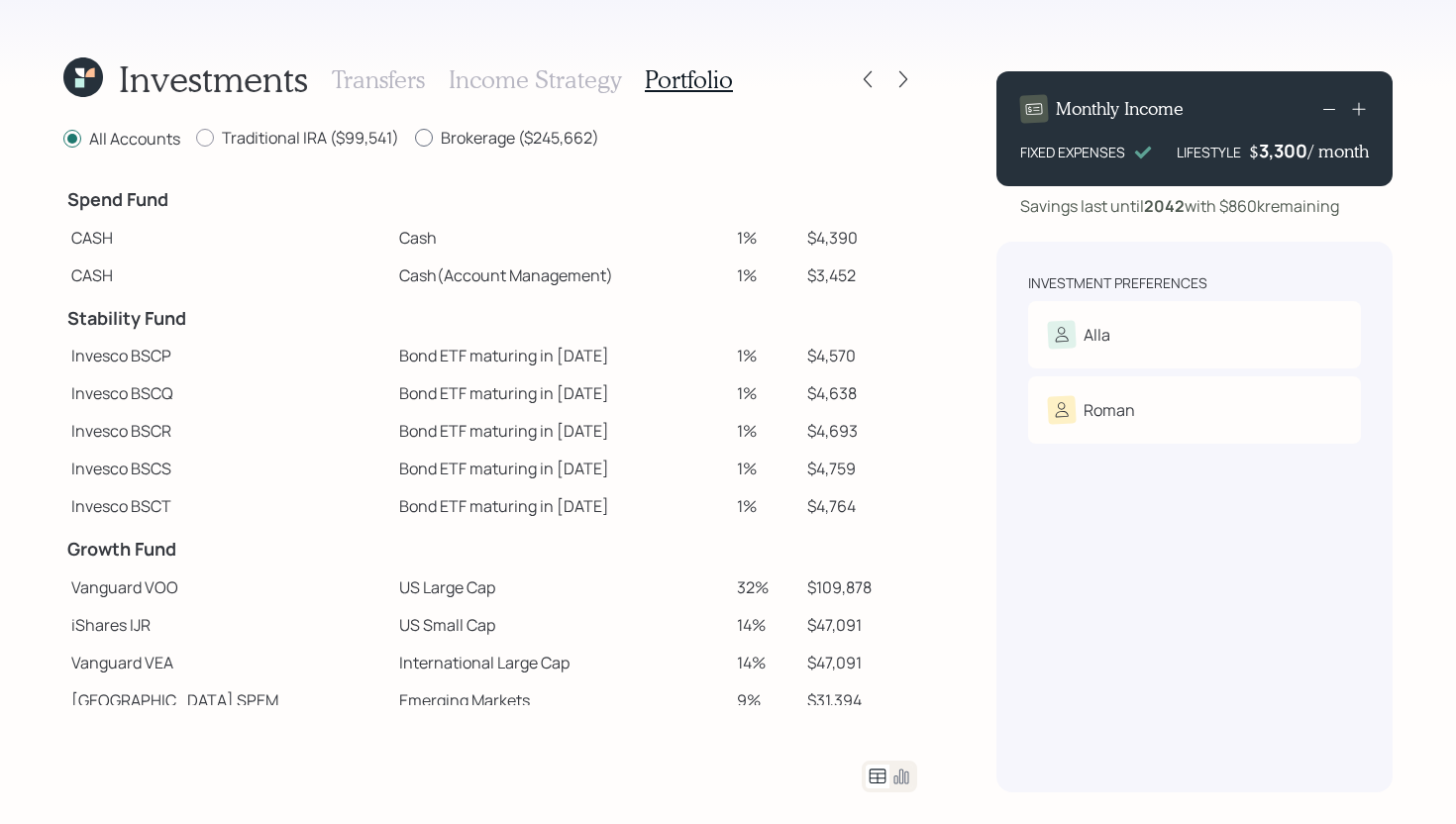 click on "Brokerage ($245,662)" at bounding box center [507, 138] 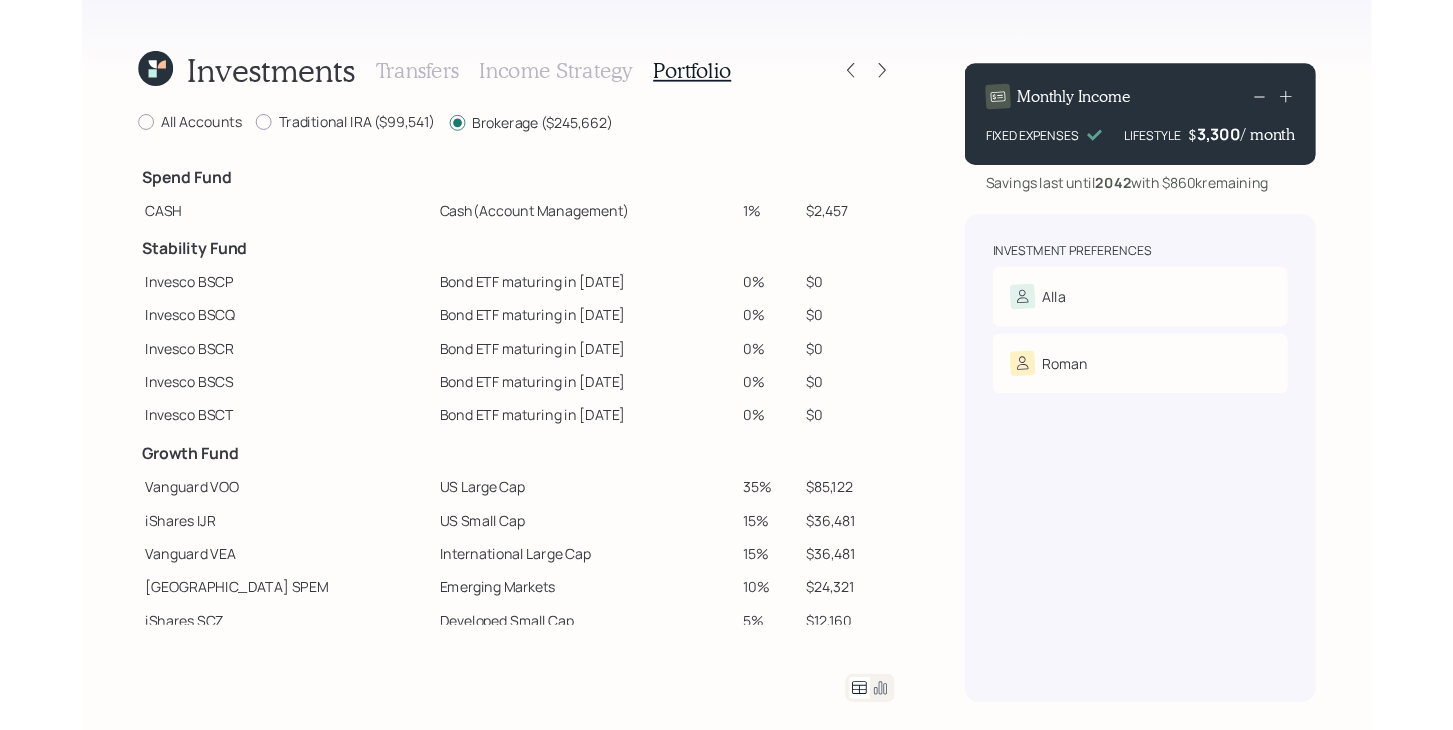 scroll, scrollTop: 280, scrollLeft: 0, axis: vertical 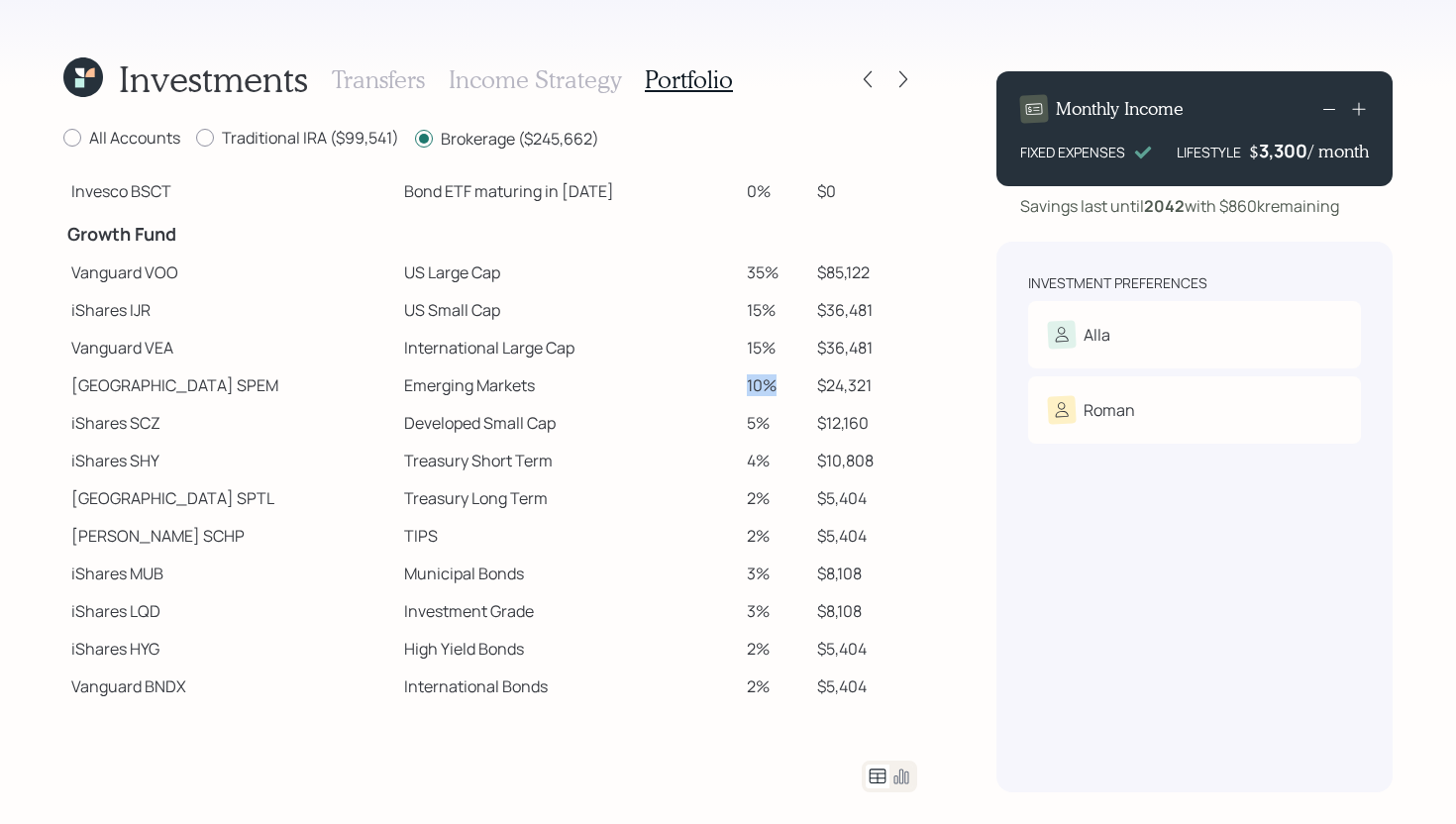 drag, startPoint x: 719, startPoint y: 385, endPoint x: 755, endPoint y: 384, distance: 36.013886 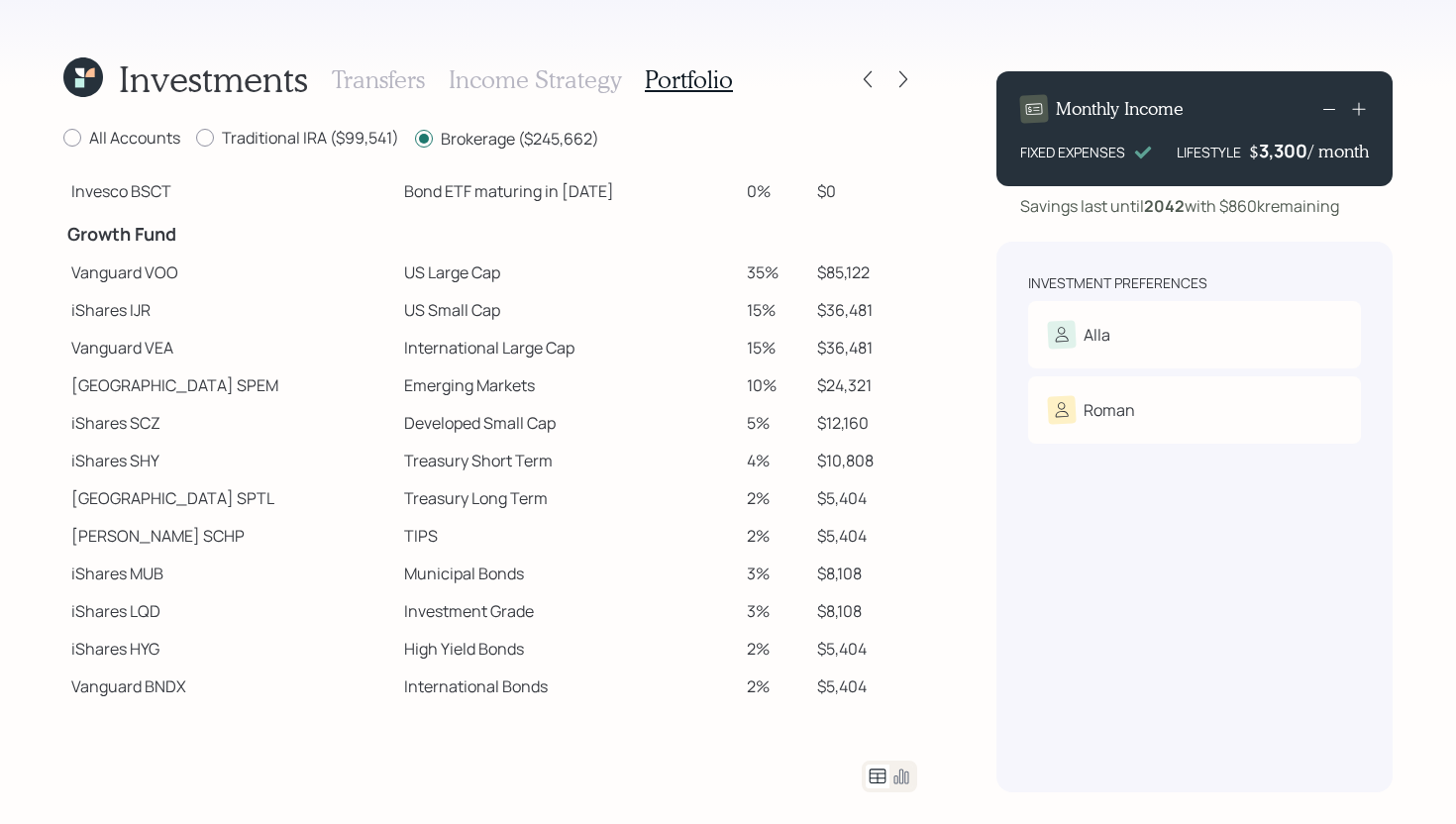 click on "15%" at bounding box center (775, 348) 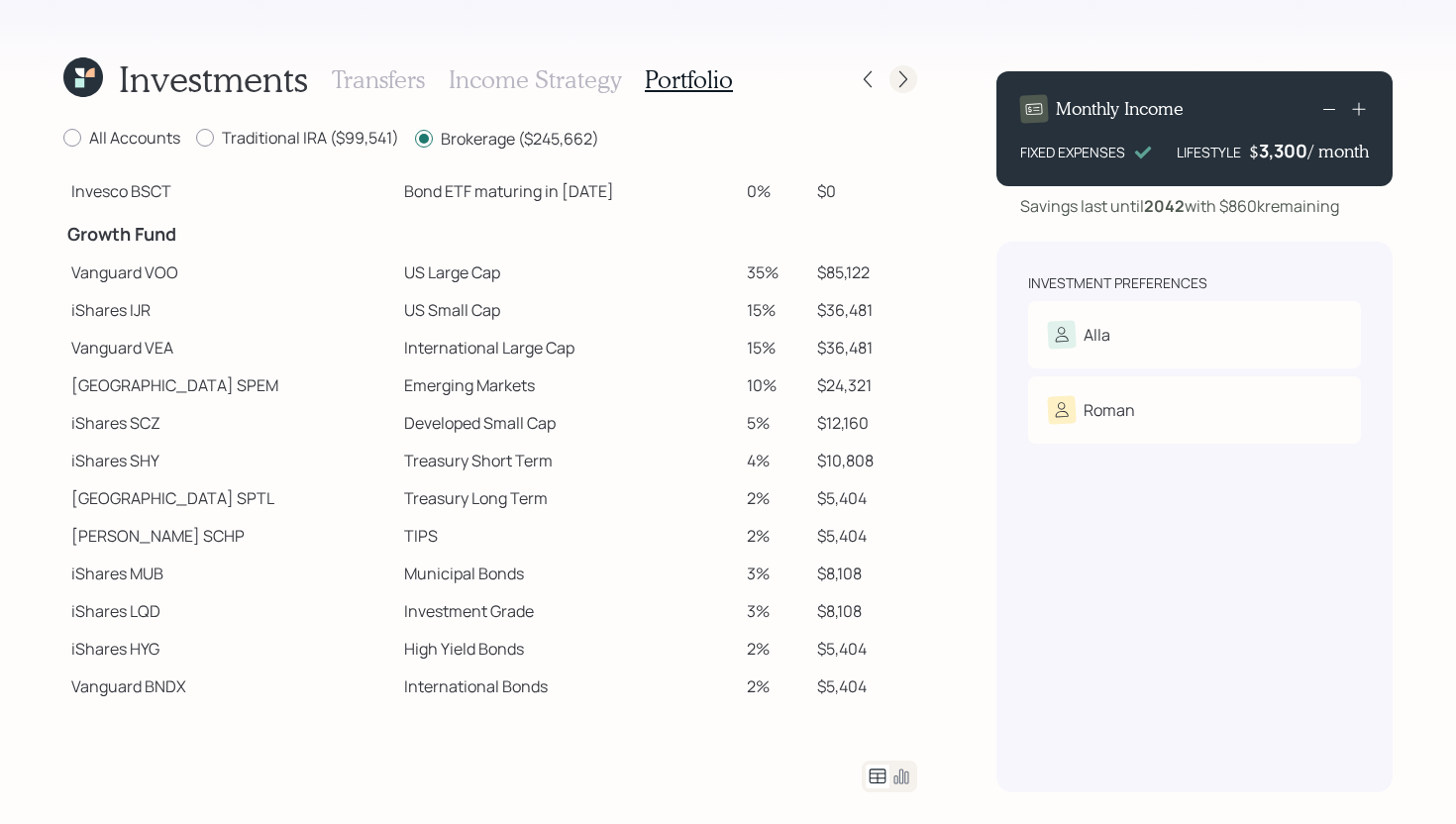 click 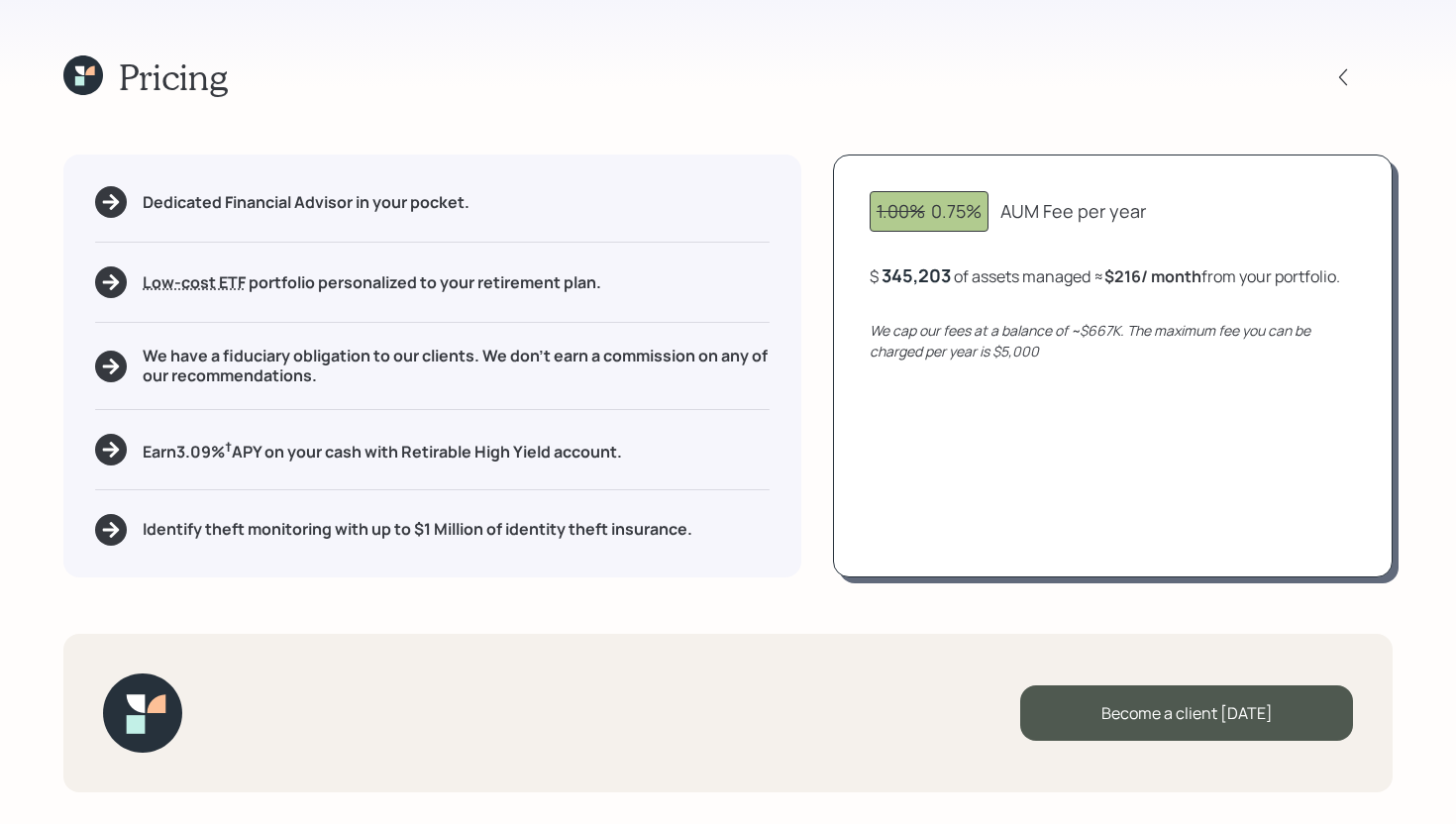 click 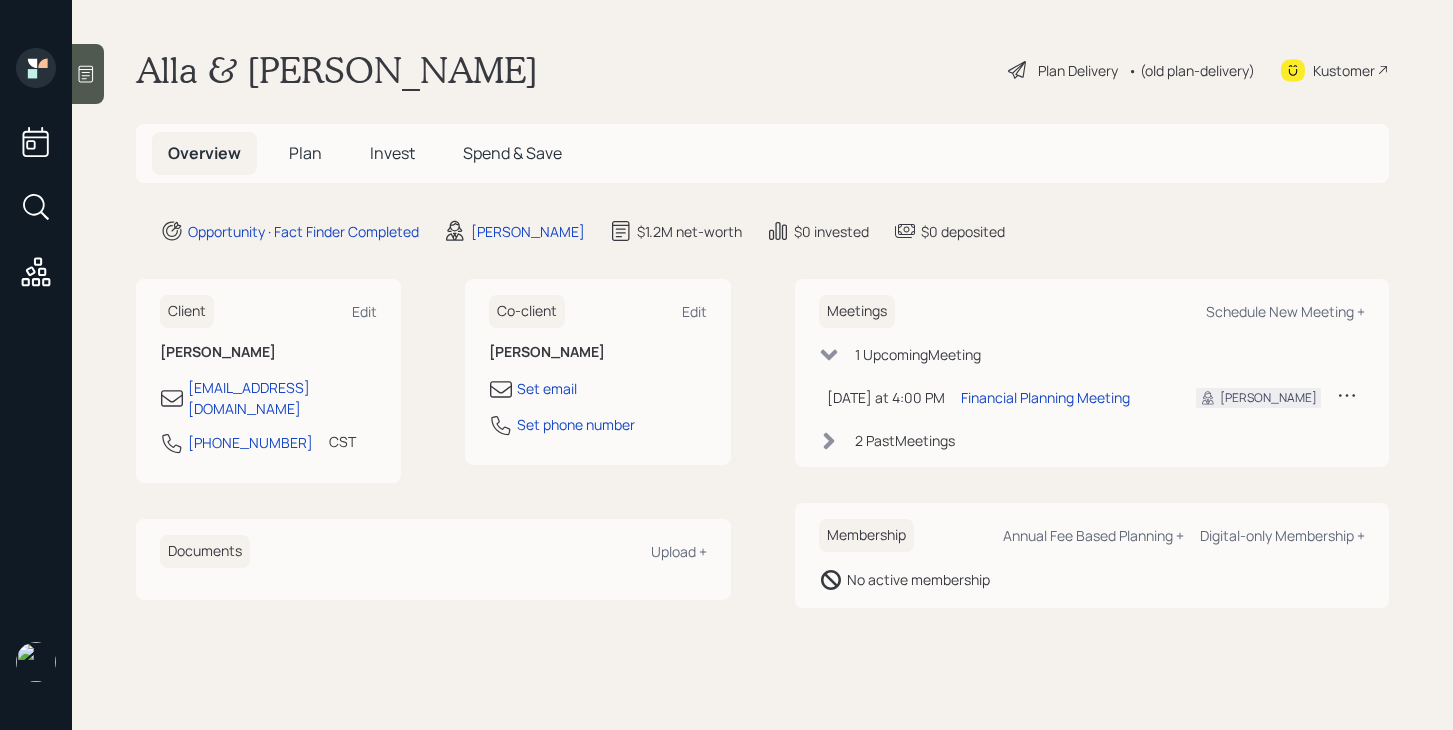 click on "Plan" at bounding box center (305, 153) 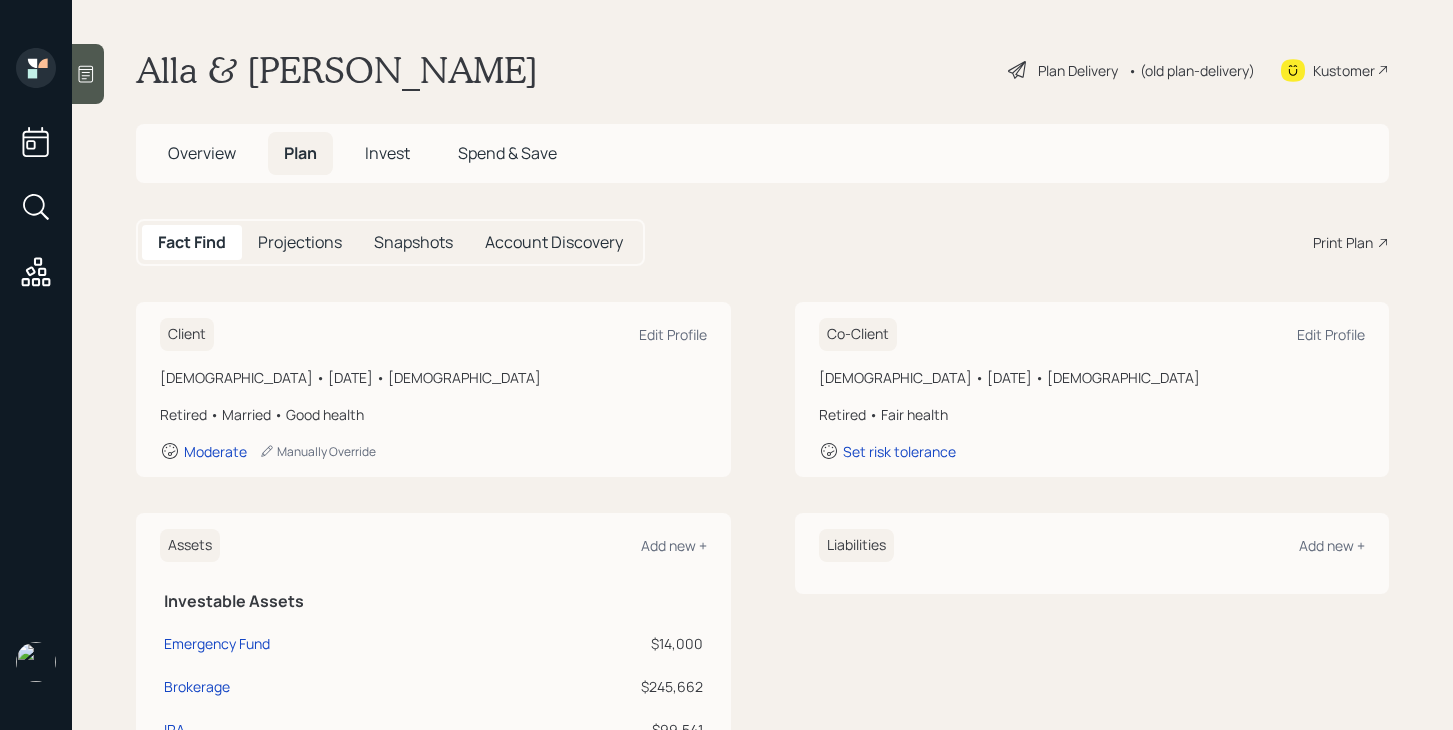 click on "Print Plan" at bounding box center [1343, 242] 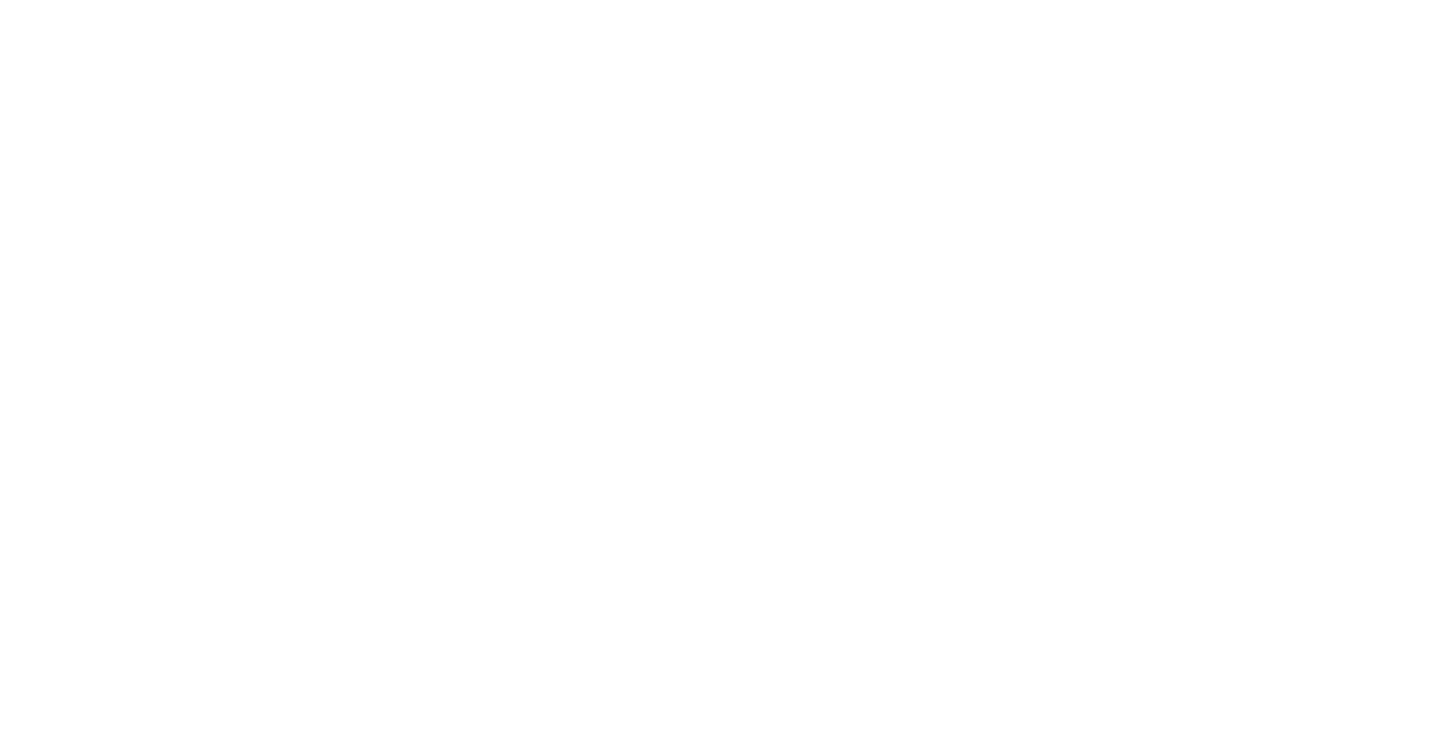scroll, scrollTop: 0, scrollLeft: 0, axis: both 